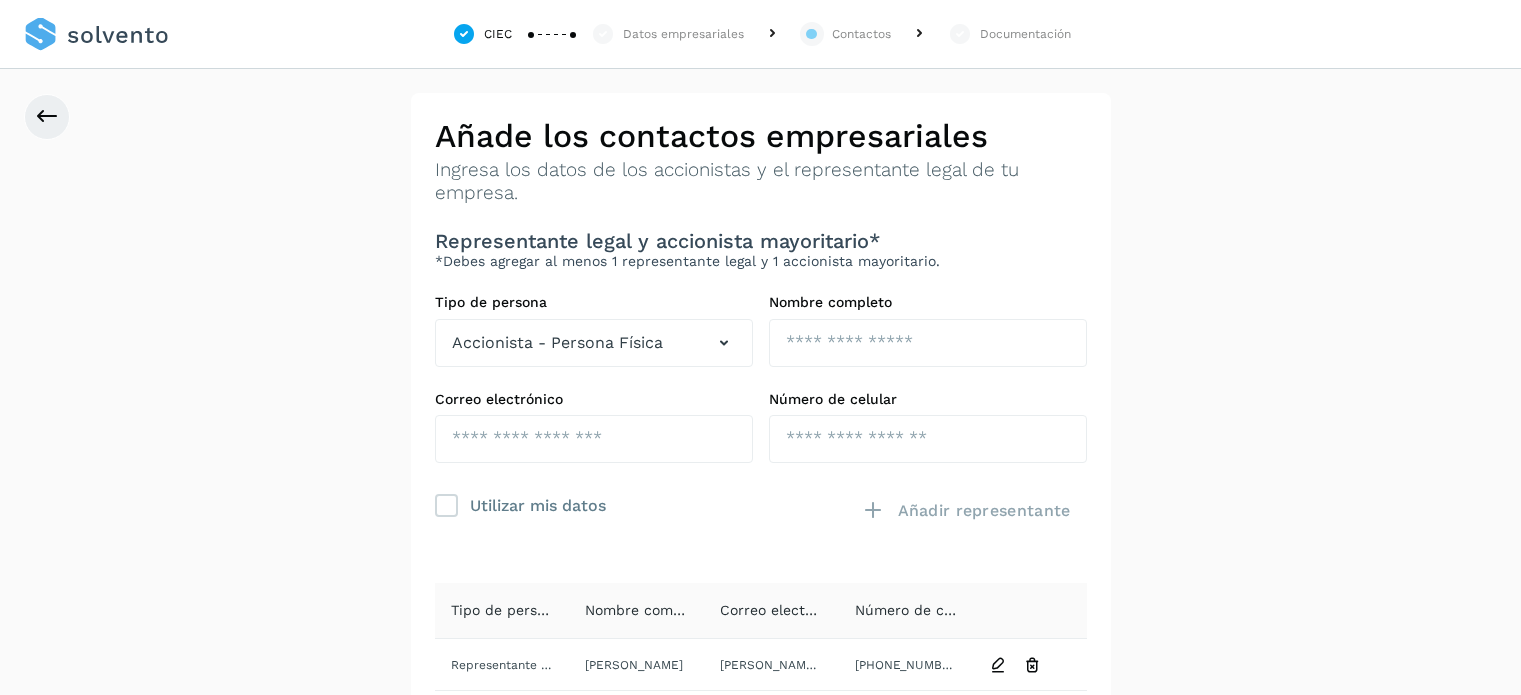 scroll, scrollTop: 299, scrollLeft: 0, axis: vertical 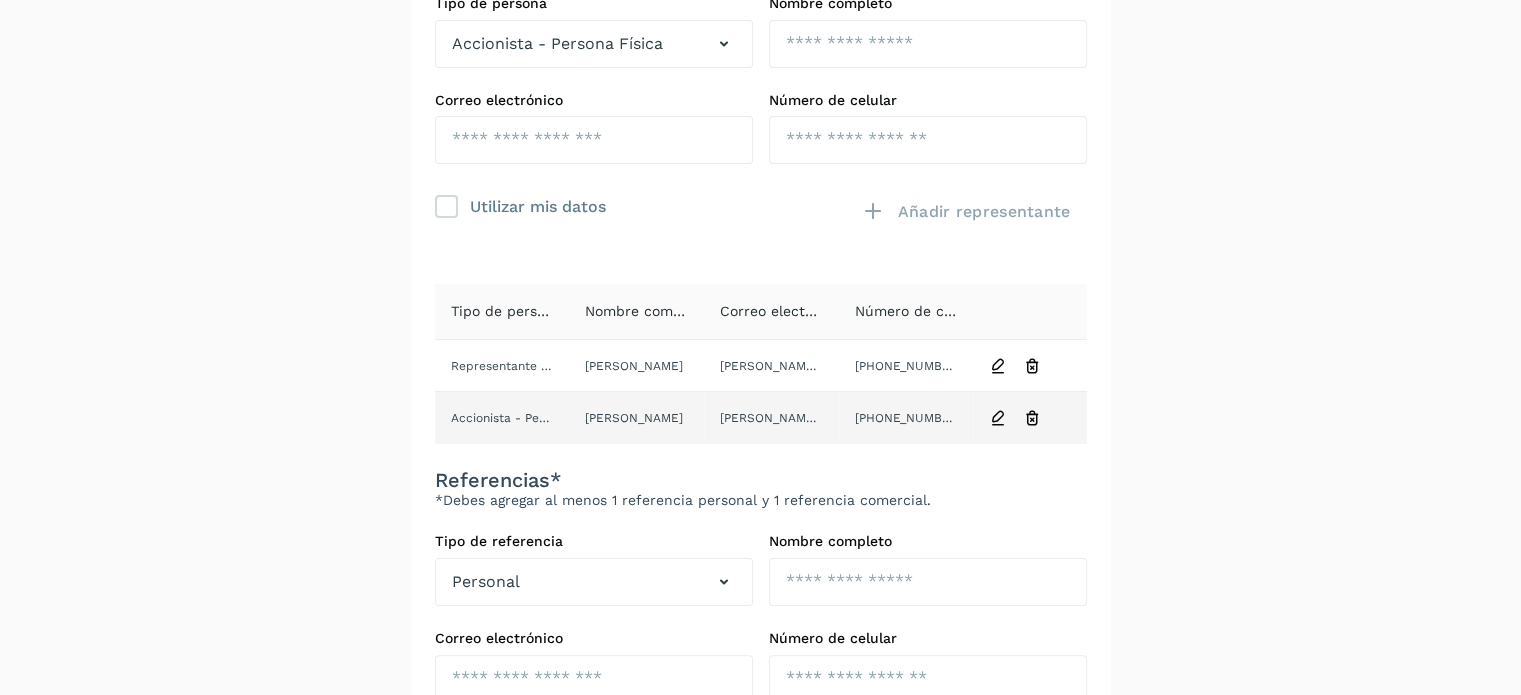 click at bounding box center [1032, 418] 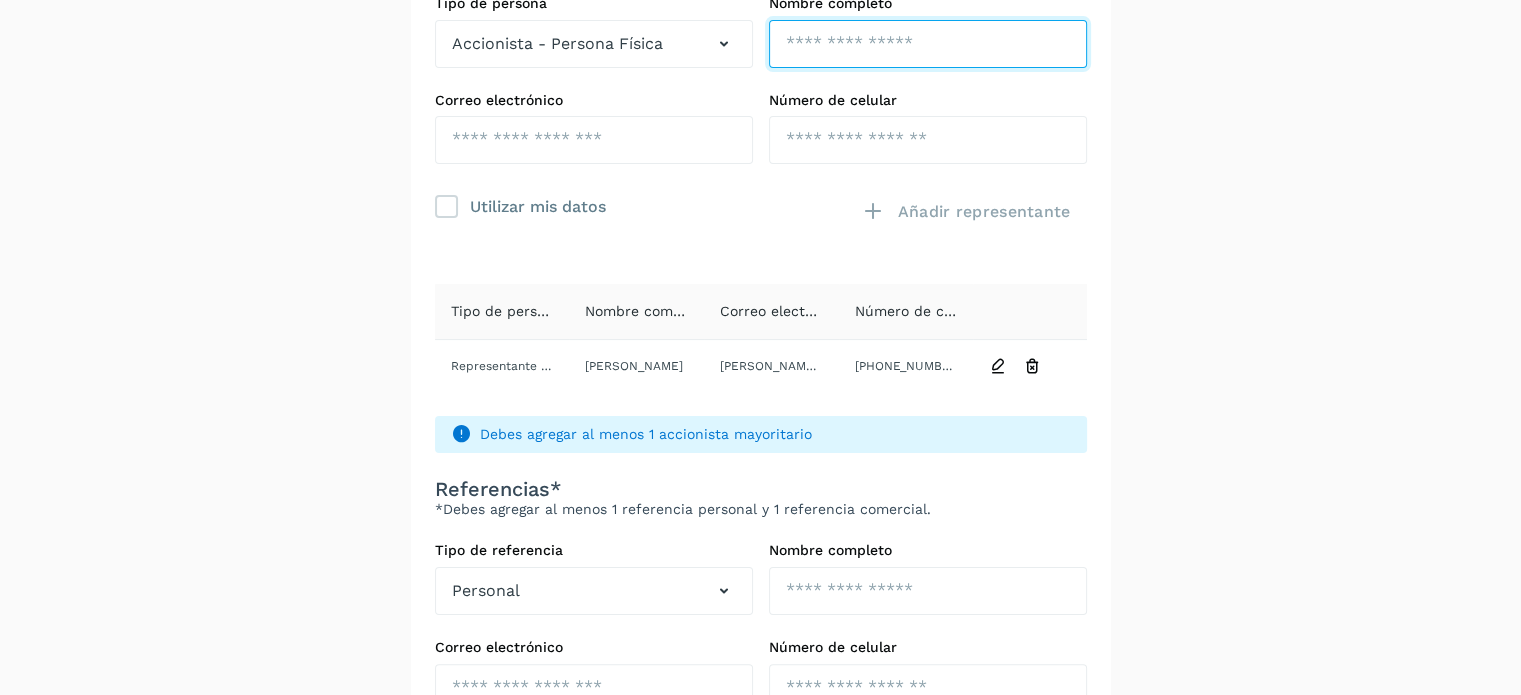 click at bounding box center [928, 44] 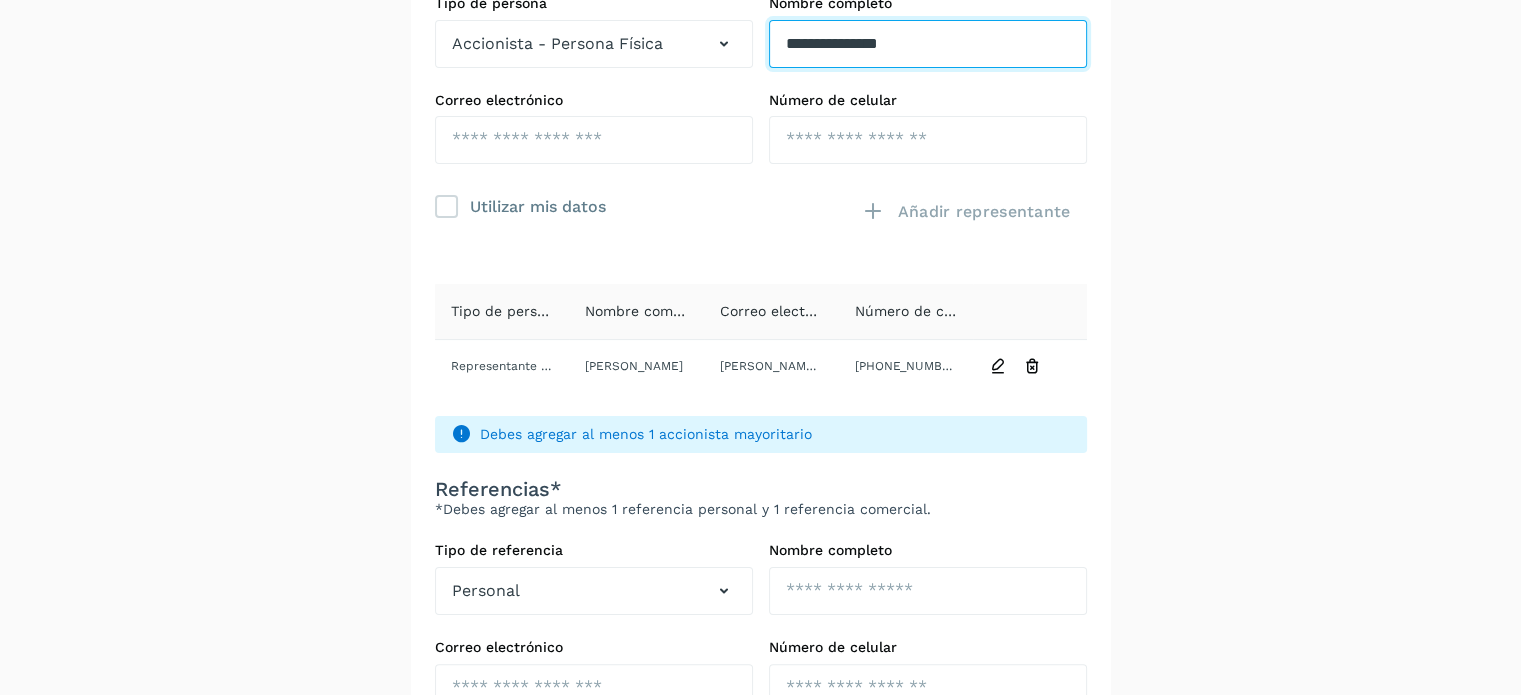 type on "**********" 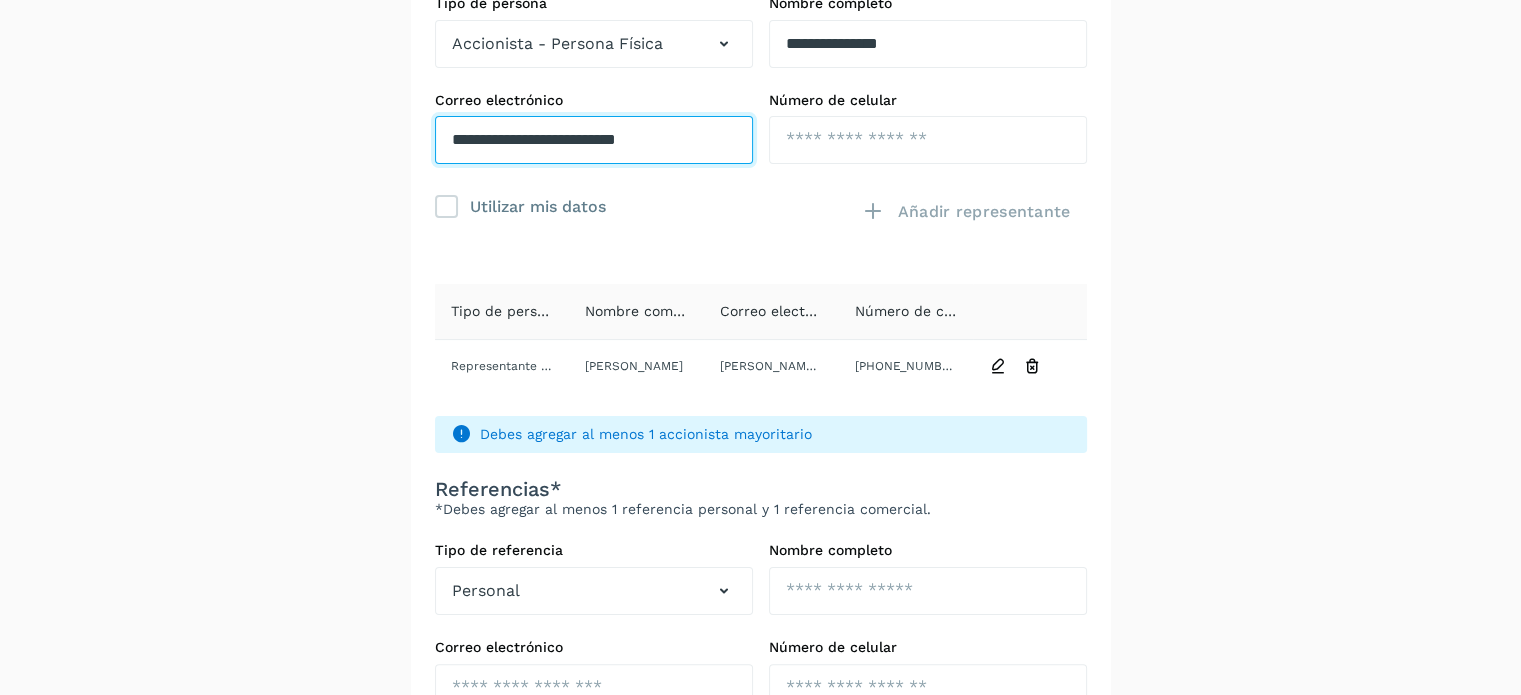 type on "**********" 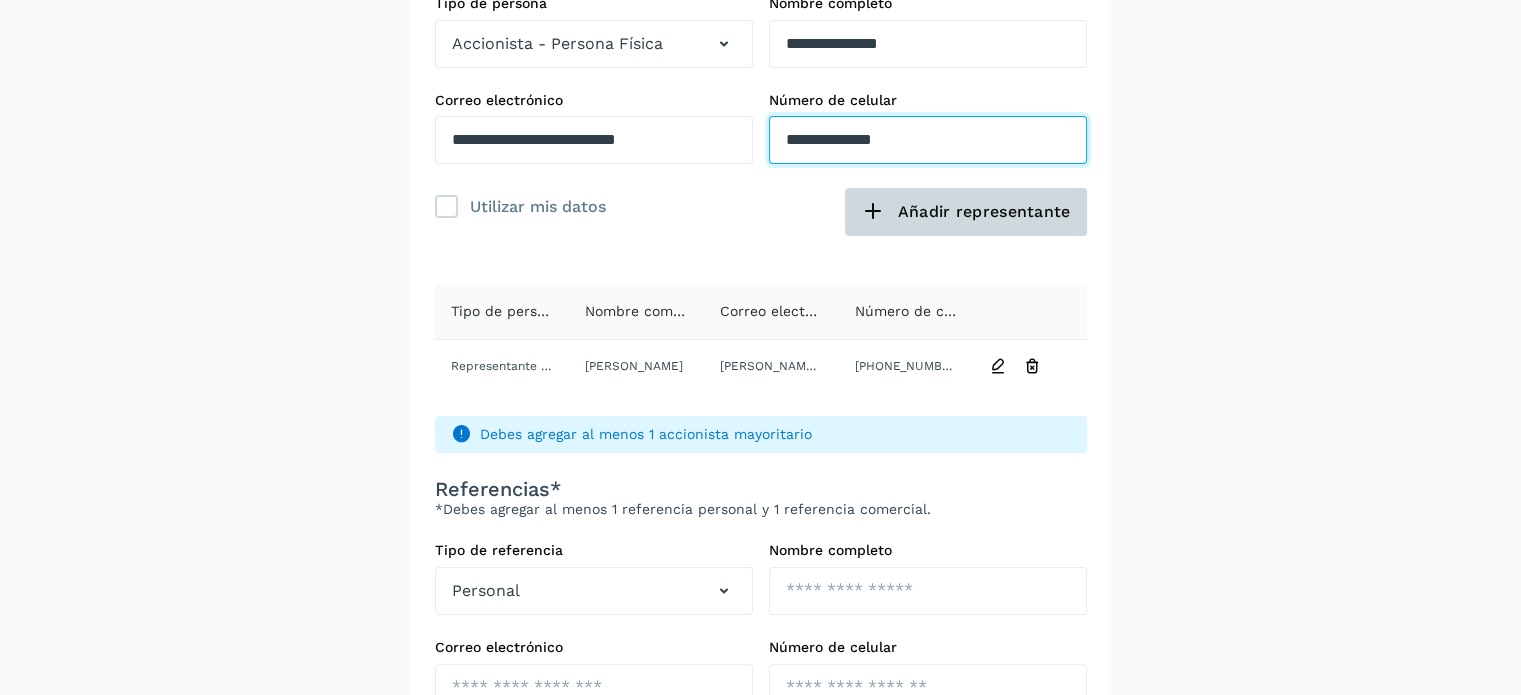 type on "**********" 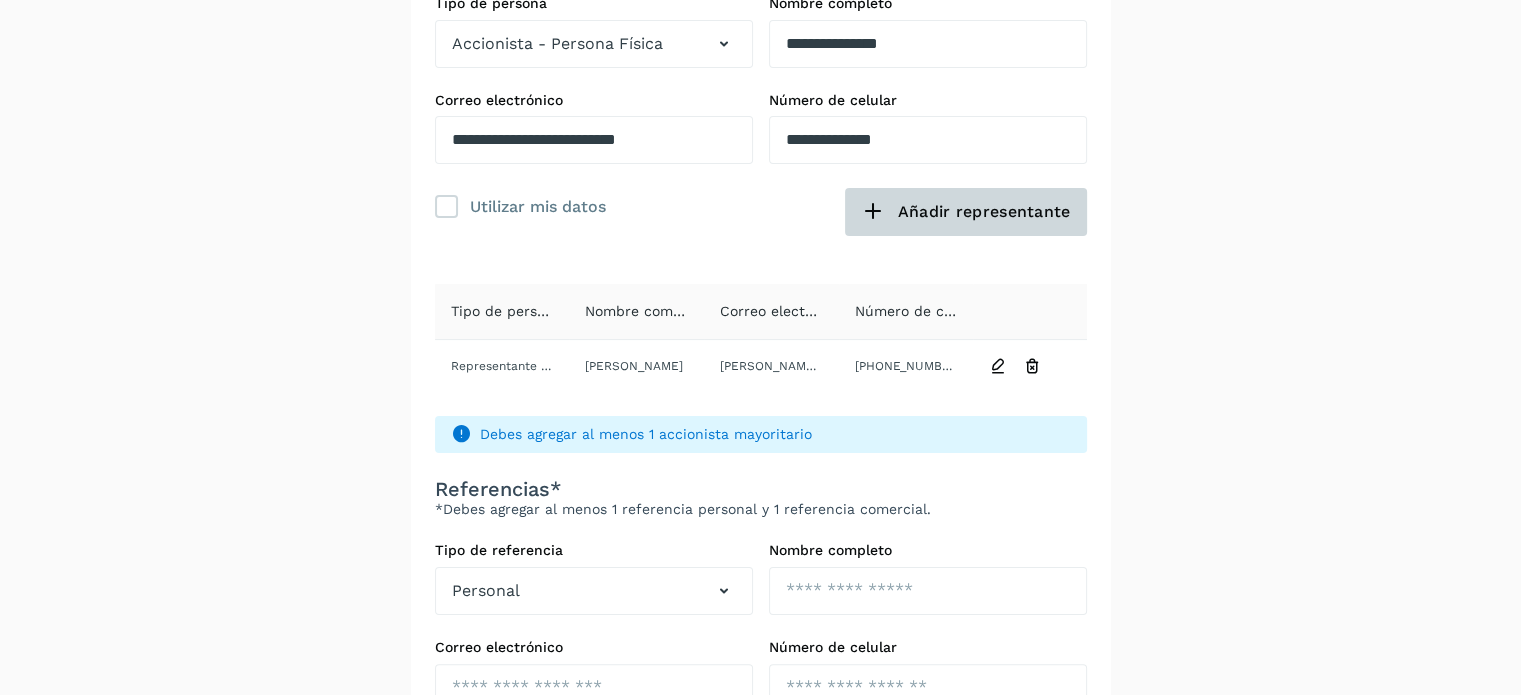 click on "Añadir representante" at bounding box center (965, 212) 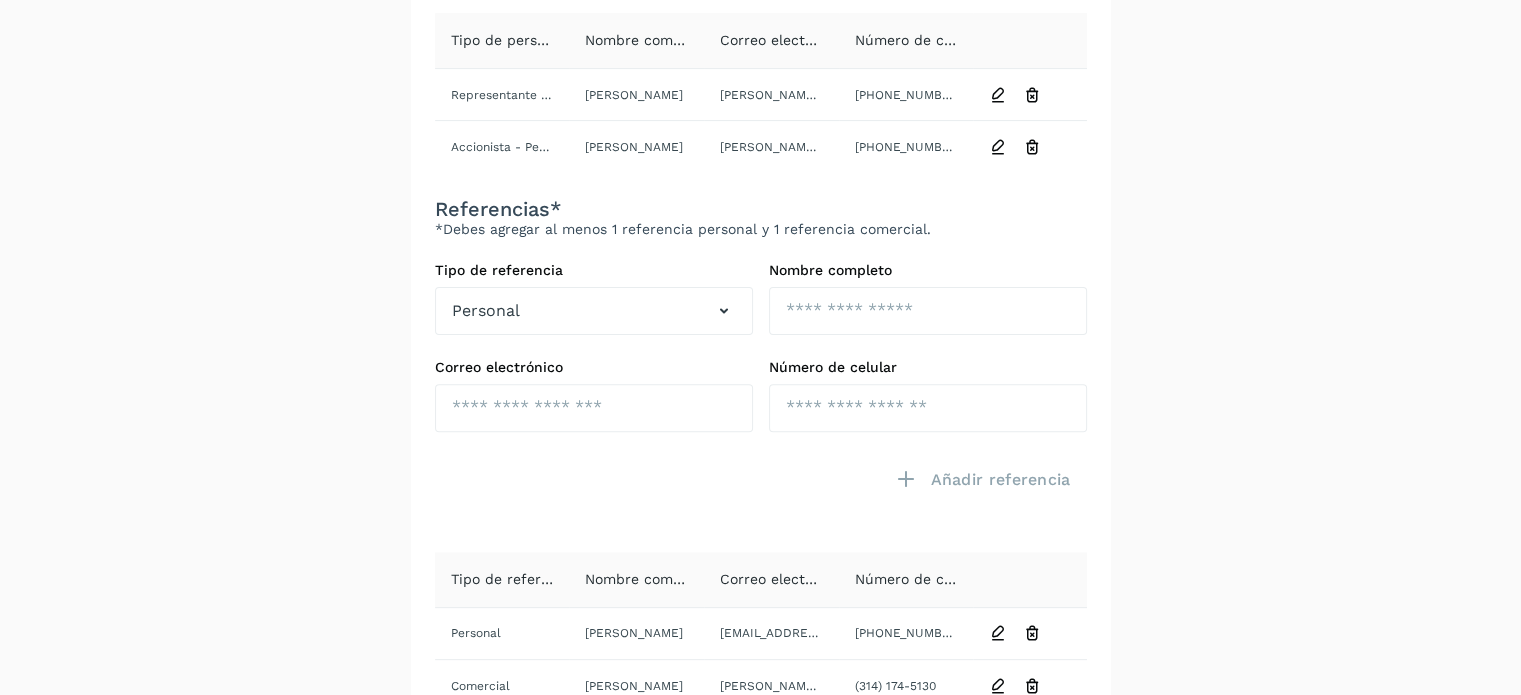 scroll, scrollTop: 299, scrollLeft: 0, axis: vertical 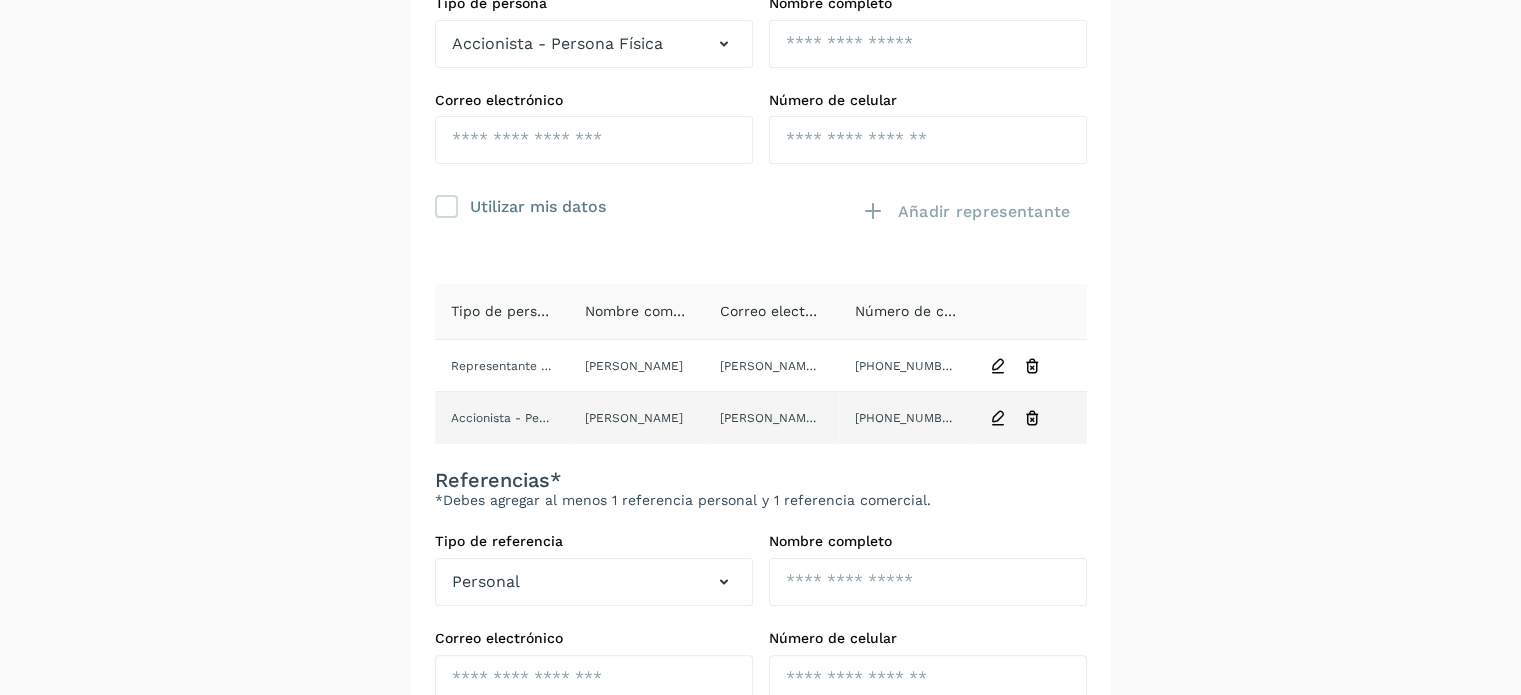 click at bounding box center (998, 418) 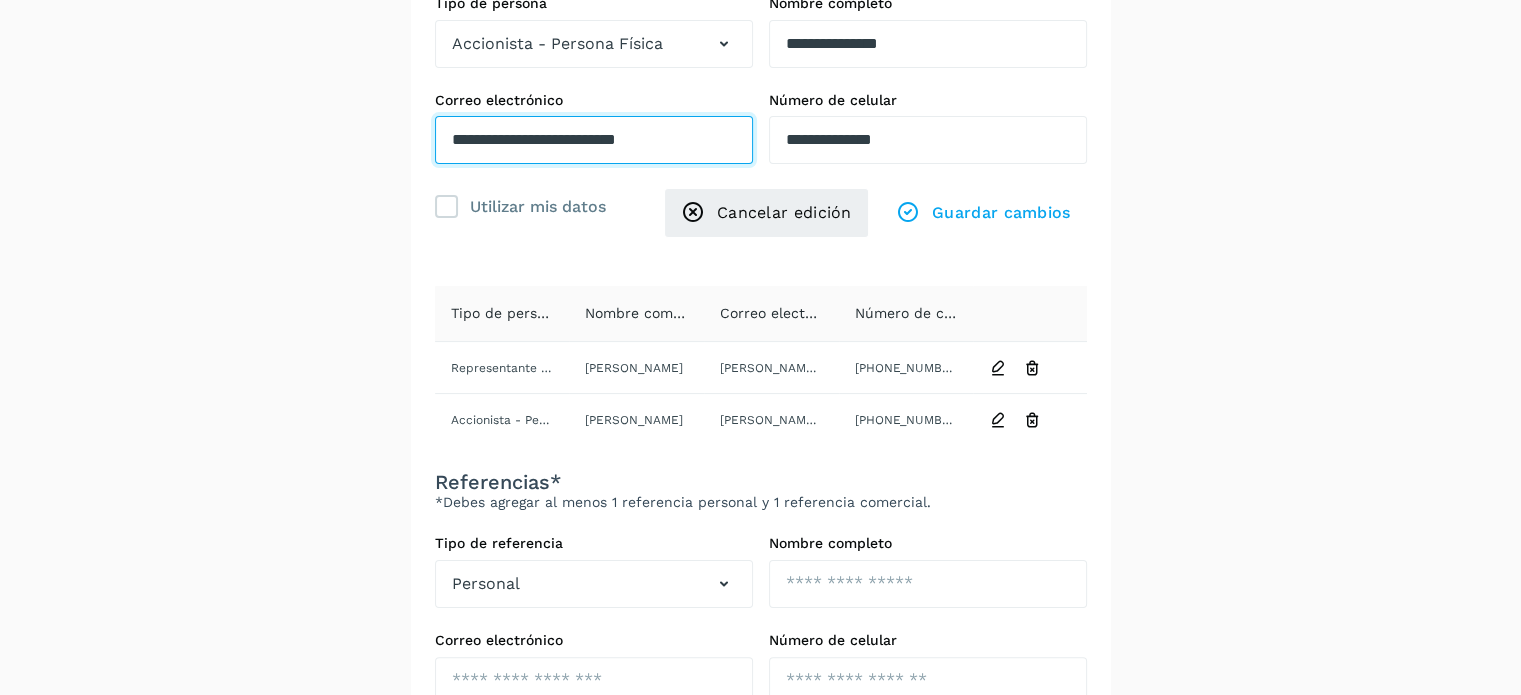 drag, startPoint x: 702, startPoint y: 137, endPoint x: 436, endPoint y: 88, distance: 270.4755 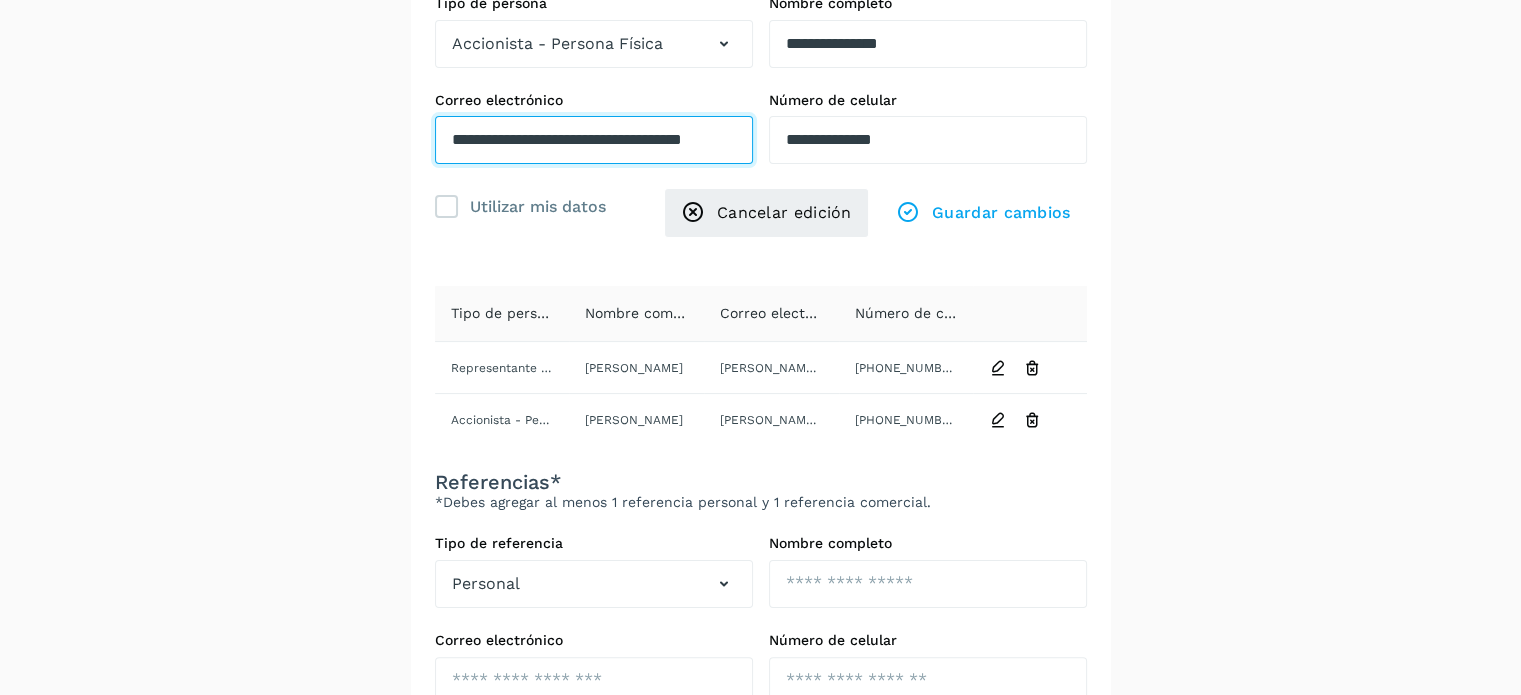 scroll, scrollTop: 0, scrollLeft: 26, axis: horizontal 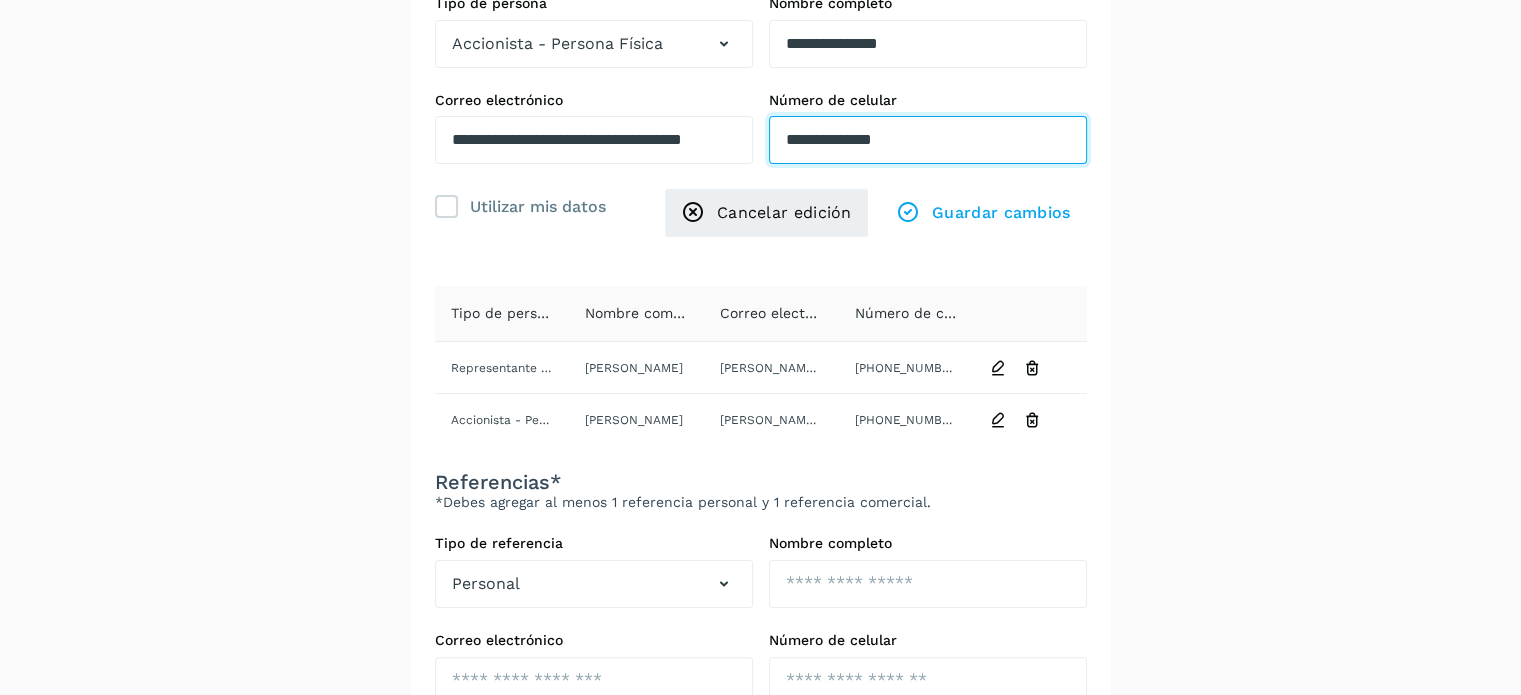 drag, startPoint x: 925, startPoint y: 138, endPoint x: 776, endPoint y: 105, distance: 152.61061 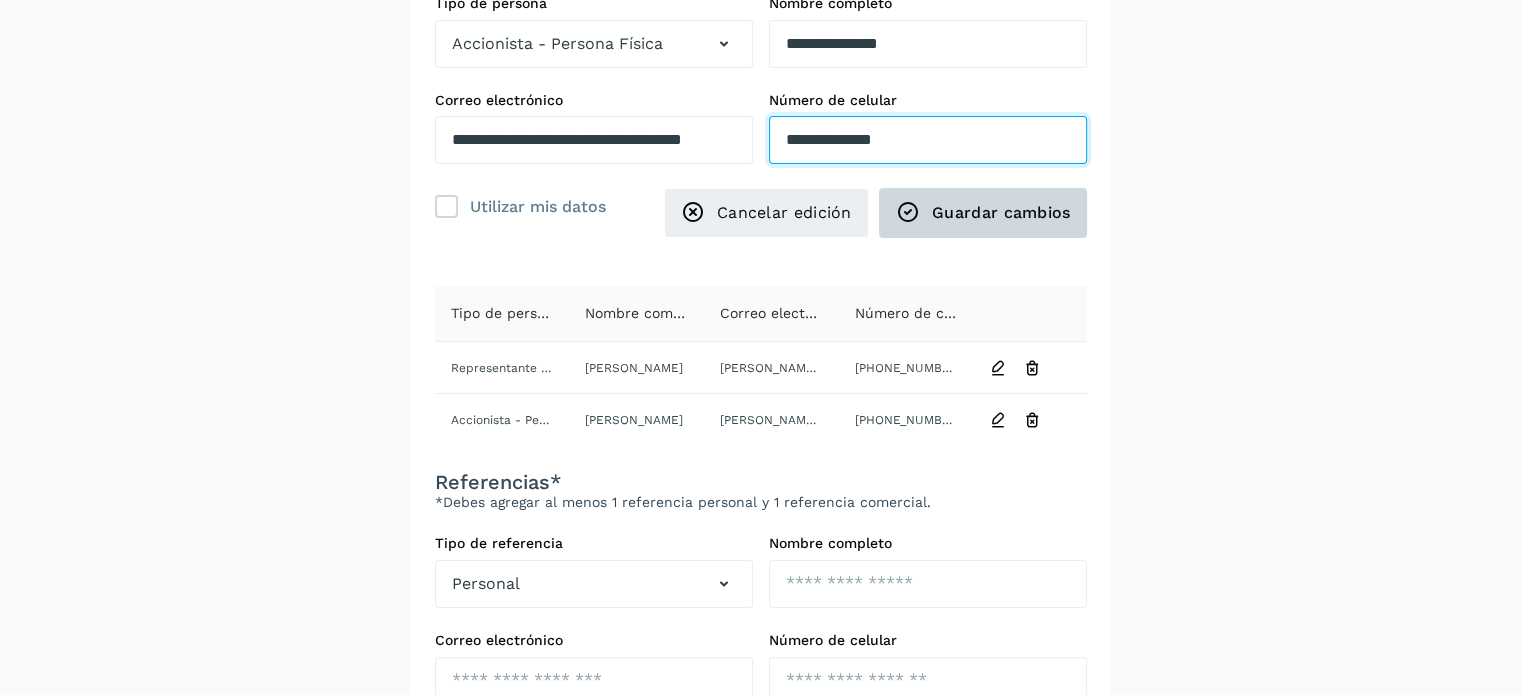 type on "**********" 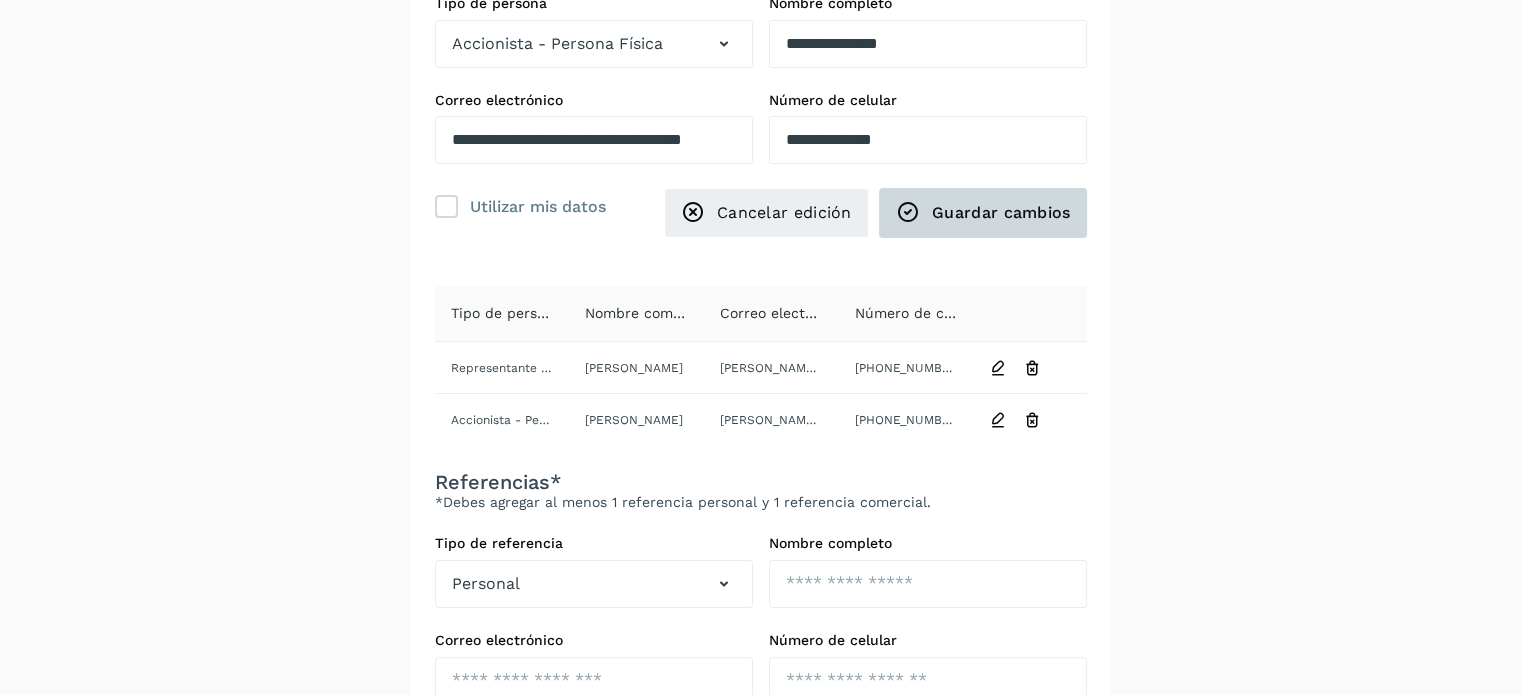 drag, startPoint x: 932, startPoint y: 213, endPoint x: 921, endPoint y: 202, distance: 15.556349 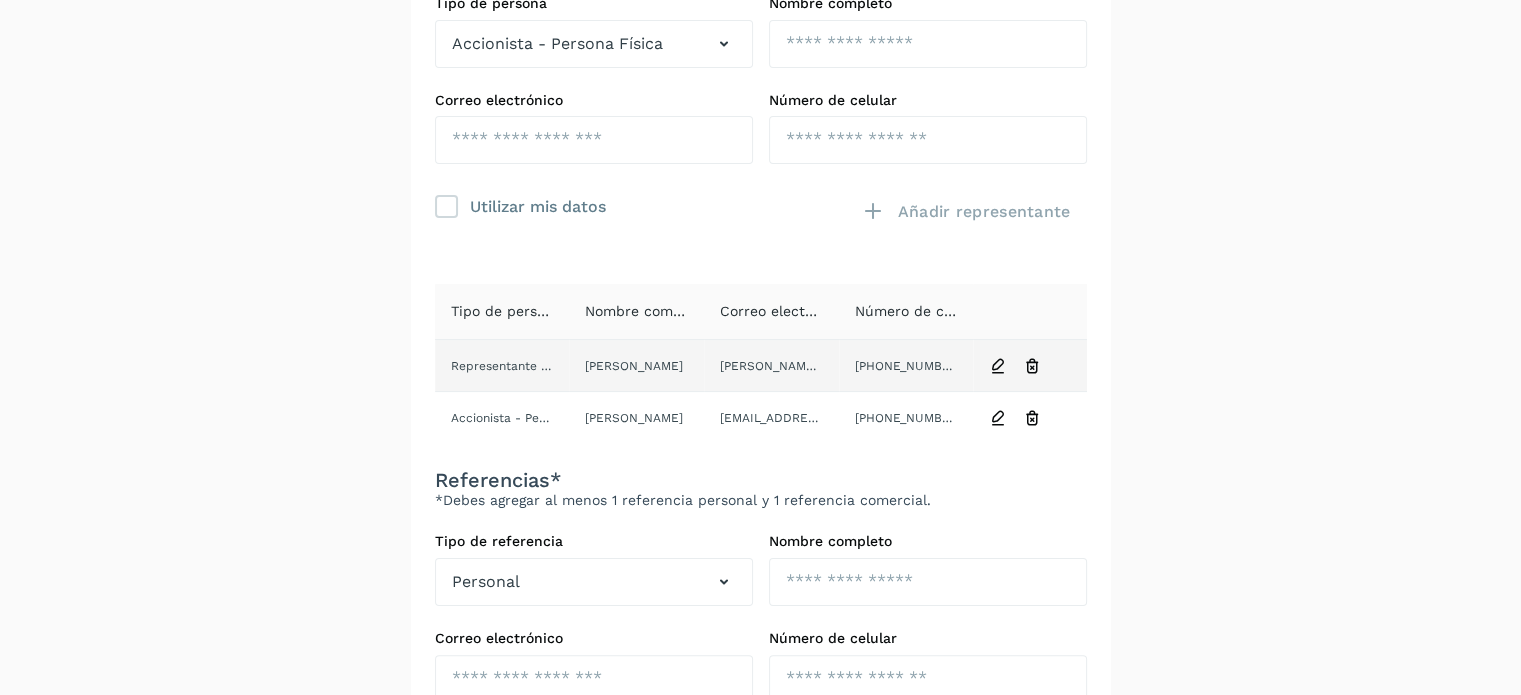 scroll, scrollTop: 199, scrollLeft: 0, axis: vertical 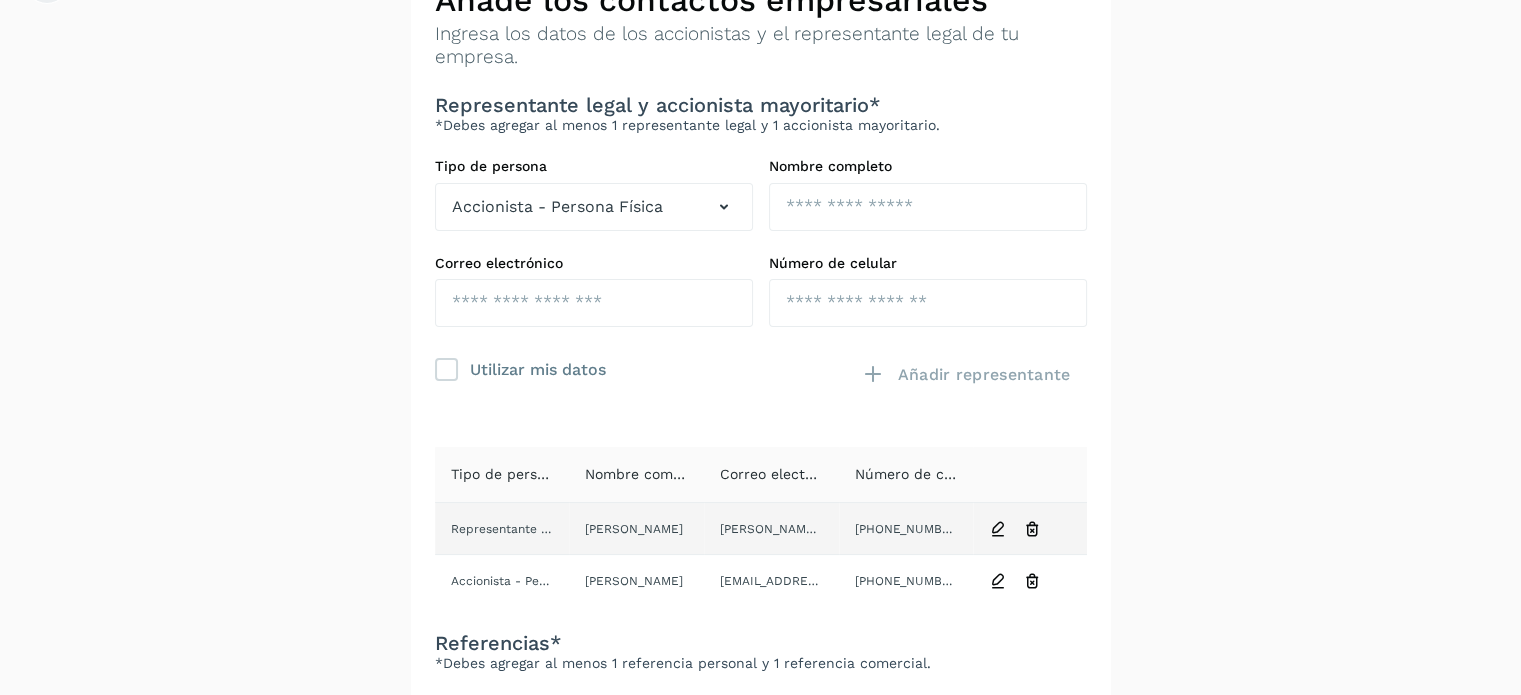 click at bounding box center [998, 529] 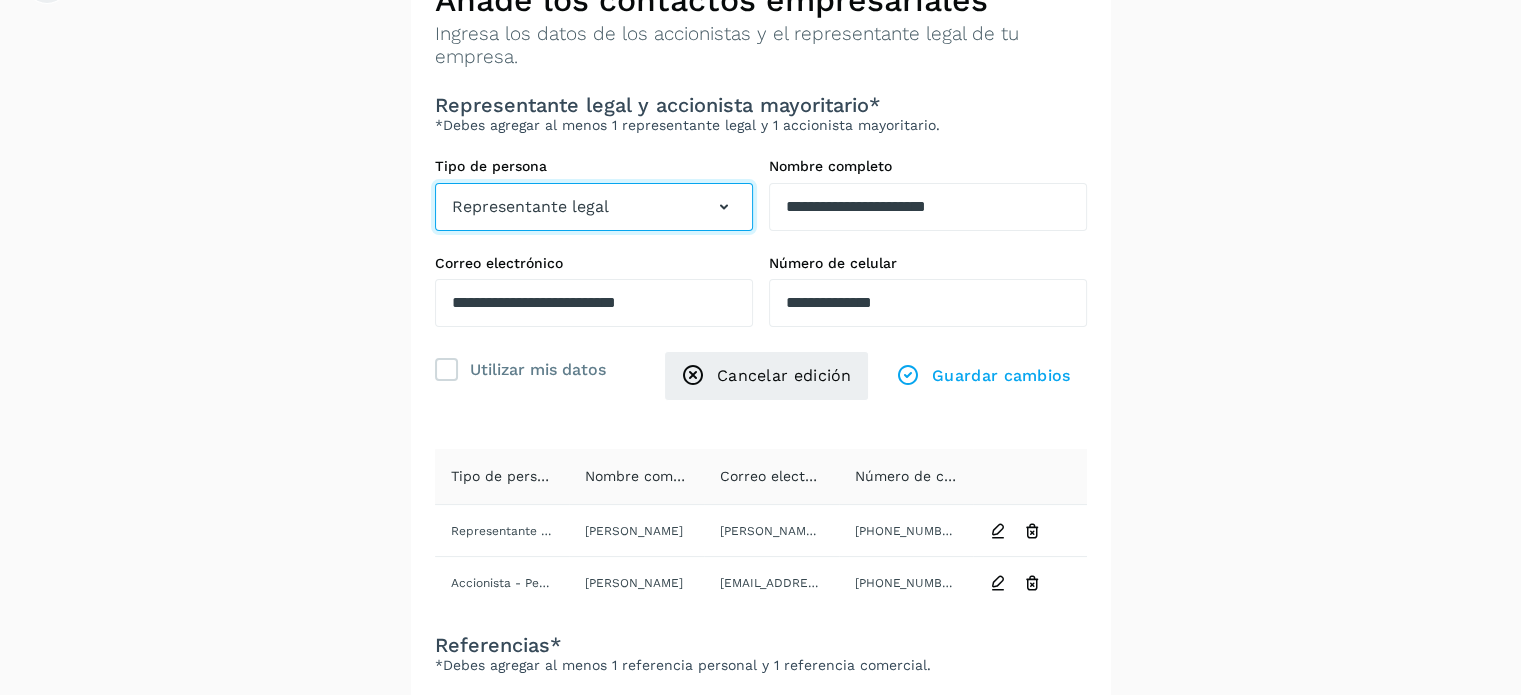 click on "Representante legal" at bounding box center (594, 207) 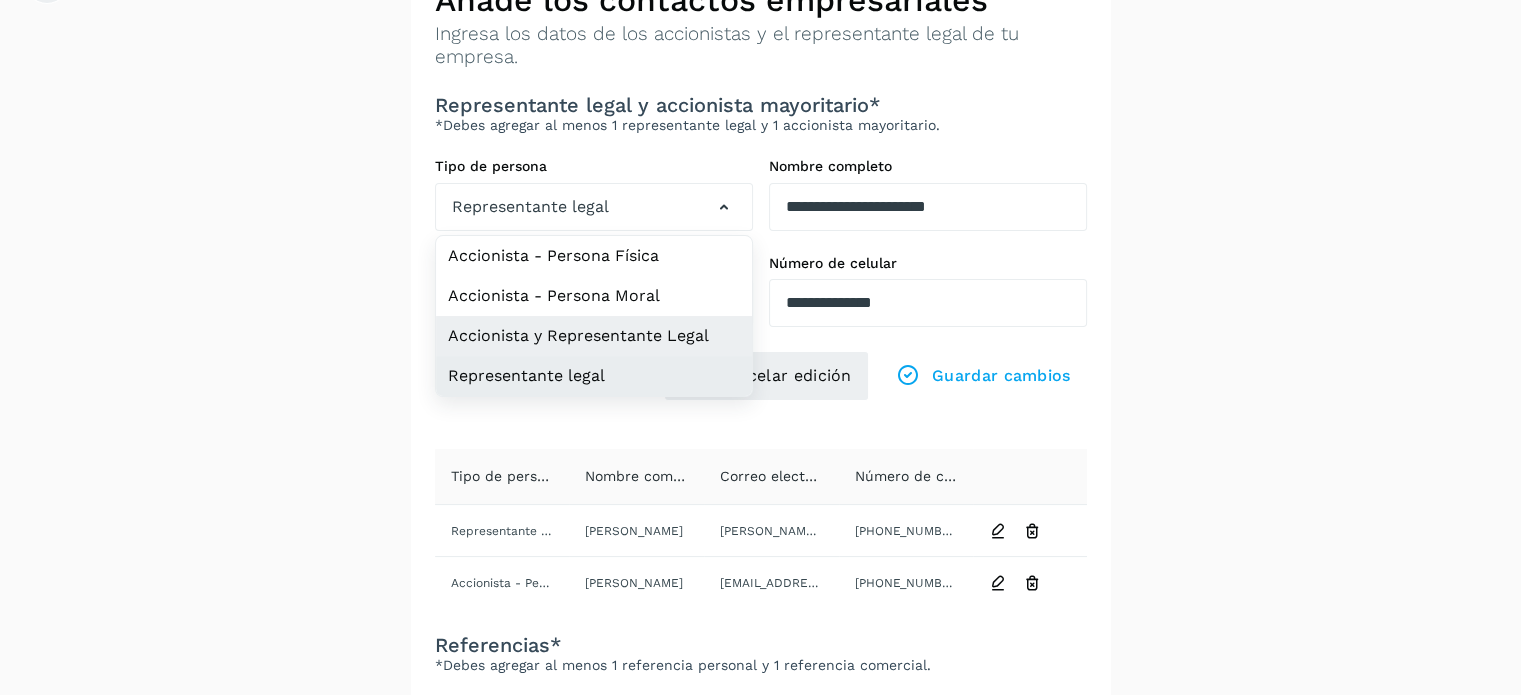 click on "Accionista y Representante Legal" 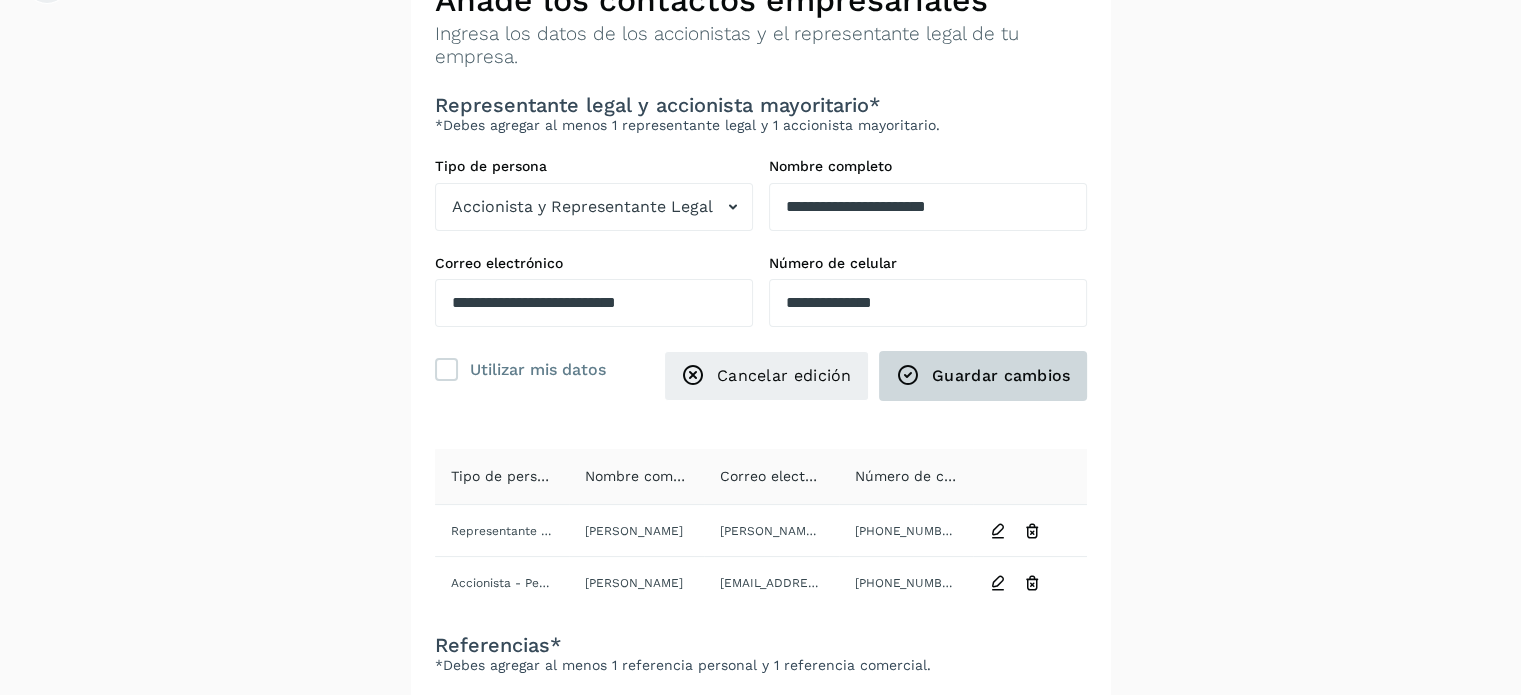 click on "Guardar cambios" 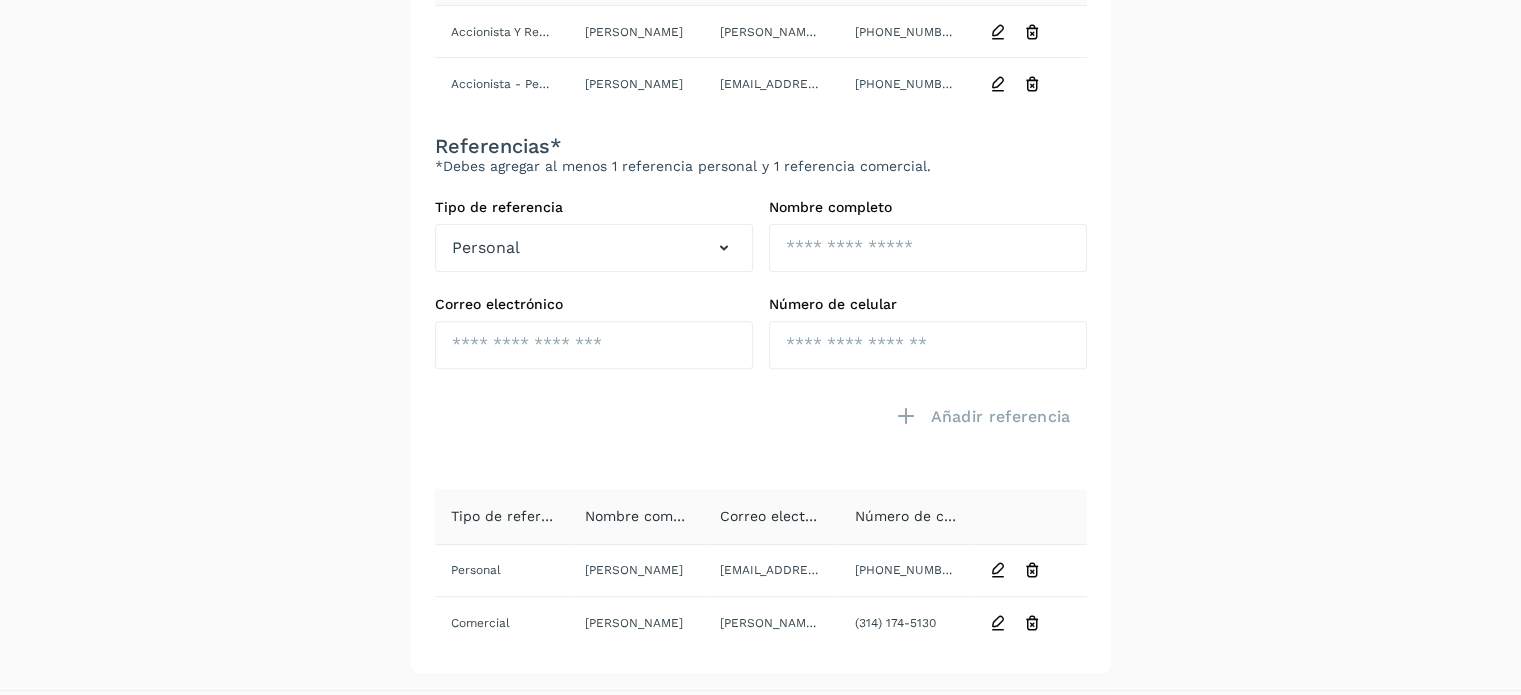 scroll, scrollTop: 699, scrollLeft: 0, axis: vertical 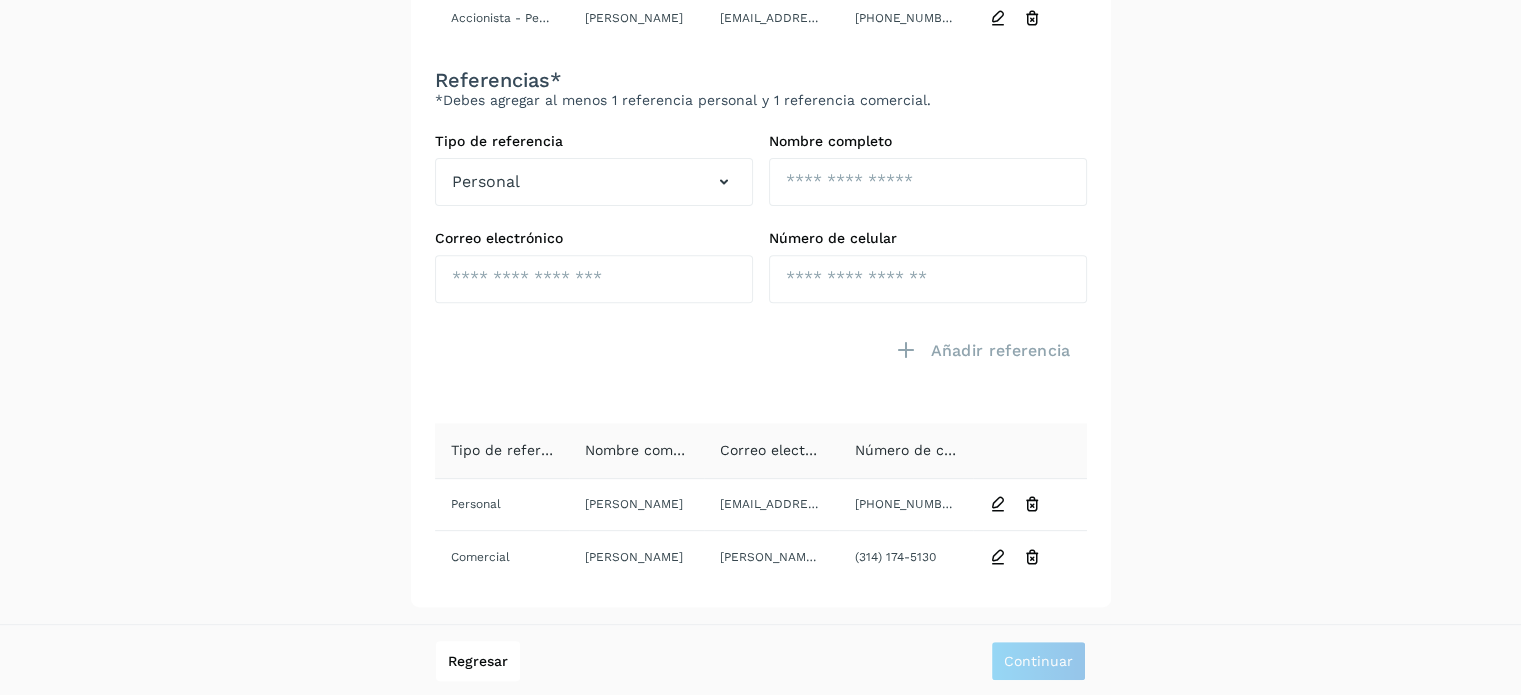 click on "**********" at bounding box center (760, 0) 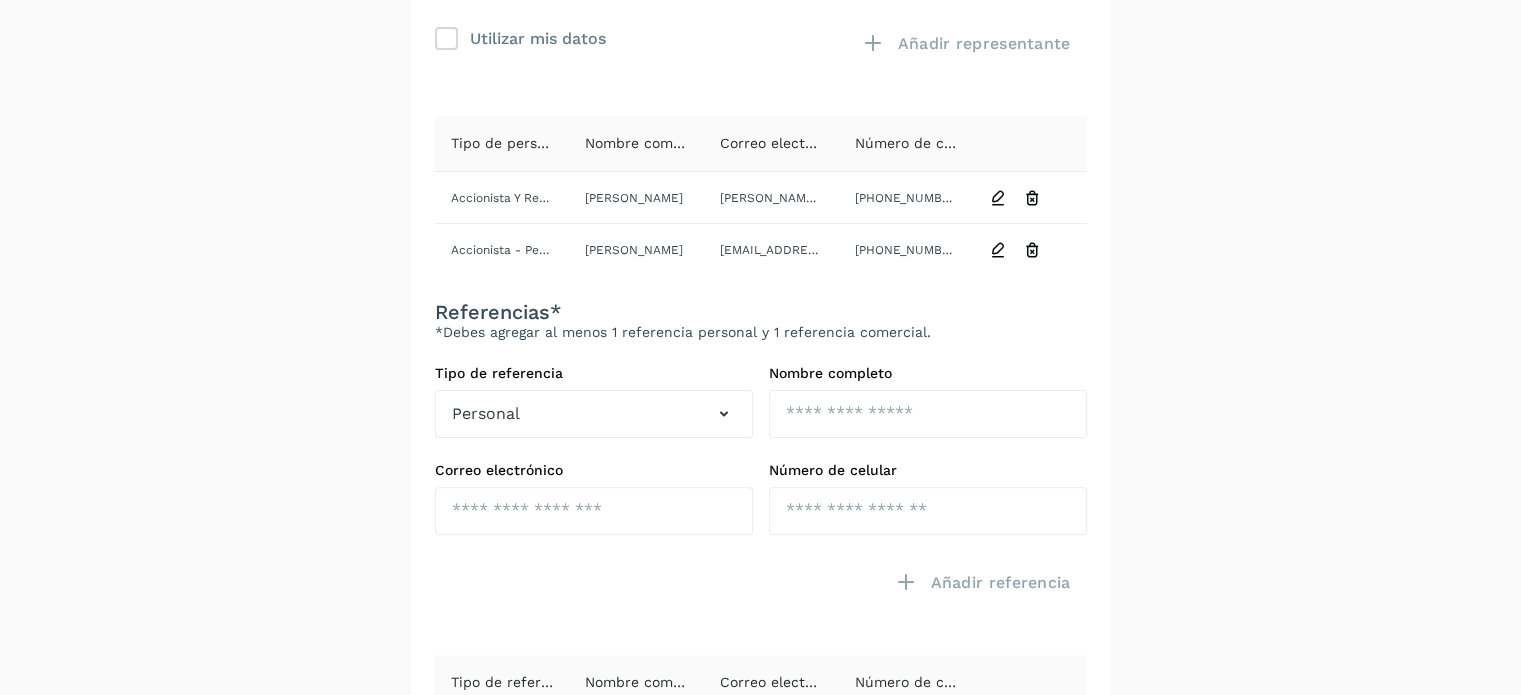 scroll, scrollTop: 699, scrollLeft: 0, axis: vertical 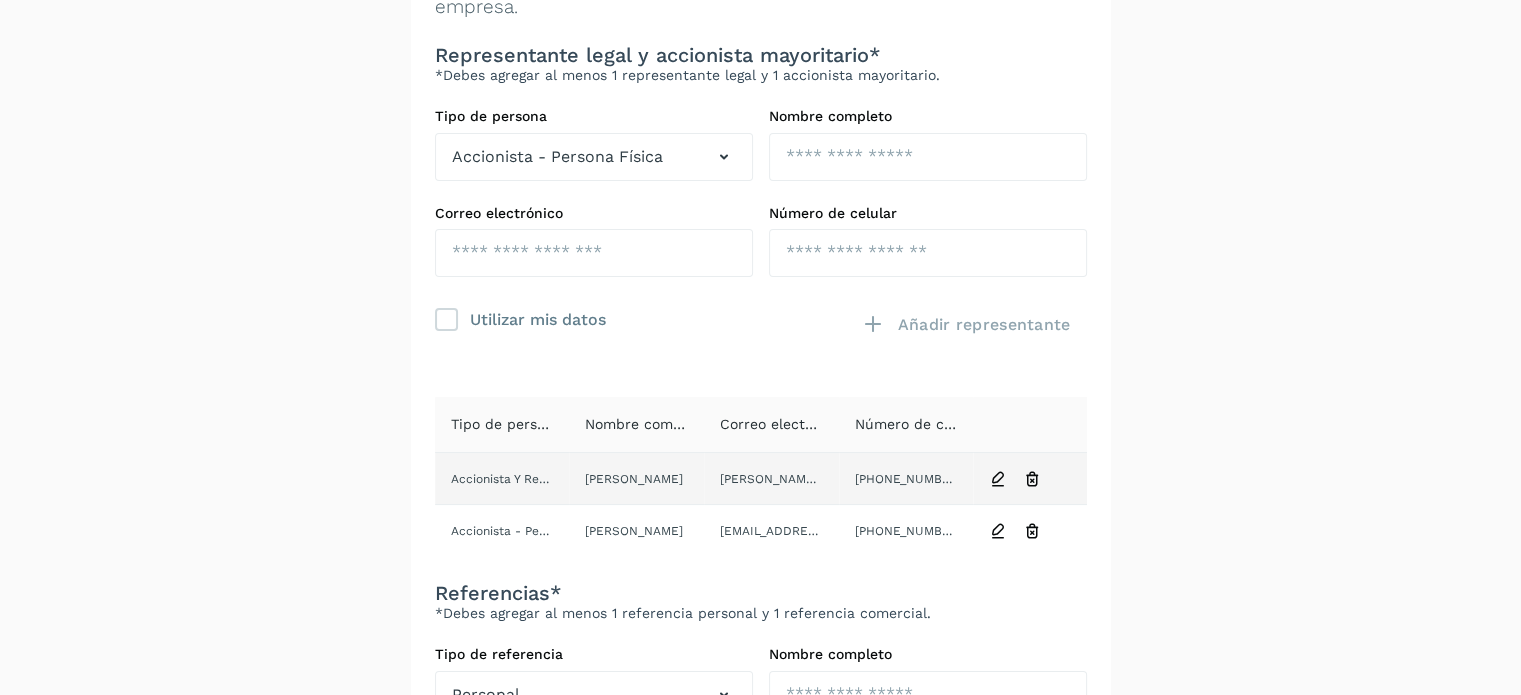 click at bounding box center [1032, 479] 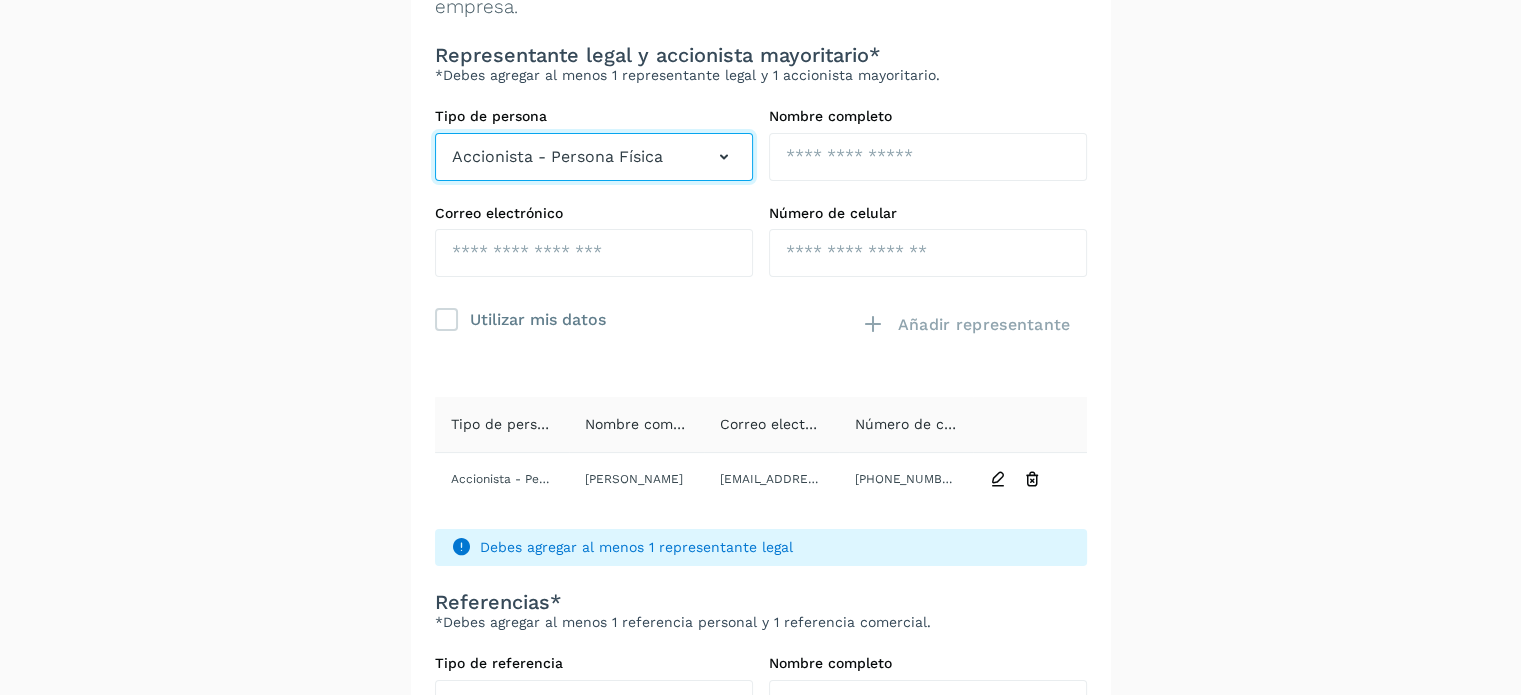 click at bounding box center (724, 157) 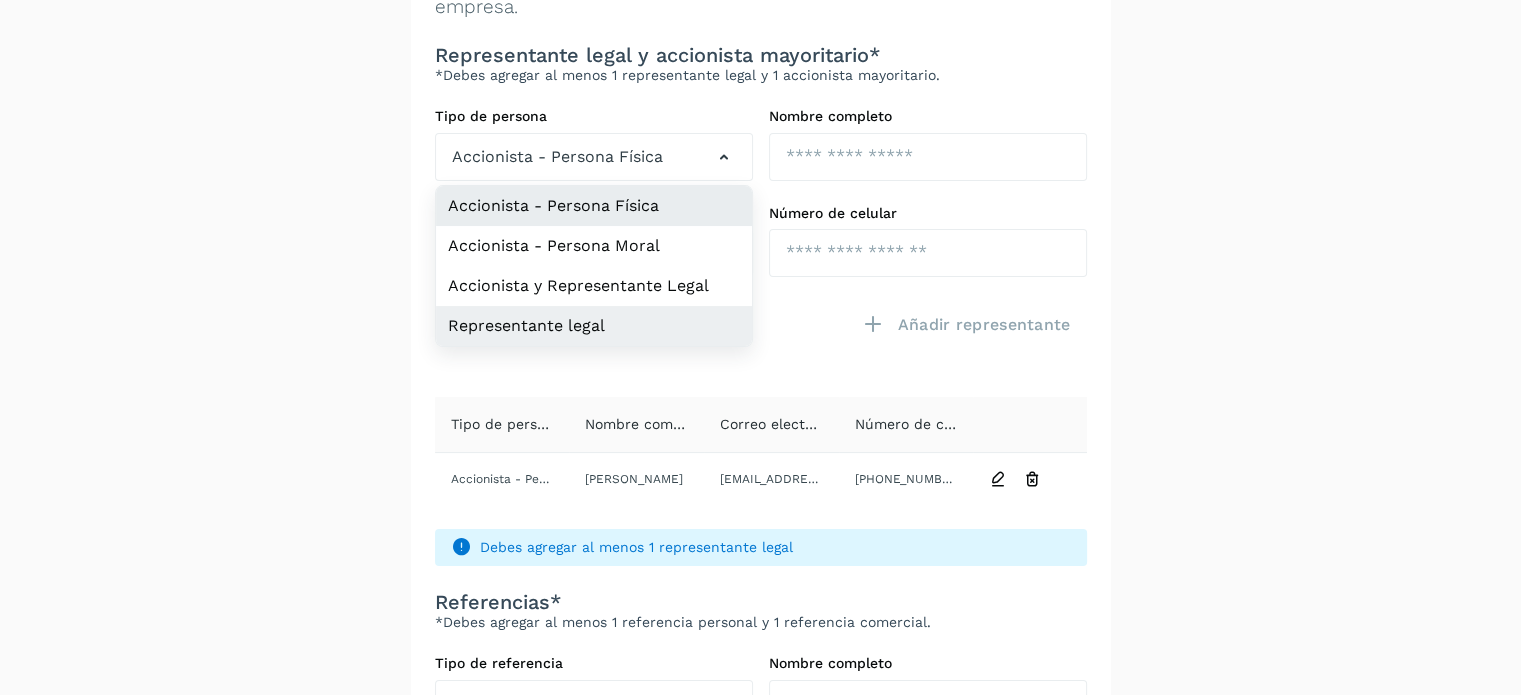 click on "Representante legal" 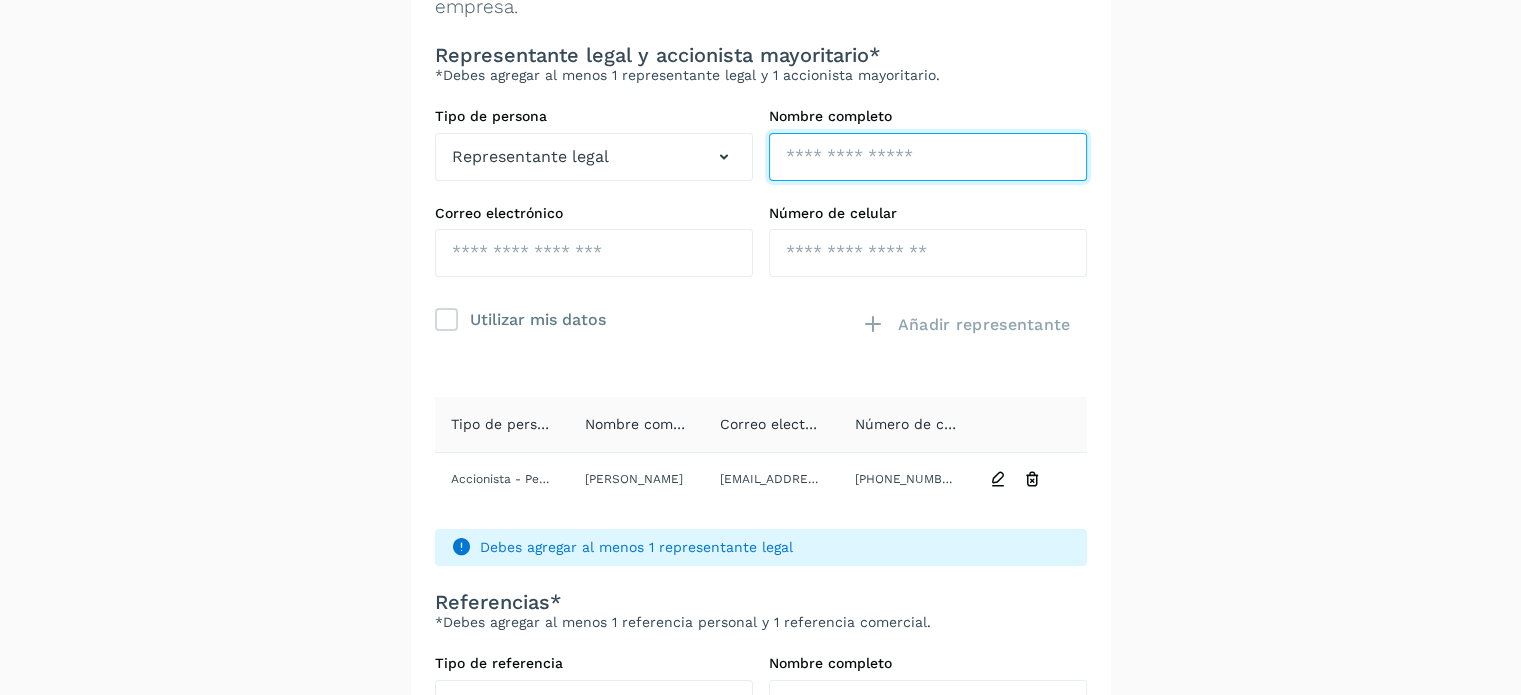 click at bounding box center (928, 157) 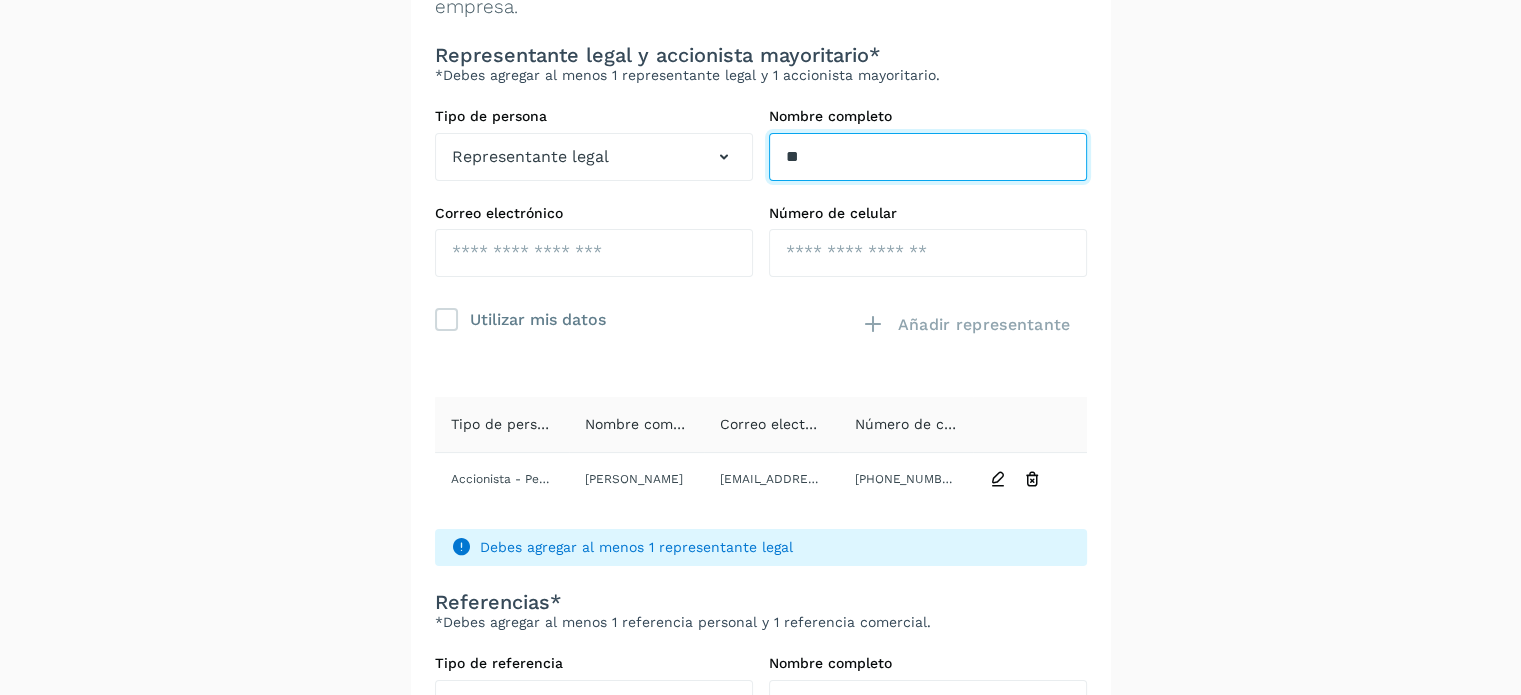 type on "*" 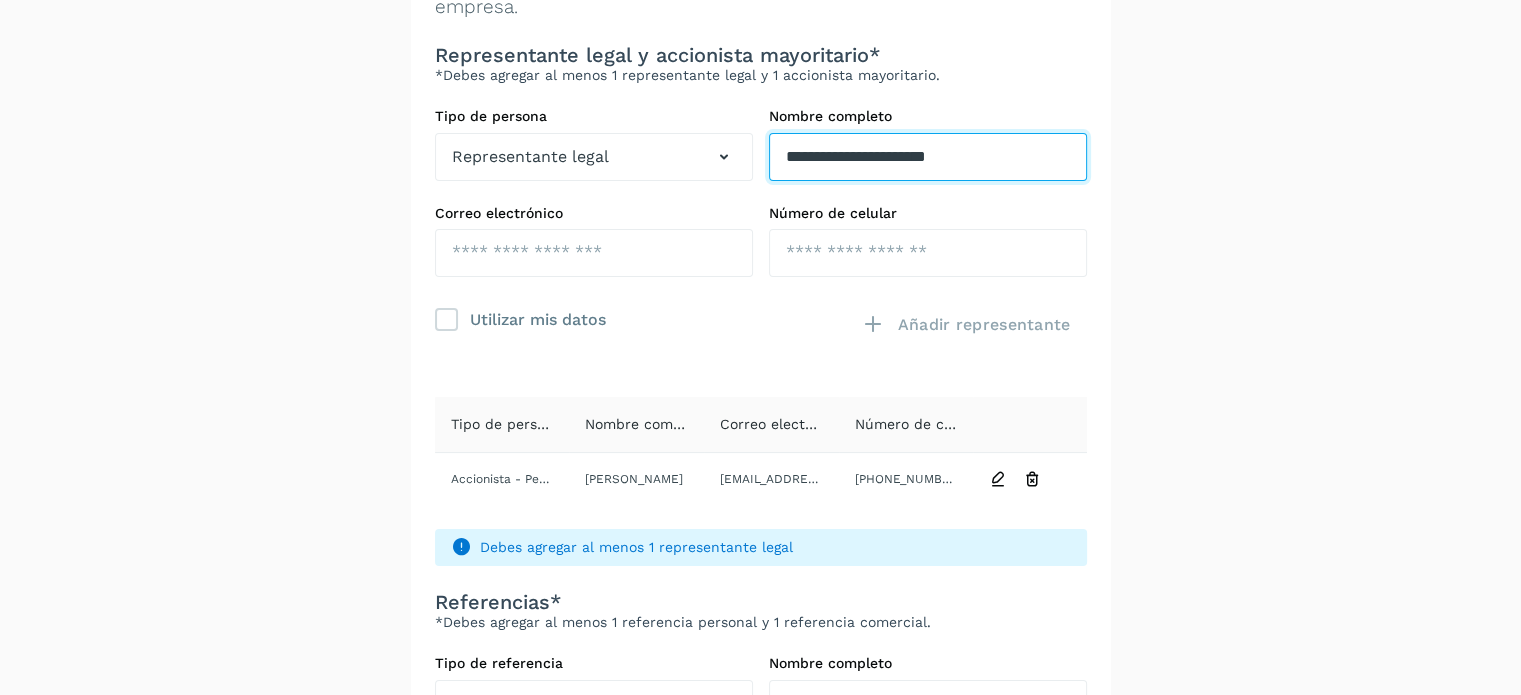 type on "**********" 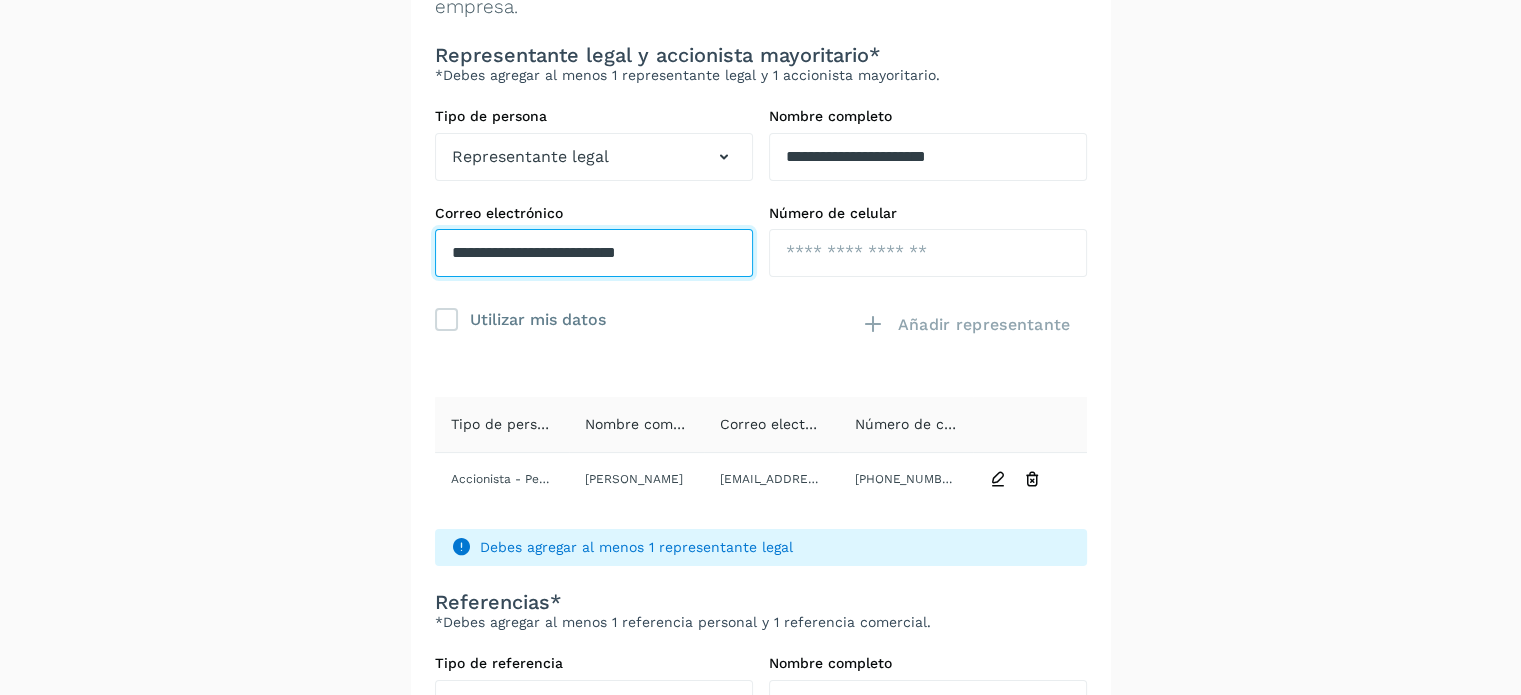type on "**********" 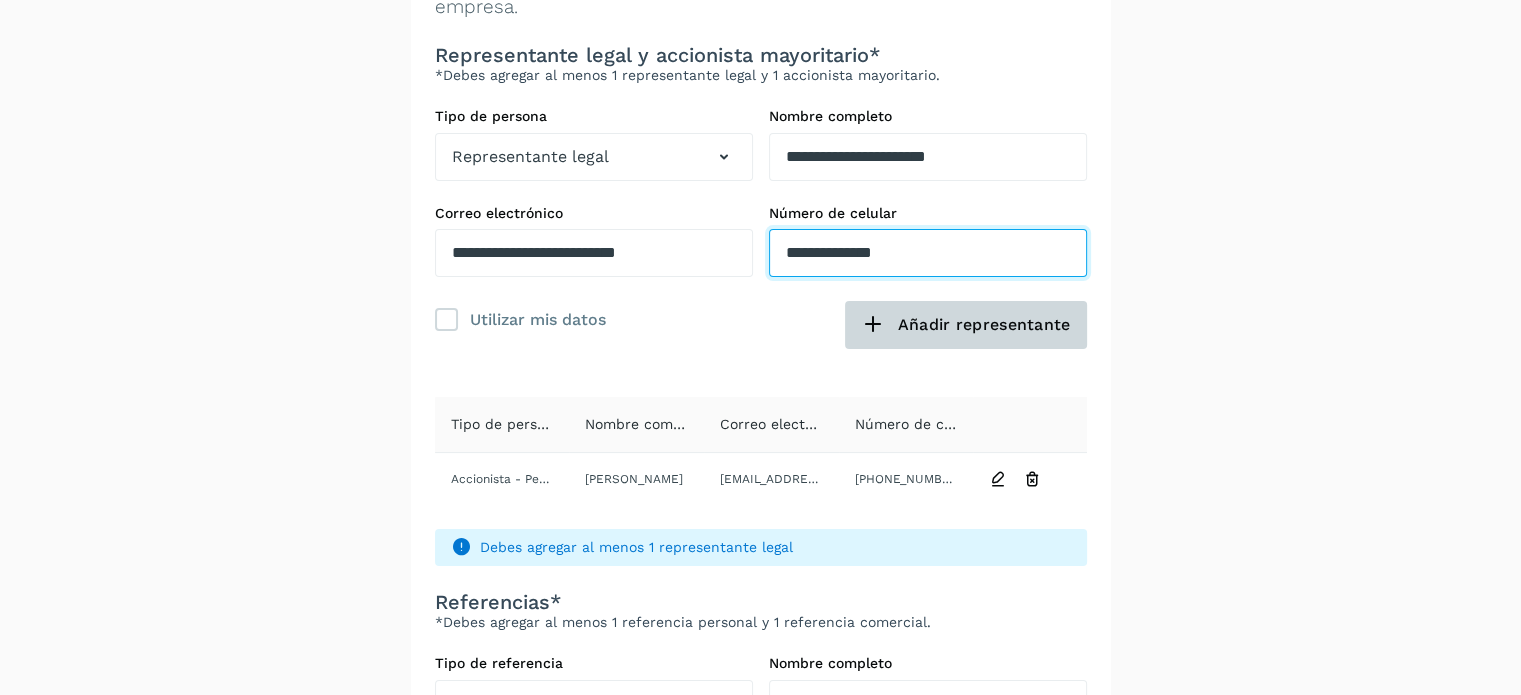 type on "**********" 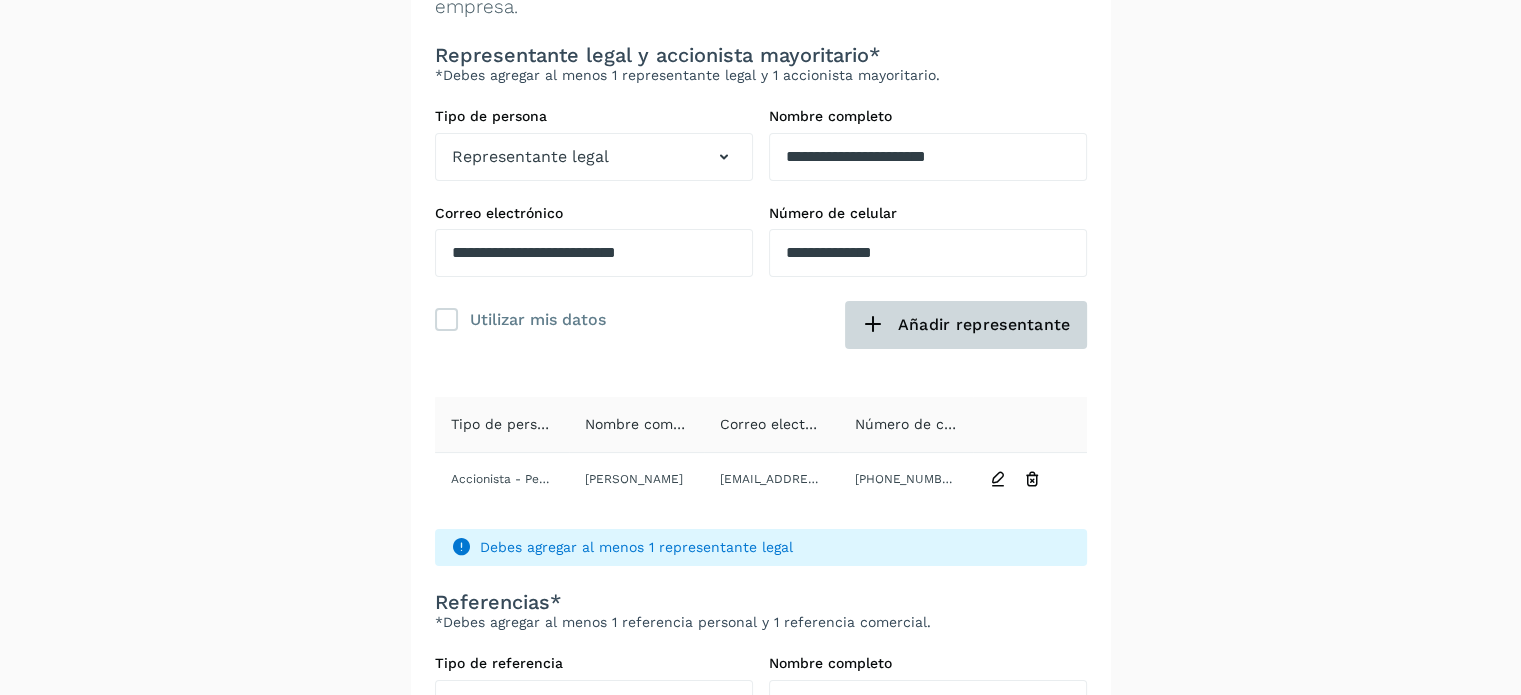 click on "Añadir representante" 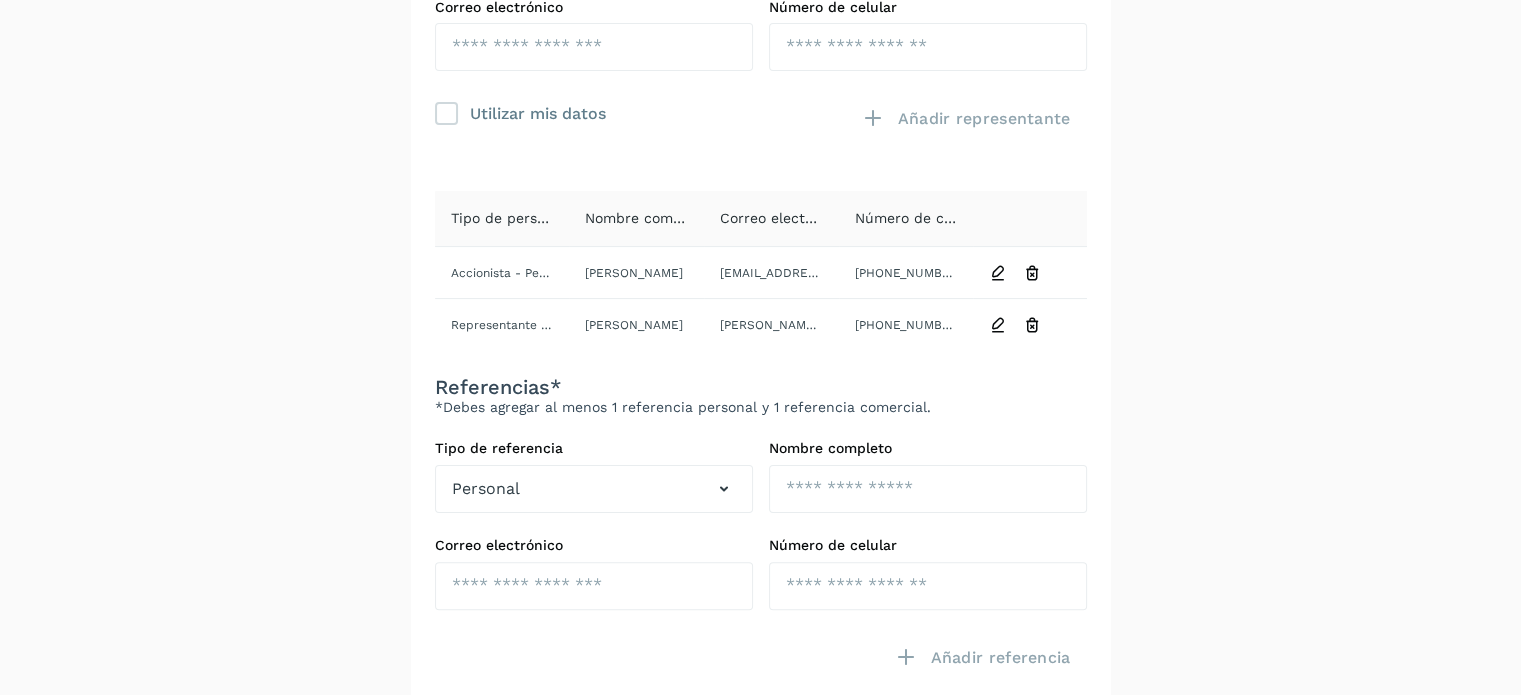 scroll, scrollTop: 399, scrollLeft: 0, axis: vertical 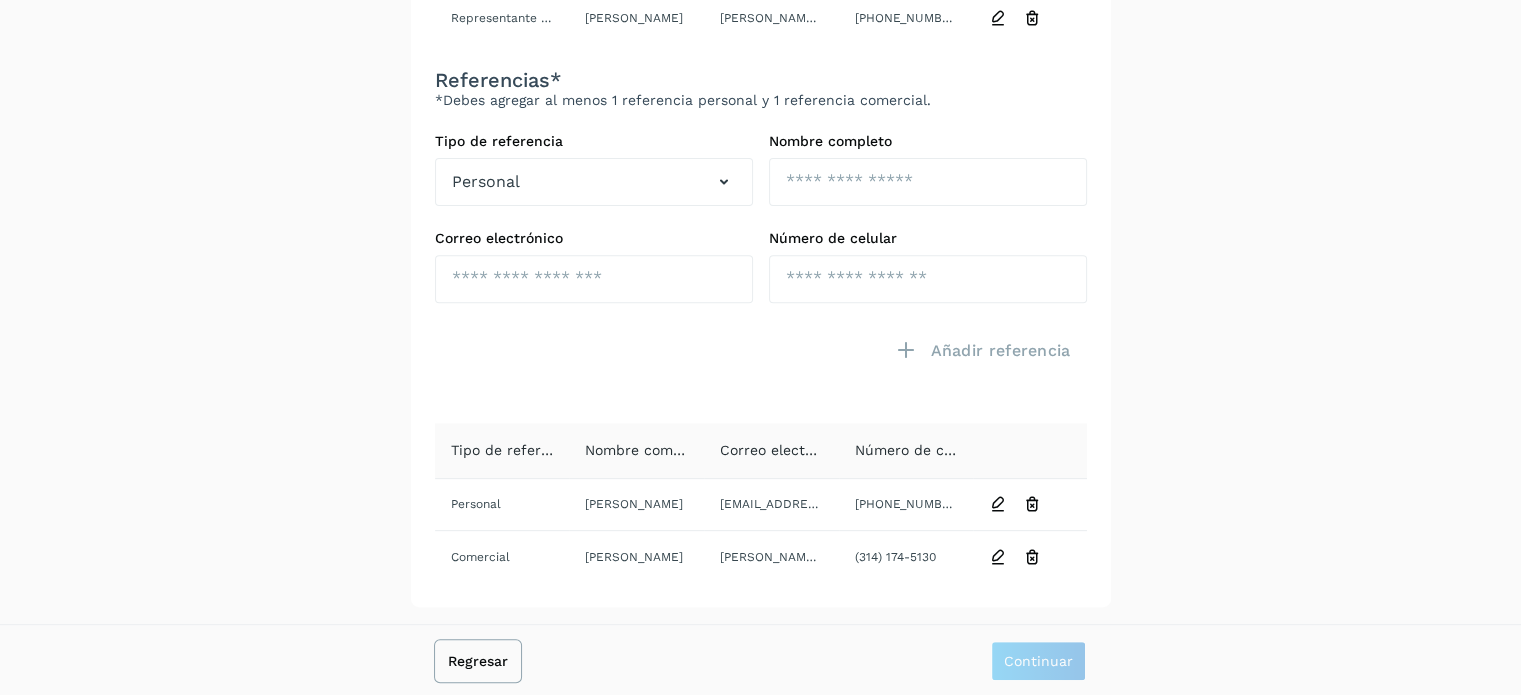 click on "Regresar" 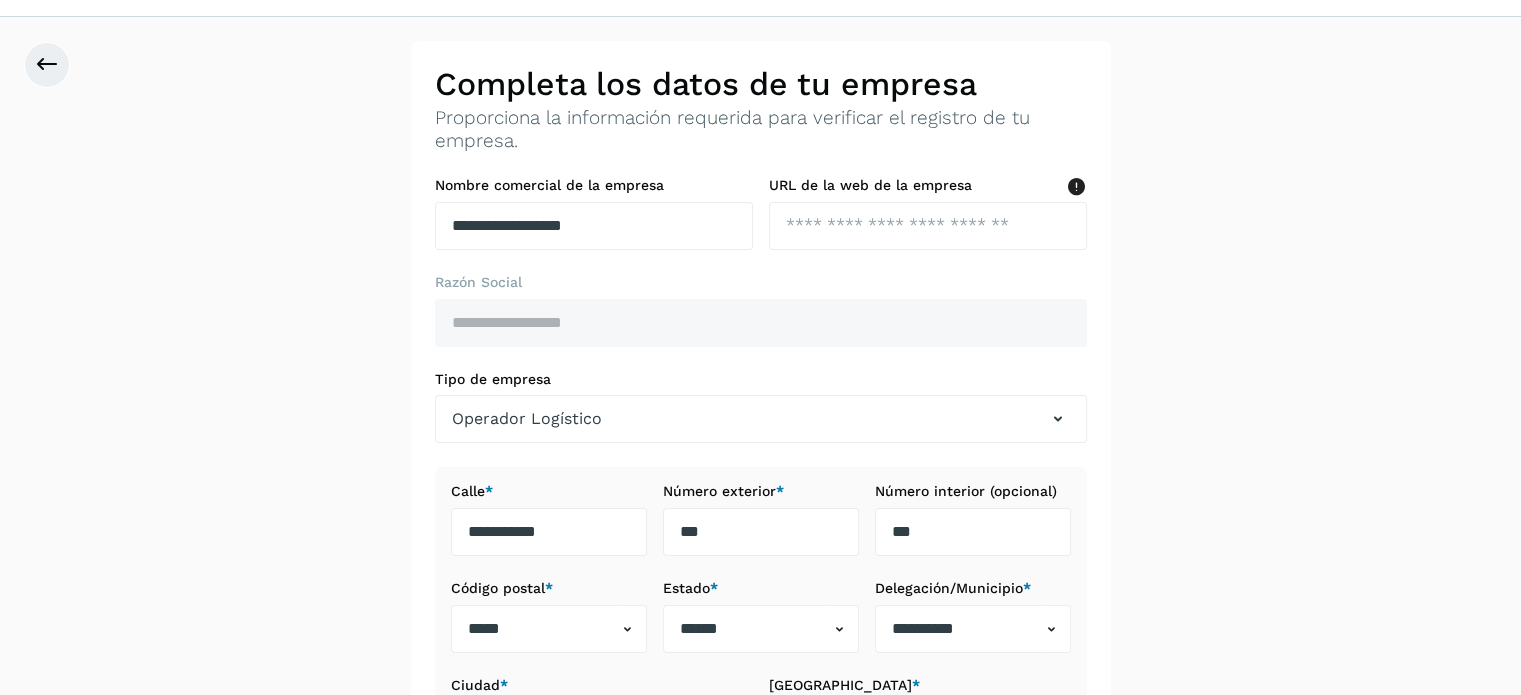 scroll, scrollTop: 44, scrollLeft: 0, axis: vertical 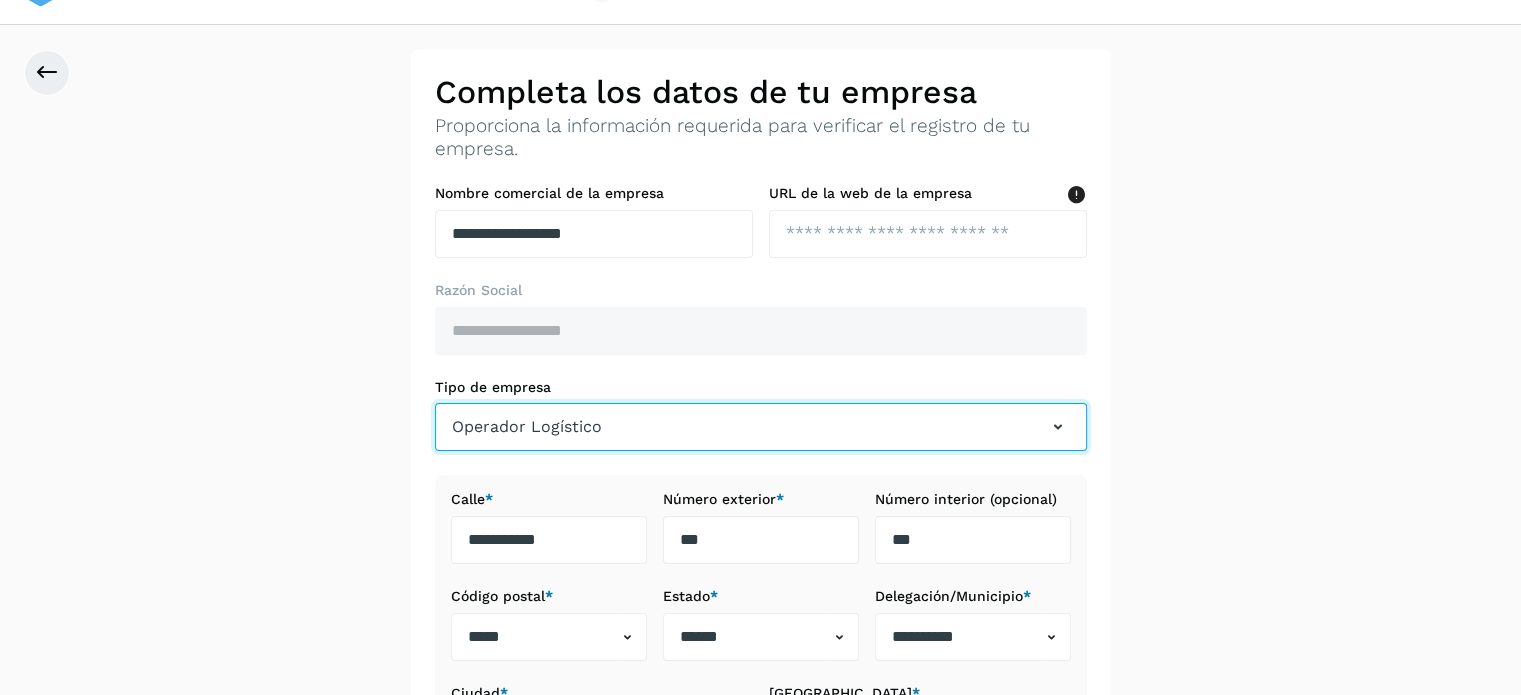 click at bounding box center [1058, 427] 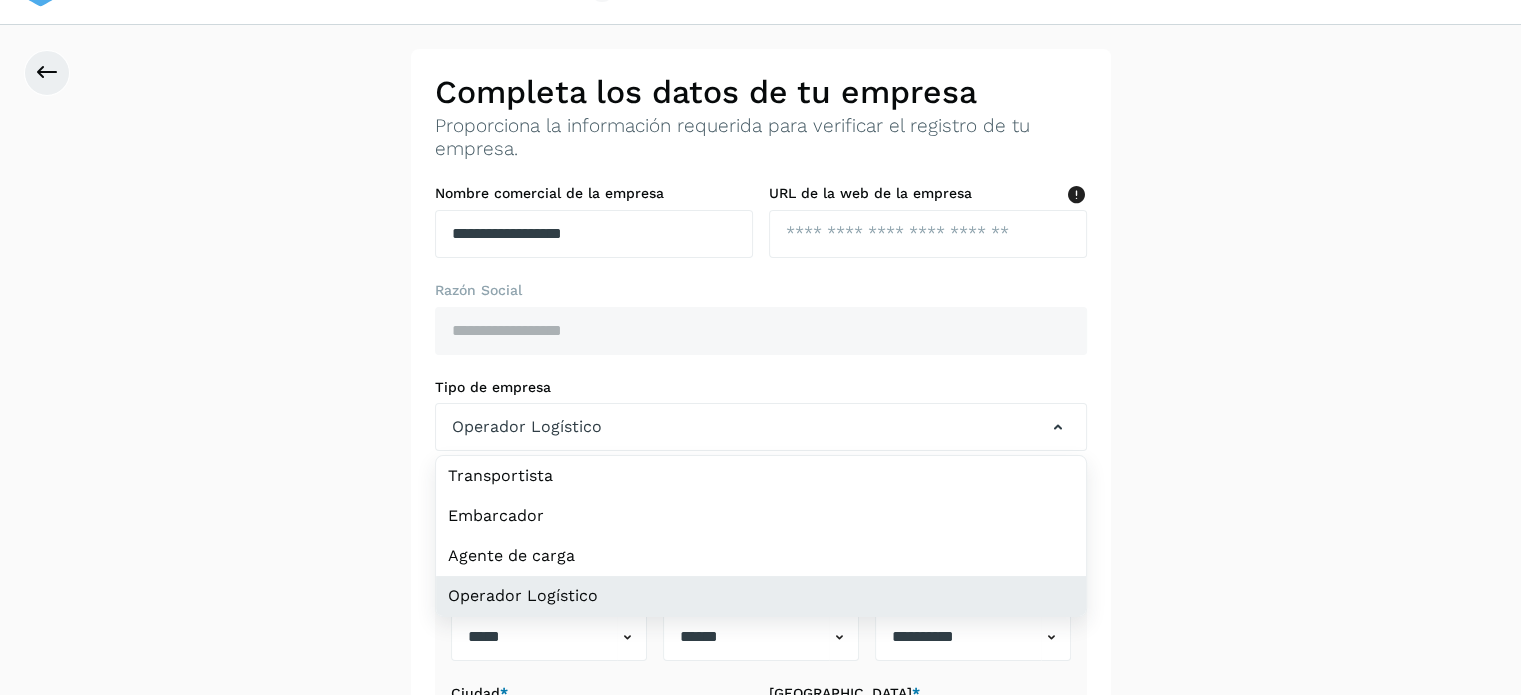 click on "**********" at bounding box center (760, 478) 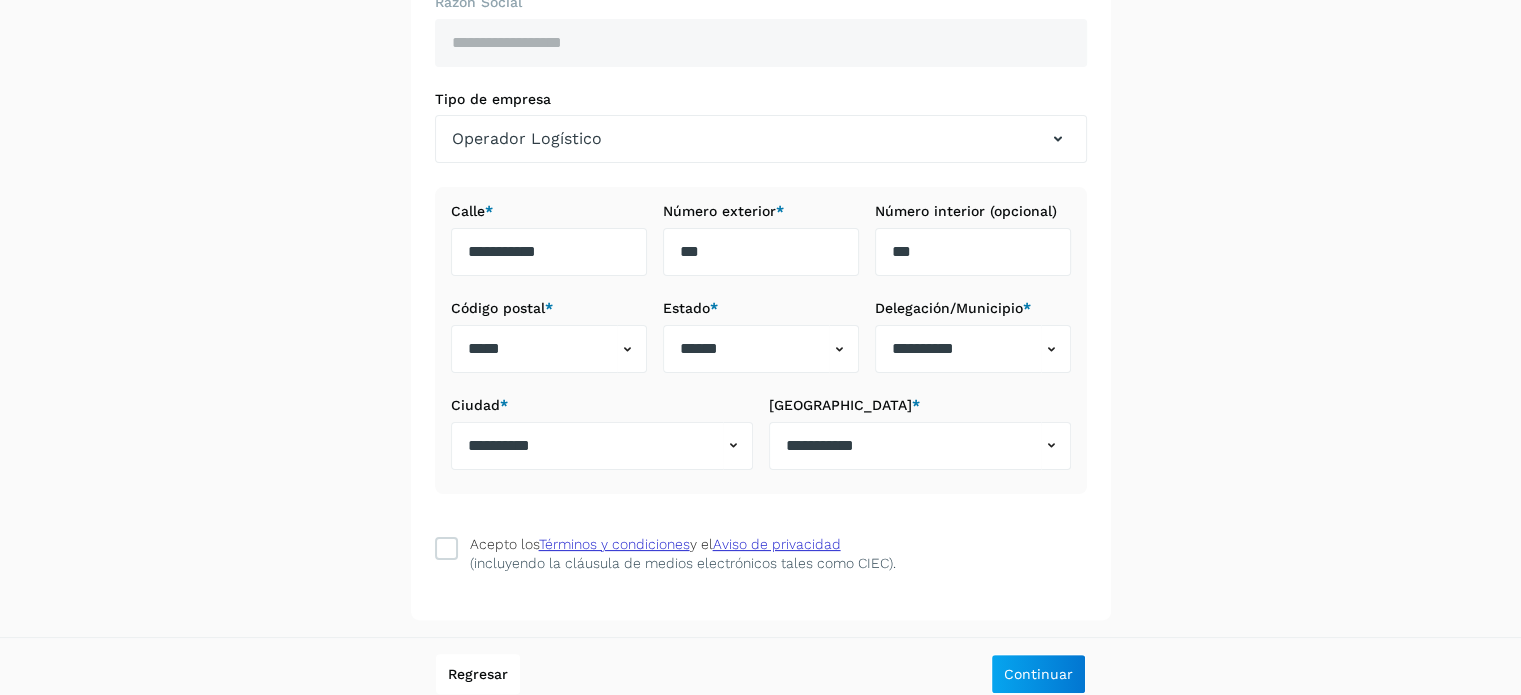scroll, scrollTop: 344, scrollLeft: 0, axis: vertical 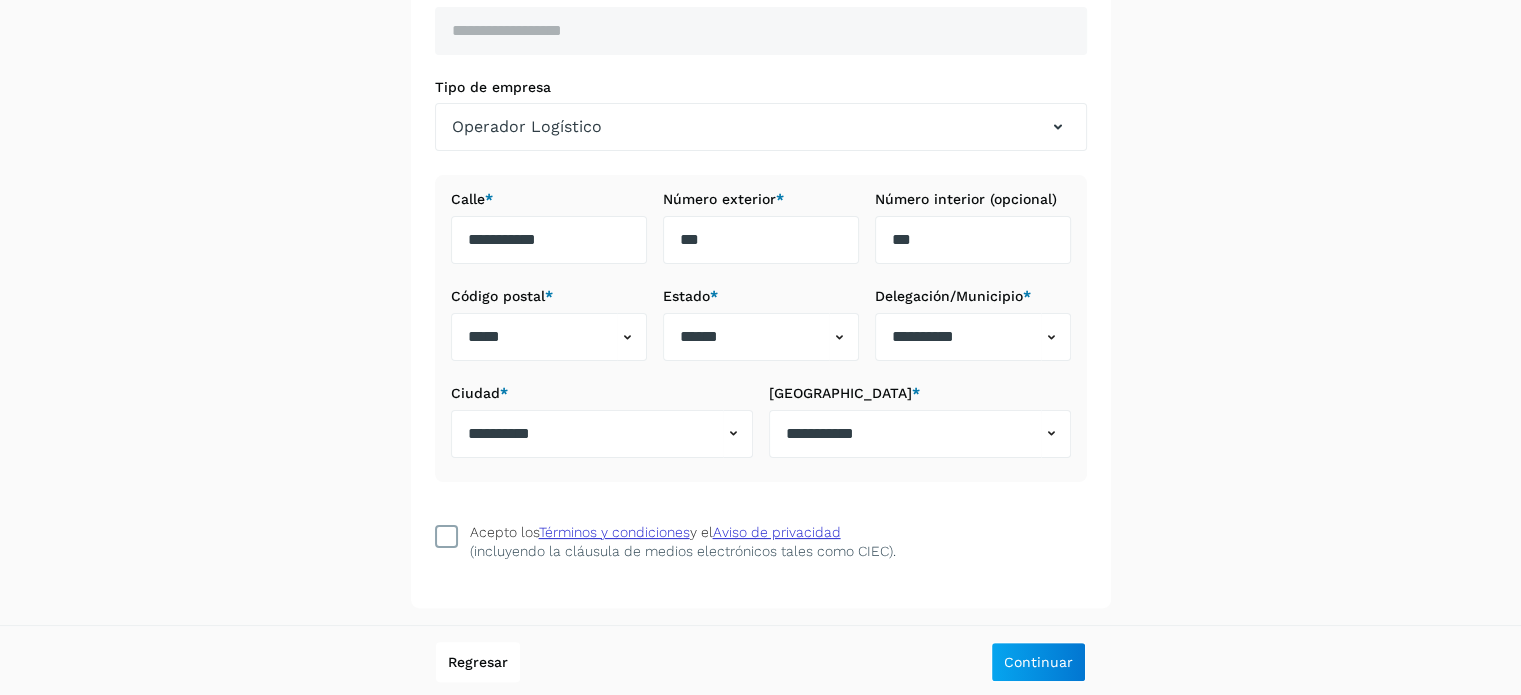 click at bounding box center (446, 536) 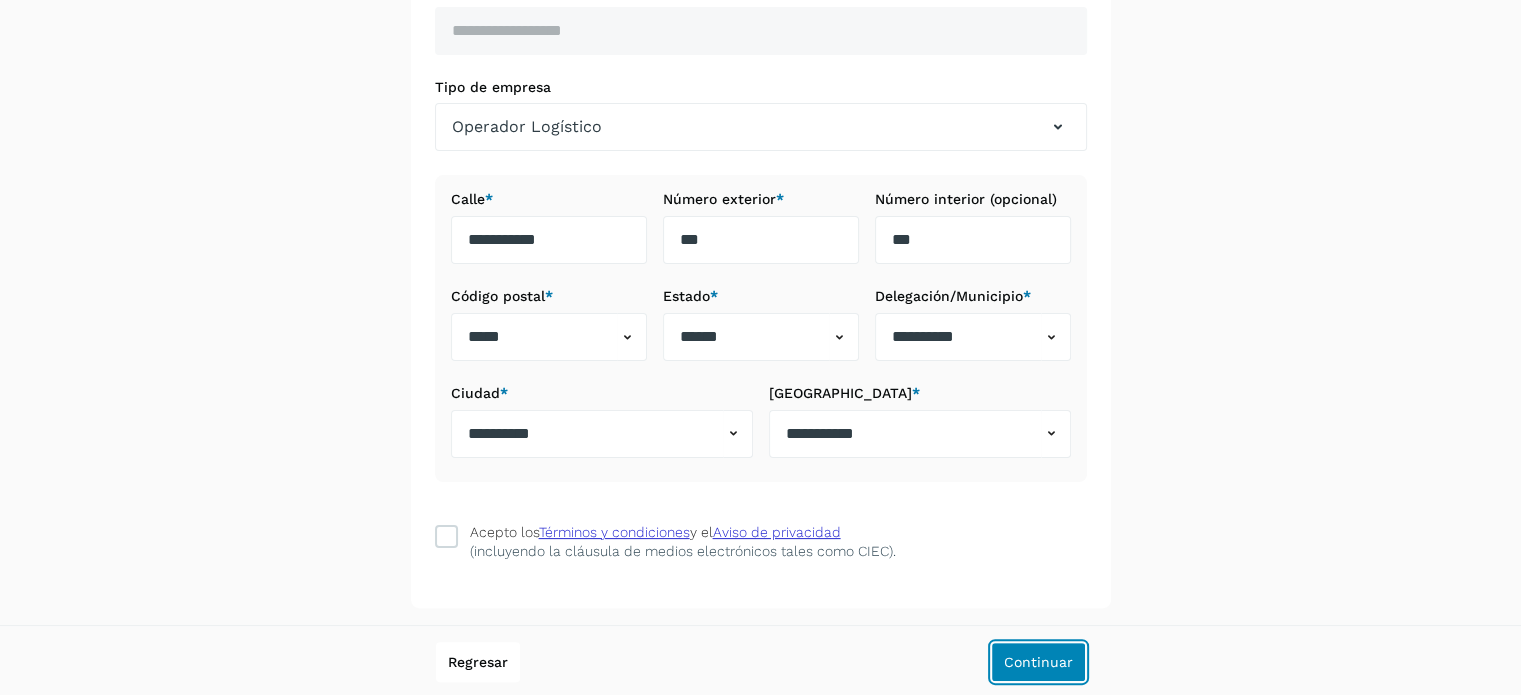 click on "Continuar" 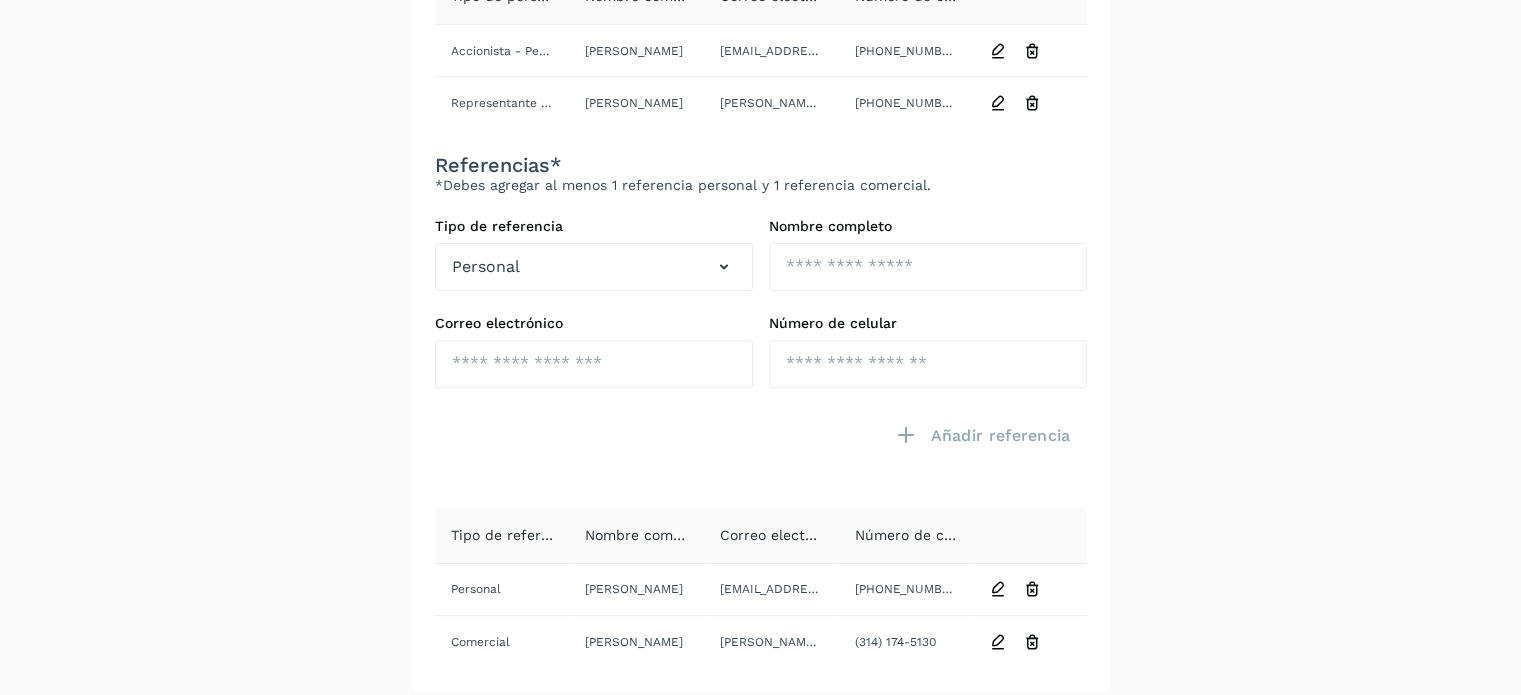 scroll, scrollTop: 699, scrollLeft: 0, axis: vertical 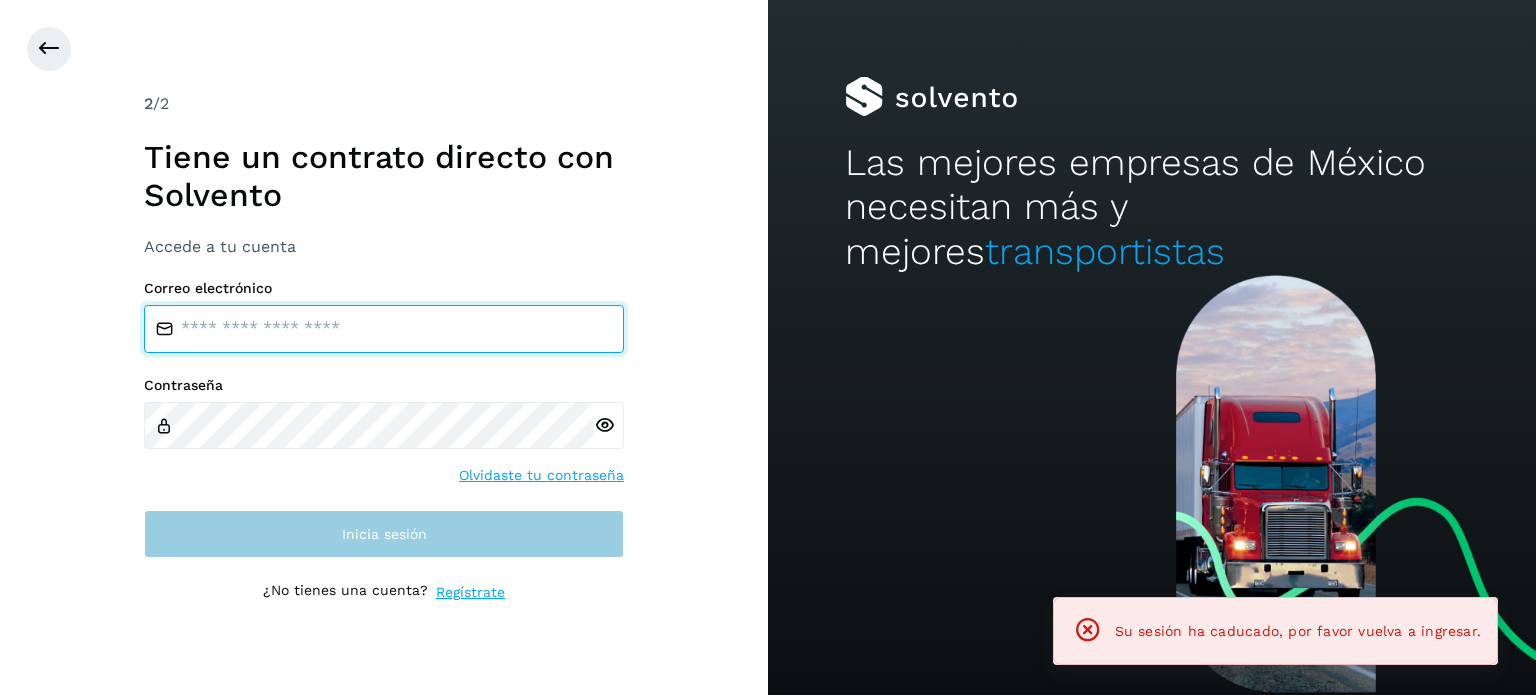 type on "**********" 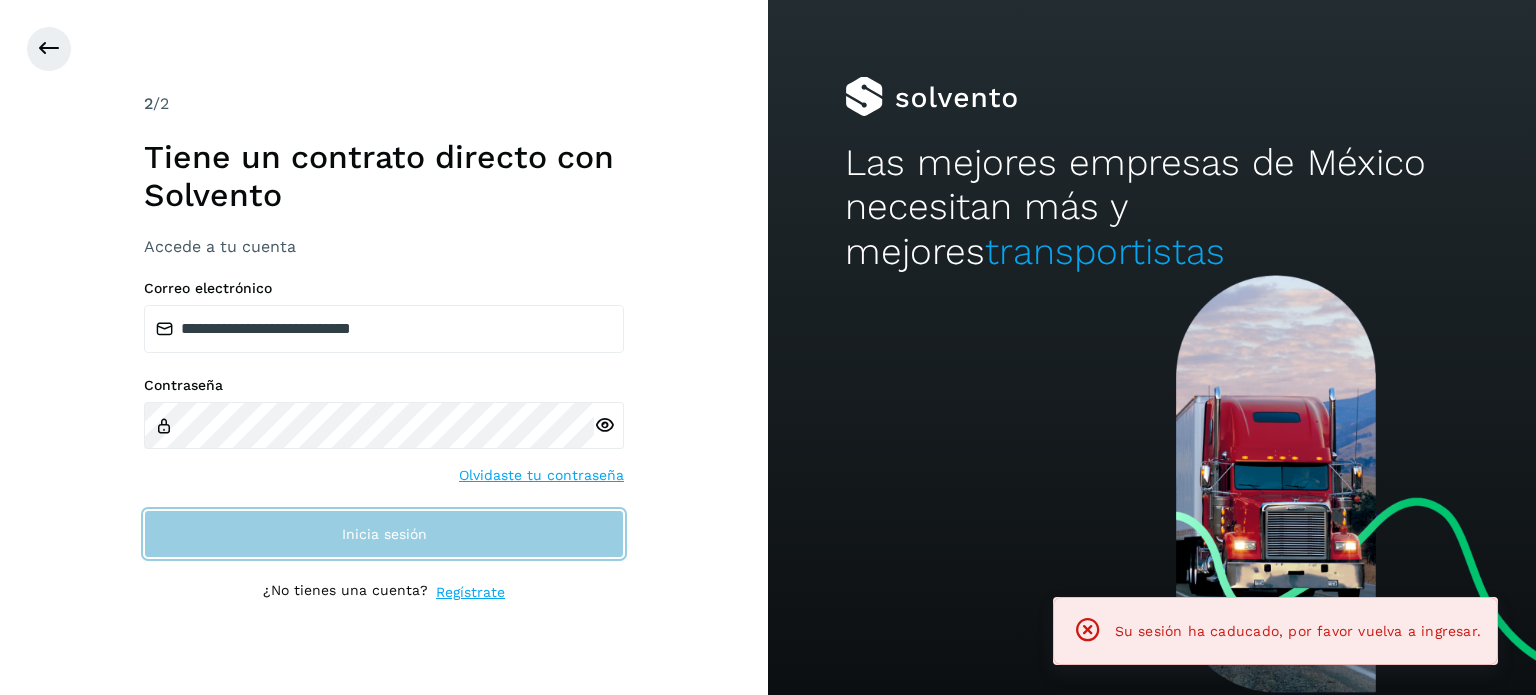 click on "Inicia sesión" at bounding box center (384, 534) 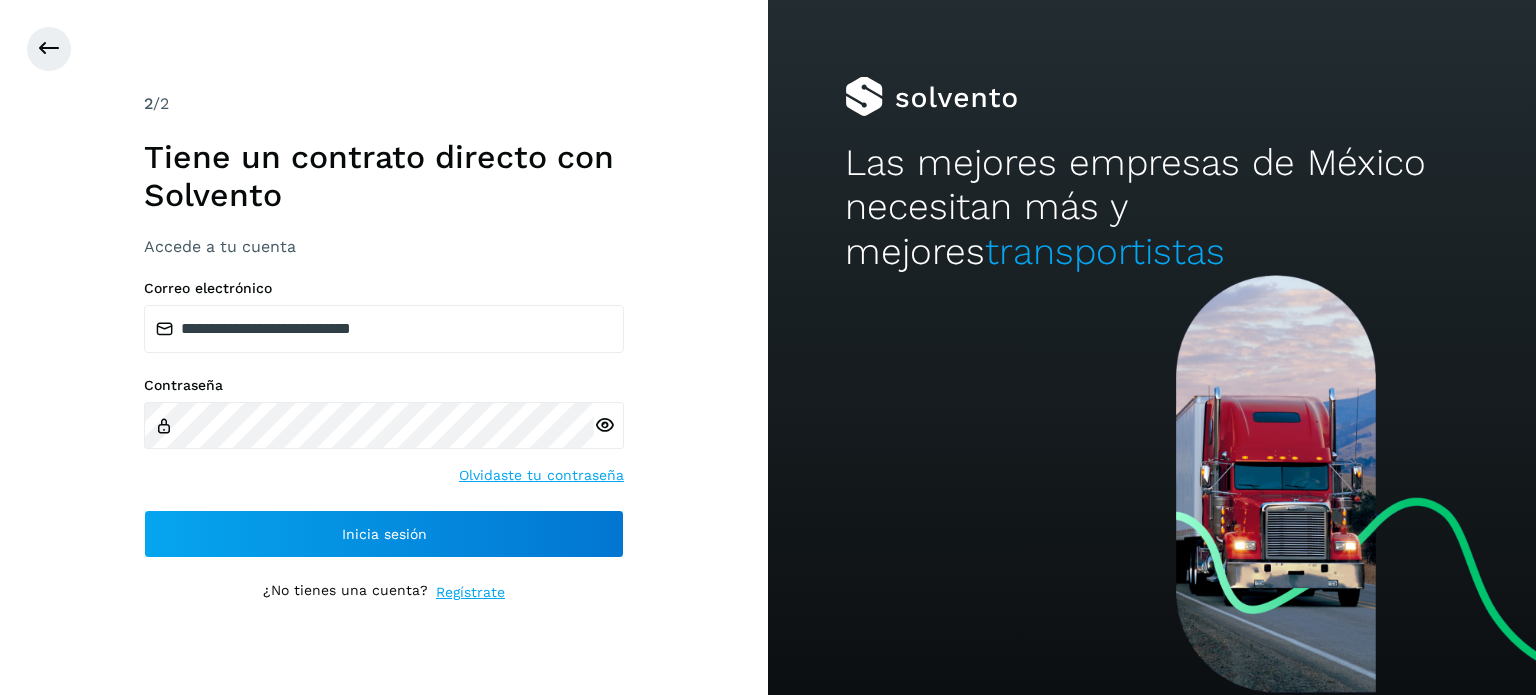 click at bounding box center (604, 425) 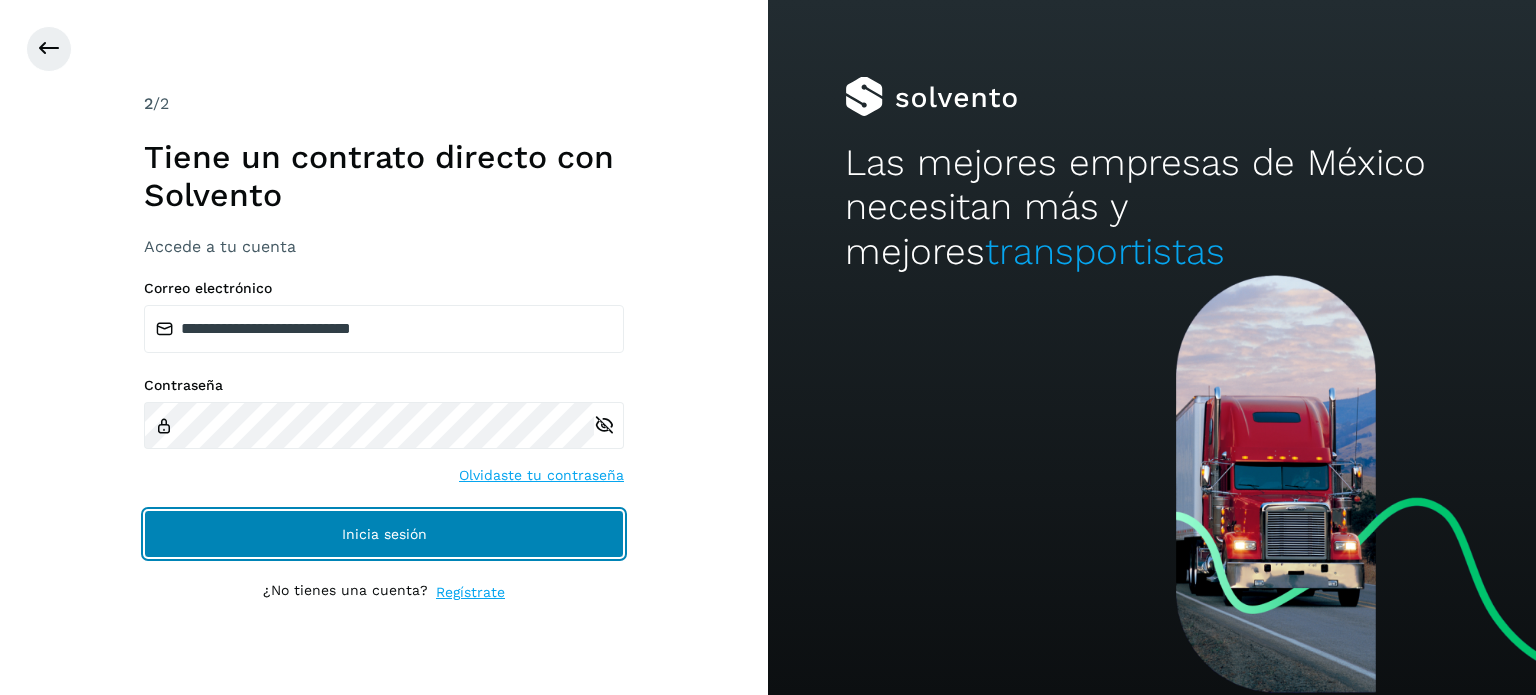click on "Inicia sesión" at bounding box center [384, 534] 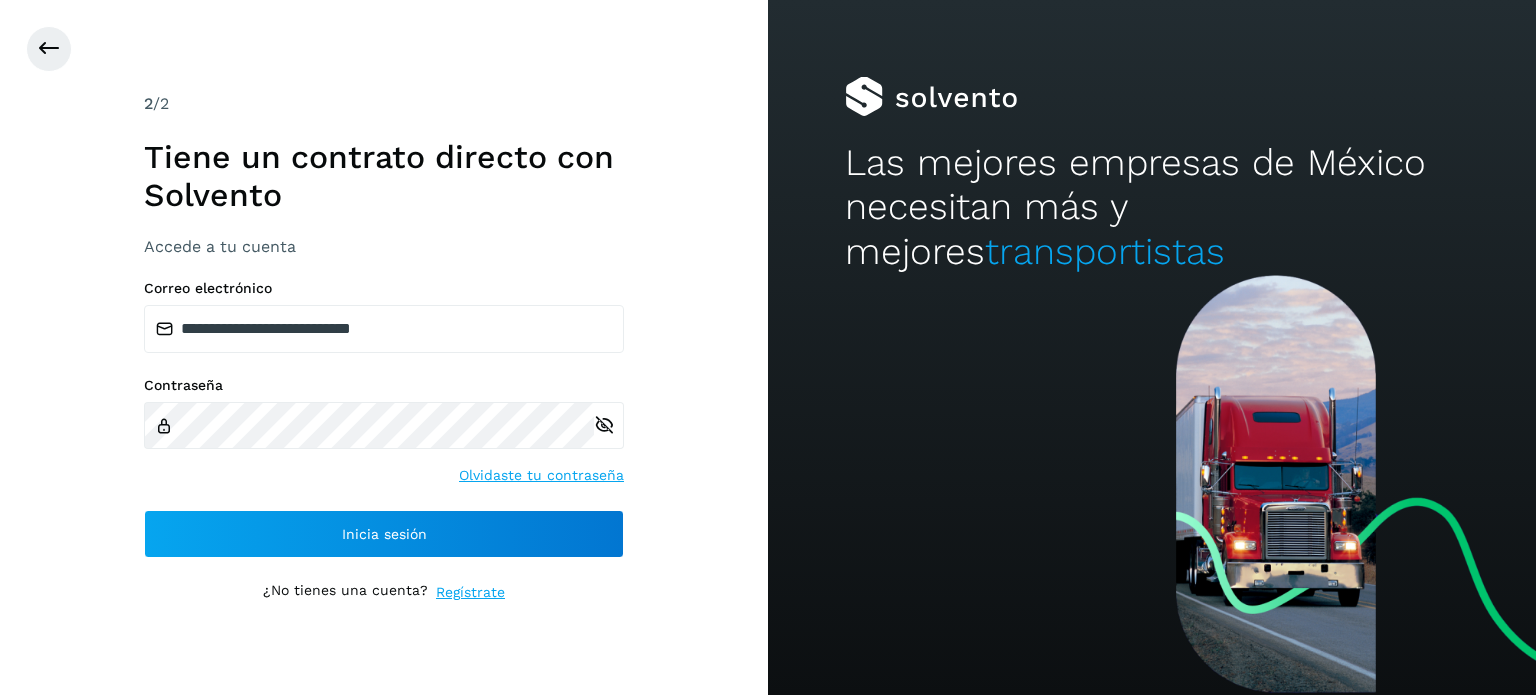 click on "**********" at bounding box center (384, 347) 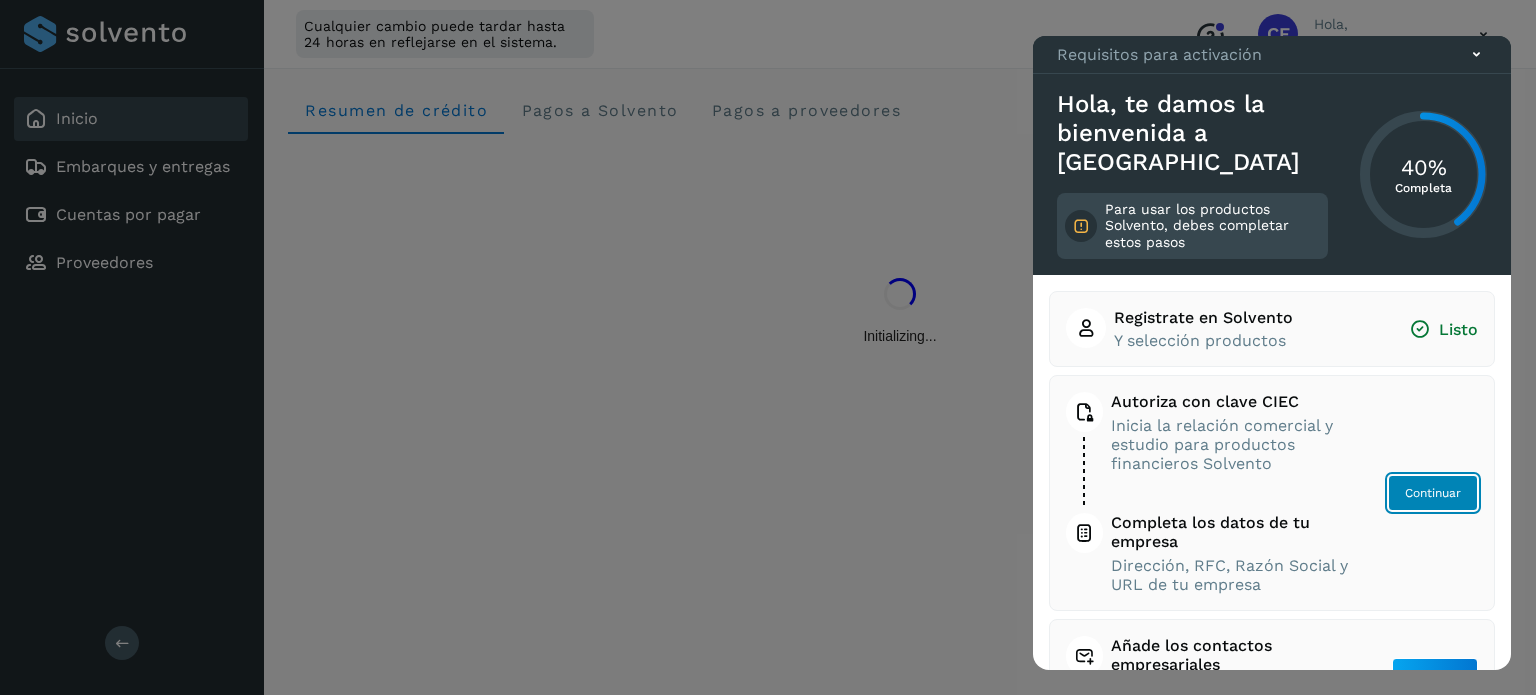 click on "Continuar" 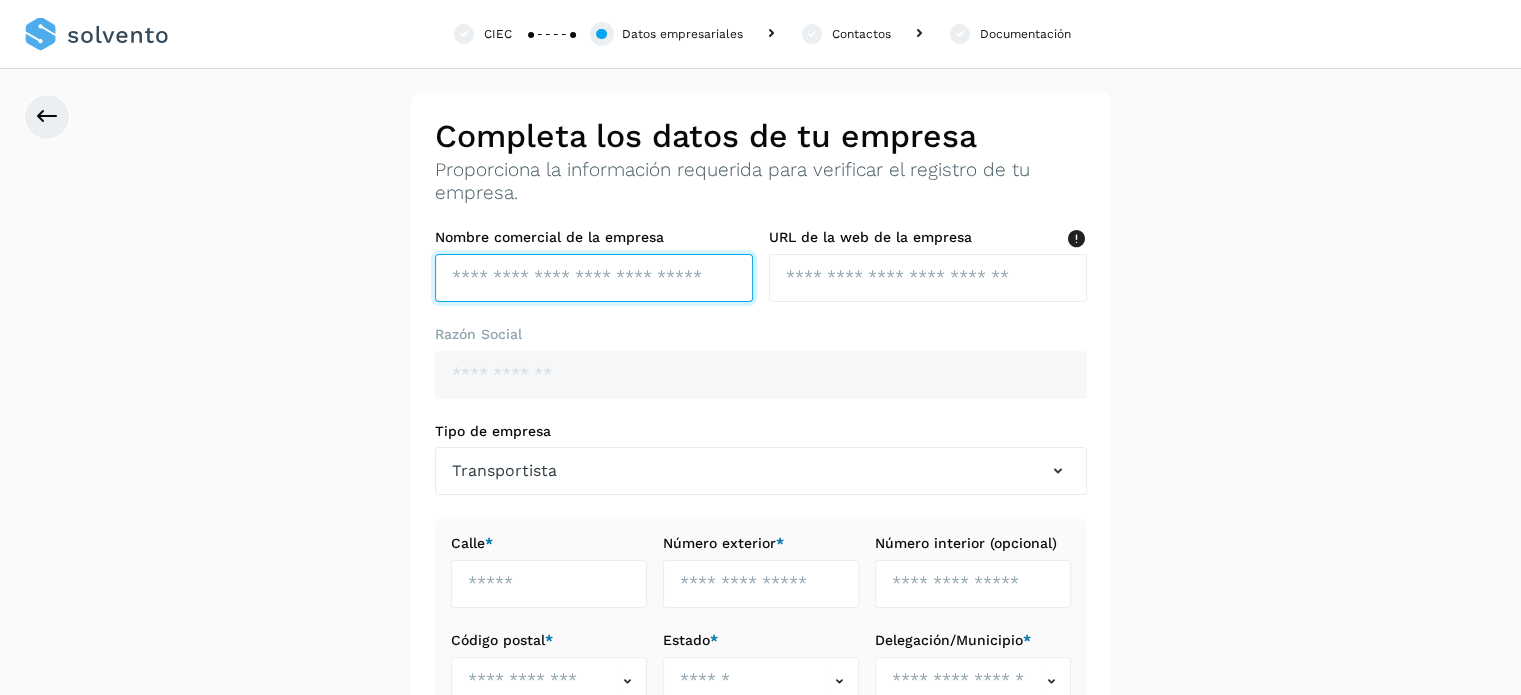 click at bounding box center [594, 278] 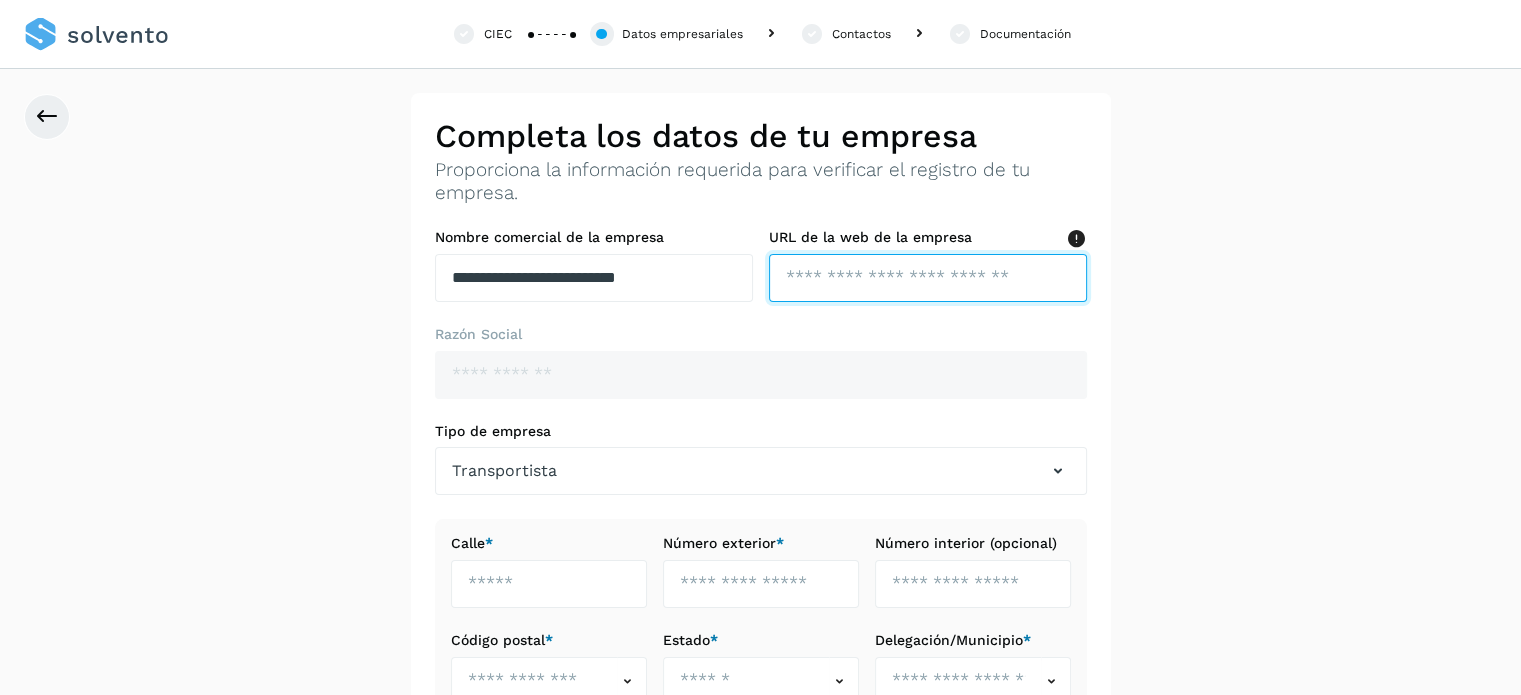 click at bounding box center (928, 278) 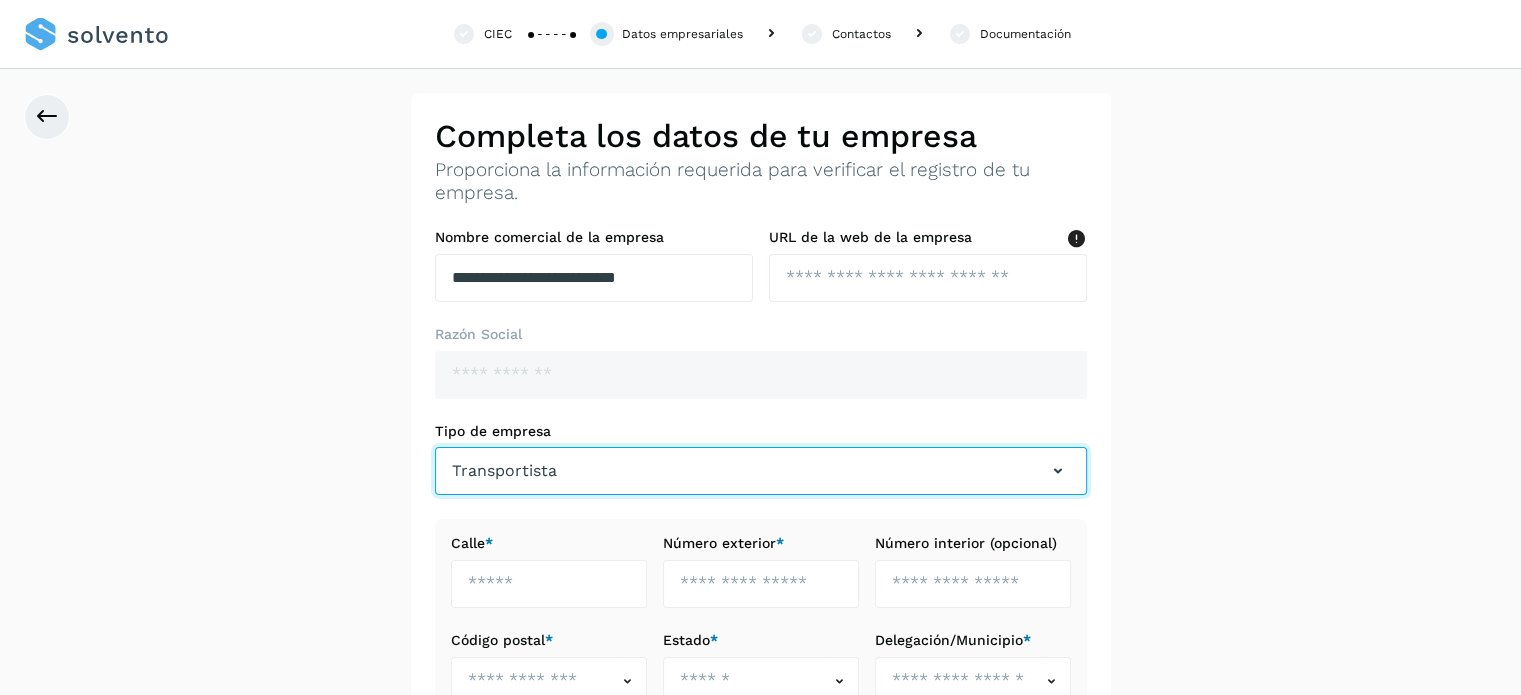 click on "Transportista" at bounding box center [761, 471] 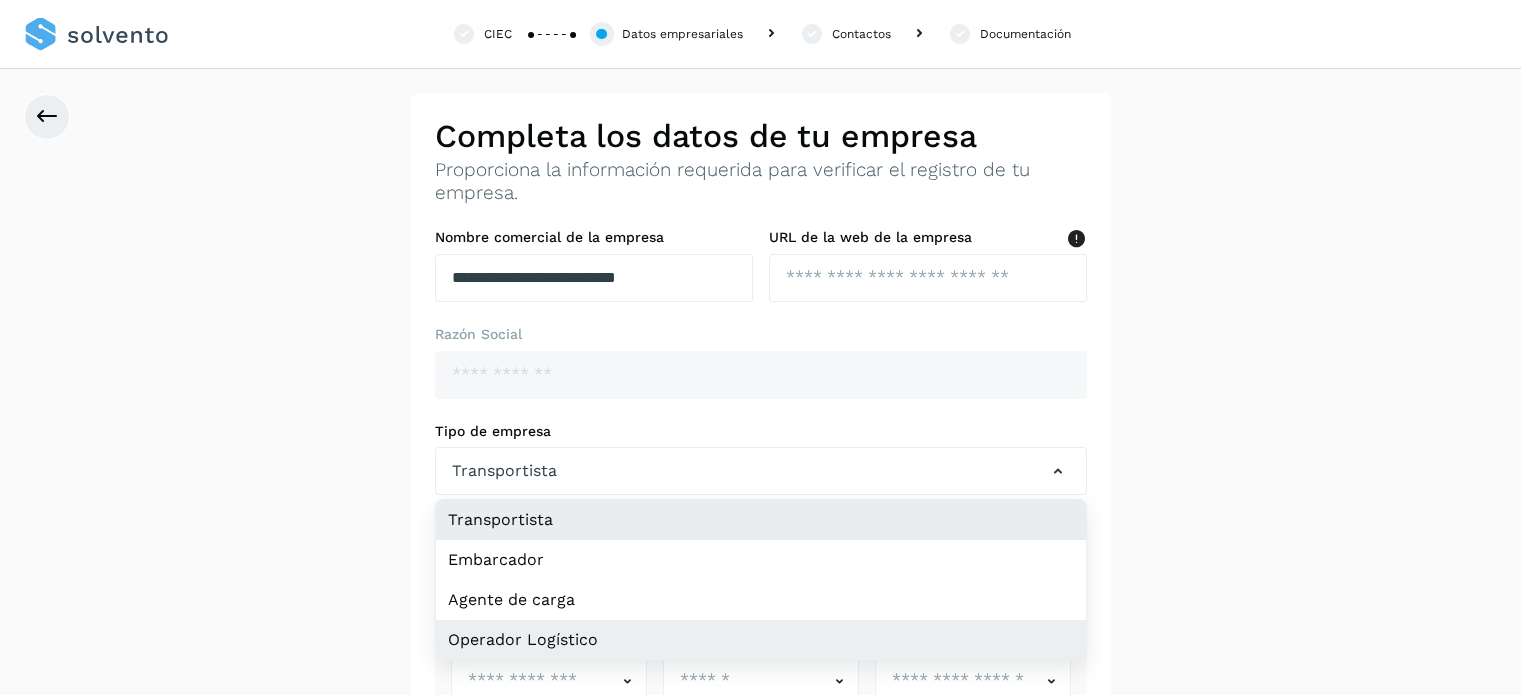 click on "Operador Logístico" 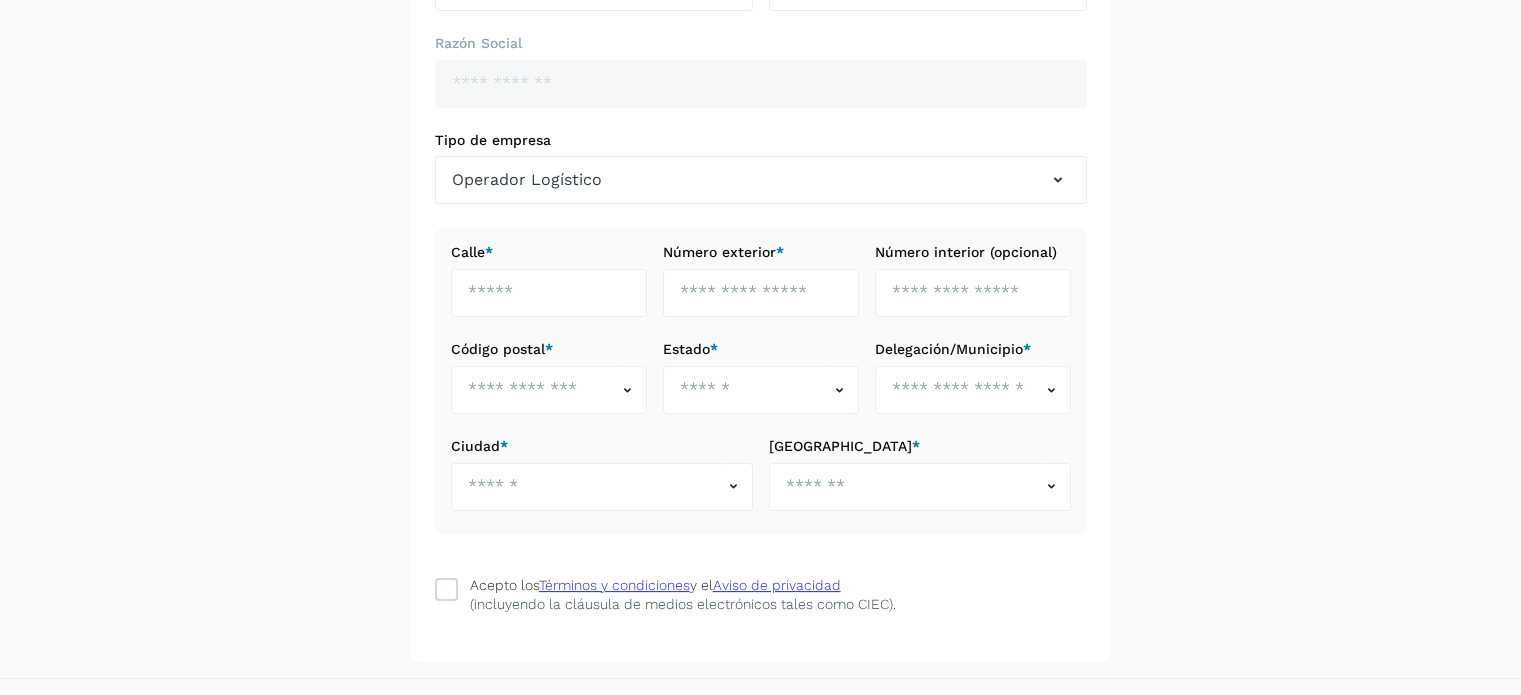 scroll, scrollTop: 300, scrollLeft: 0, axis: vertical 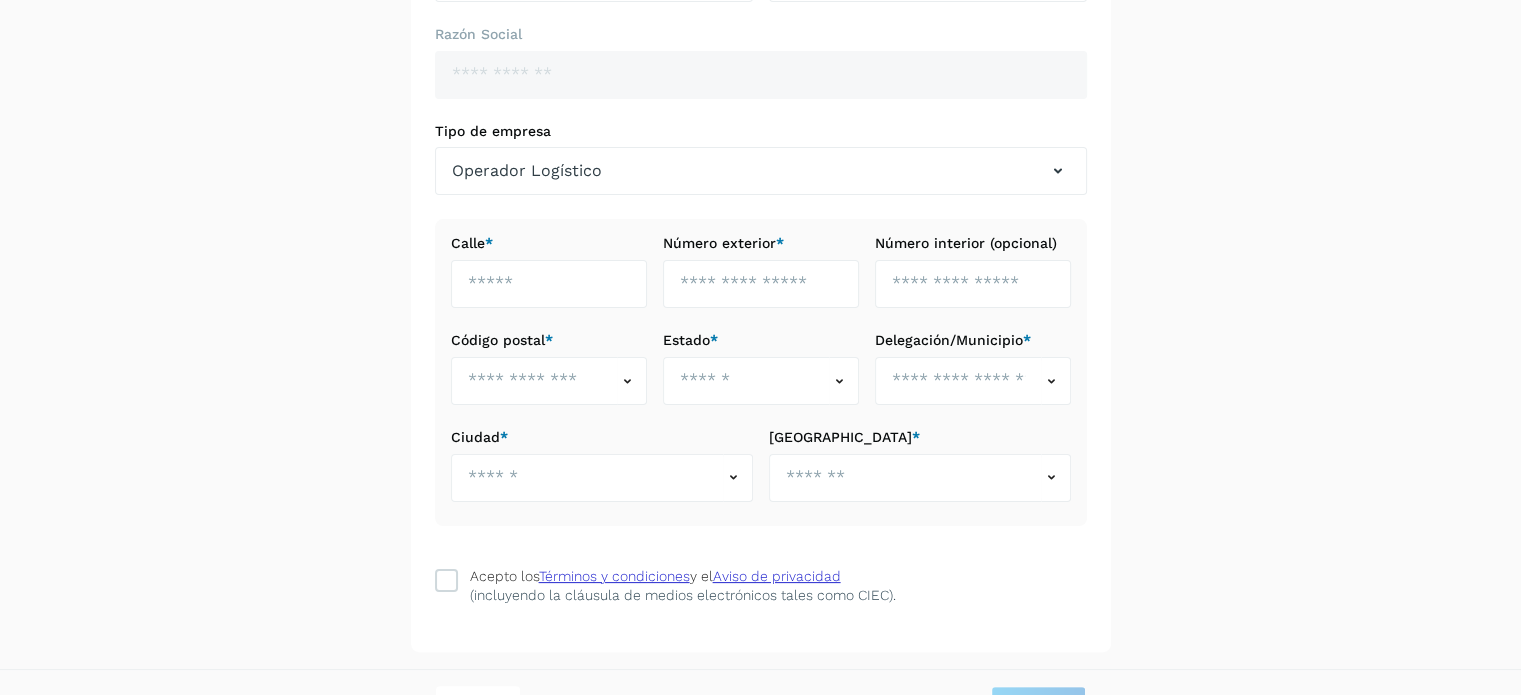 click on "Calle  *" at bounding box center (549, 271) 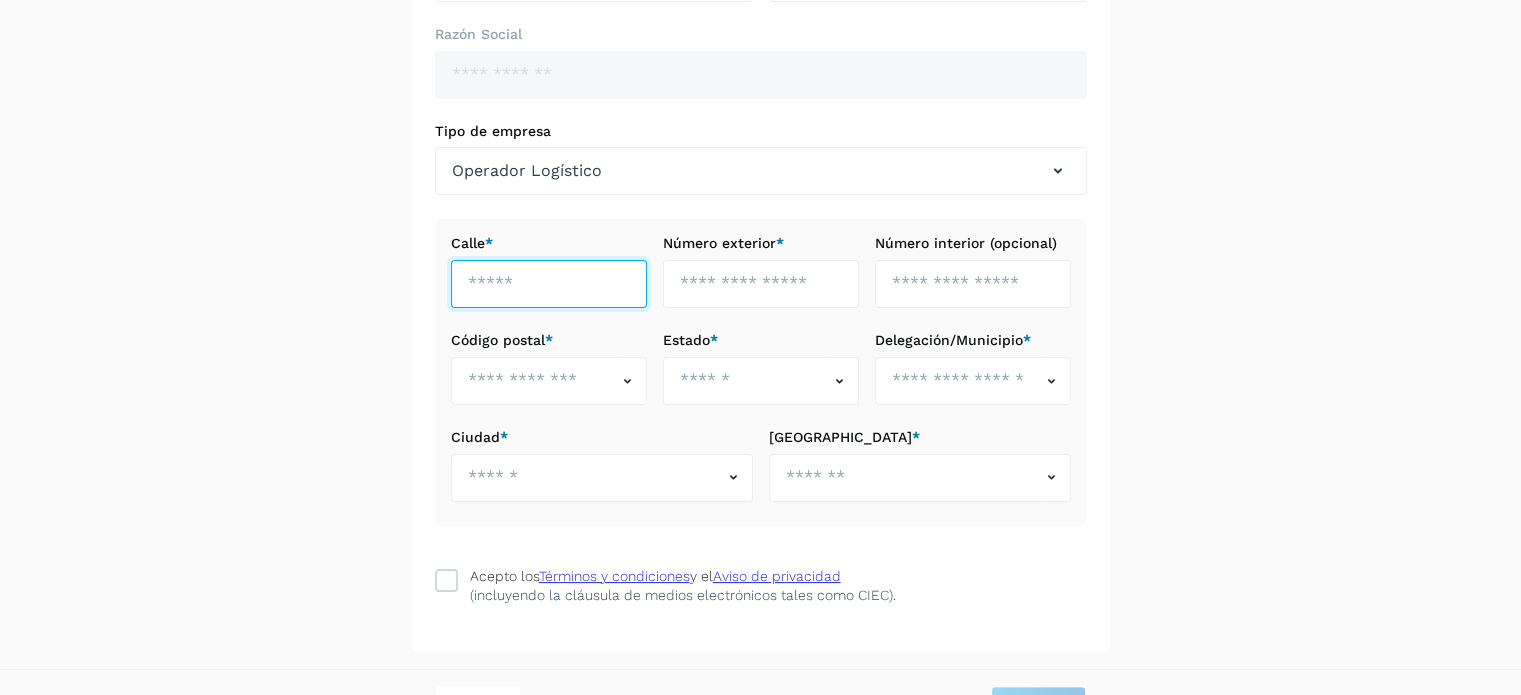 click at bounding box center [549, 284] 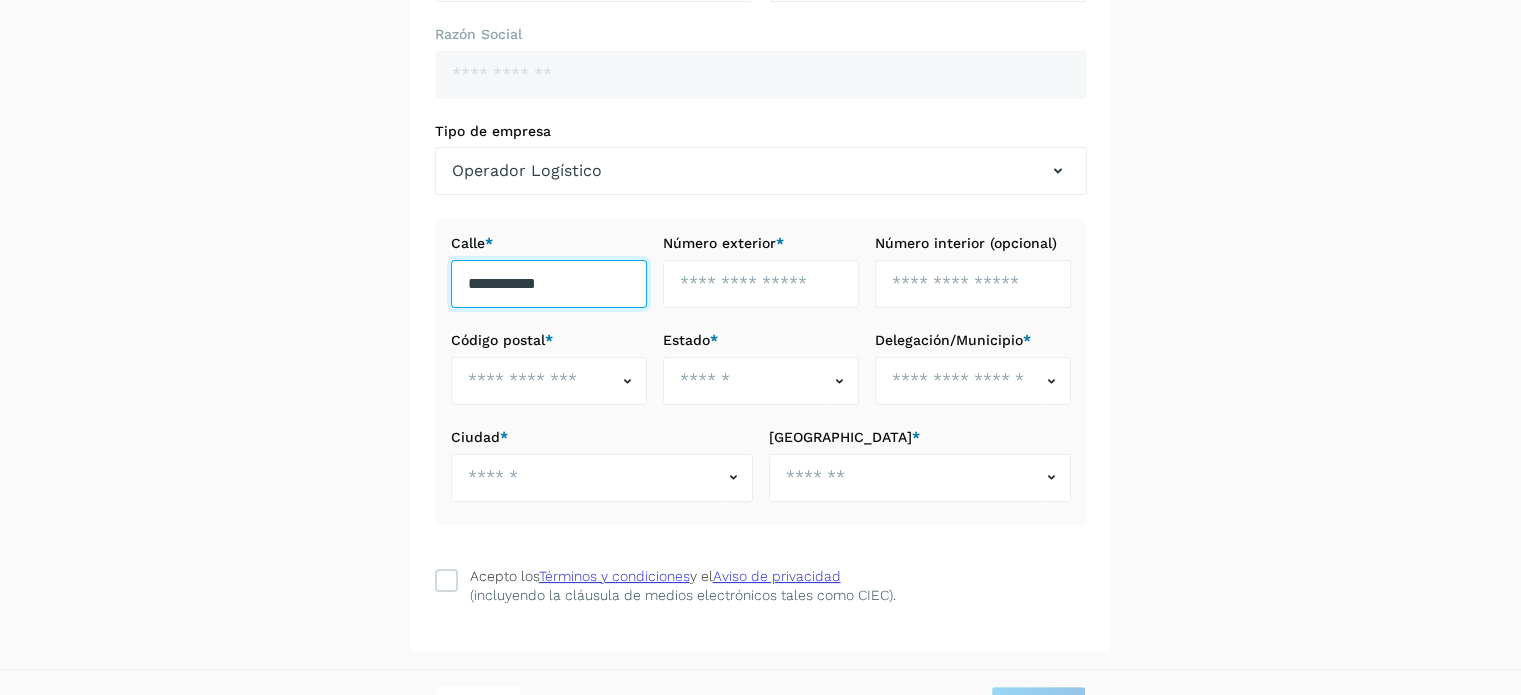 drag, startPoint x: 519, startPoint y: 277, endPoint x: 395, endPoint y: 242, distance: 128.84486 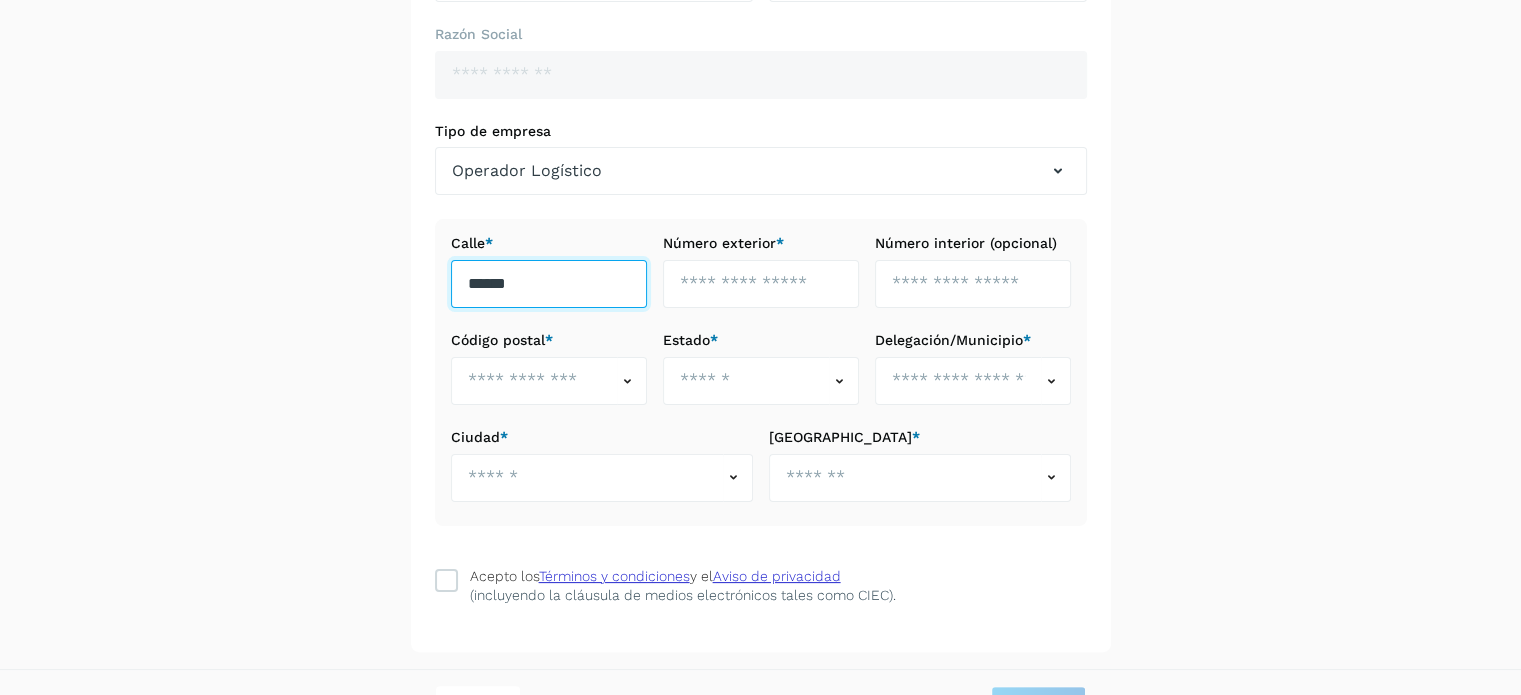 type on "*****" 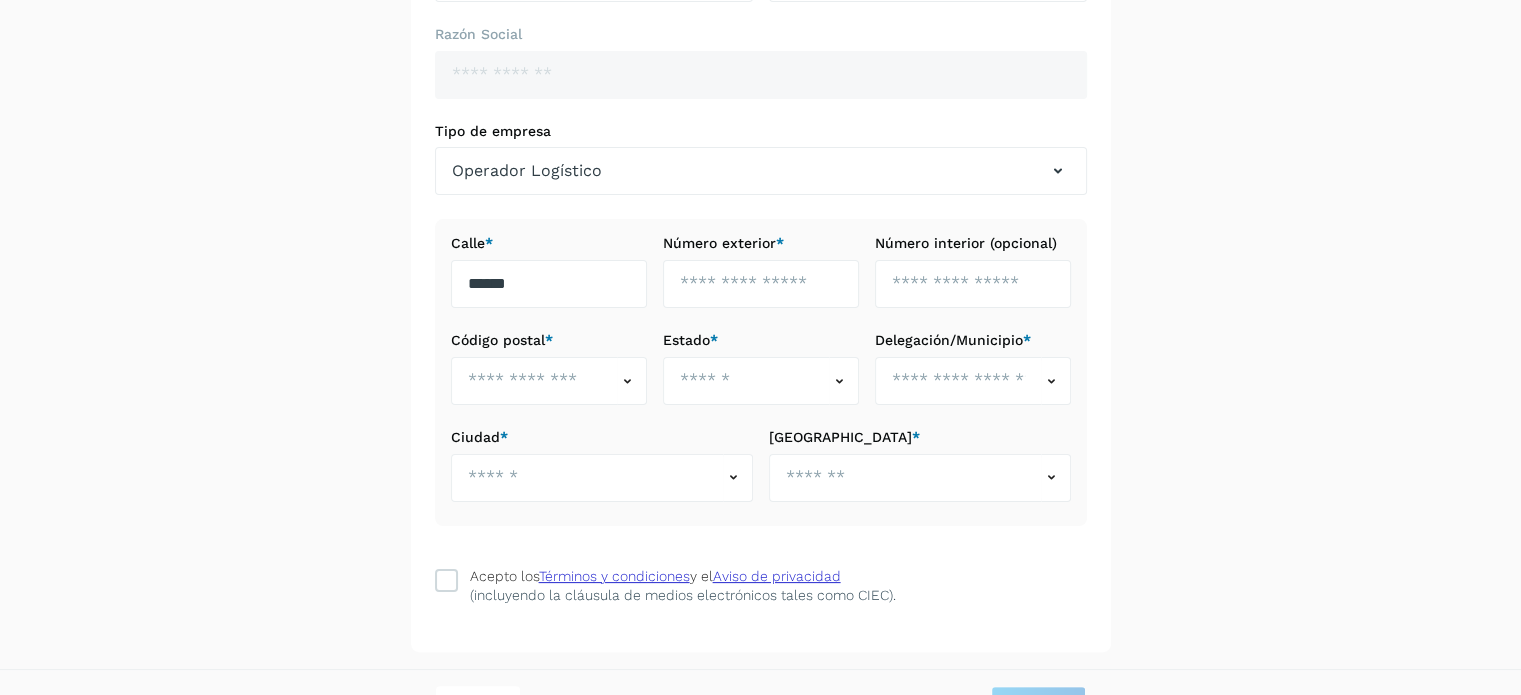 drag, startPoint x: 725, startPoint y: 308, endPoint x: 724, endPoint y: 285, distance: 23.021729 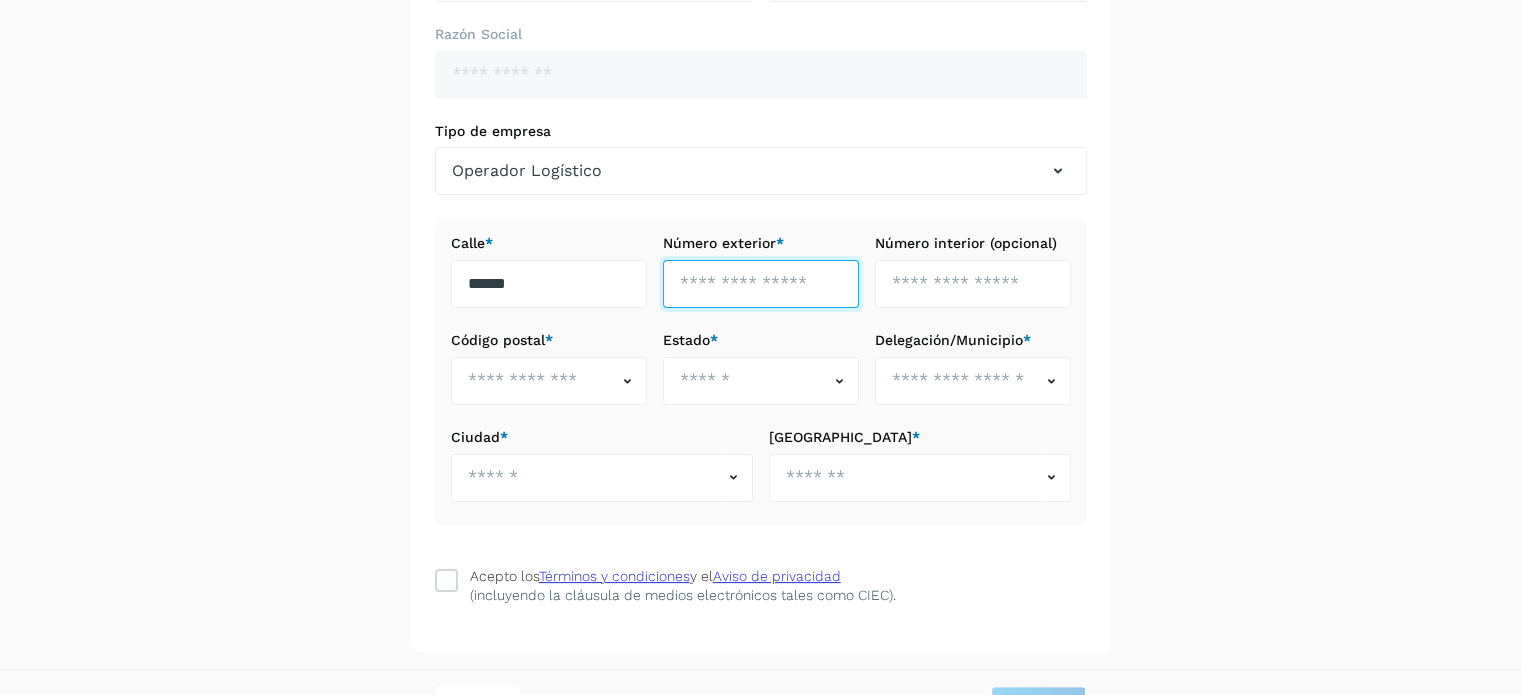 click at bounding box center [761, 284] 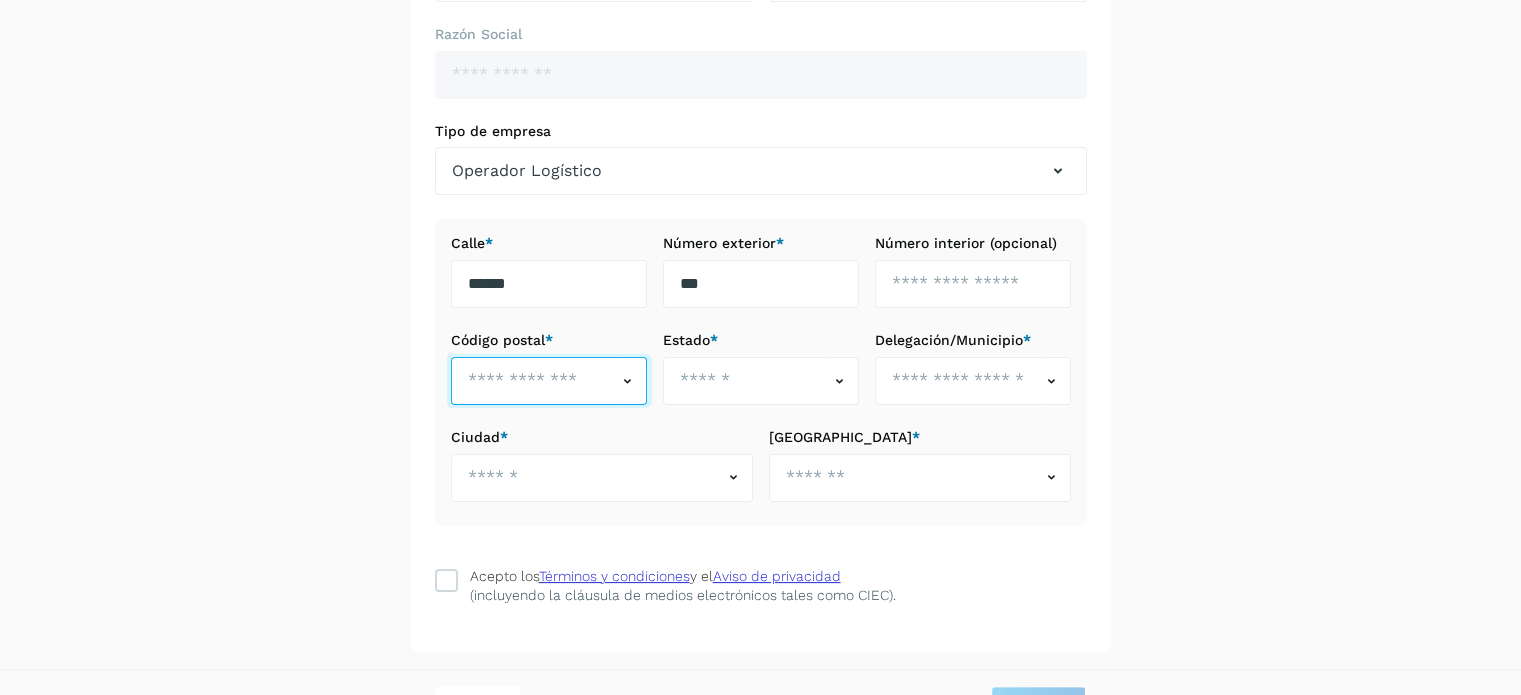 click at bounding box center (534, 381) 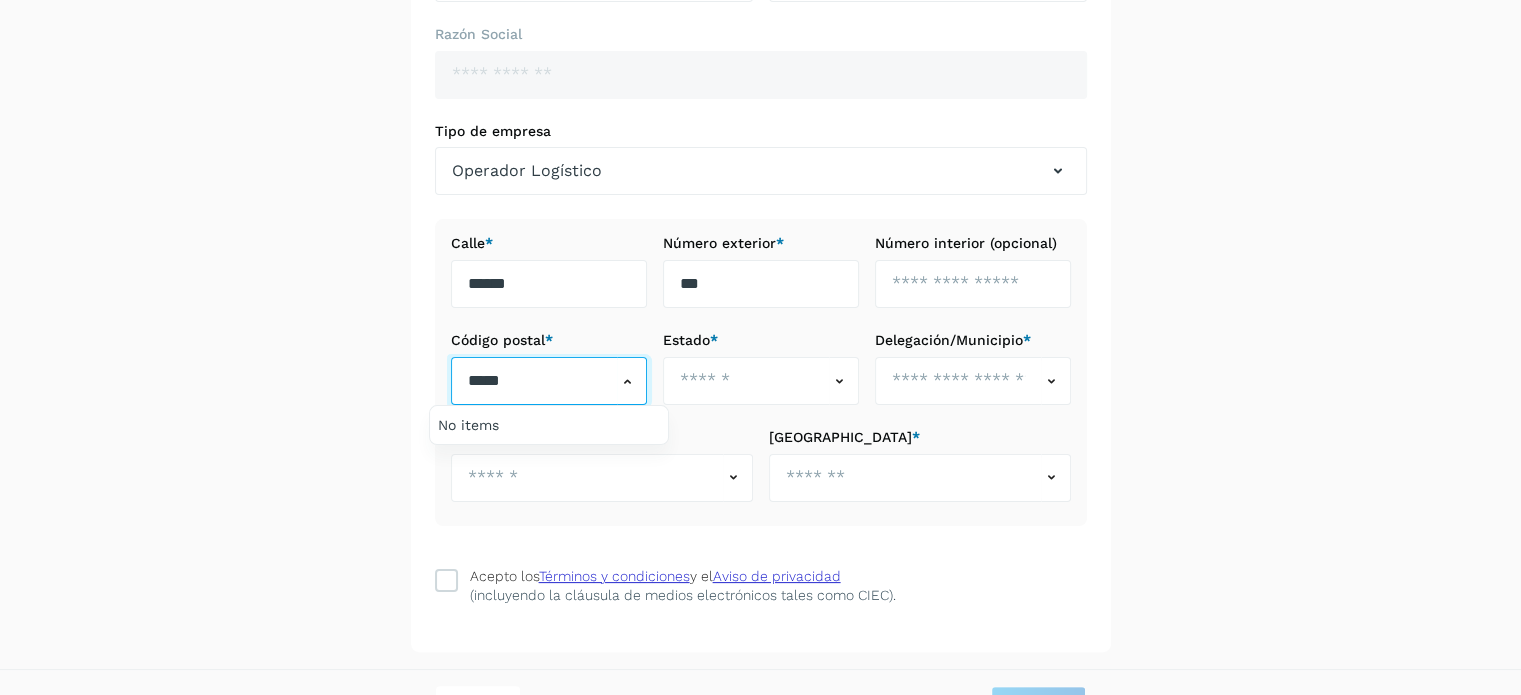 type on "*****" 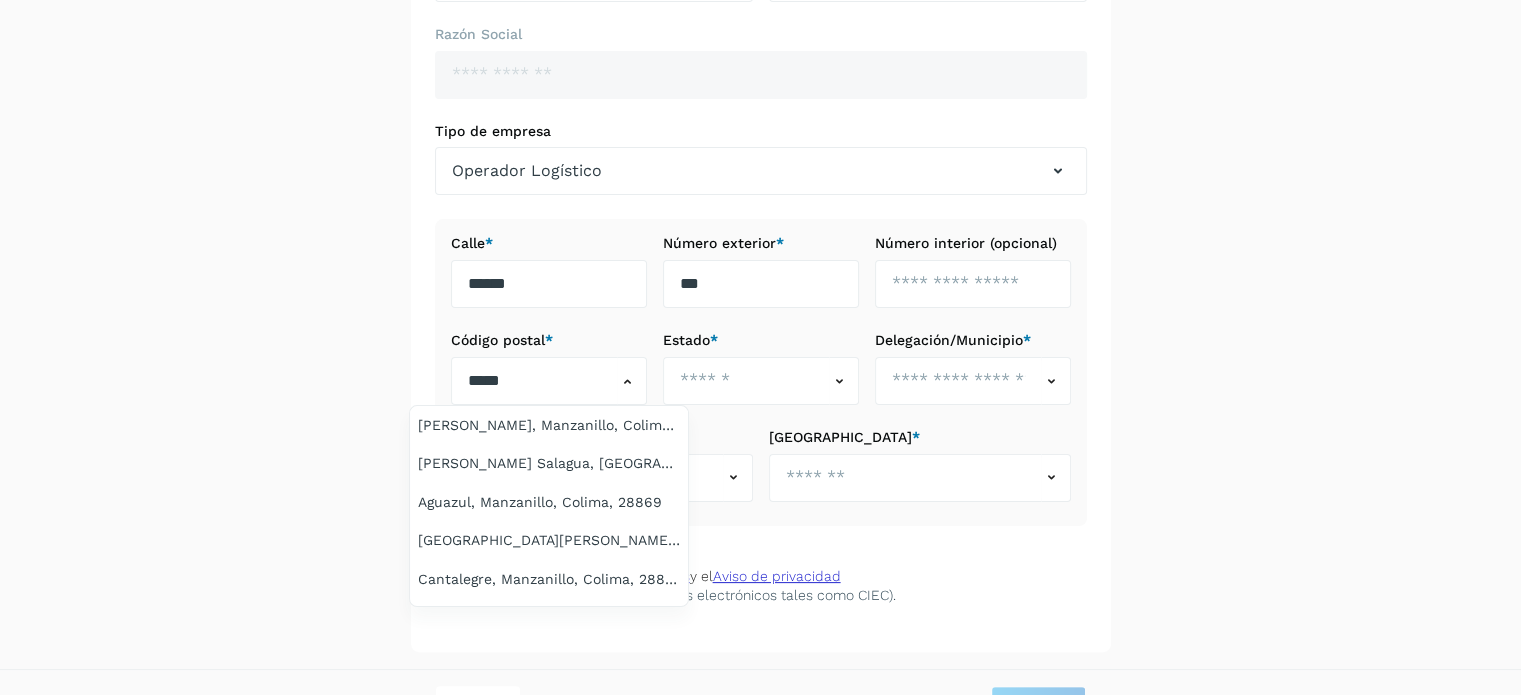 click at bounding box center (760, 347) 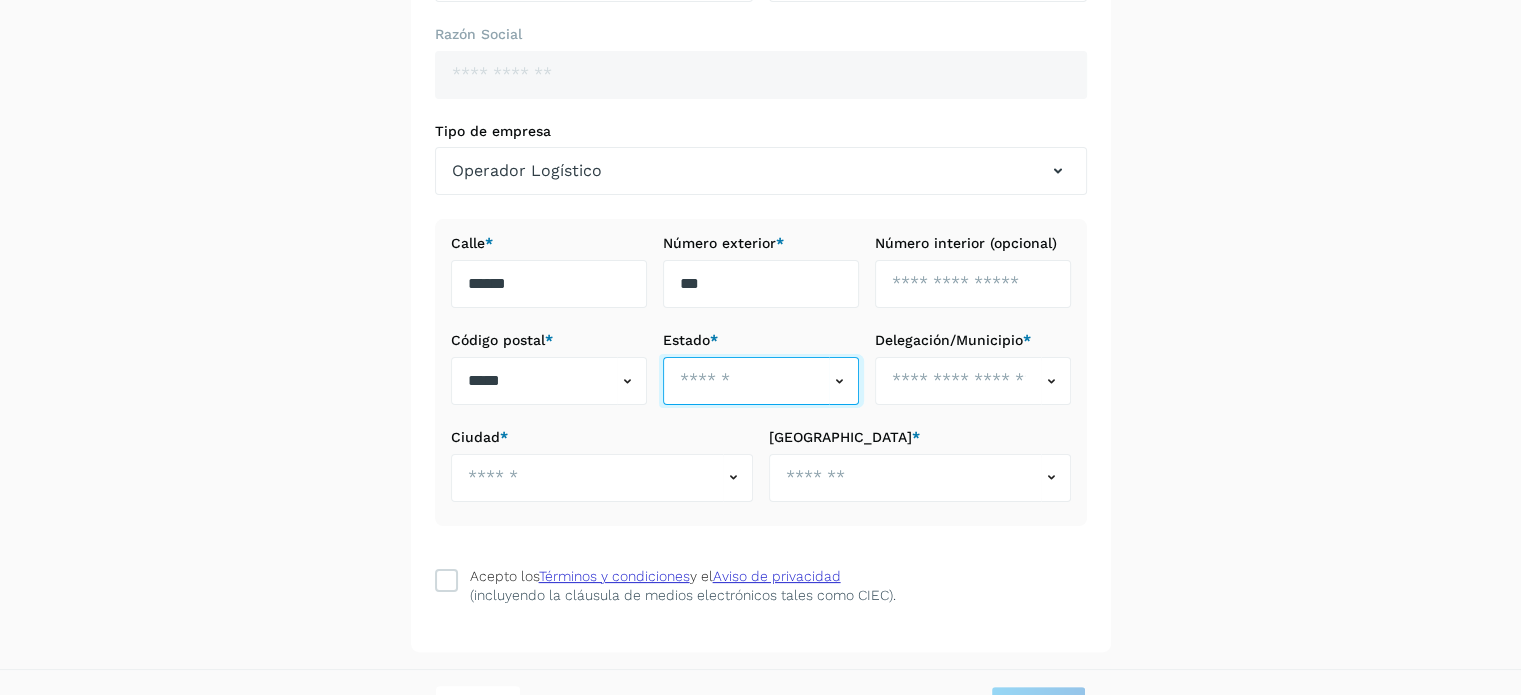click at bounding box center (746, 381) 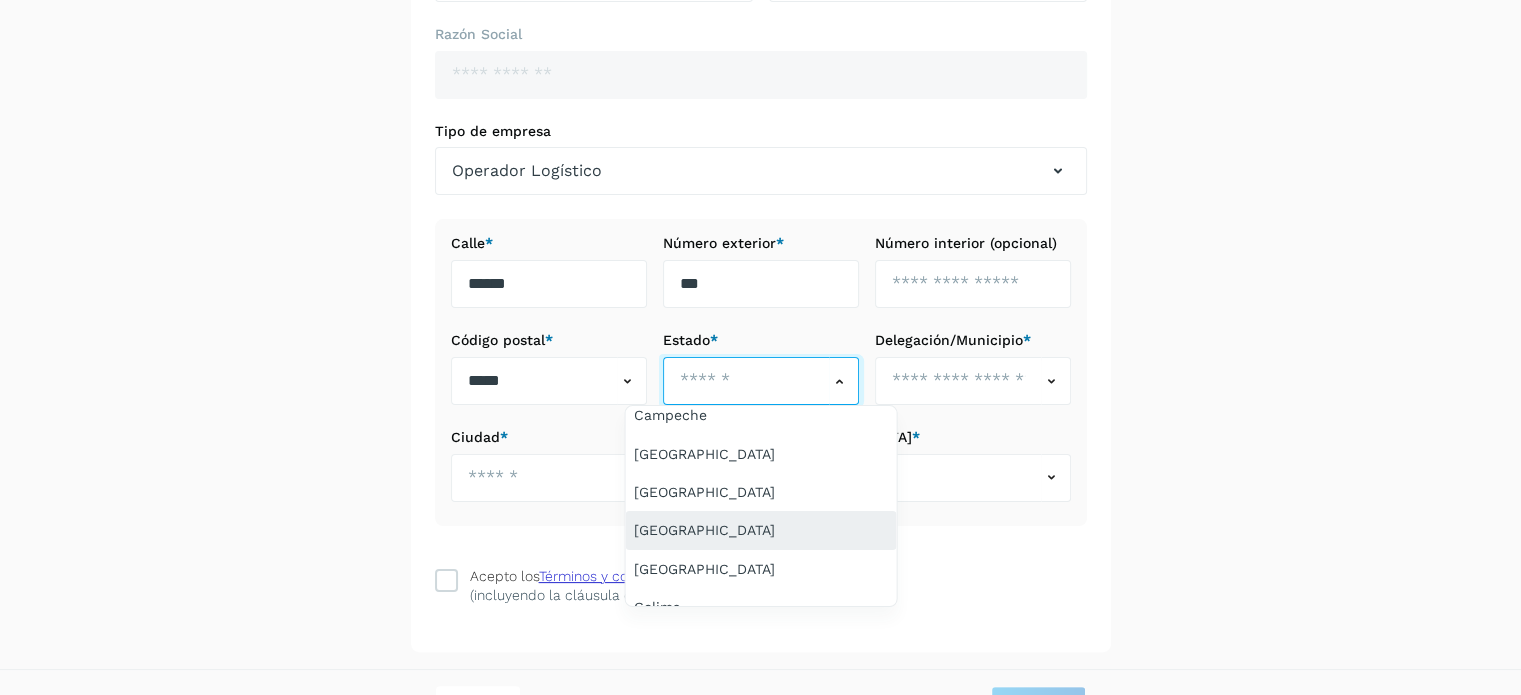 scroll, scrollTop: 200, scrollLeft: 0, axis: vertical 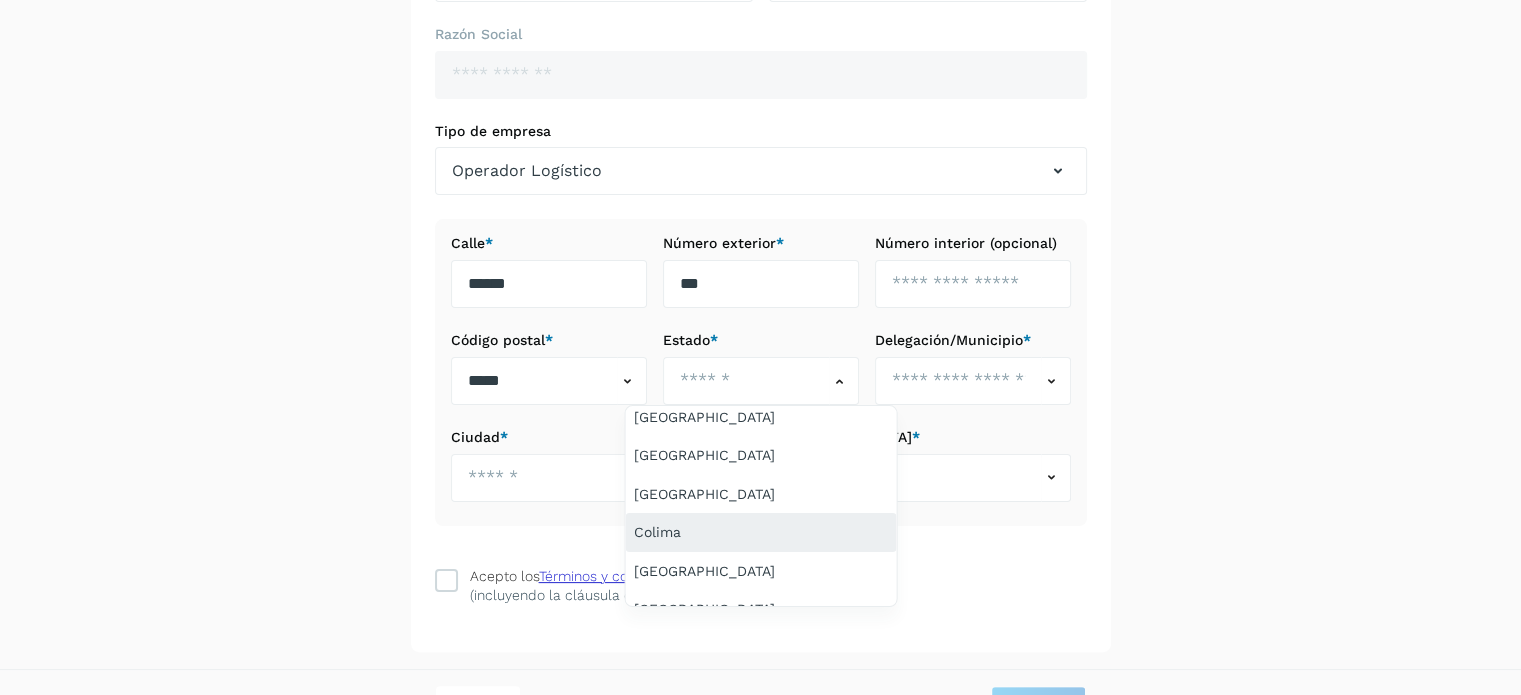 click on "Colima" at bounding box center [760, 532] 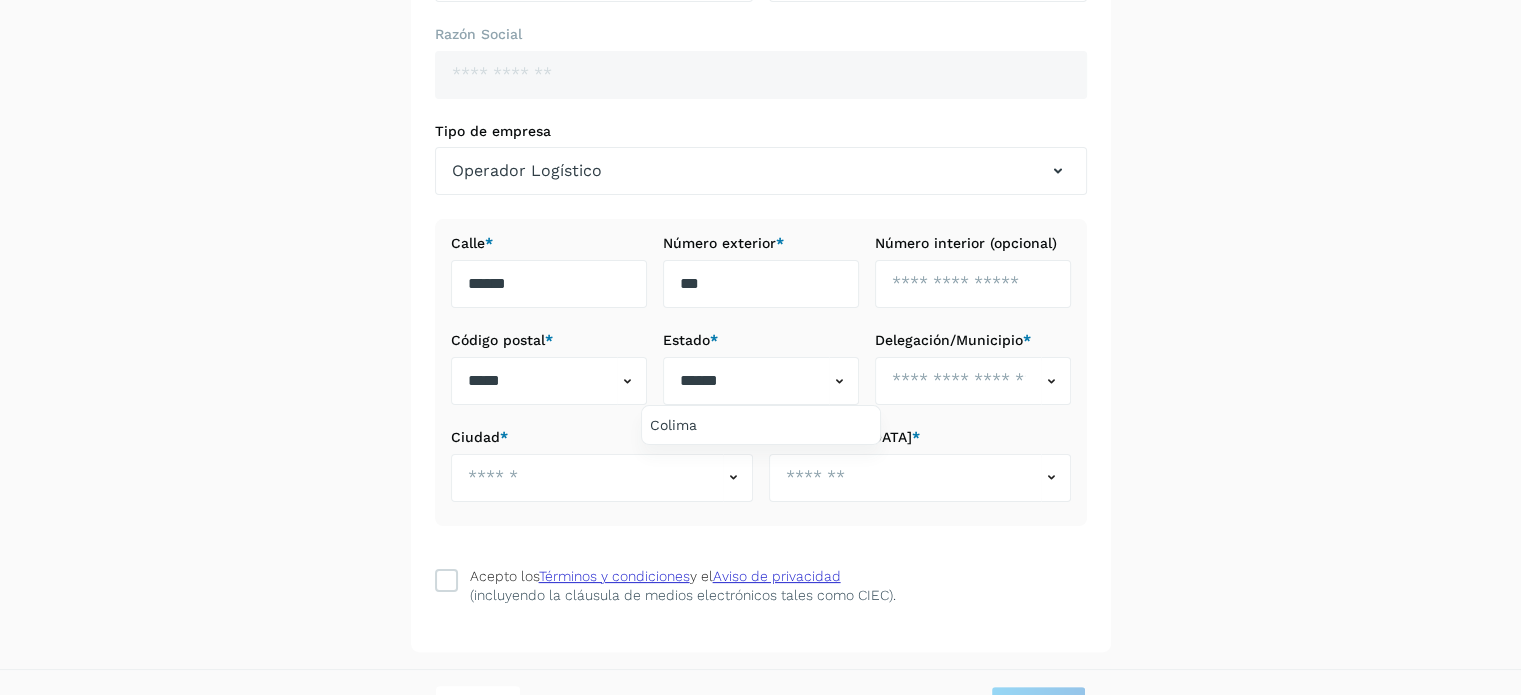 scroll, scrollTop: 0, scrollLeft: 0, axis: both 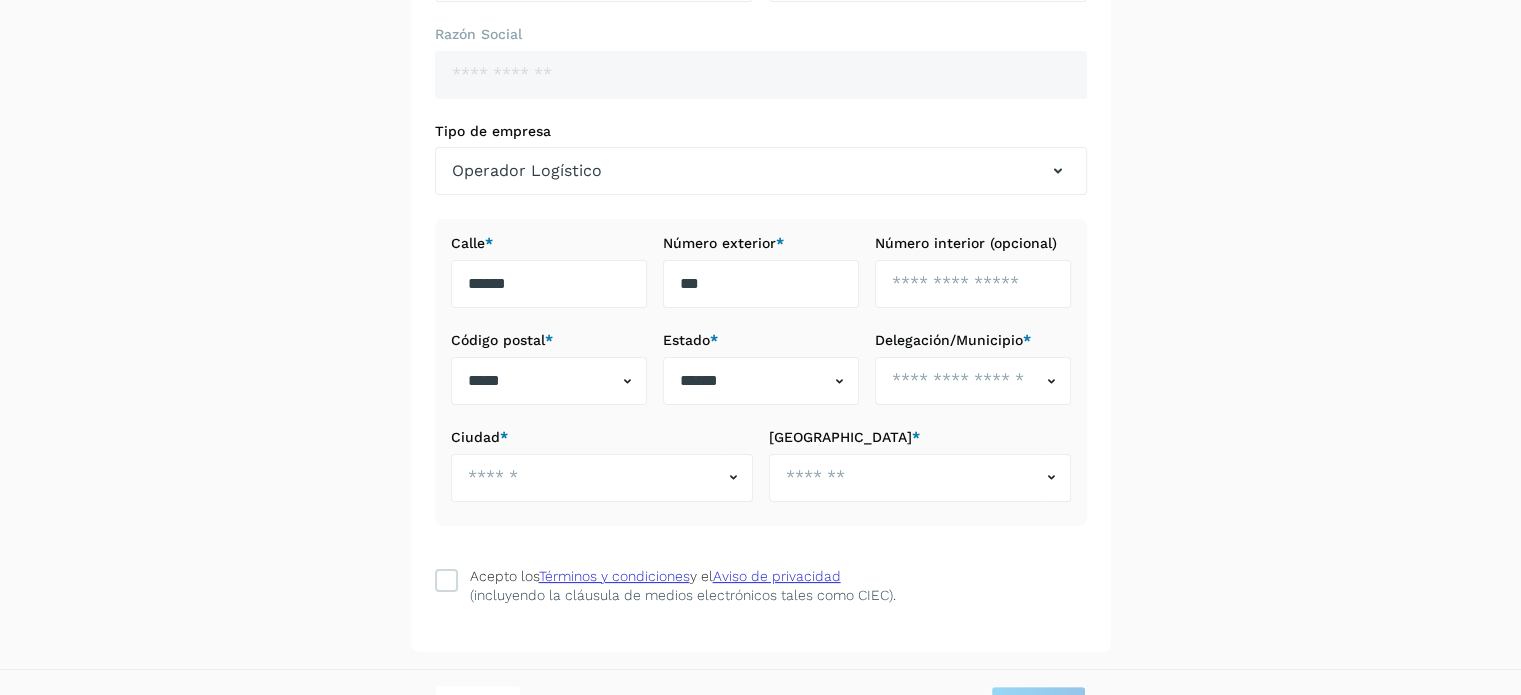 type on "*******" 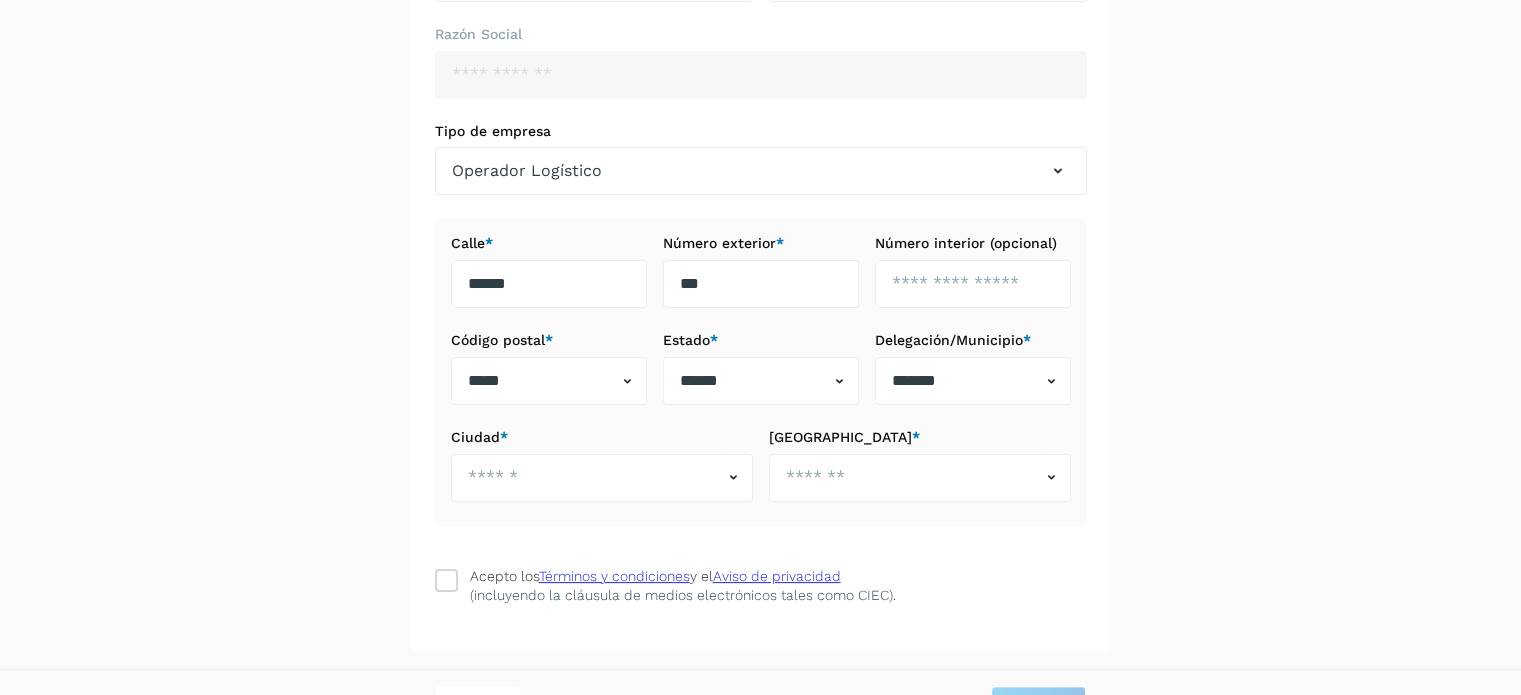 click 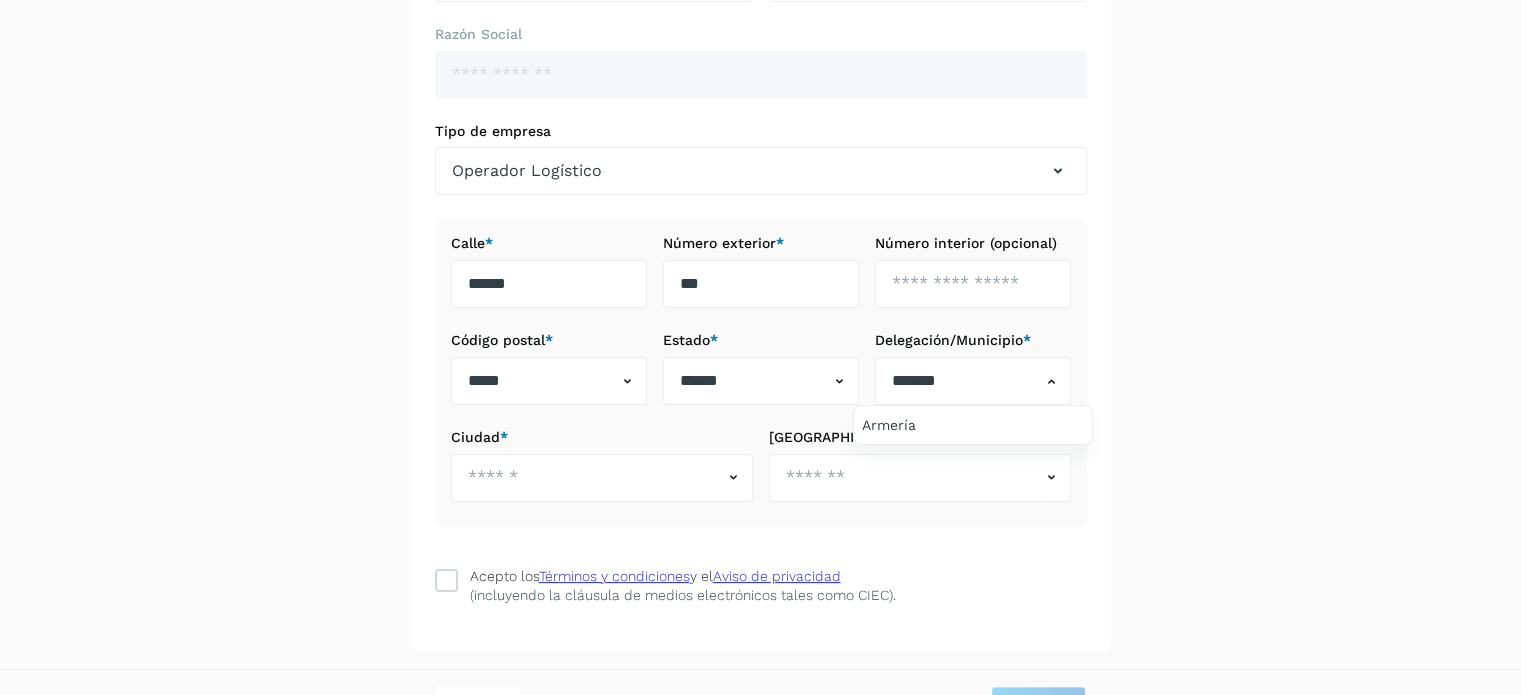 click at bounding box center [760, 347] 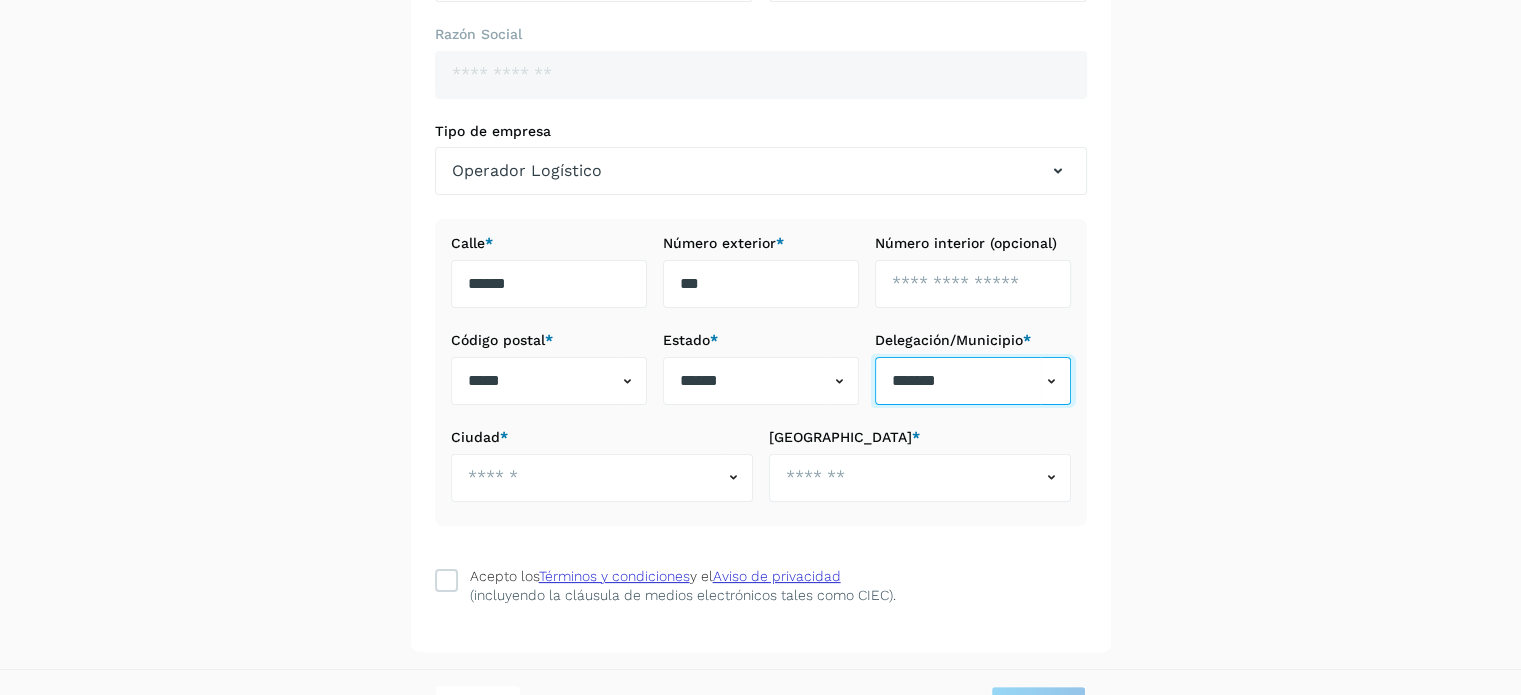 click on "*******" at bounding box center [958, 381] 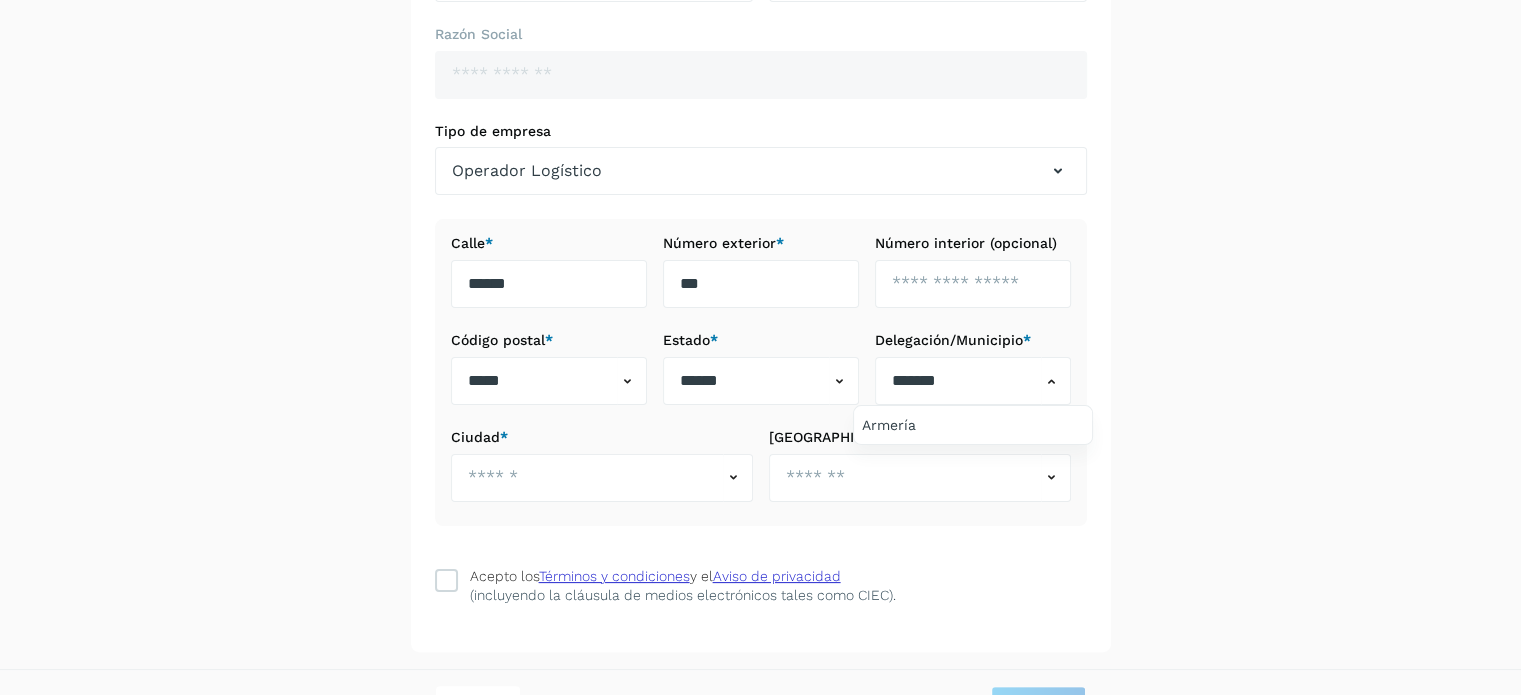 click at bounding box center (760, 347) 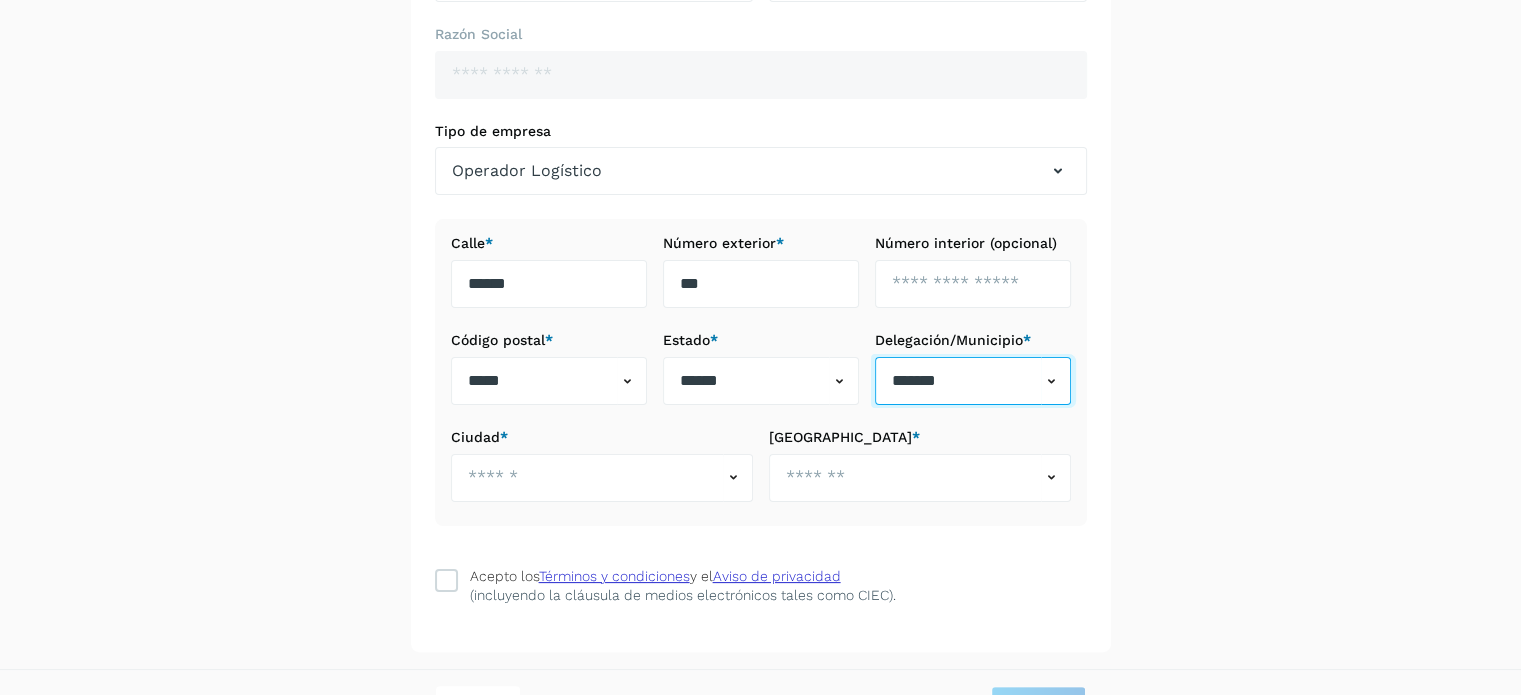 click on "*******" at bounding box center (958, 381) 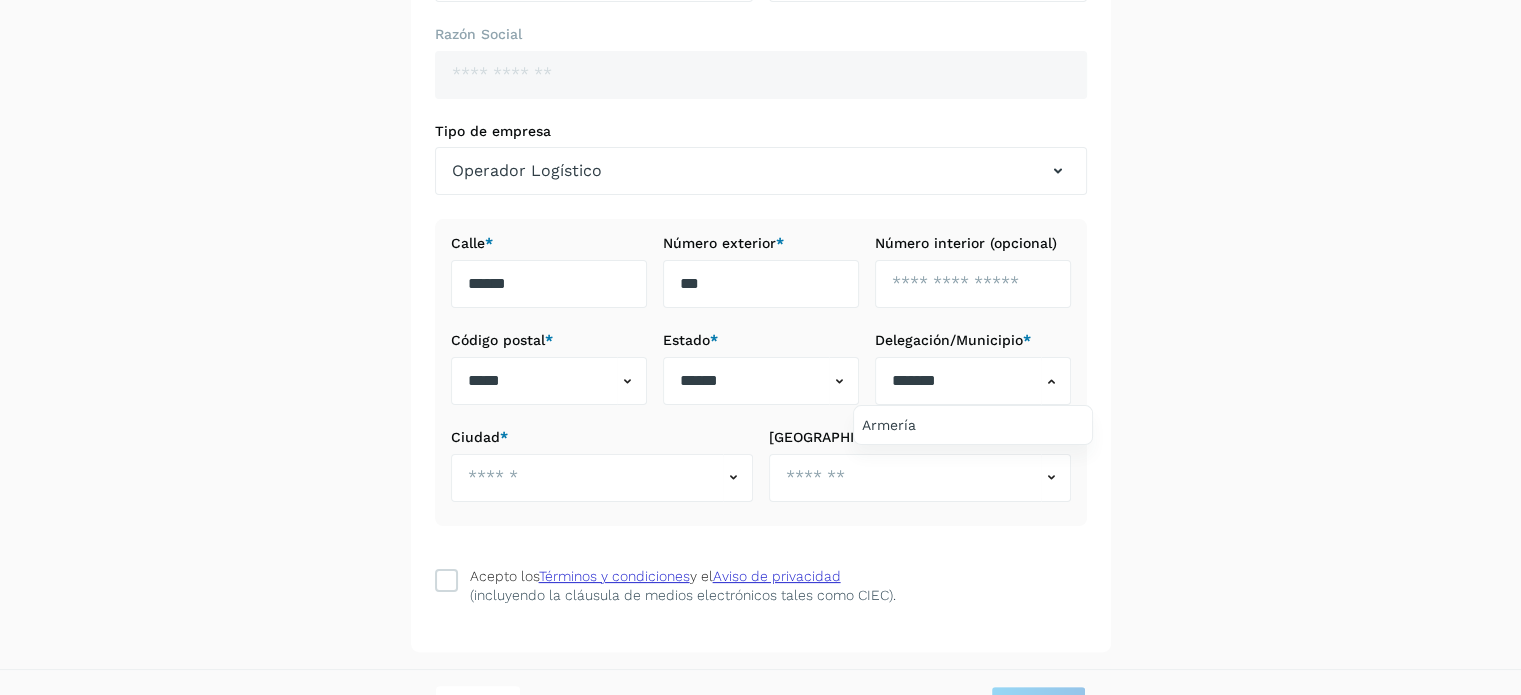 click at bounding box center (760, 347) 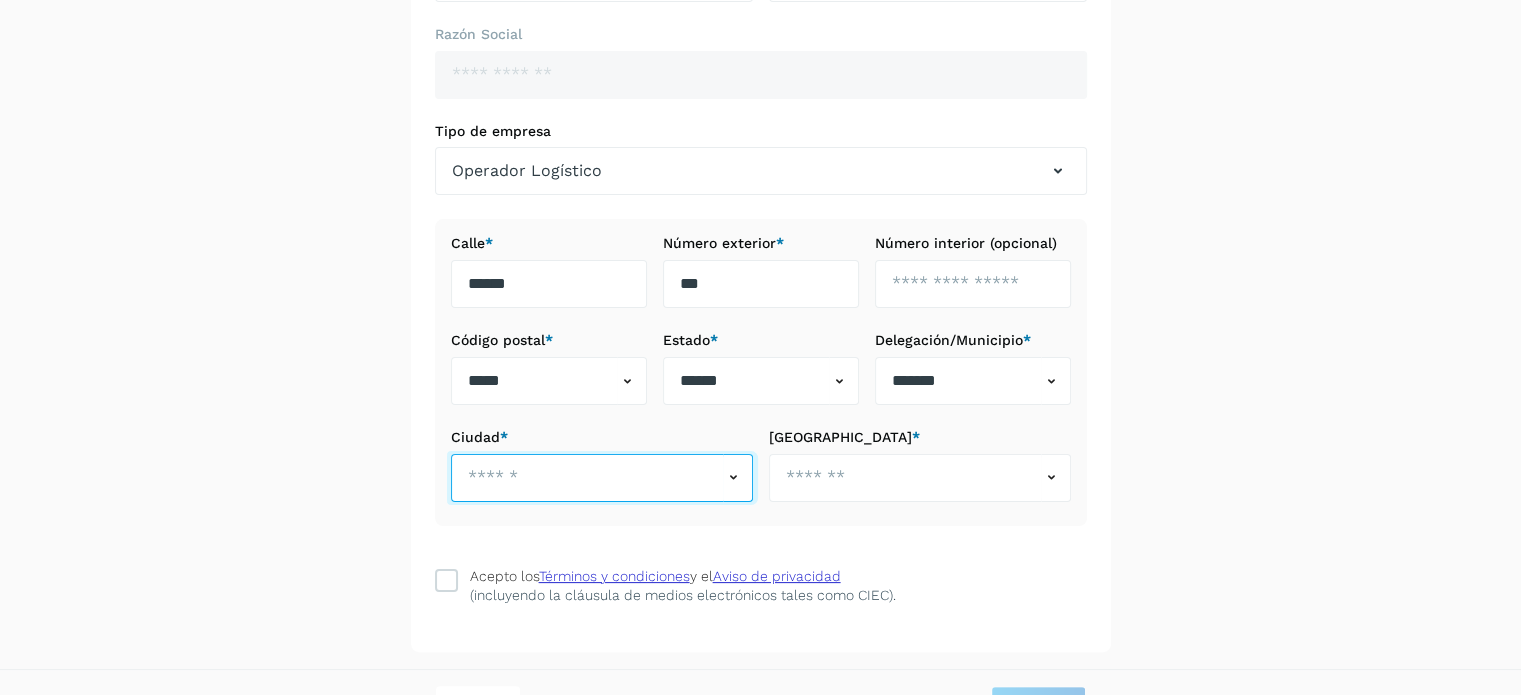 click at bounding box center [587, 478] 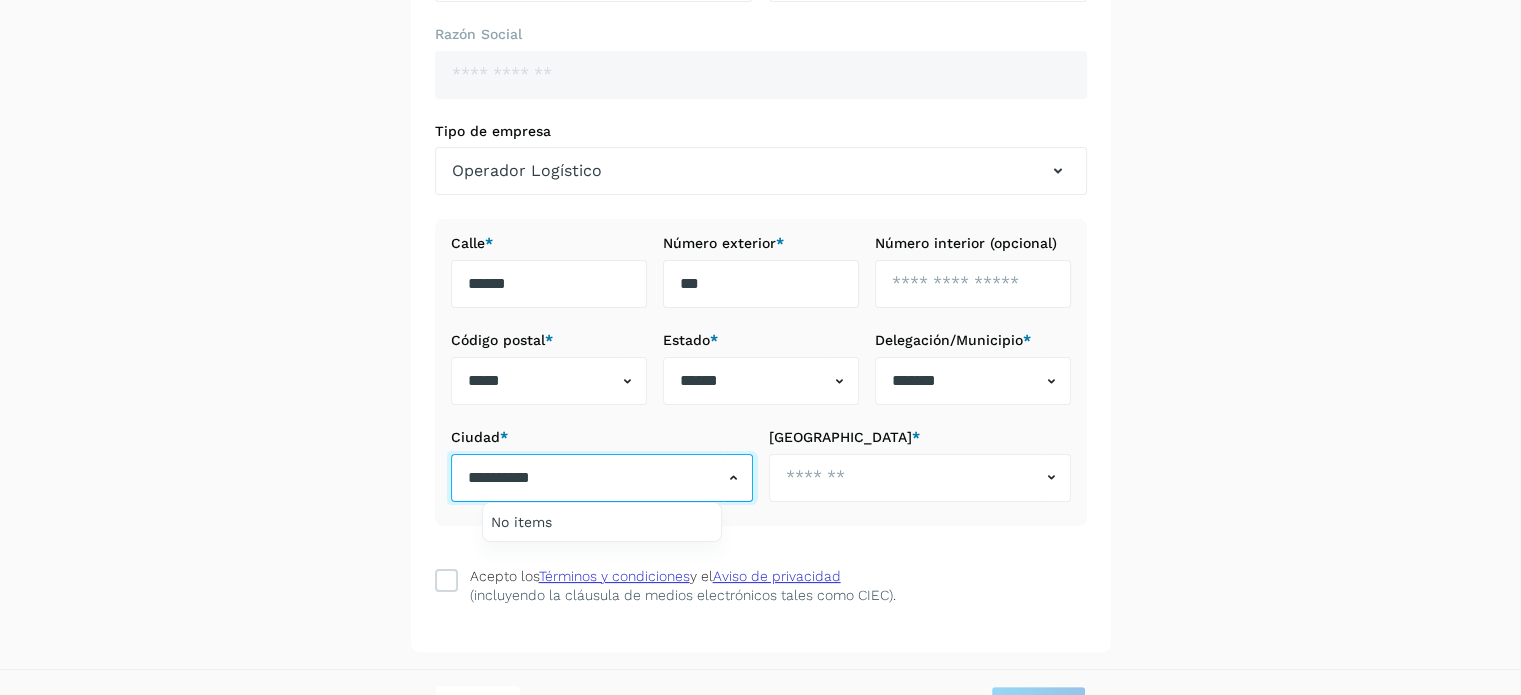 type on "**********" 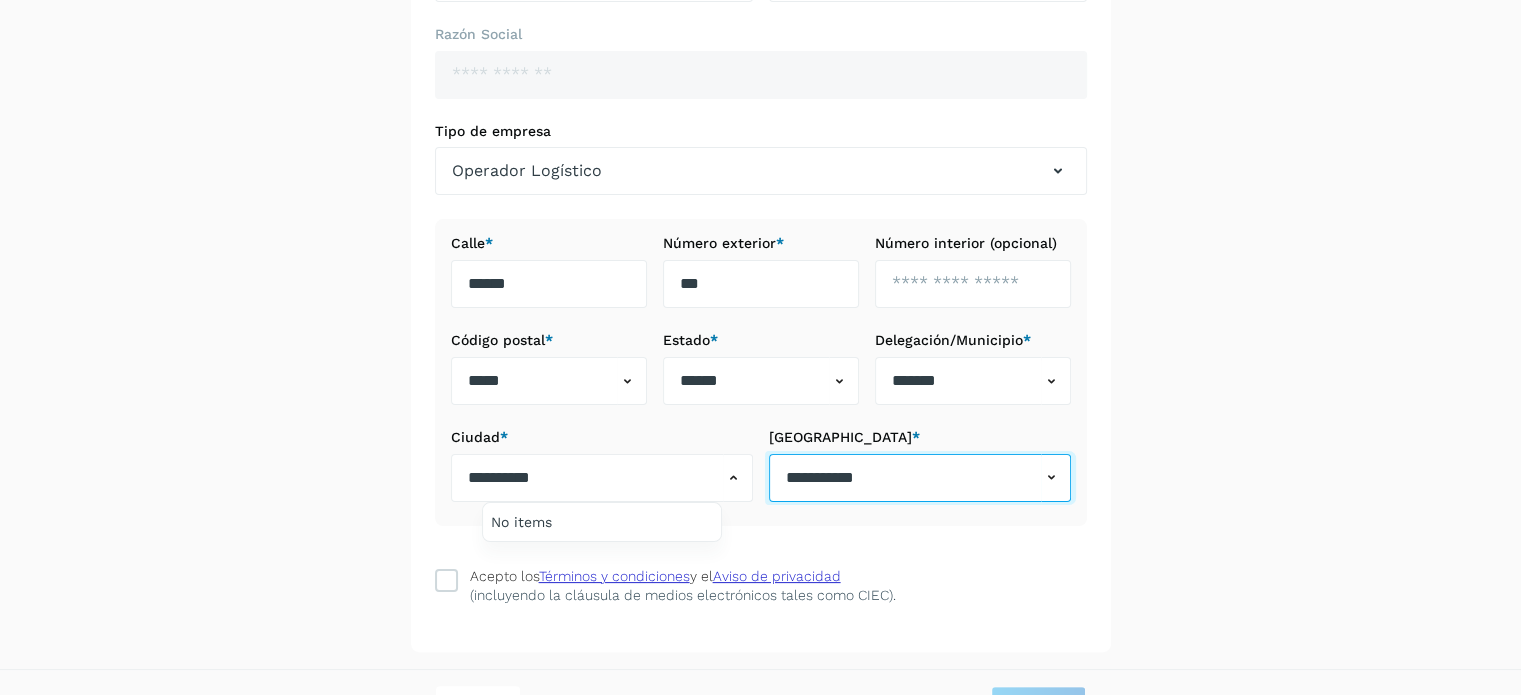 type on "**********" 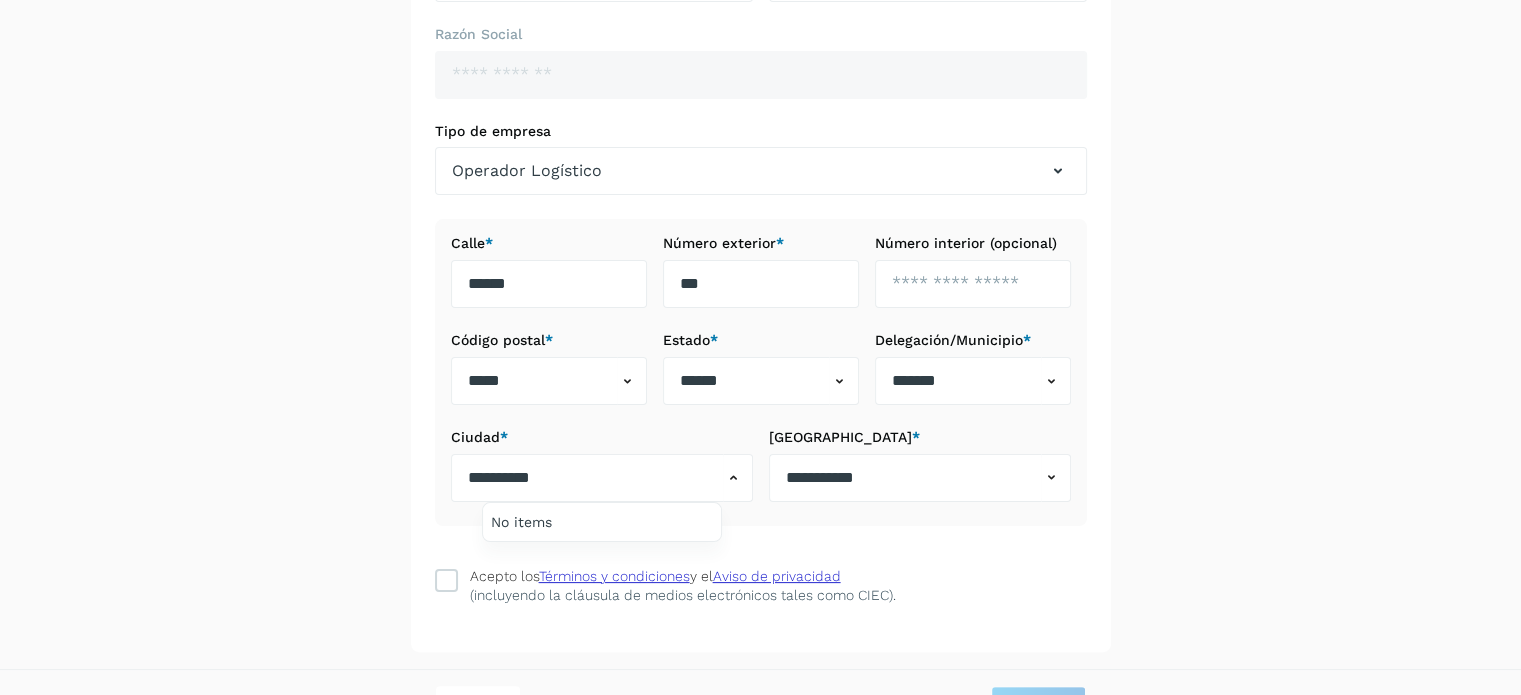 click at bounding box center (760, 347) 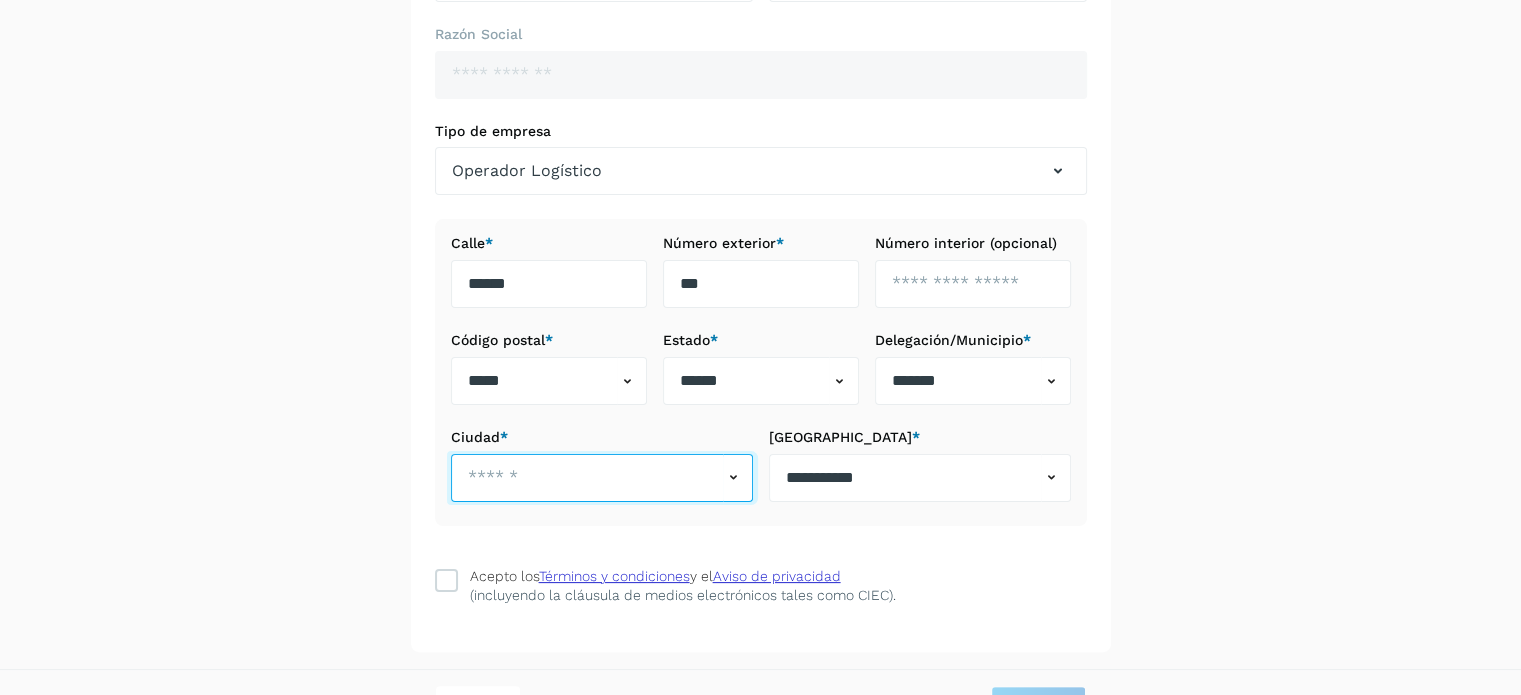 click at bounding box center (587, 478) 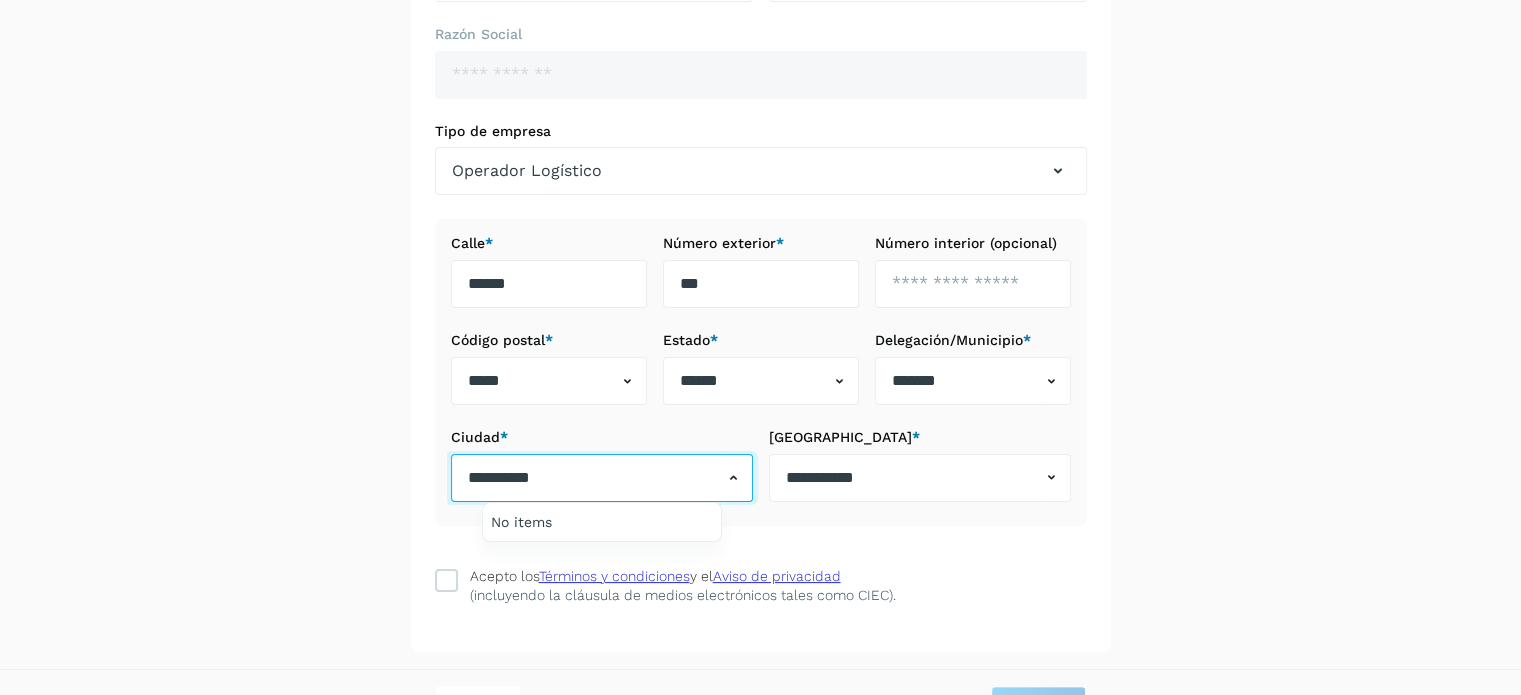 type on "**********" 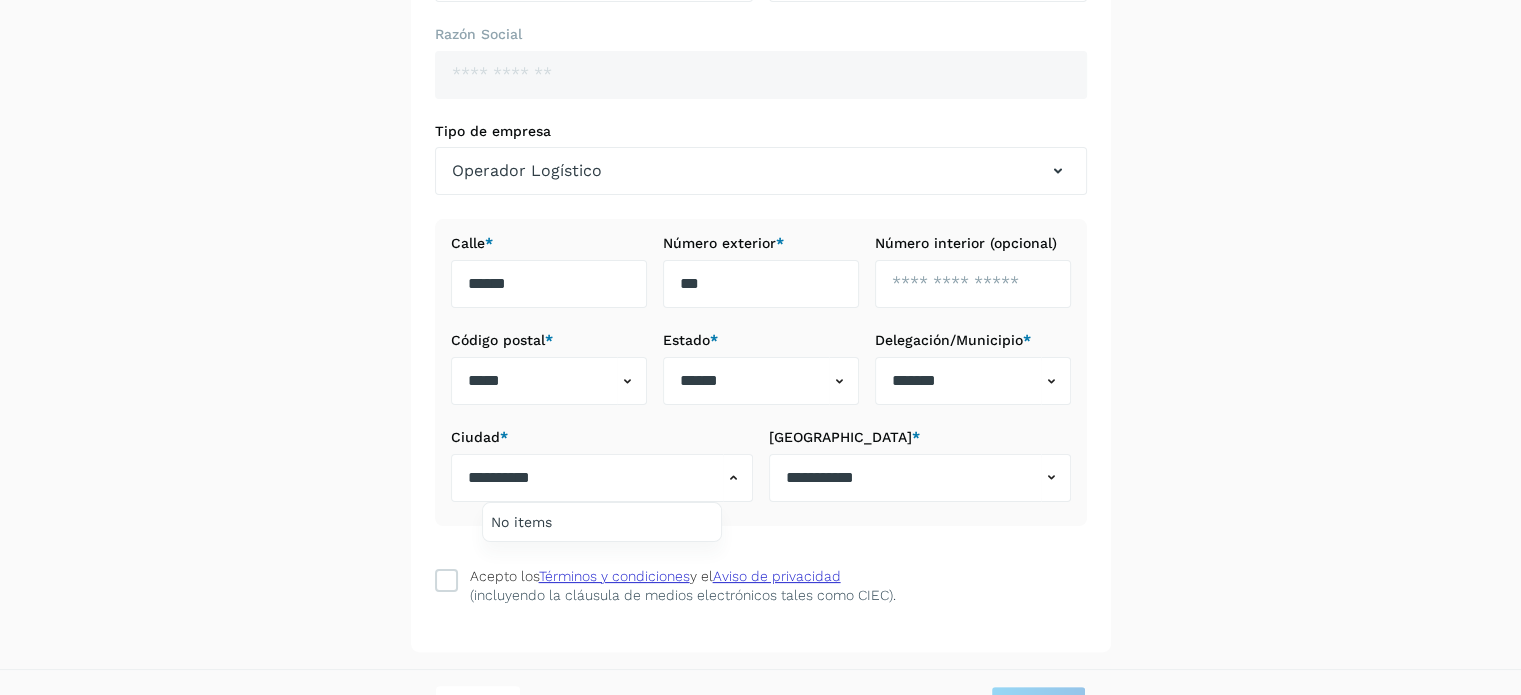 click at bounding box center [760, 347] 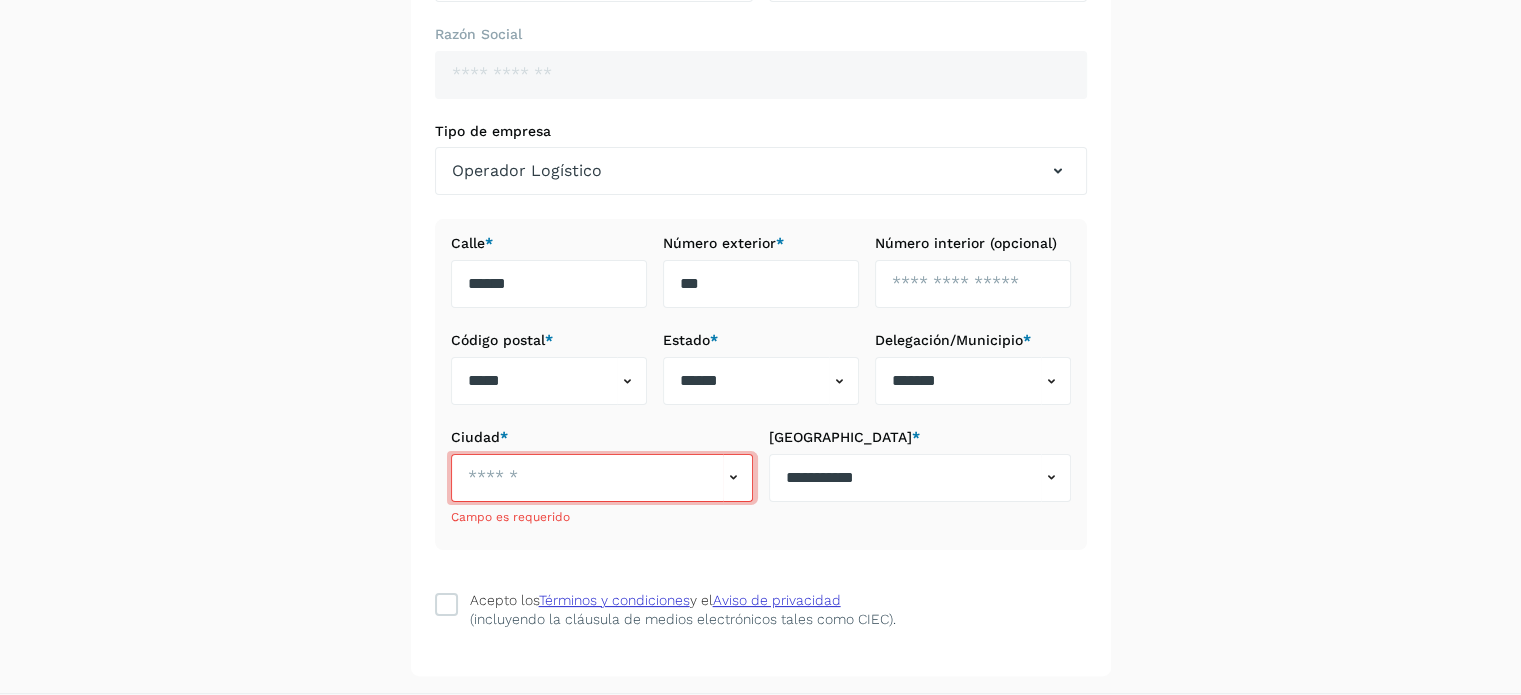 click 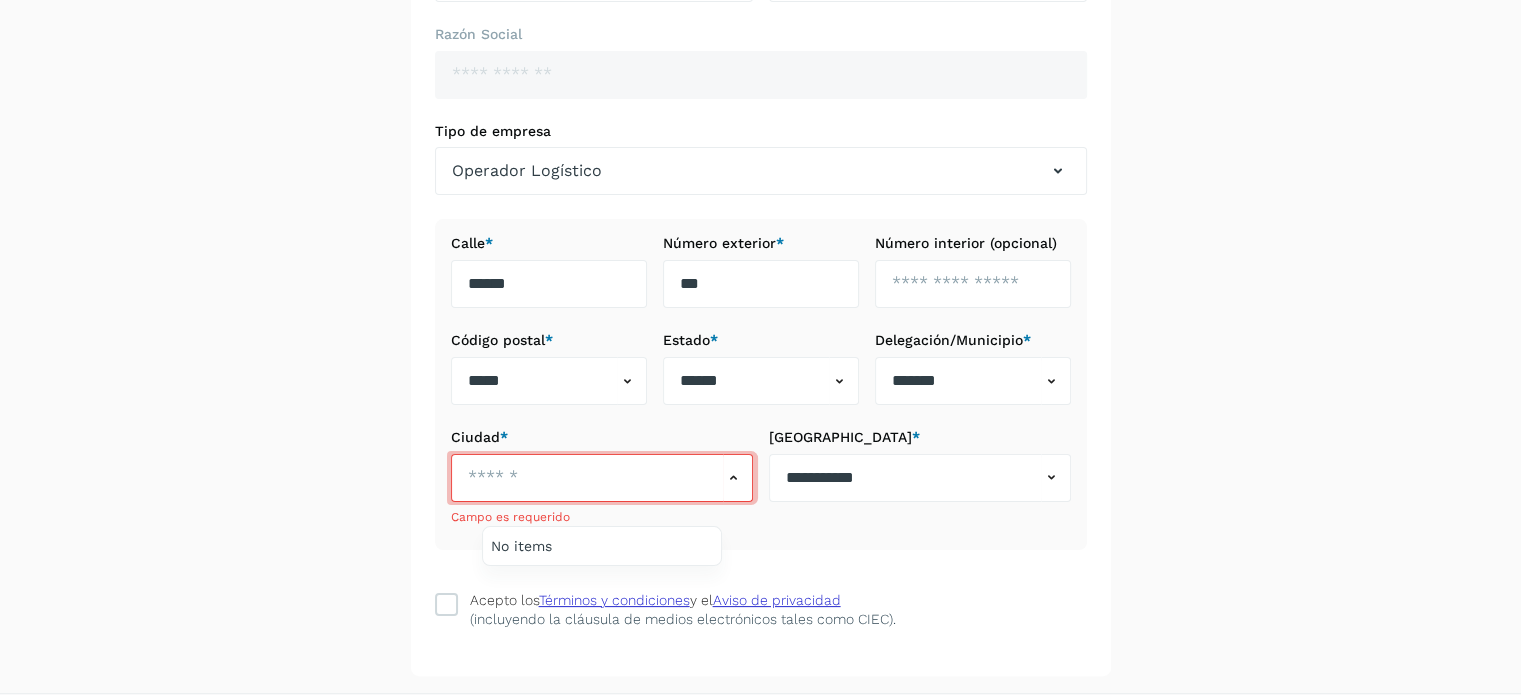 click at bounding box center [760, 347] 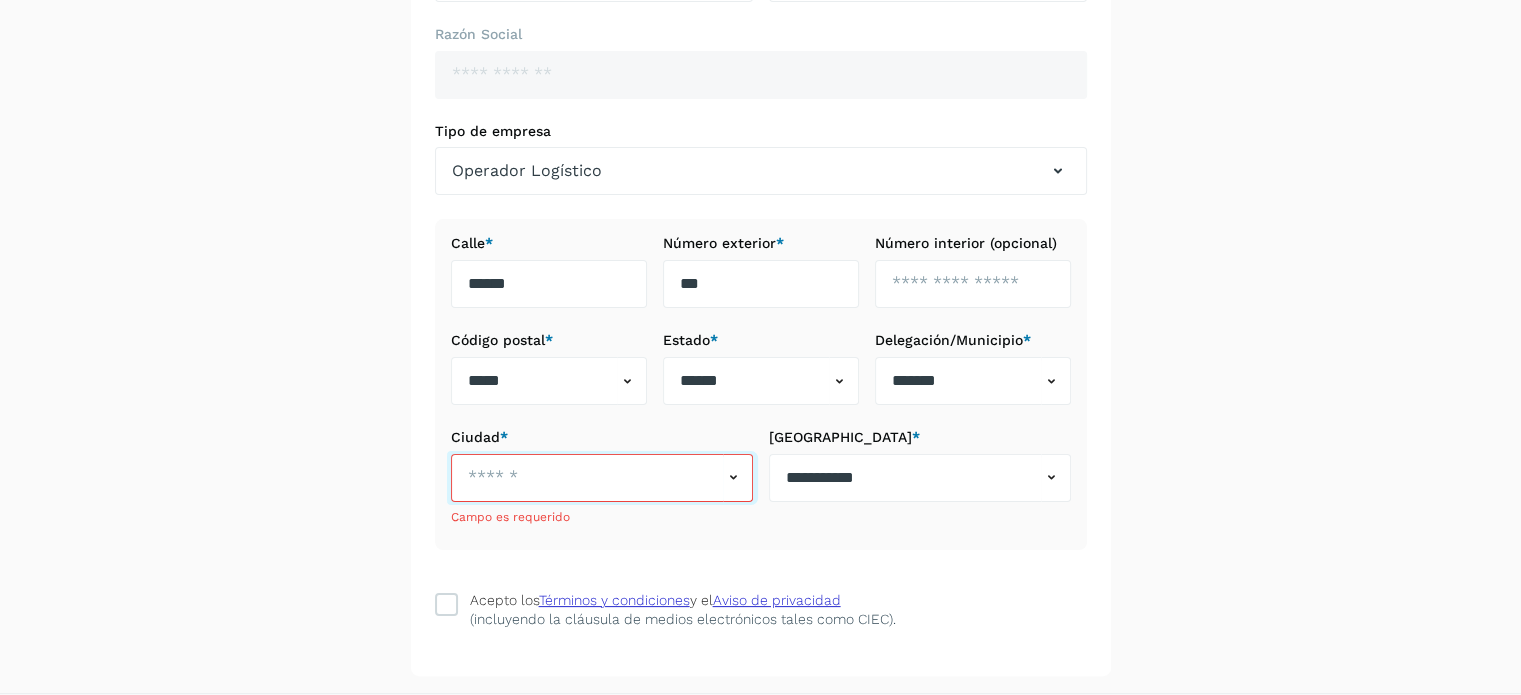 click at bounding box center [587, 478] 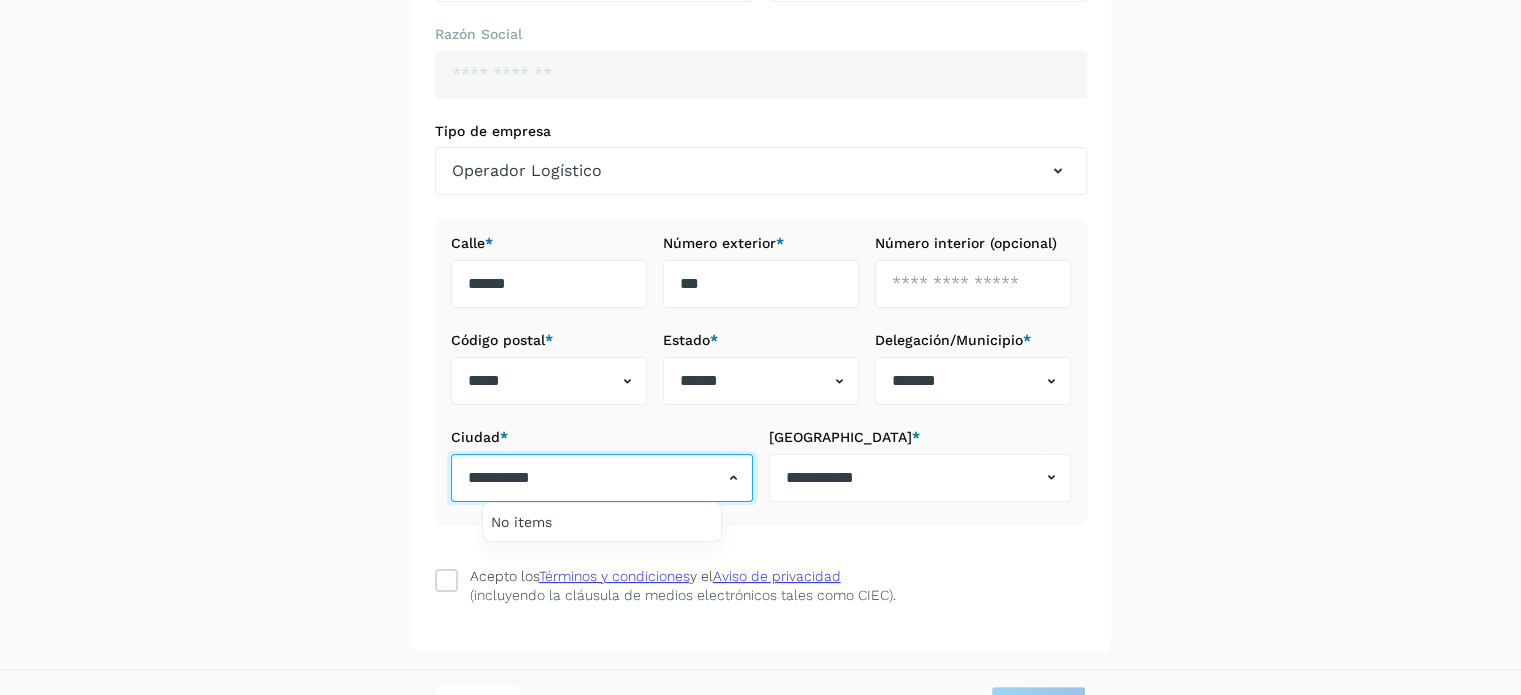 type on "**********" 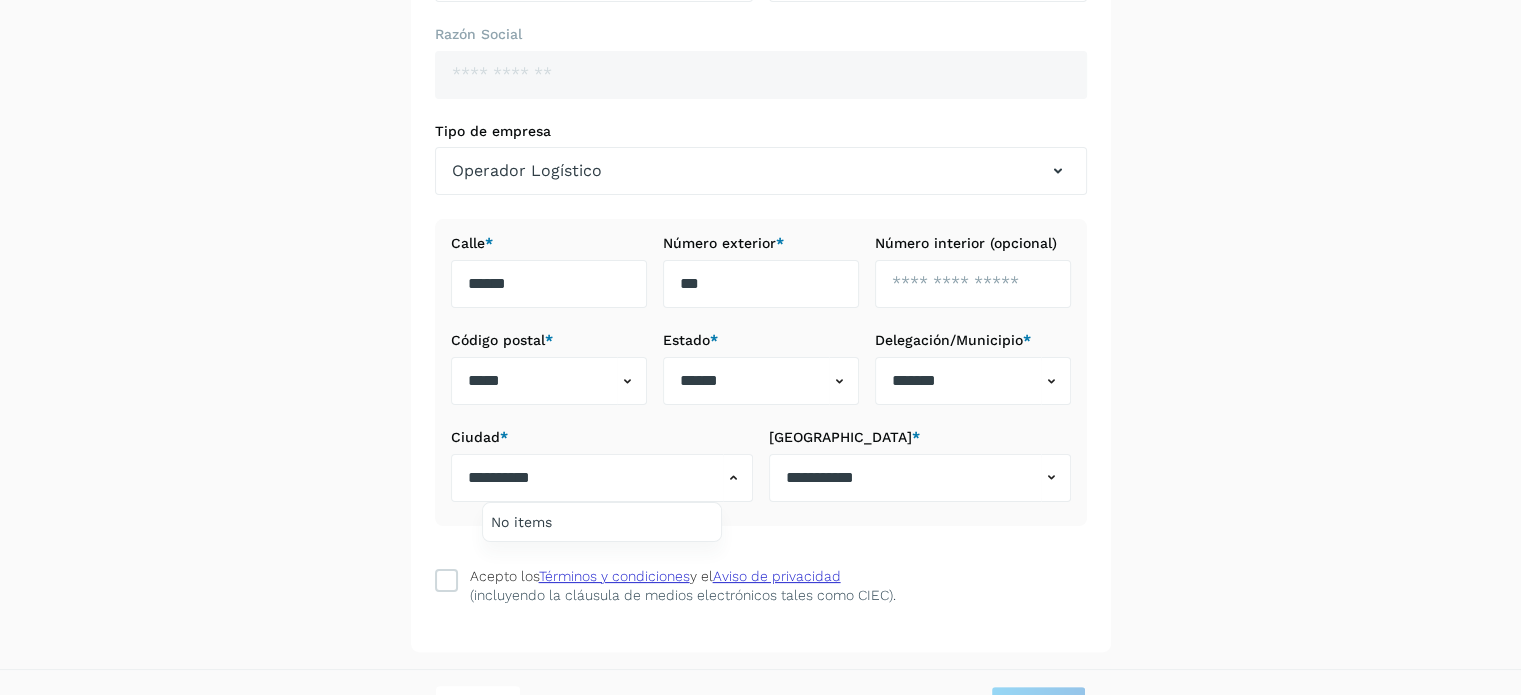 click at bounding box center (760, 347) 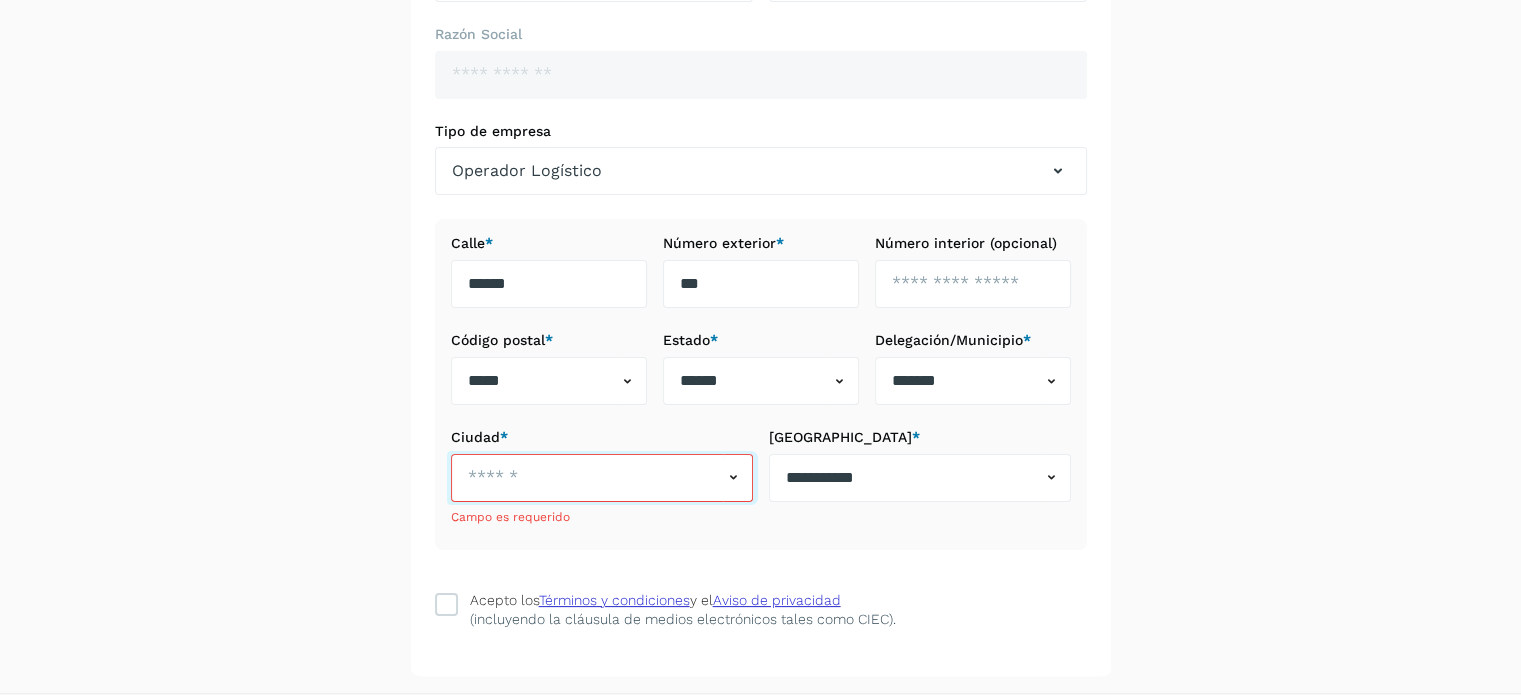 click at bounding box center (587, 478) 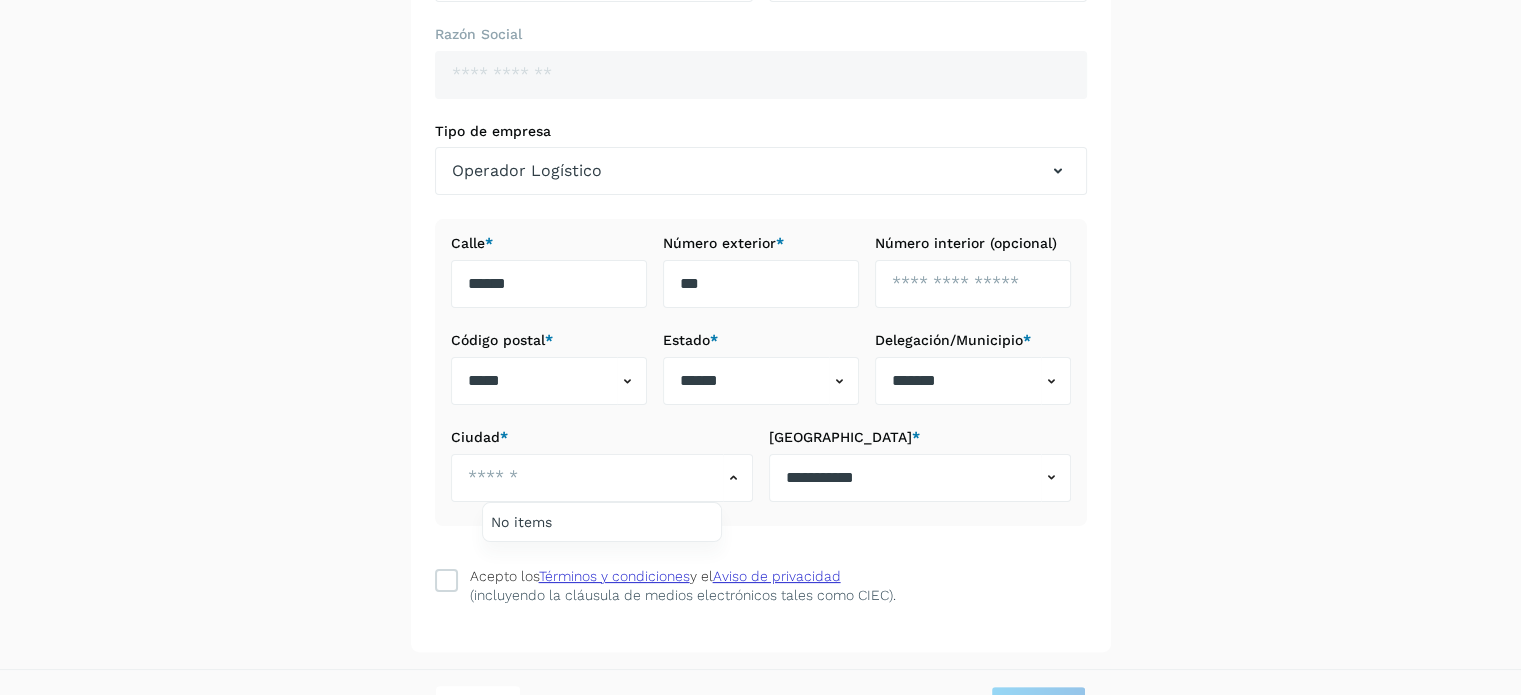 click at bounding box center (760, 347) 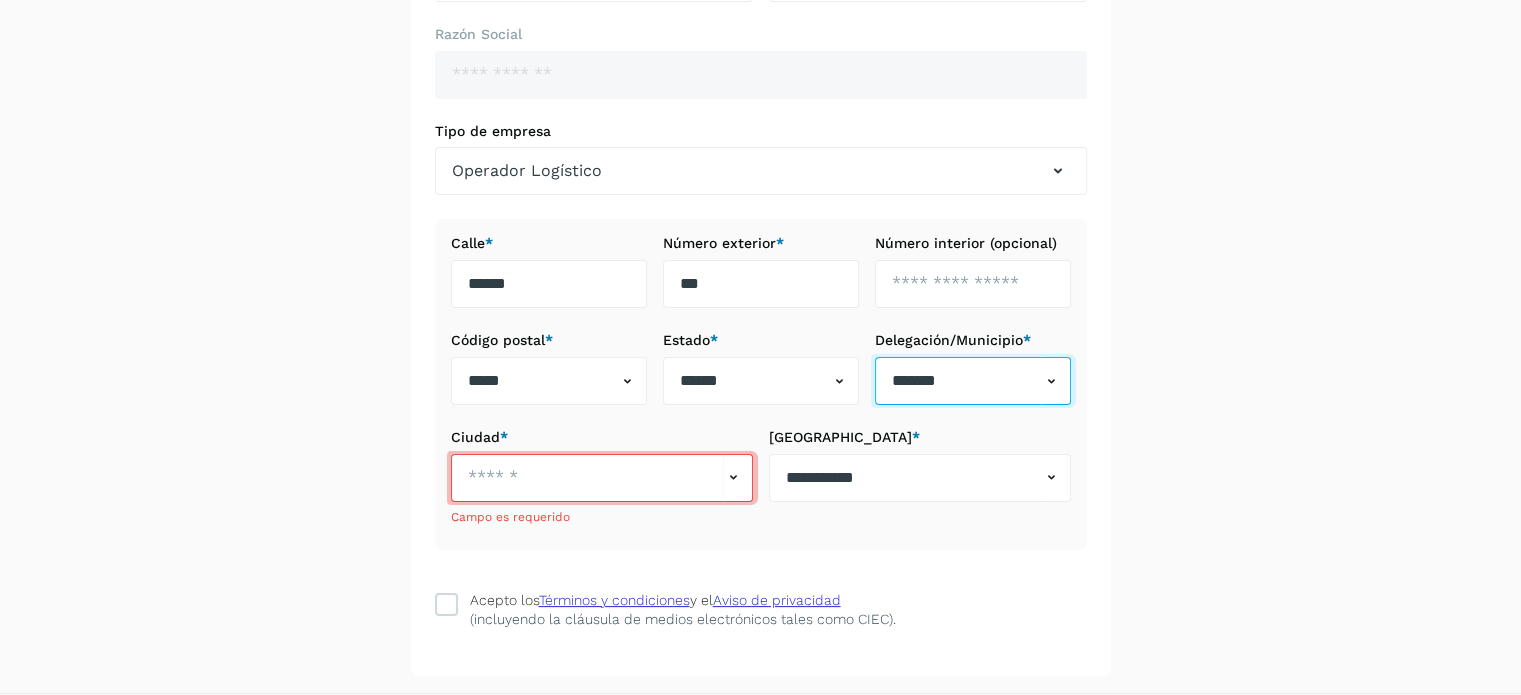 click on "*******" at bounding box center (958, 381) 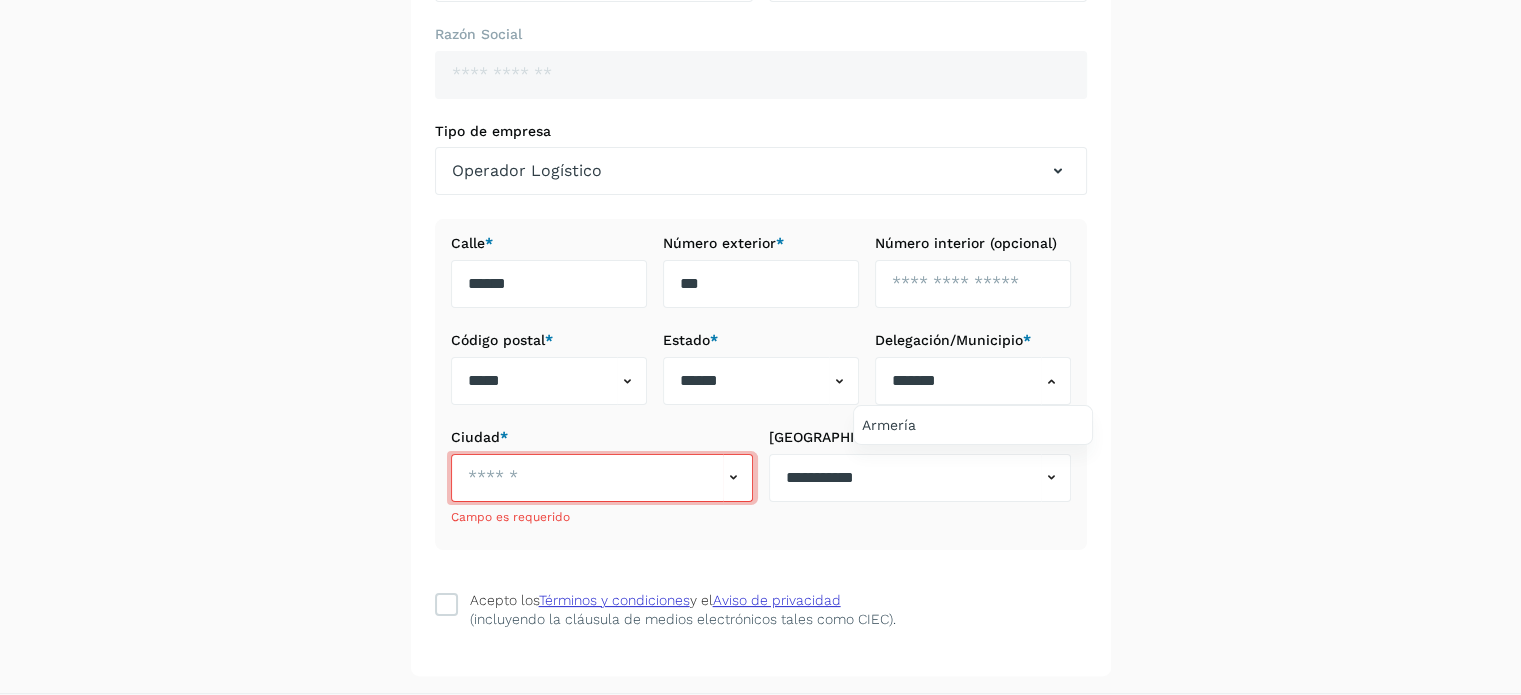 click at bounding box center [760, 347] 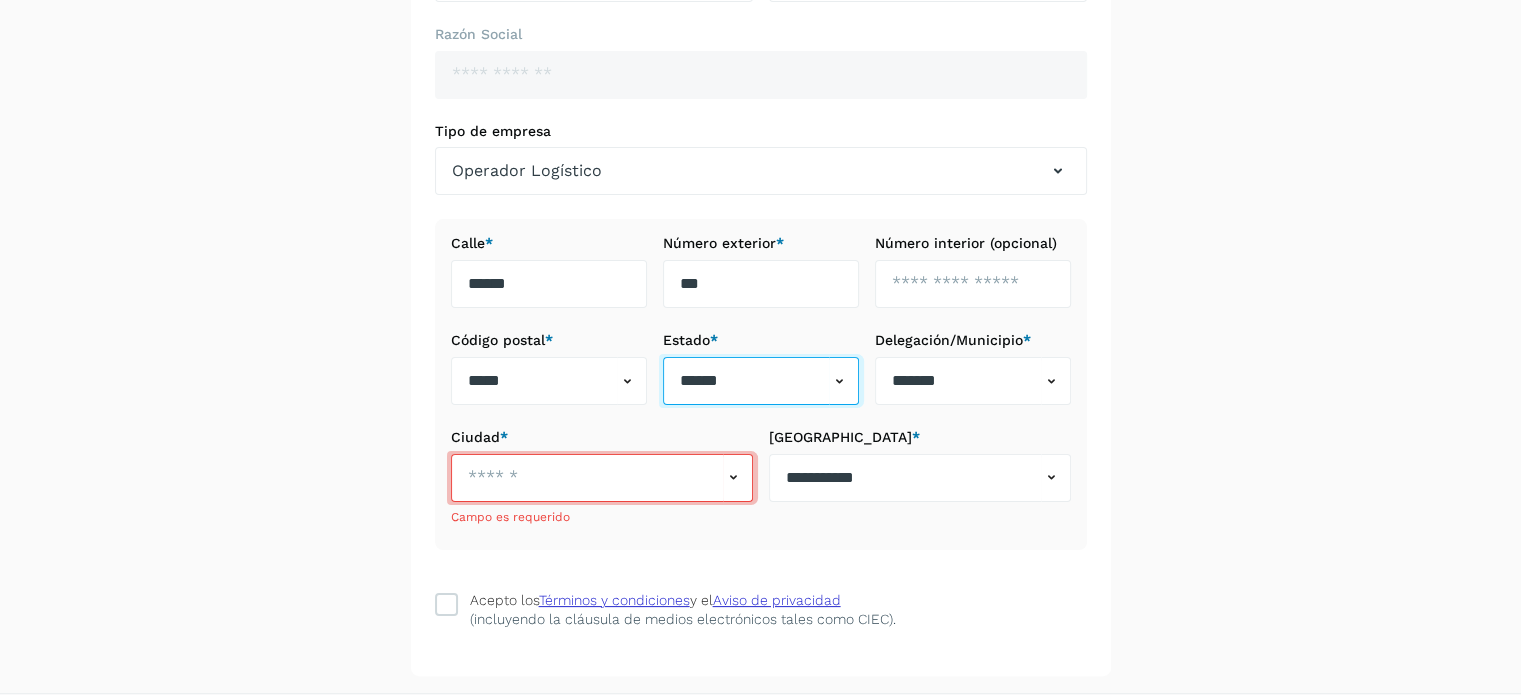 click on "******" at bounding box center (746, 381) 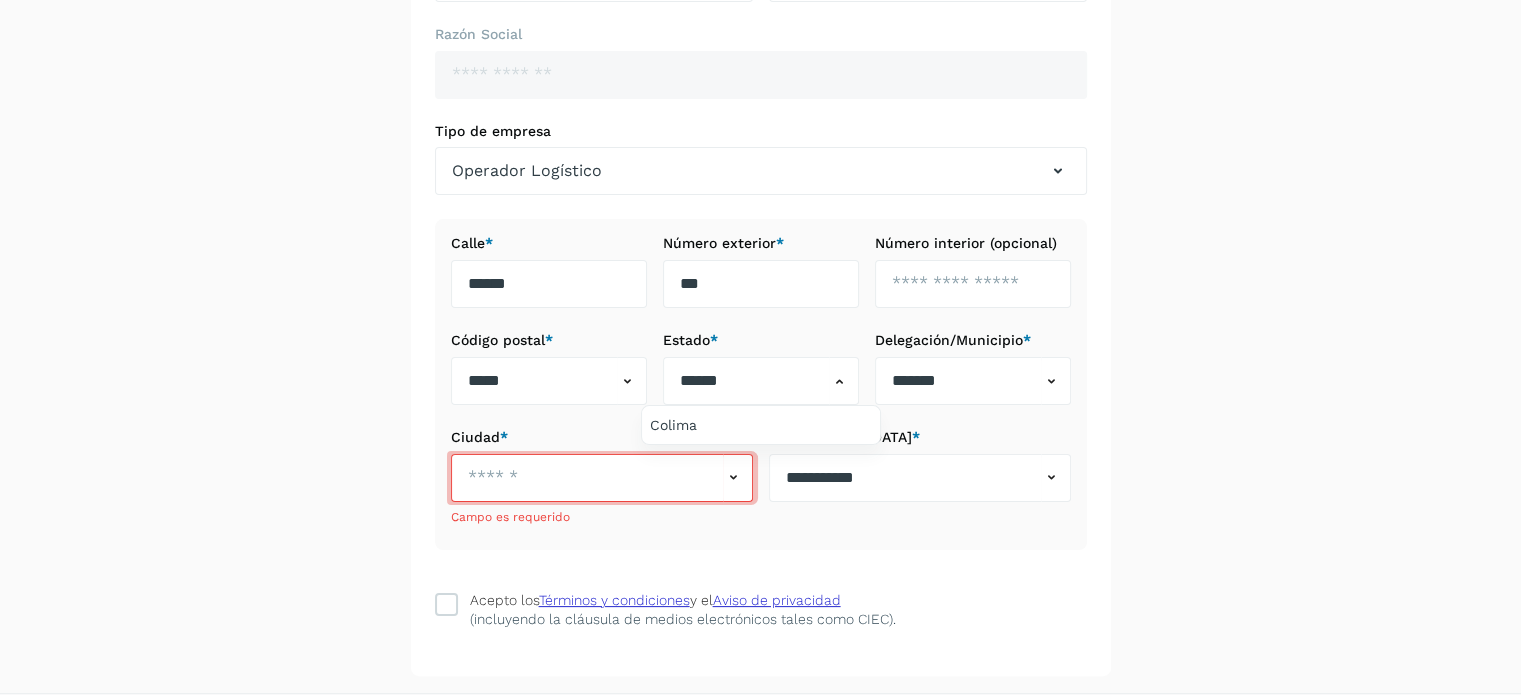 click at bounding box center (760, 347) 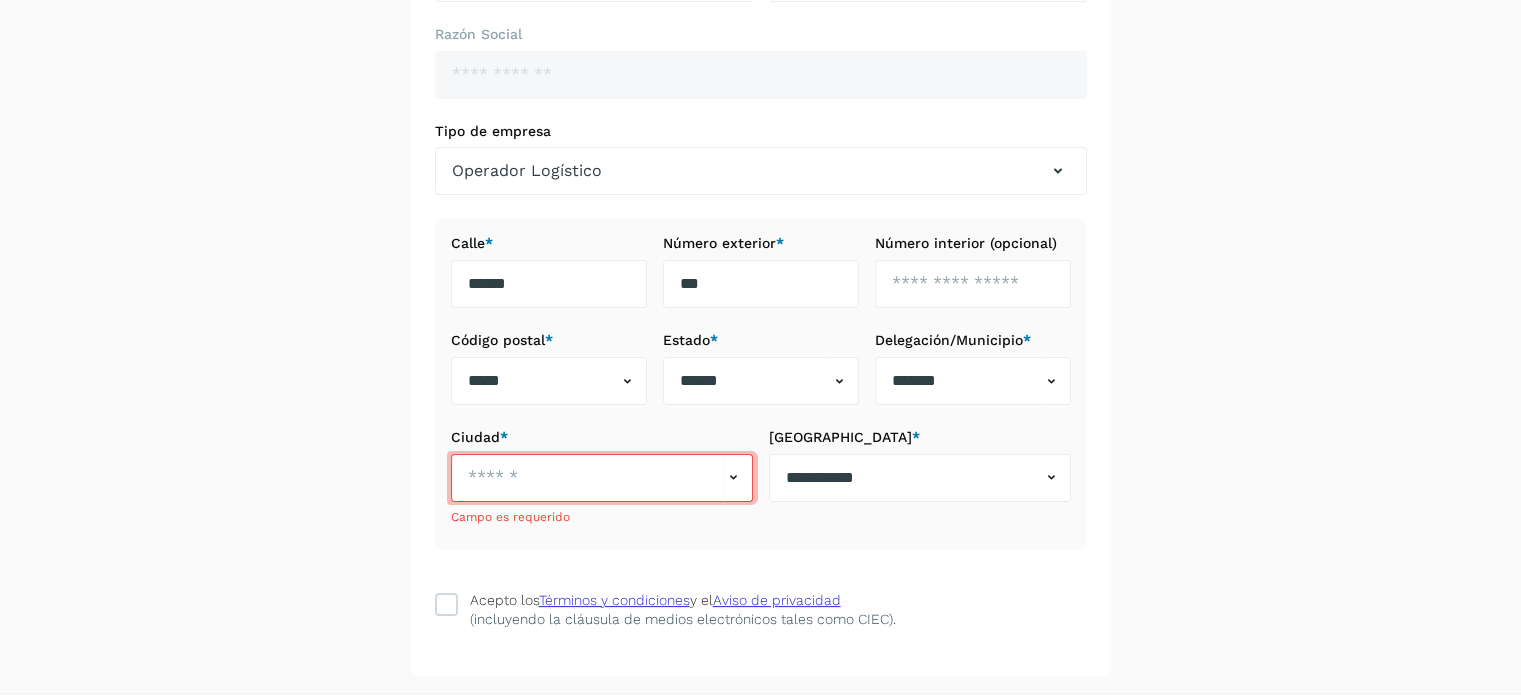 click 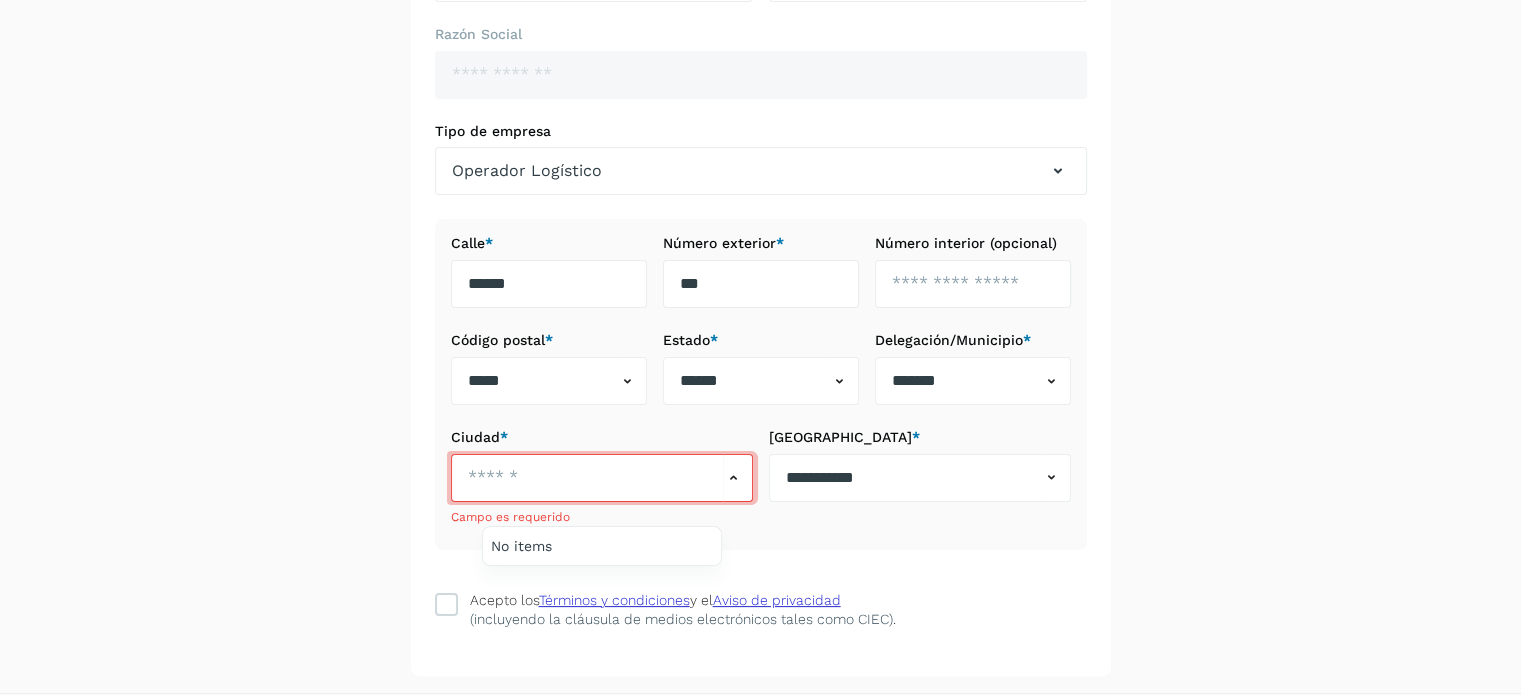 click at bounding box center [760, 347] 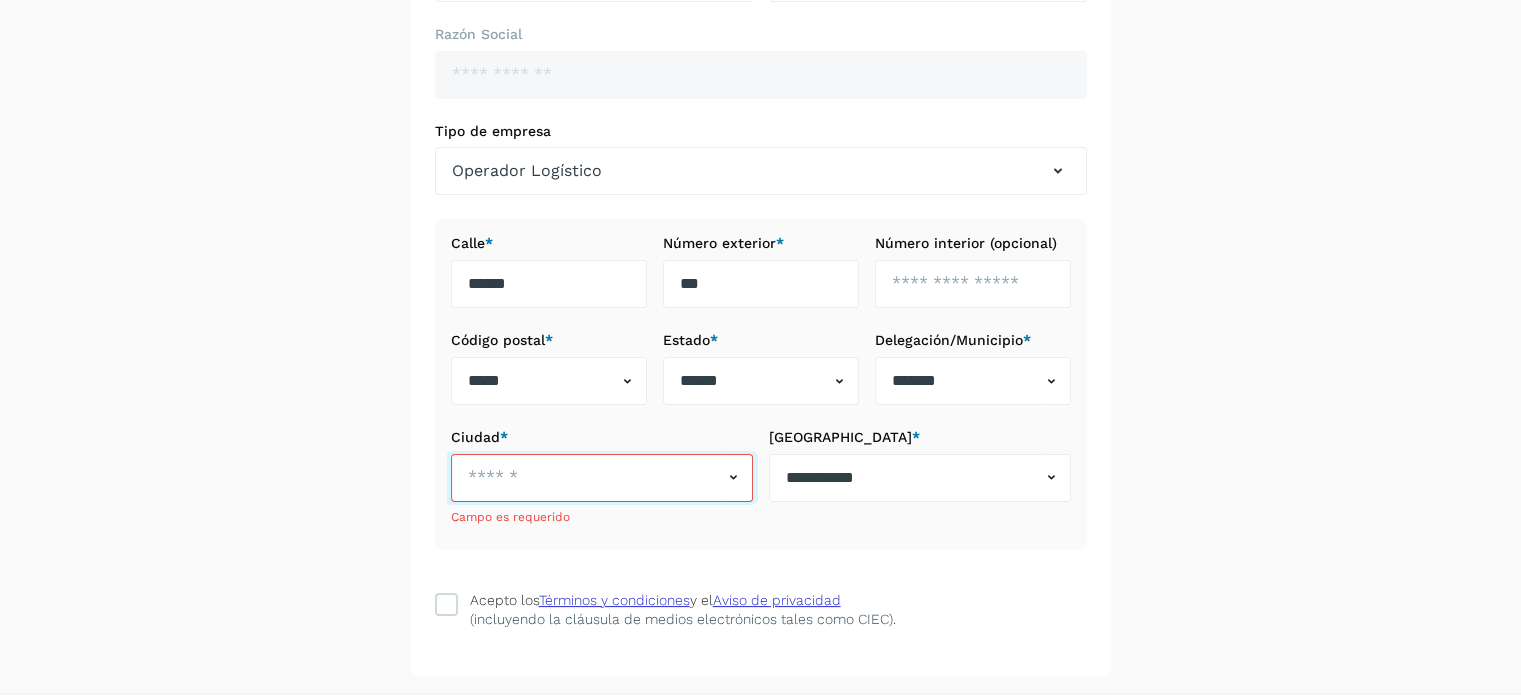 click at bounding box center (587, 478) 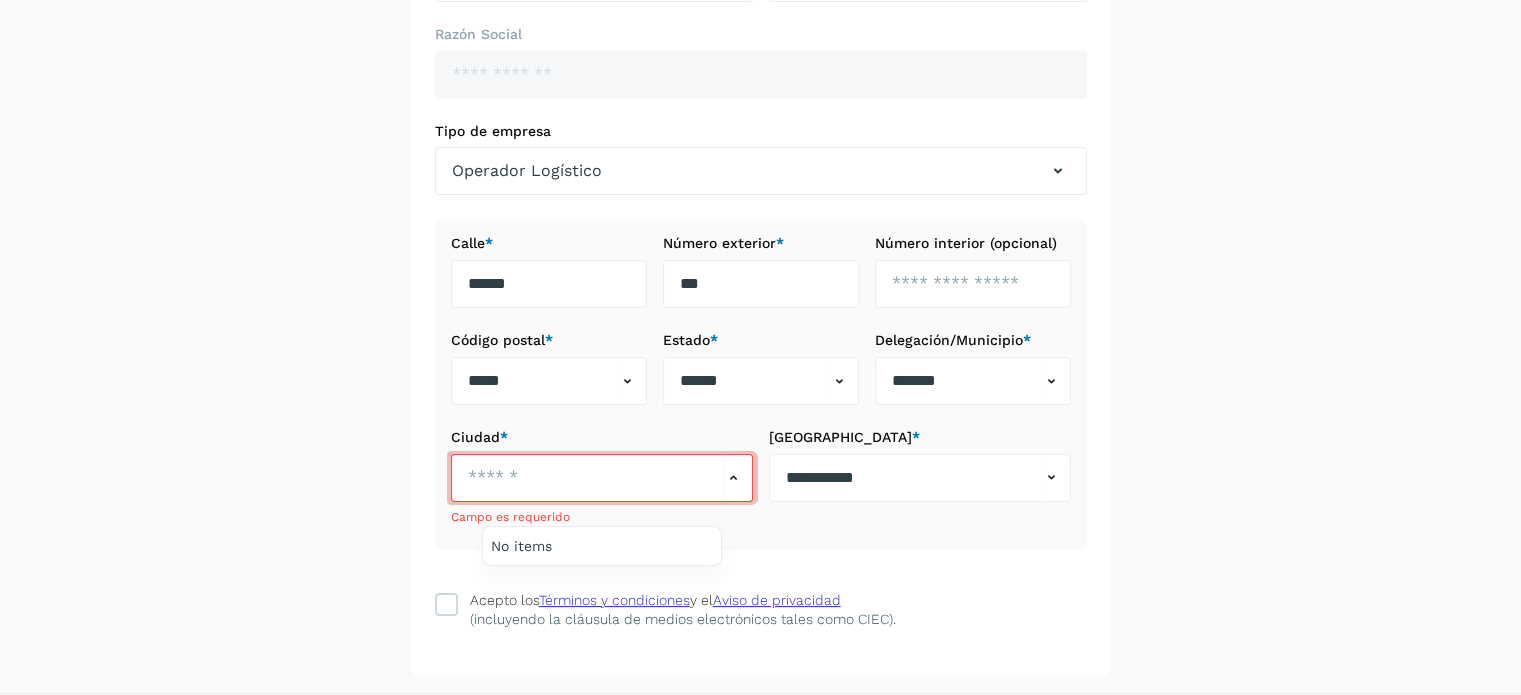 drag, startPoint x: 901, startPoint y: 496, endPoint x: 912, endPoint y: 494, distance: 11.18034 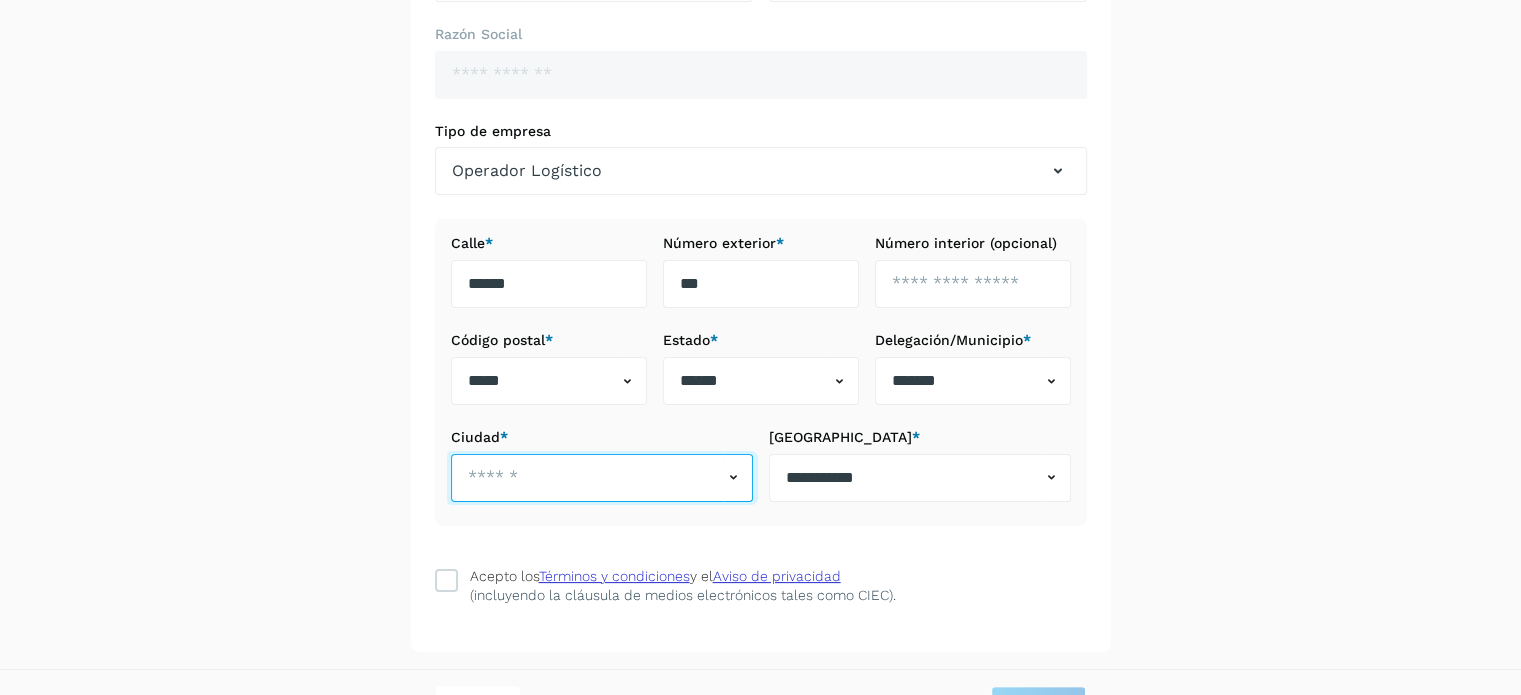 click at bounding box center (587, 478) 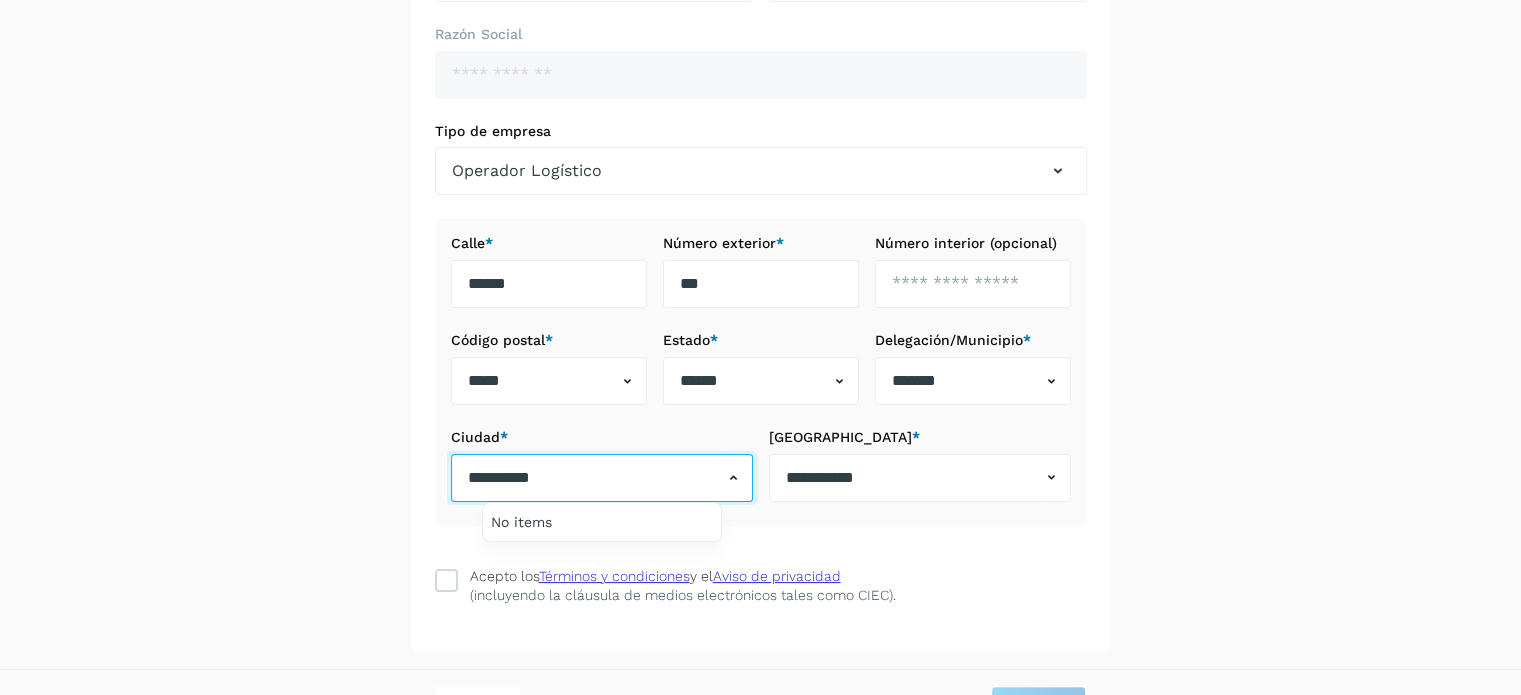 type on "**********" 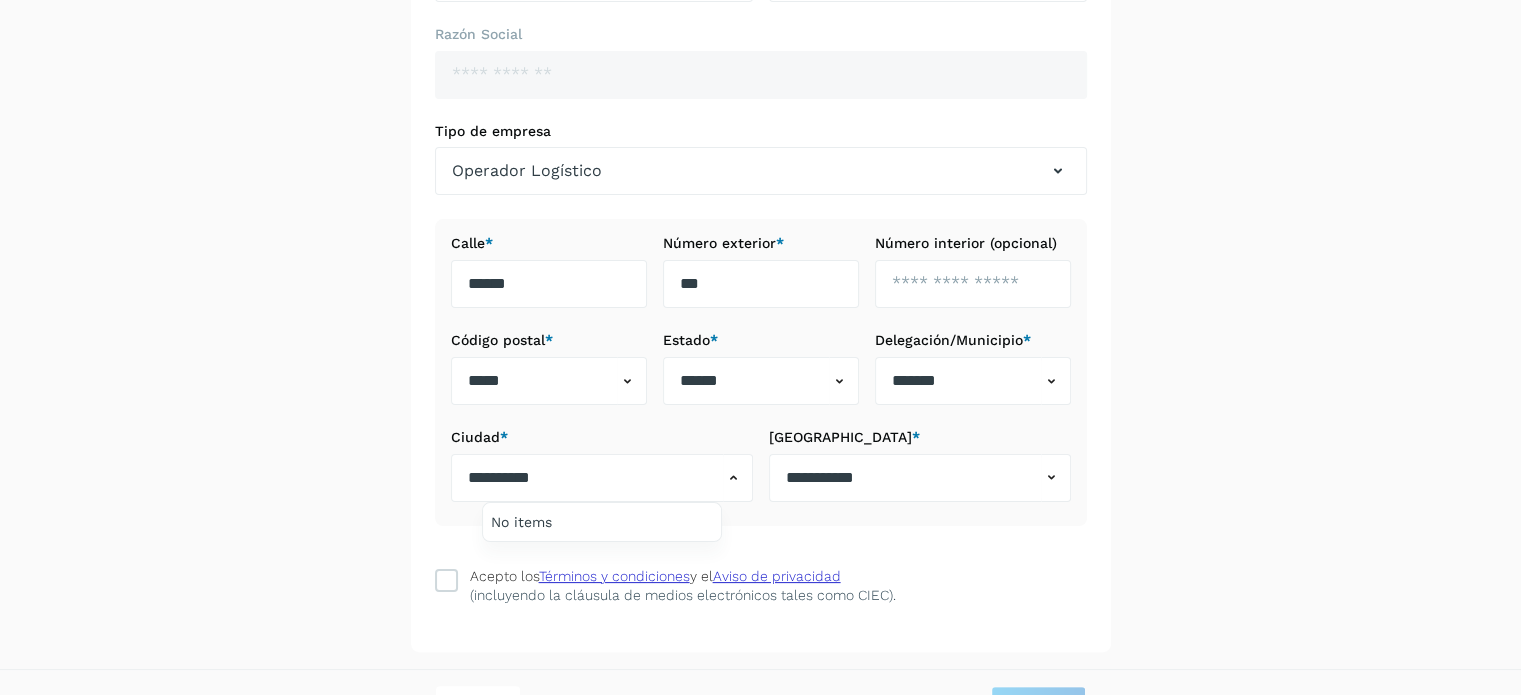 click at bounding box center [760, 347] 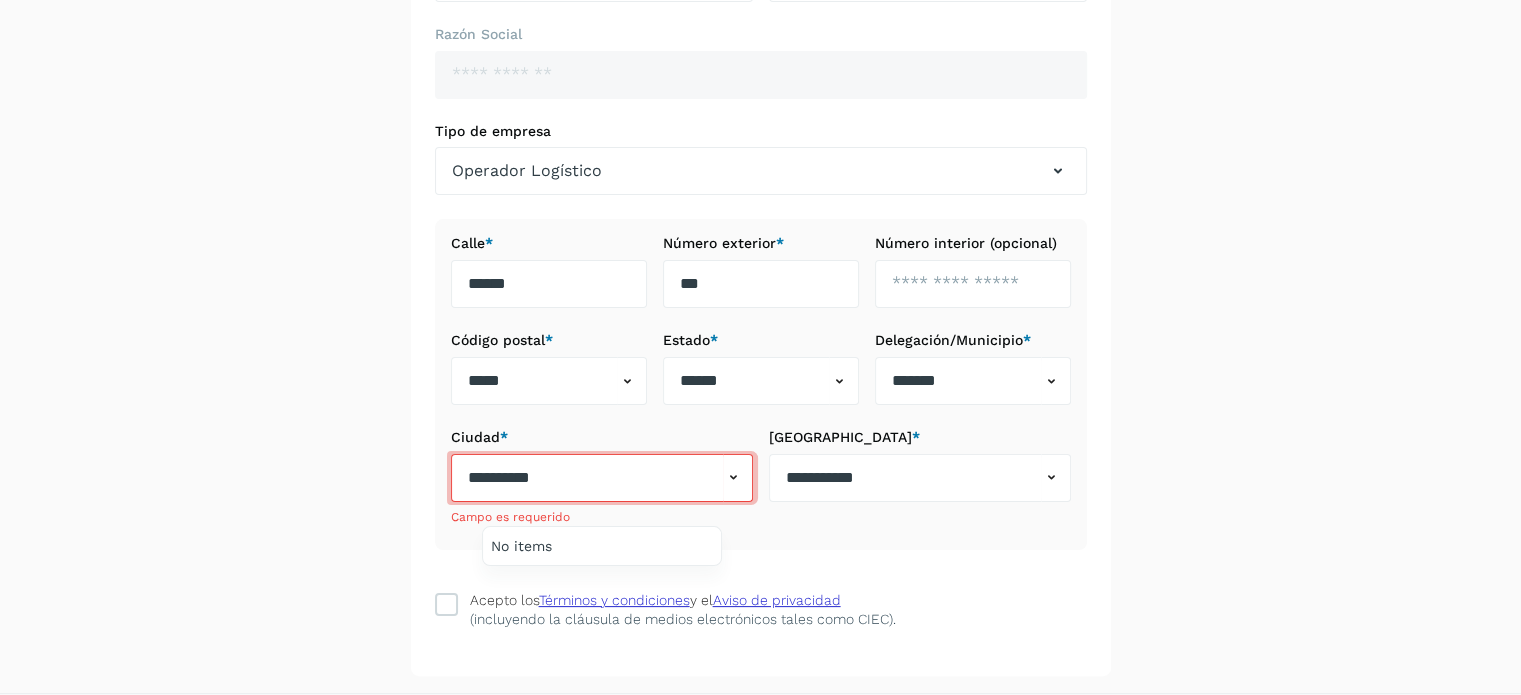 type 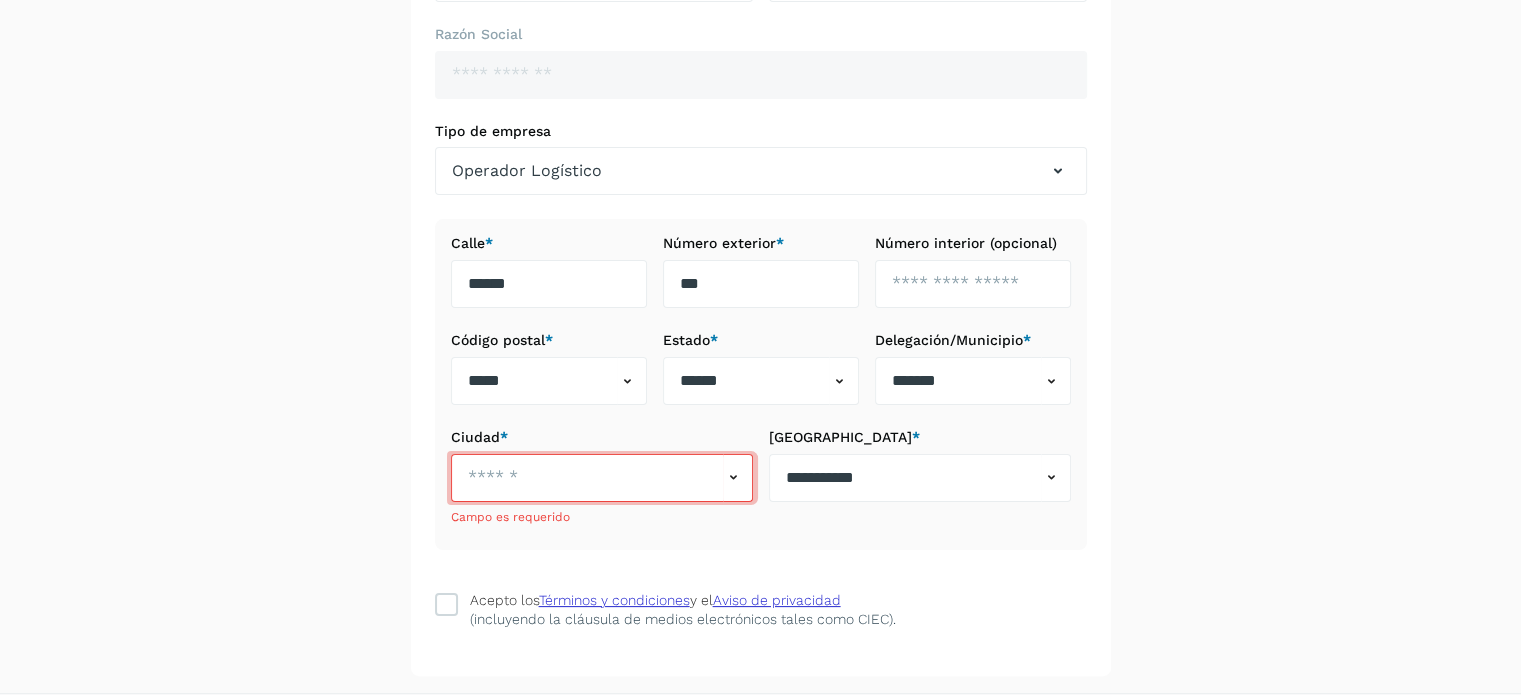 click 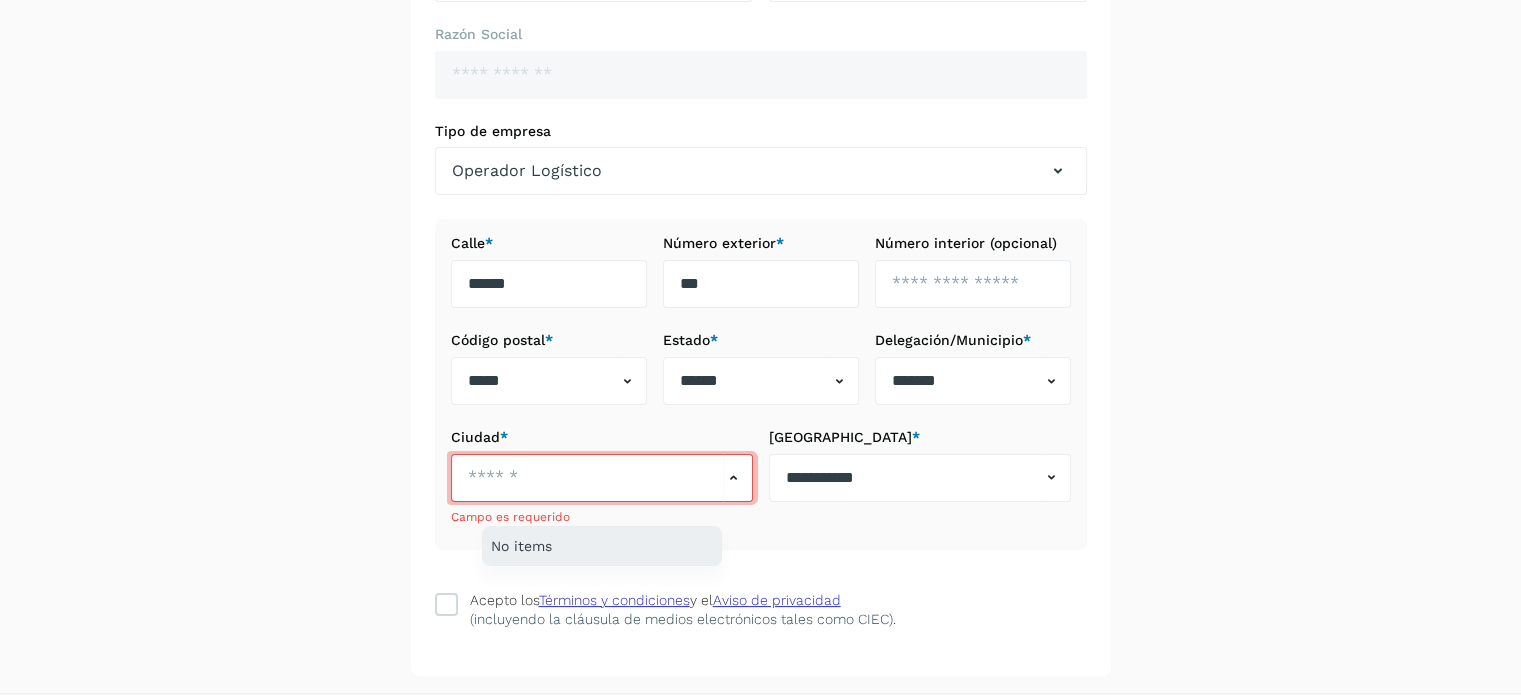 click on "No items" at bounding box center [602, 546] 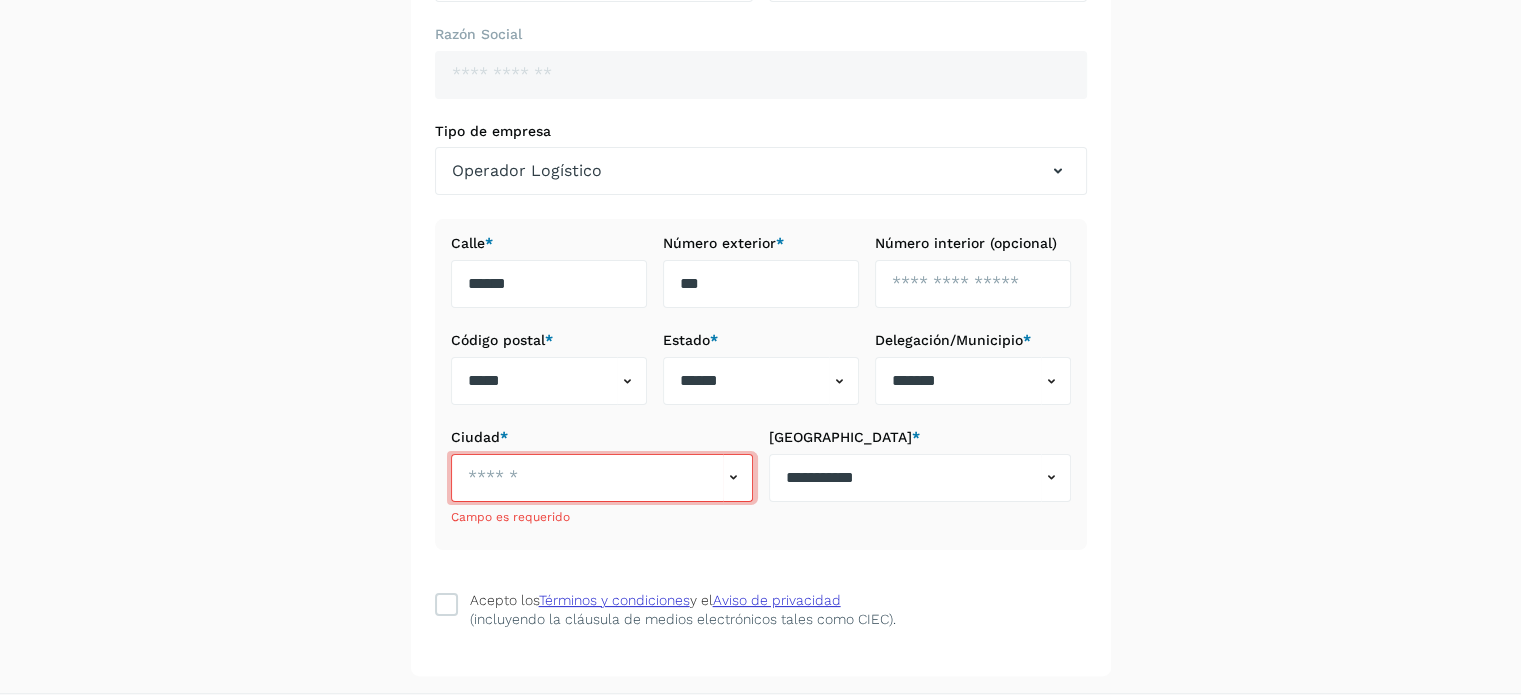 click on "**********" at bounding box center [761, 247] 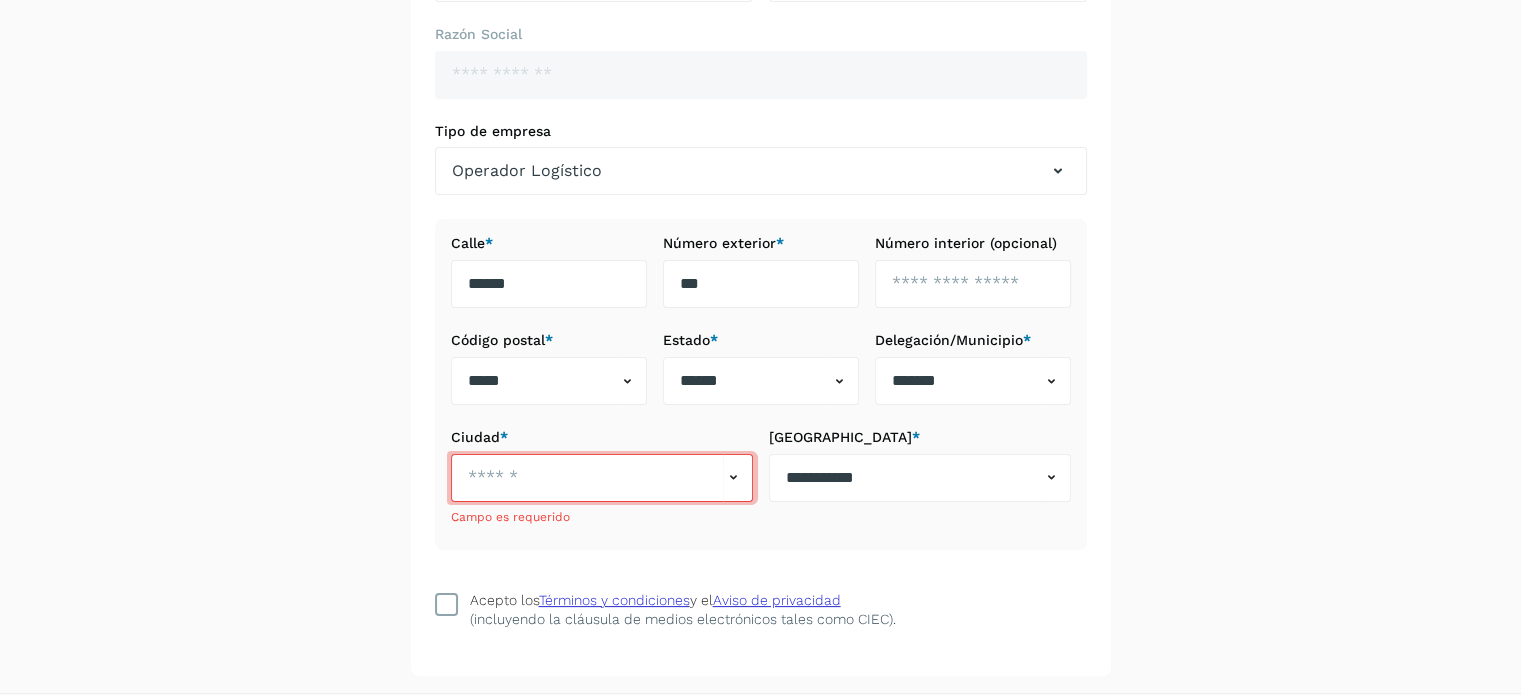 drag, startPoint x: 428, startPoint y: 606, endPoint x: 466, endPoint y: 591, distance: 40.853397 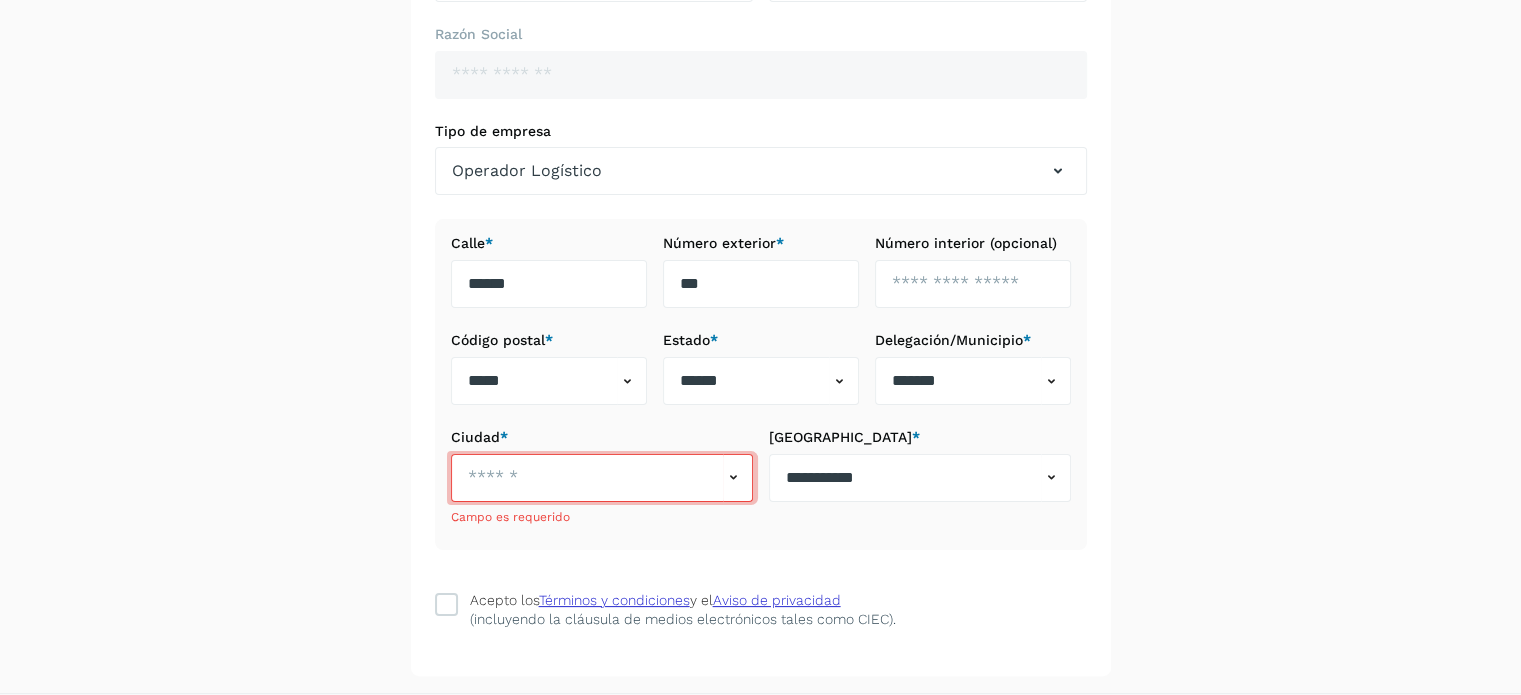 drag, startPoint x: 447, startPoint y: 604, endPoint x: 828, endPoint y: 563, distance: 383.19968 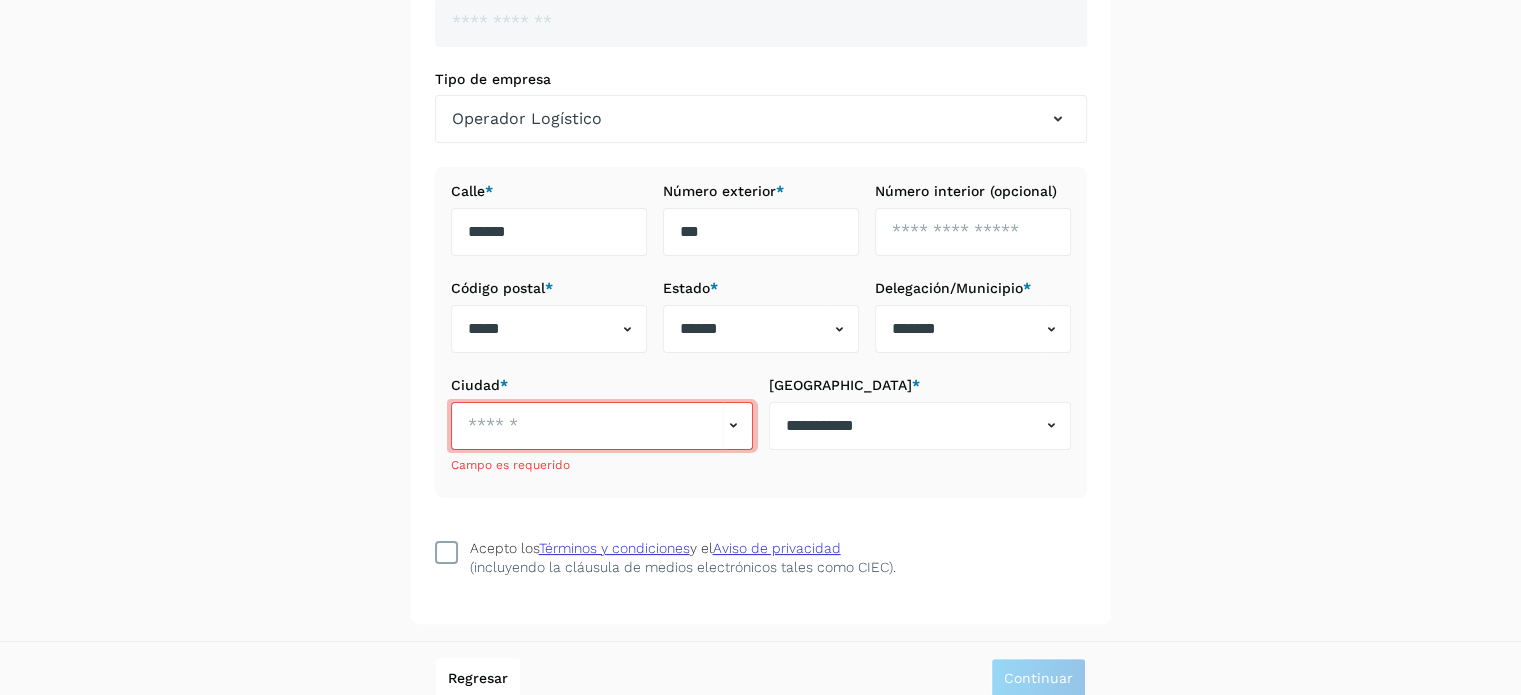 scroll, scrollTop: 368, scrollLeft: 0, axis: vertical 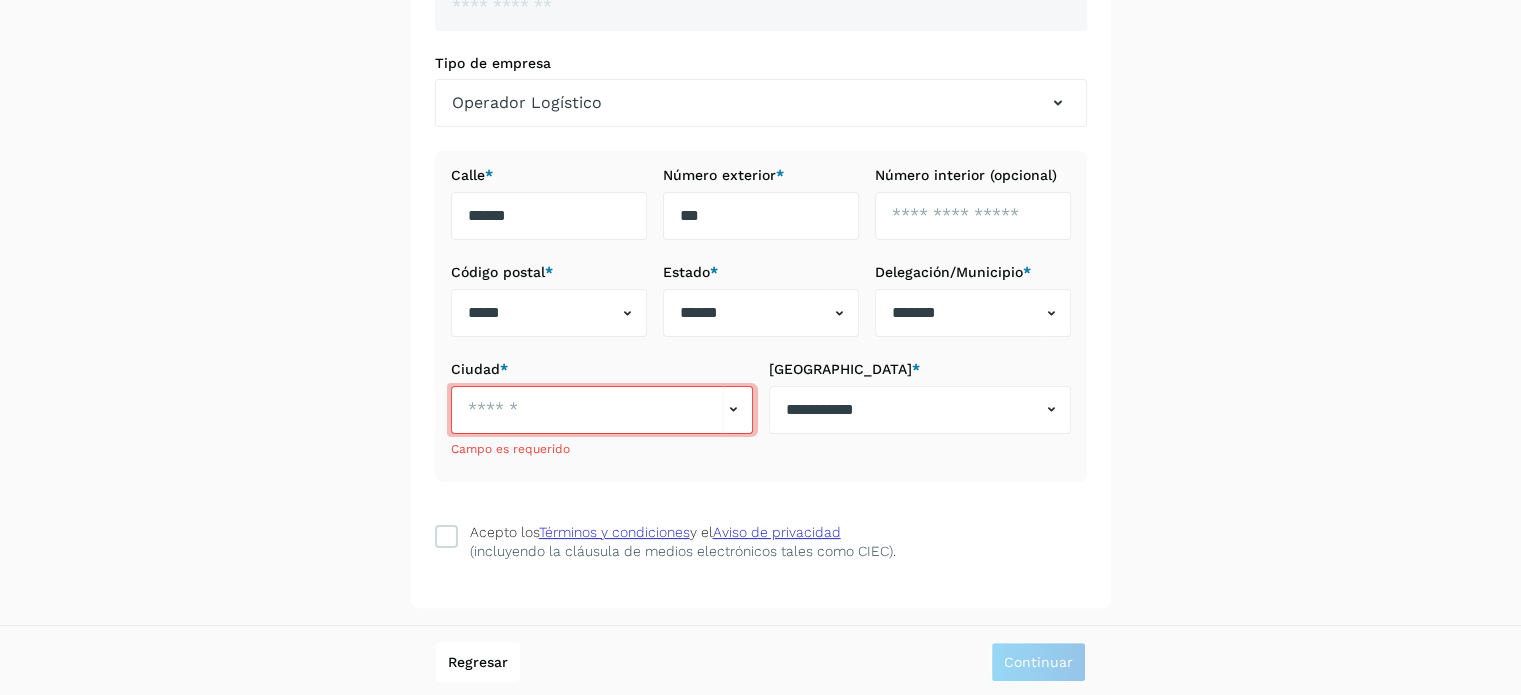 click on "**********" at bounding box center [760, 166] 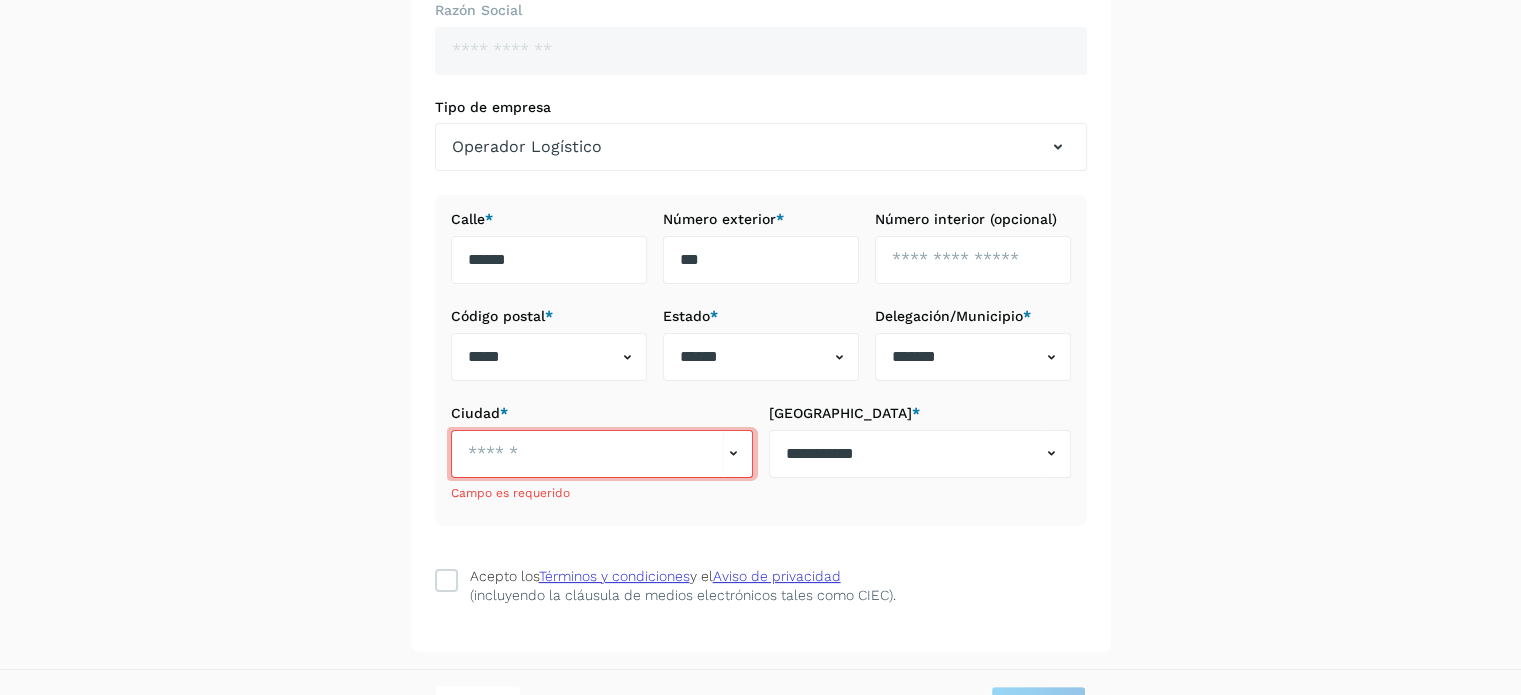 scroll, scrollTop: 68, scrollLeft: 0, axis: vertical 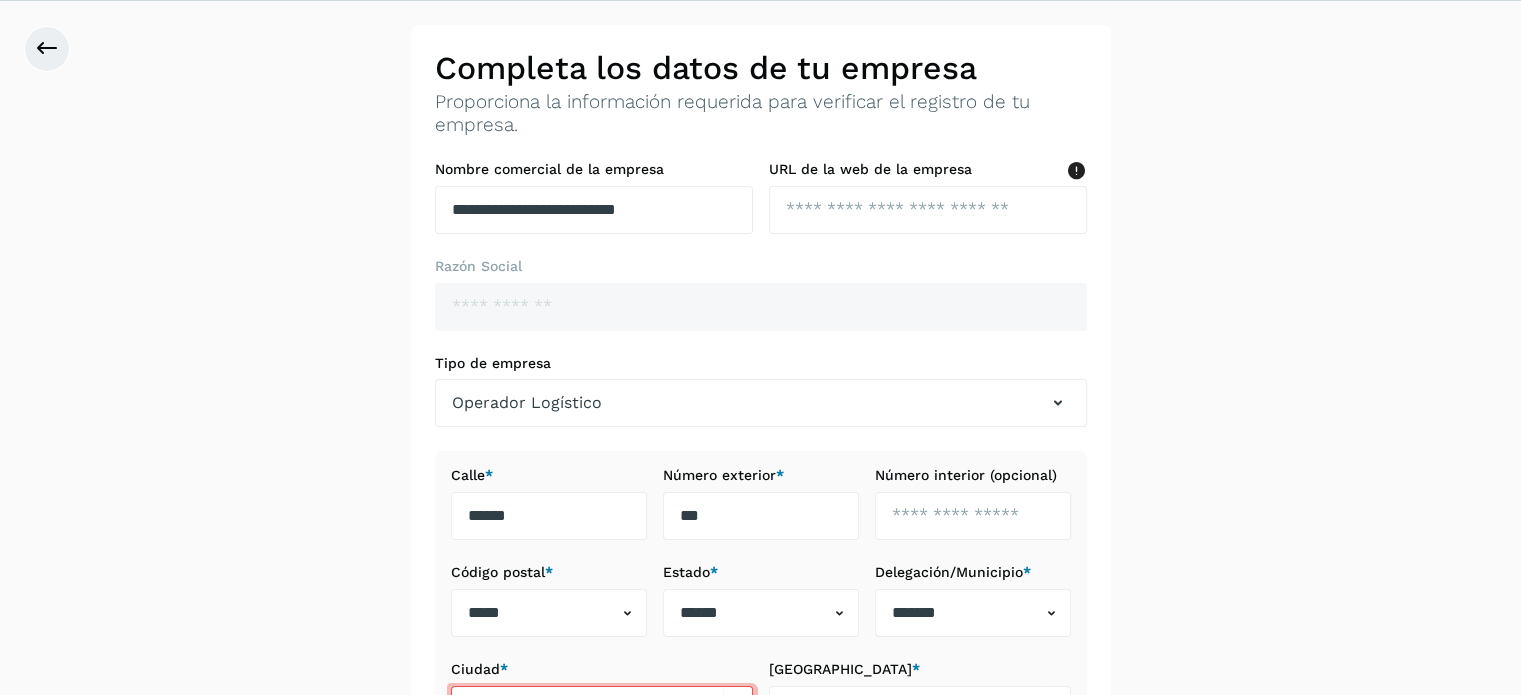 click on "**********" at bounding box center [760, 466] 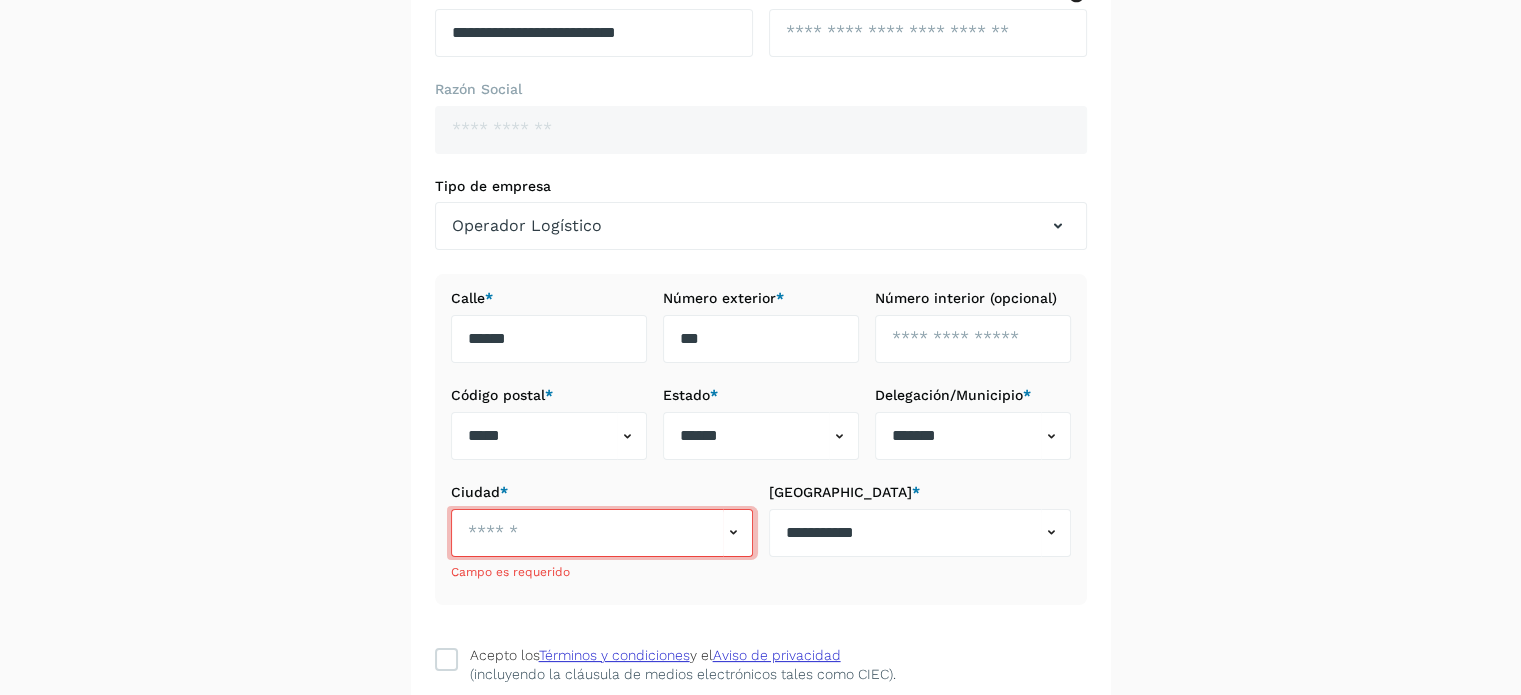 scroll, scrollTop: 268, scrollLeft: 0, axis: vertical 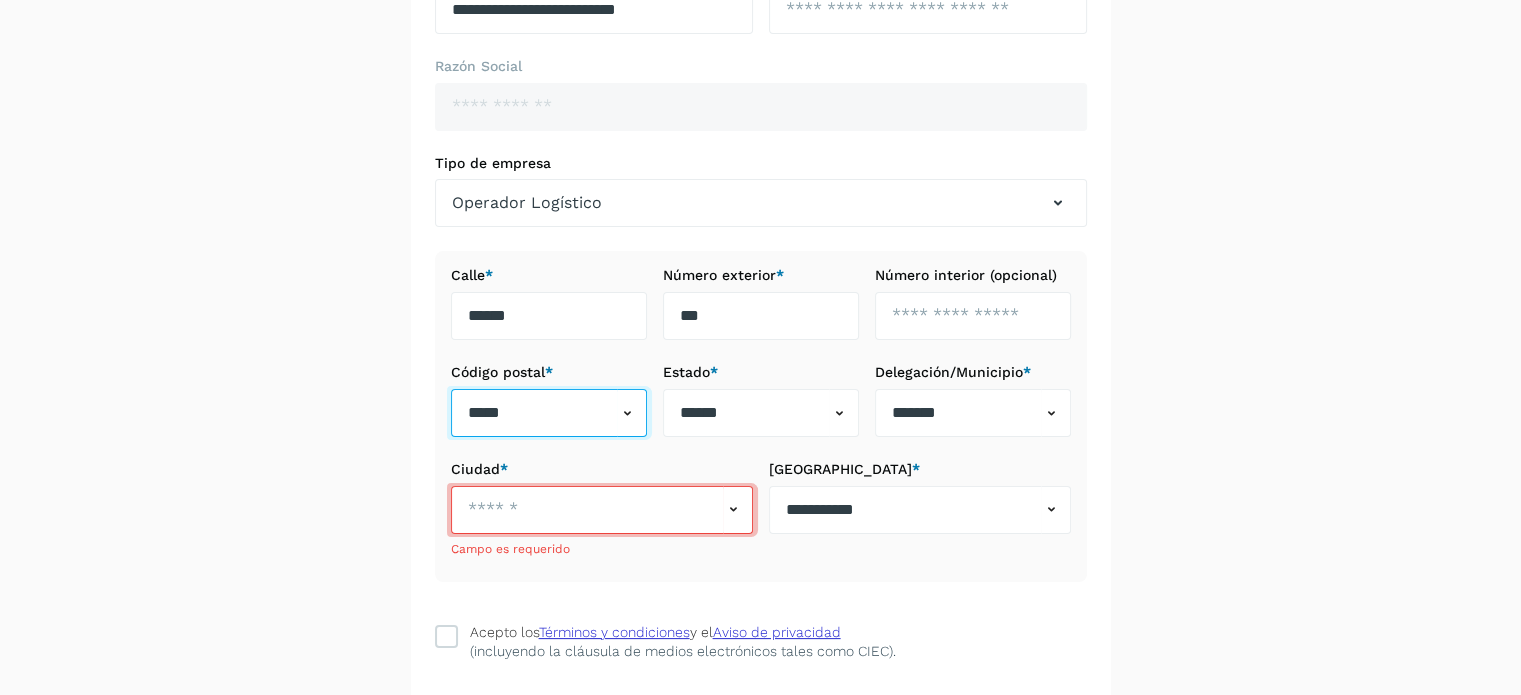 click on "*****" at bounding box center [534, 413] 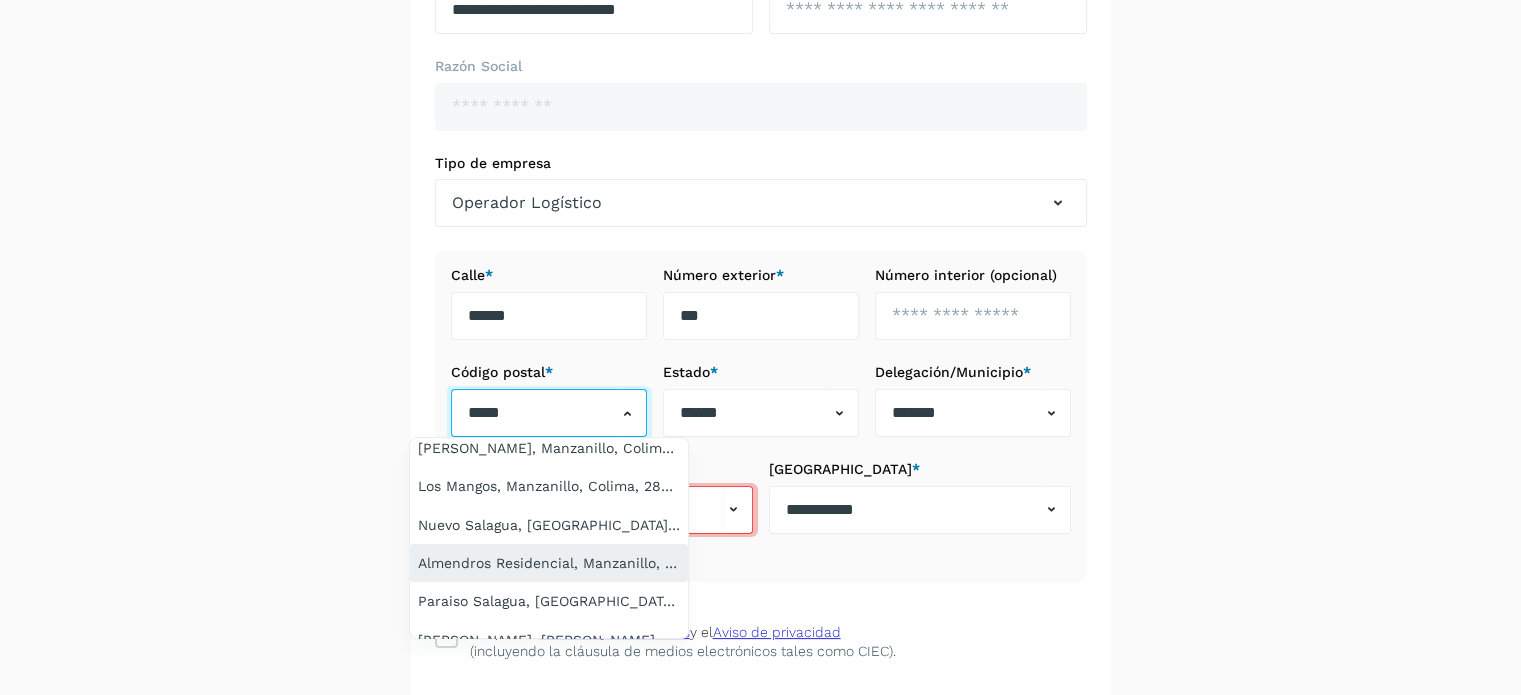 scroll, scrollTop: 1297, scrollLeft: 0, axis: vertical 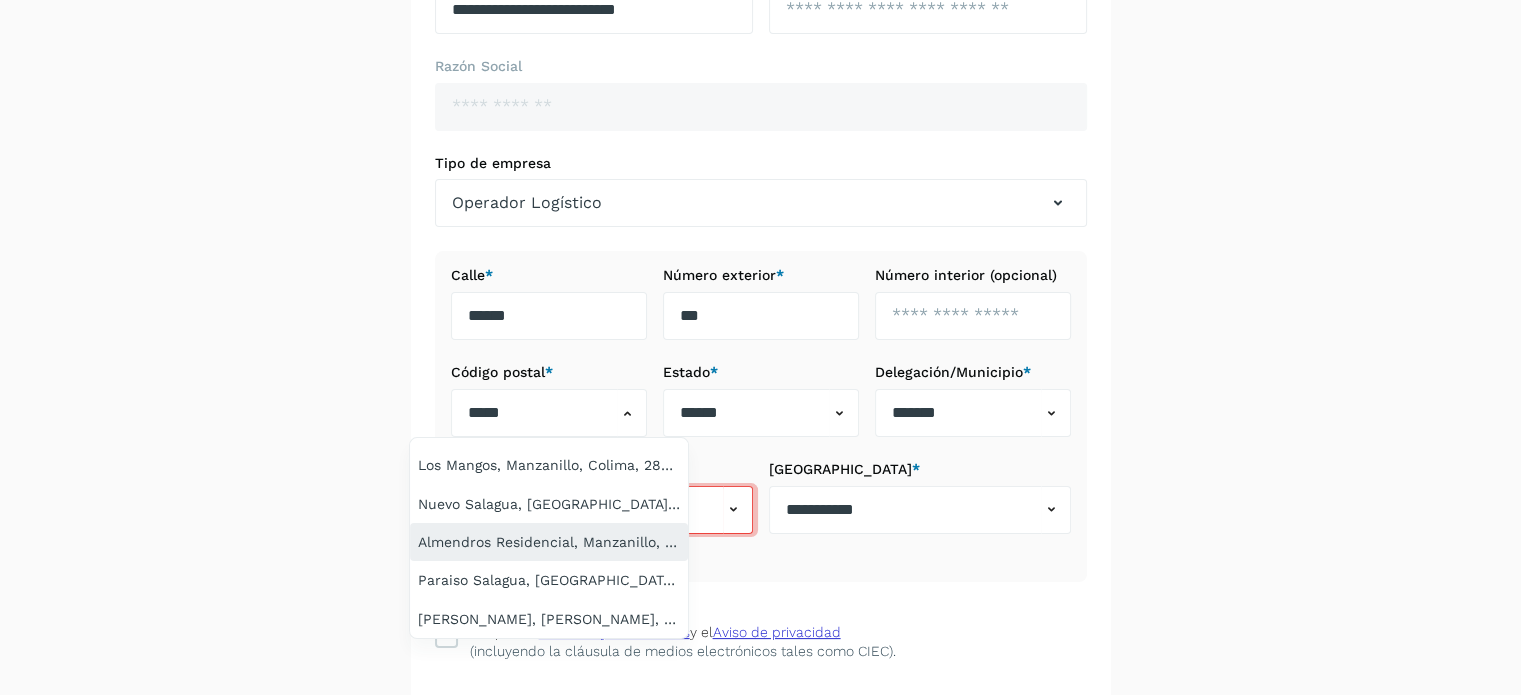 click on "Almendros Residencial, Manzanillo, Colima, 28869" 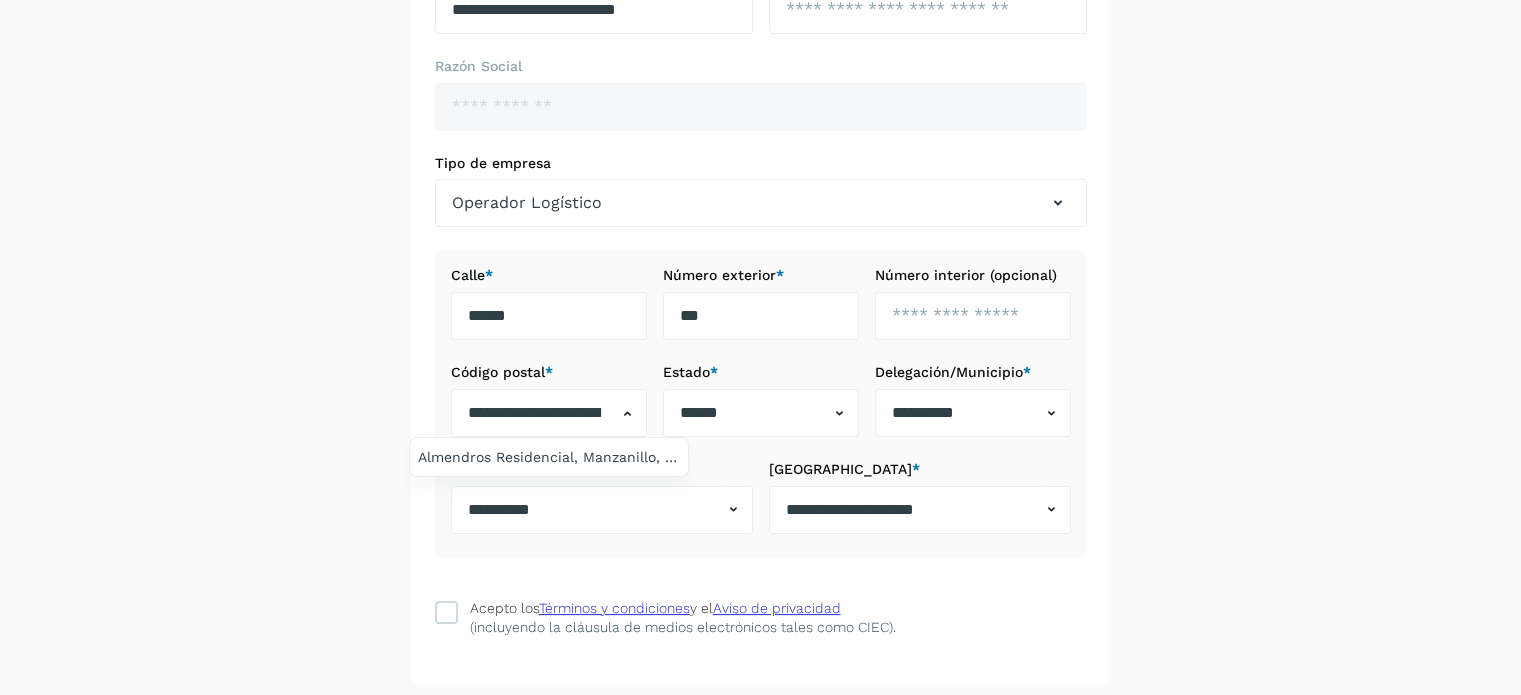 scroll, scrollTop: 0, scrollLeft: 0, axis: both 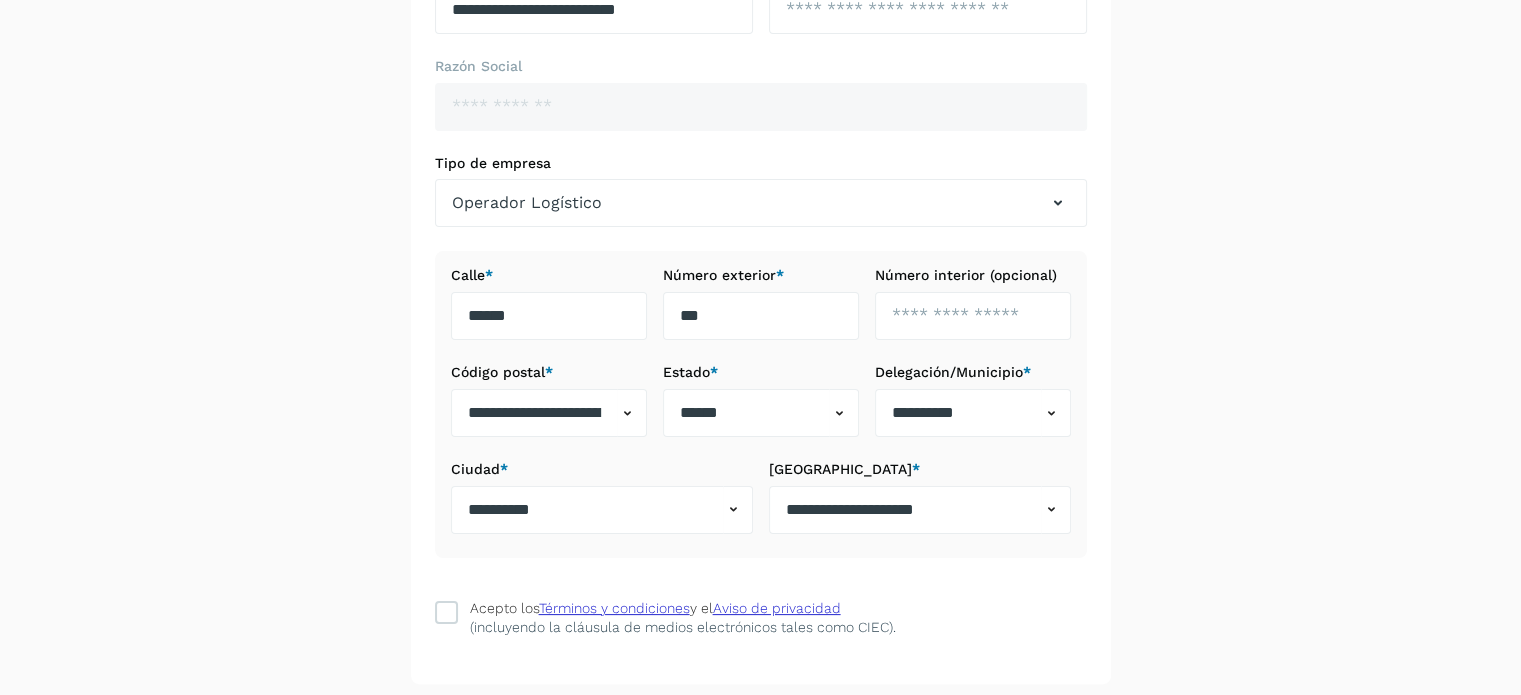 click 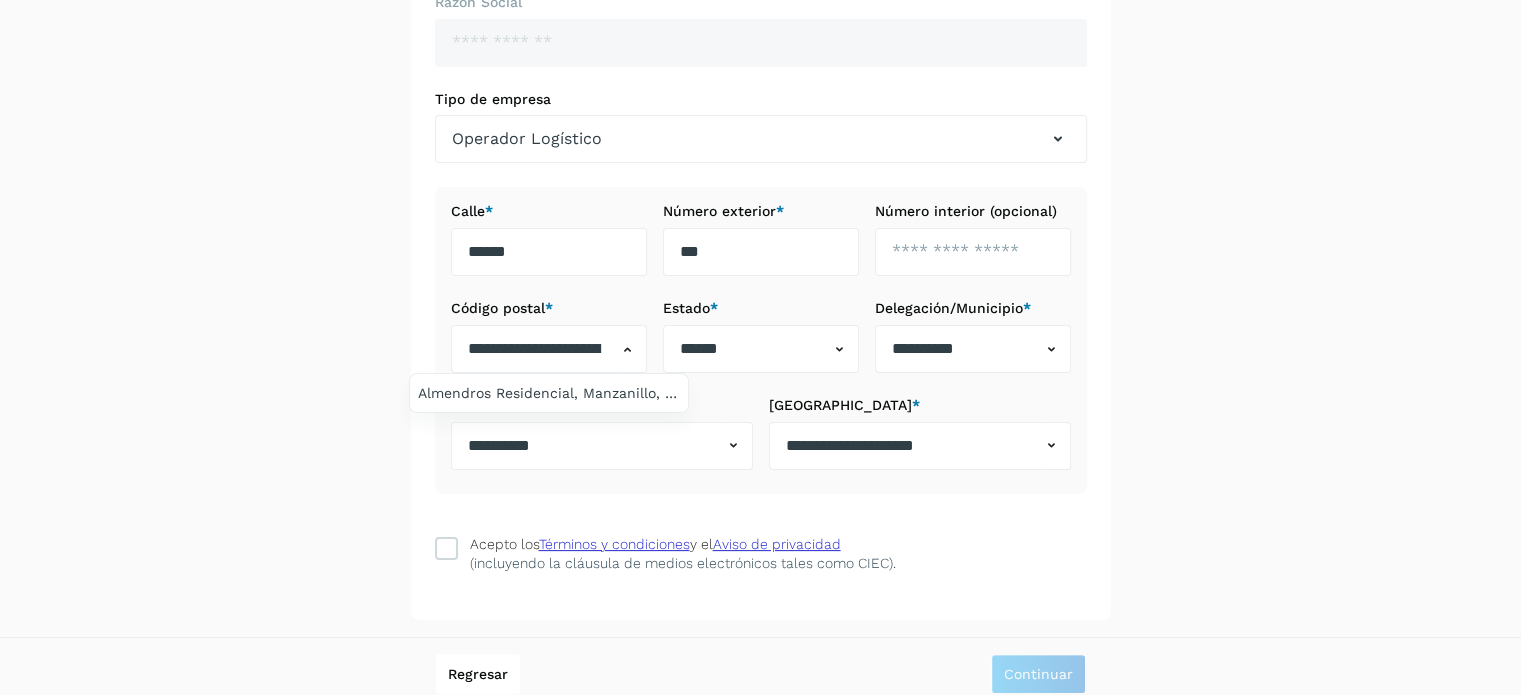 scroll, scrollTop: 344, scrollLeft: 0, axis: vertical 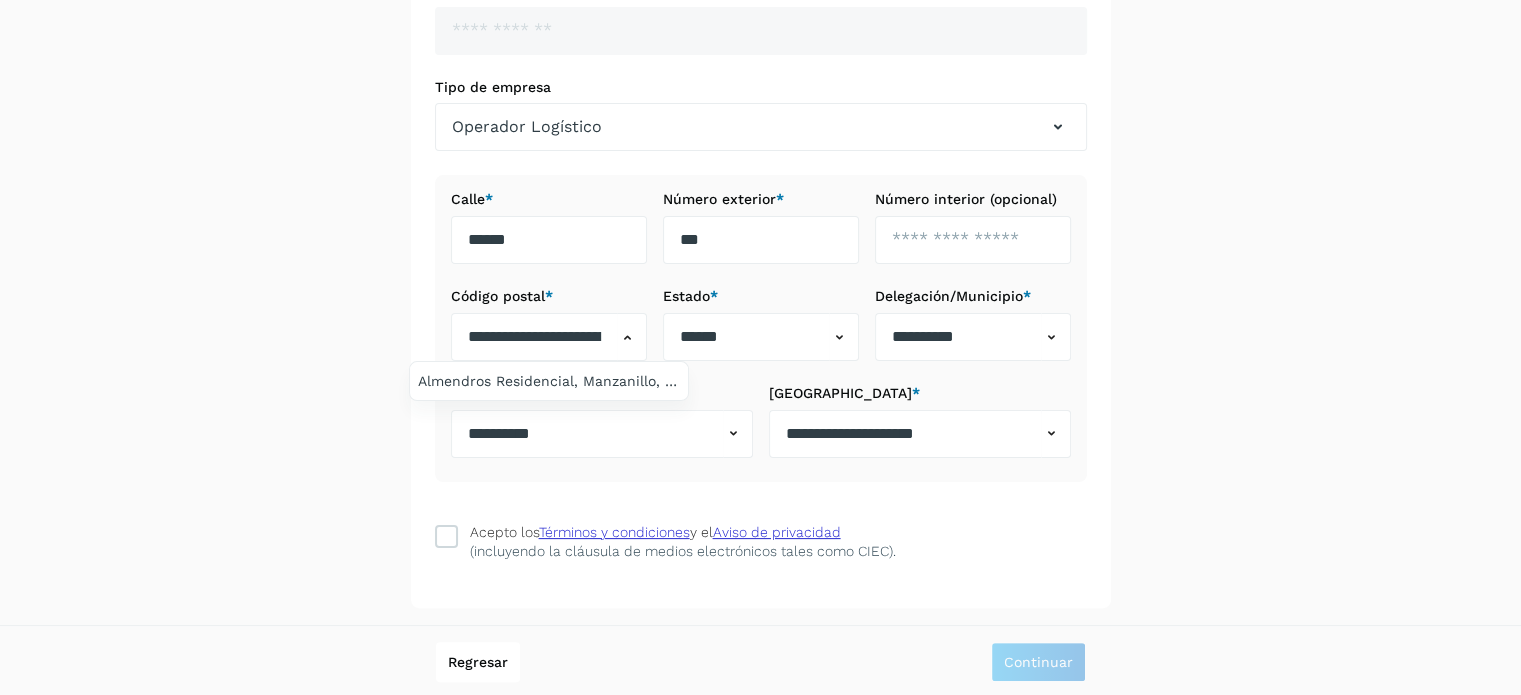 click at bounding box center [760, 347] 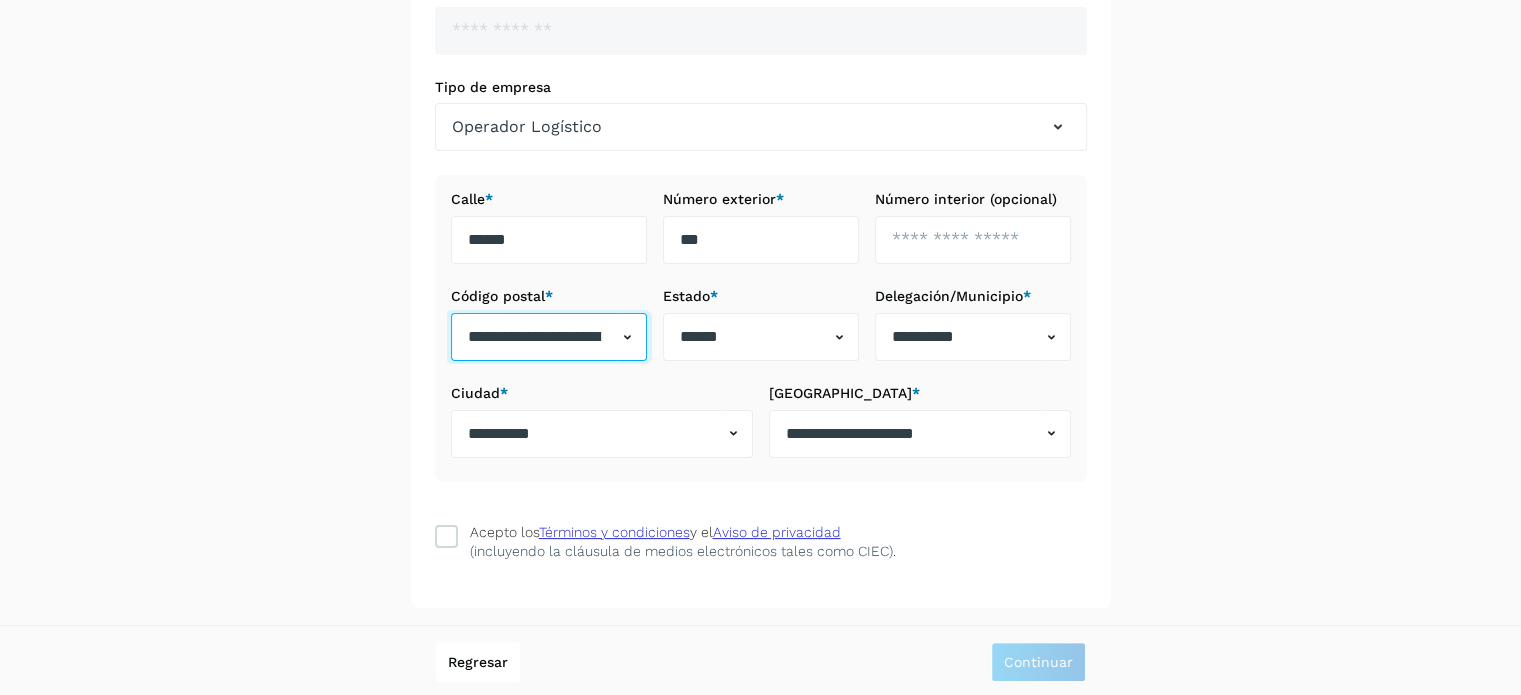 click on "**********" at bounding box center (534, 337) 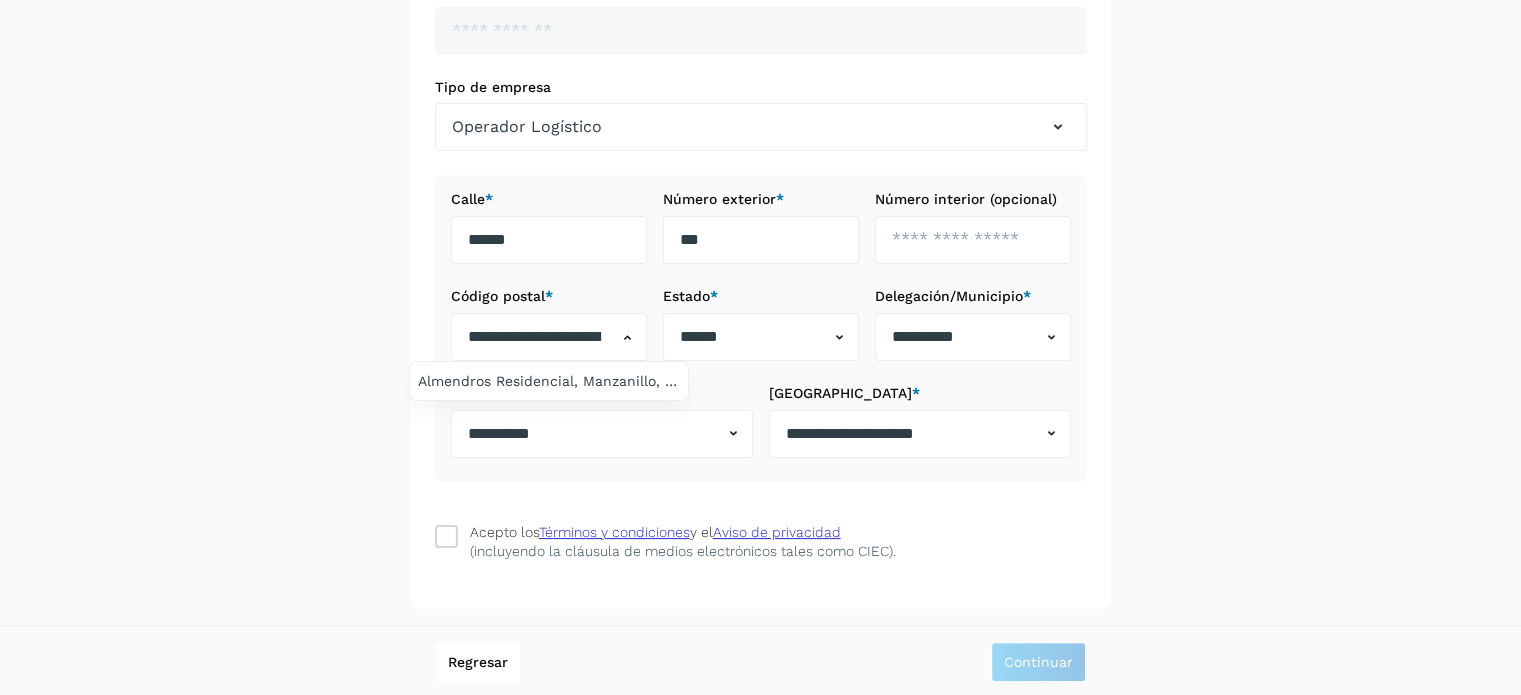 click at bounding box center (760, 347) 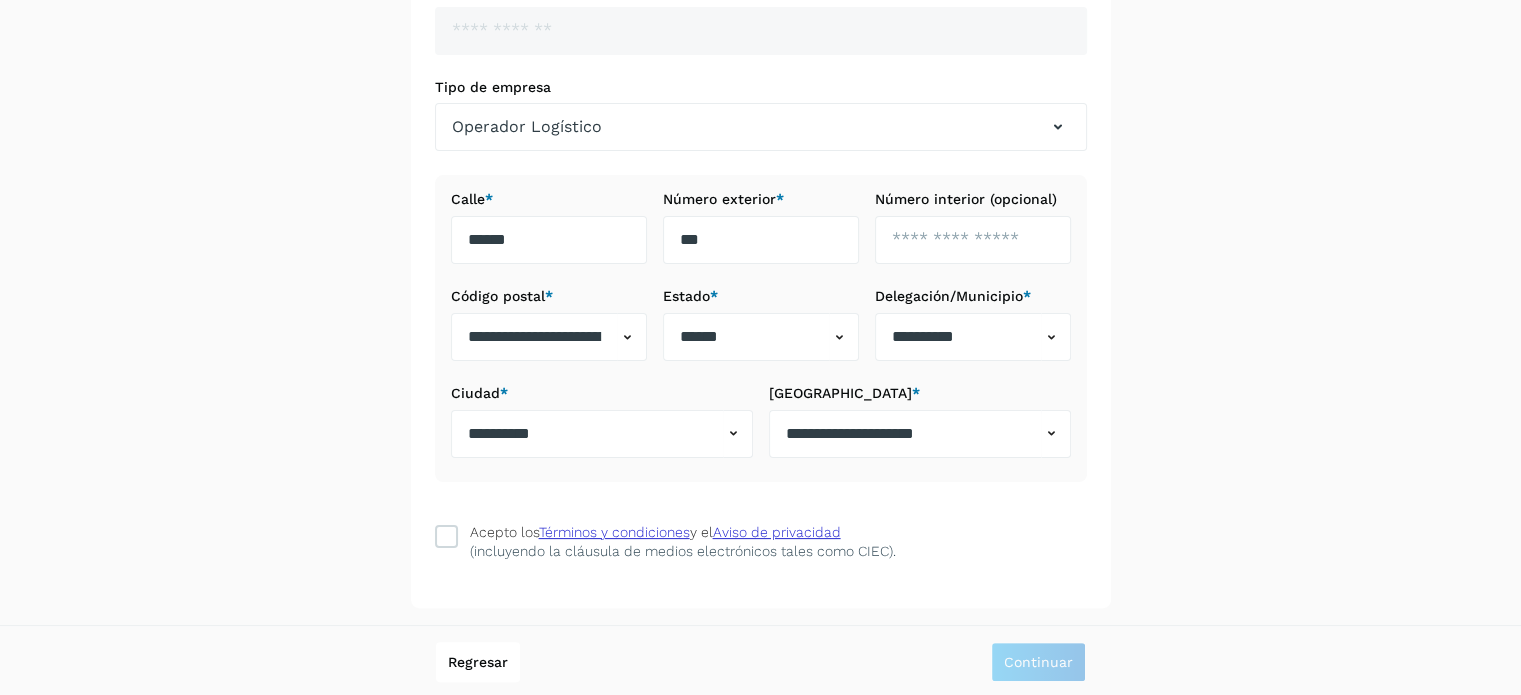 click 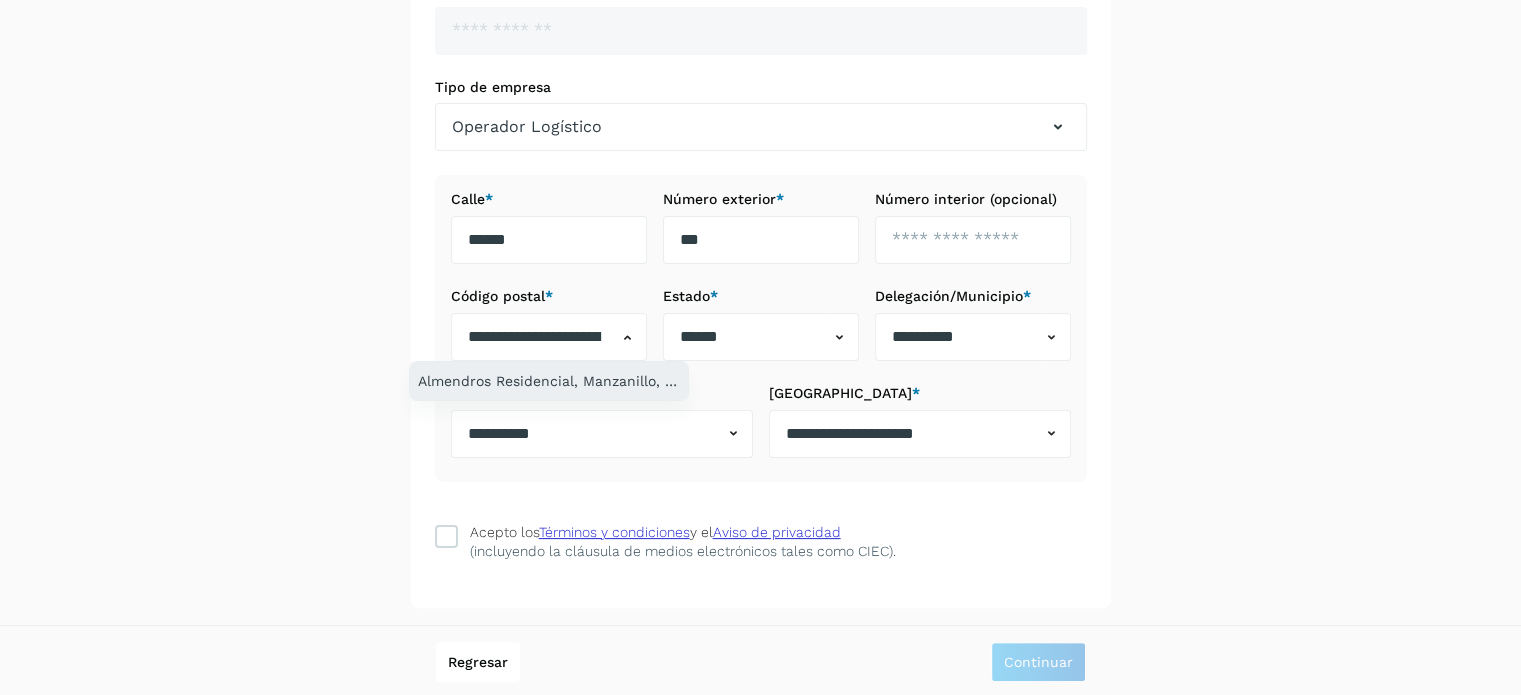 click on "Almendros Residencial, Manzanillo, Colima, 28869" at bounding box center (549, 381) 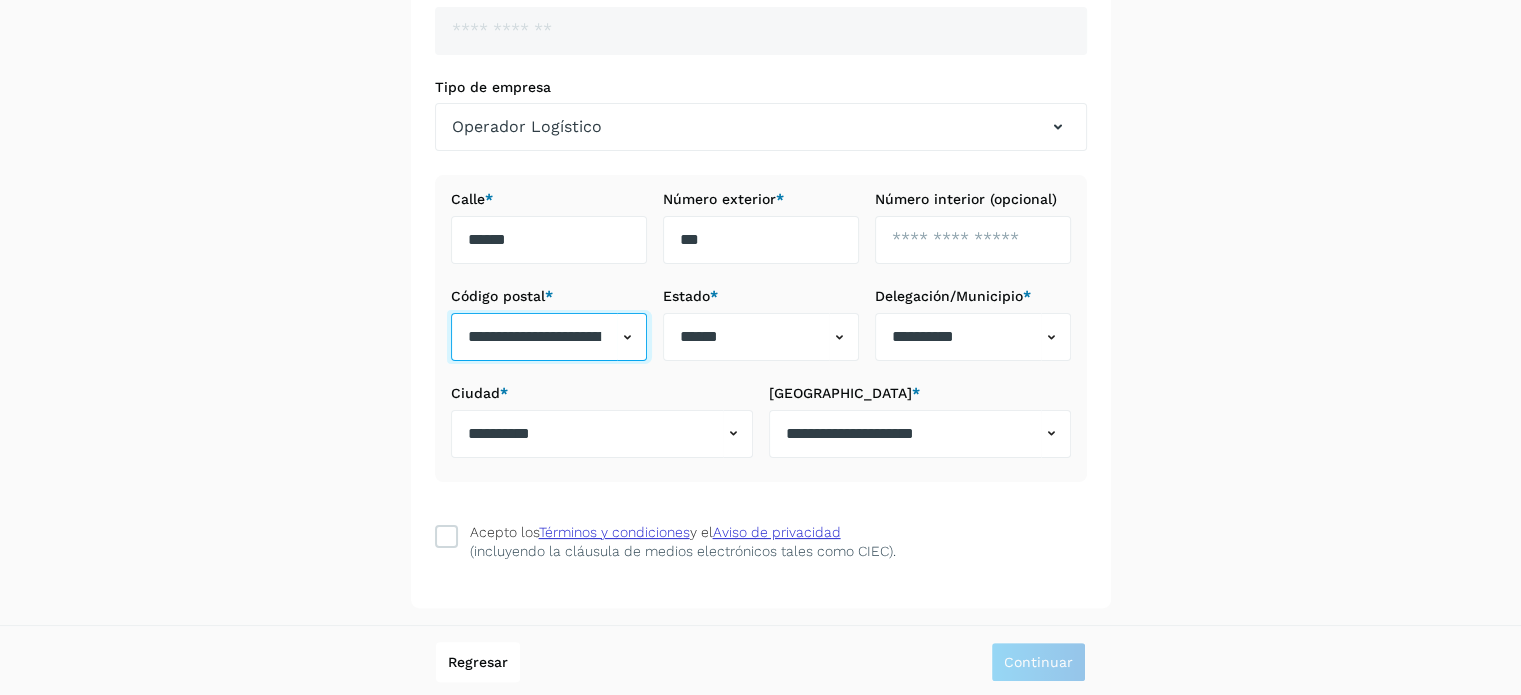 click on "**********" at bounding box center (534, 337) 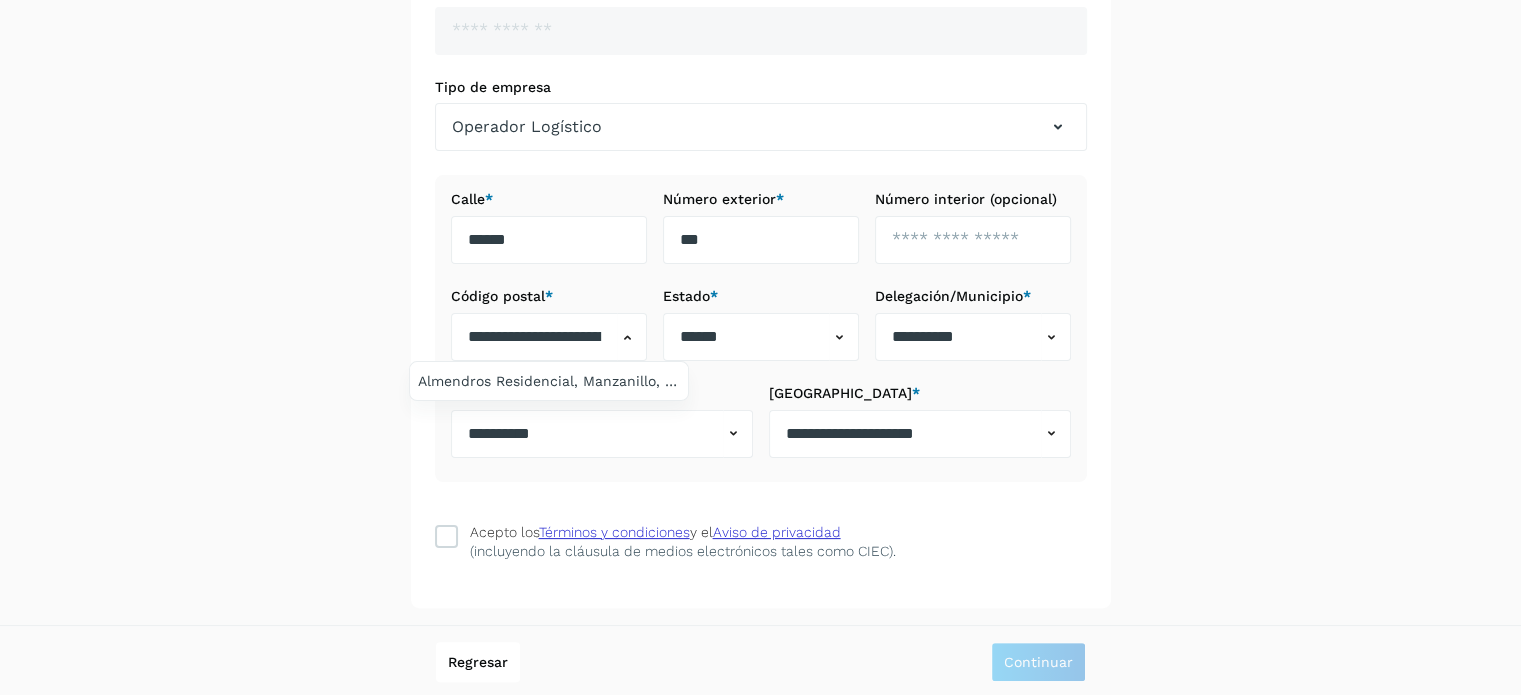 click at bounding box center (760, 347) 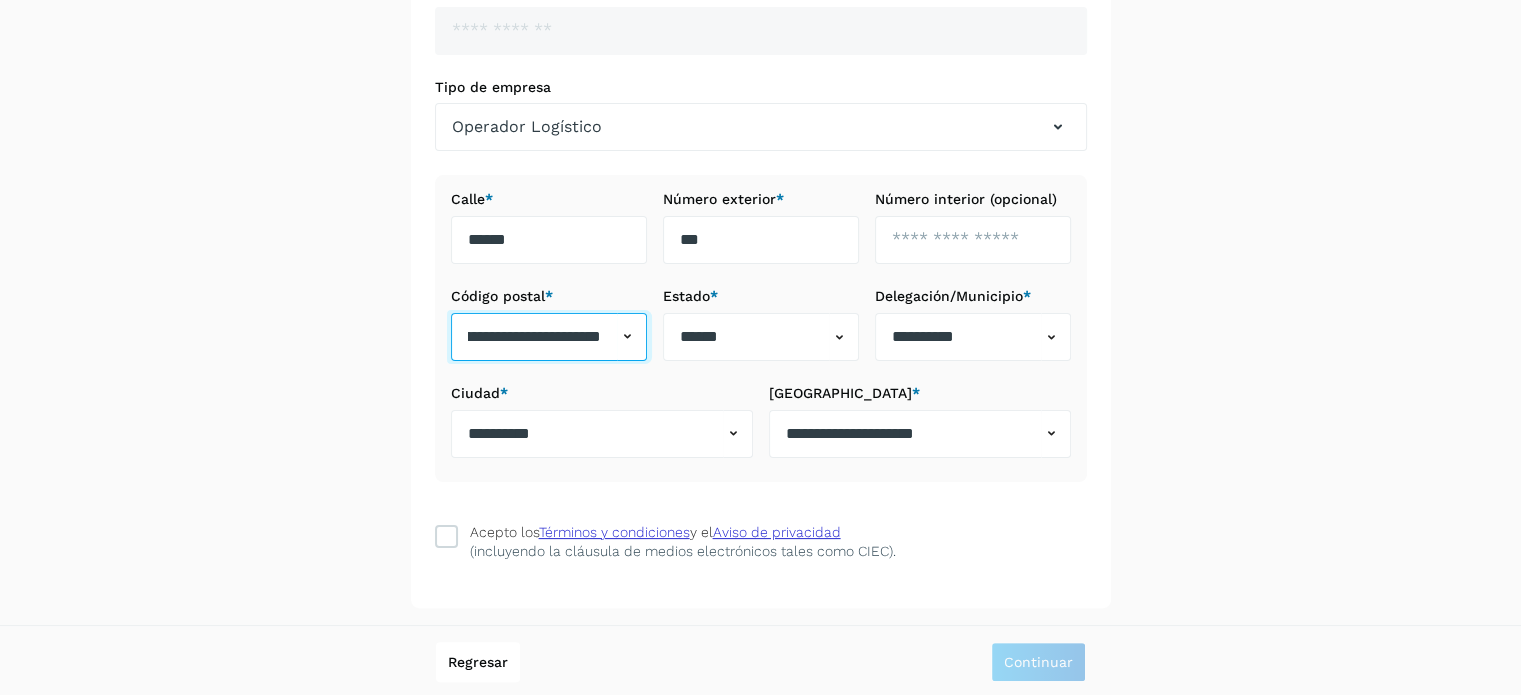 scroll, scrollTop: 0, scrollLeft: 260, axis: horizontal 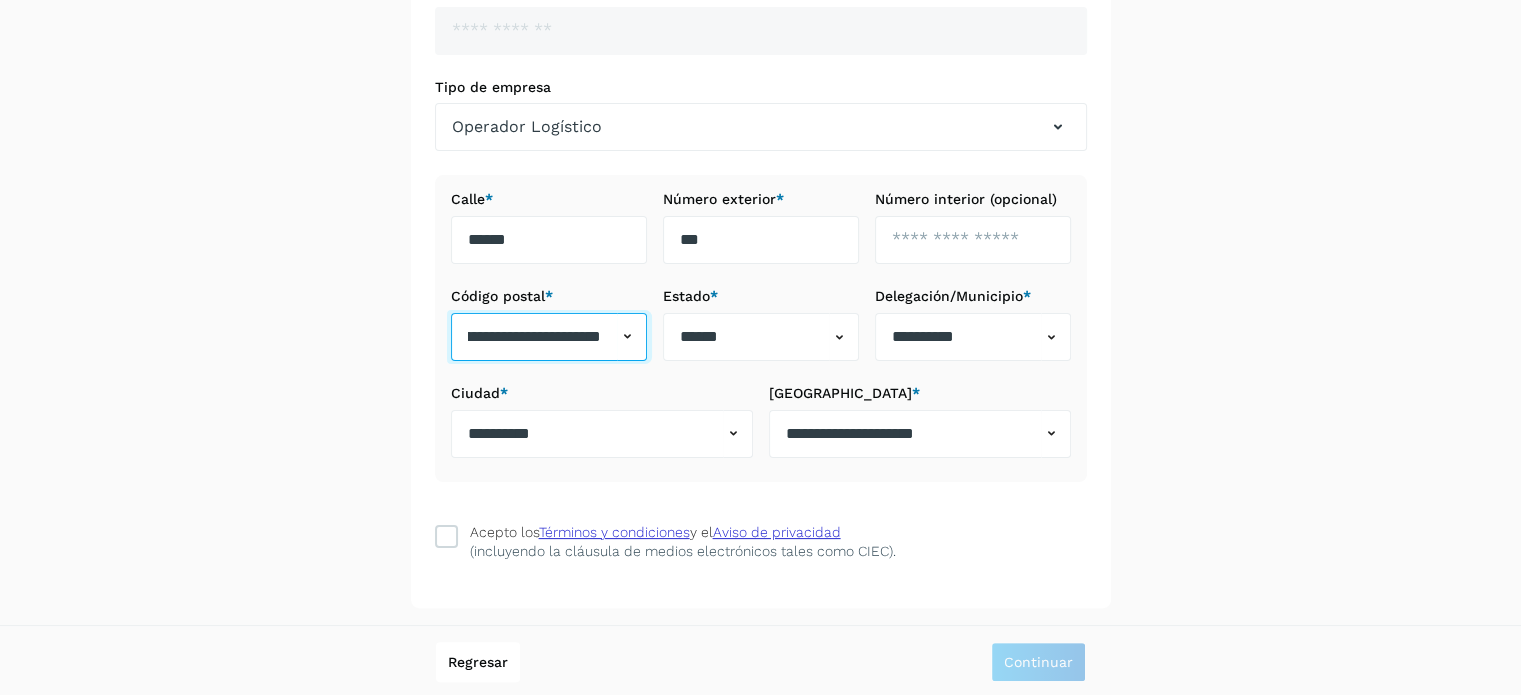 drag, startPoint x: 476, startPoint y: 327, endPoint x: 594, endPoint y: 335, distance: 118.270874 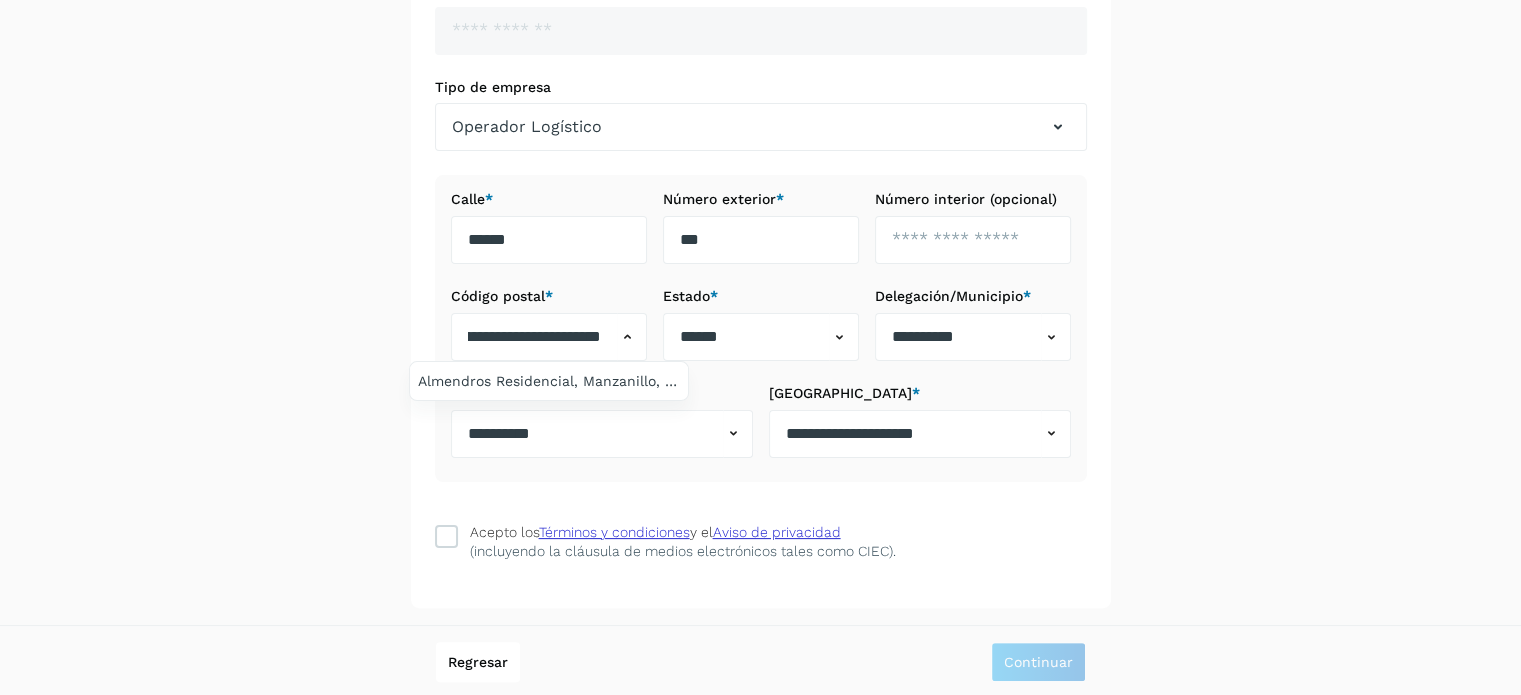 scroll, scrollTop: 0, scrollLeft: 0, axis: both 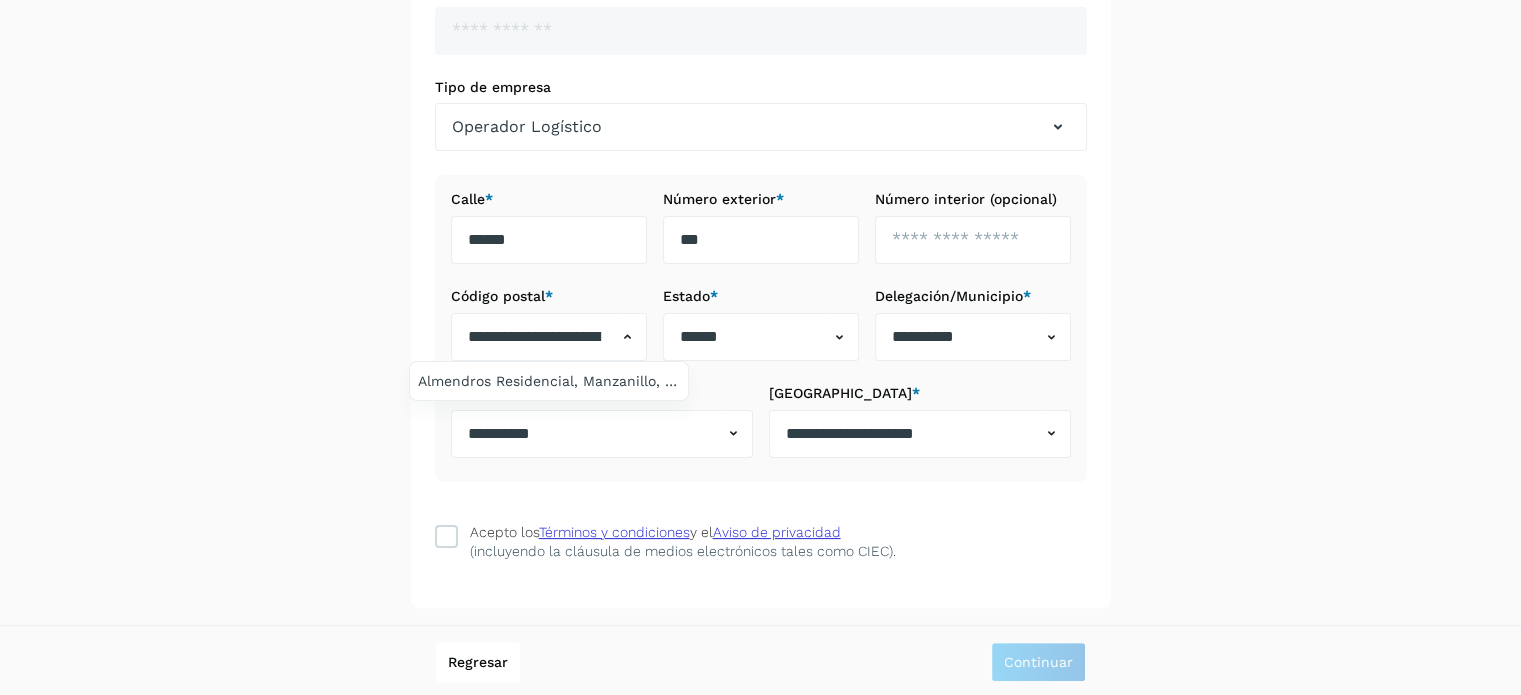 drag, startPoint x: 552, startPoint y: 330, endPoint x: 426, endPoint y: 334, distance: 126.06348 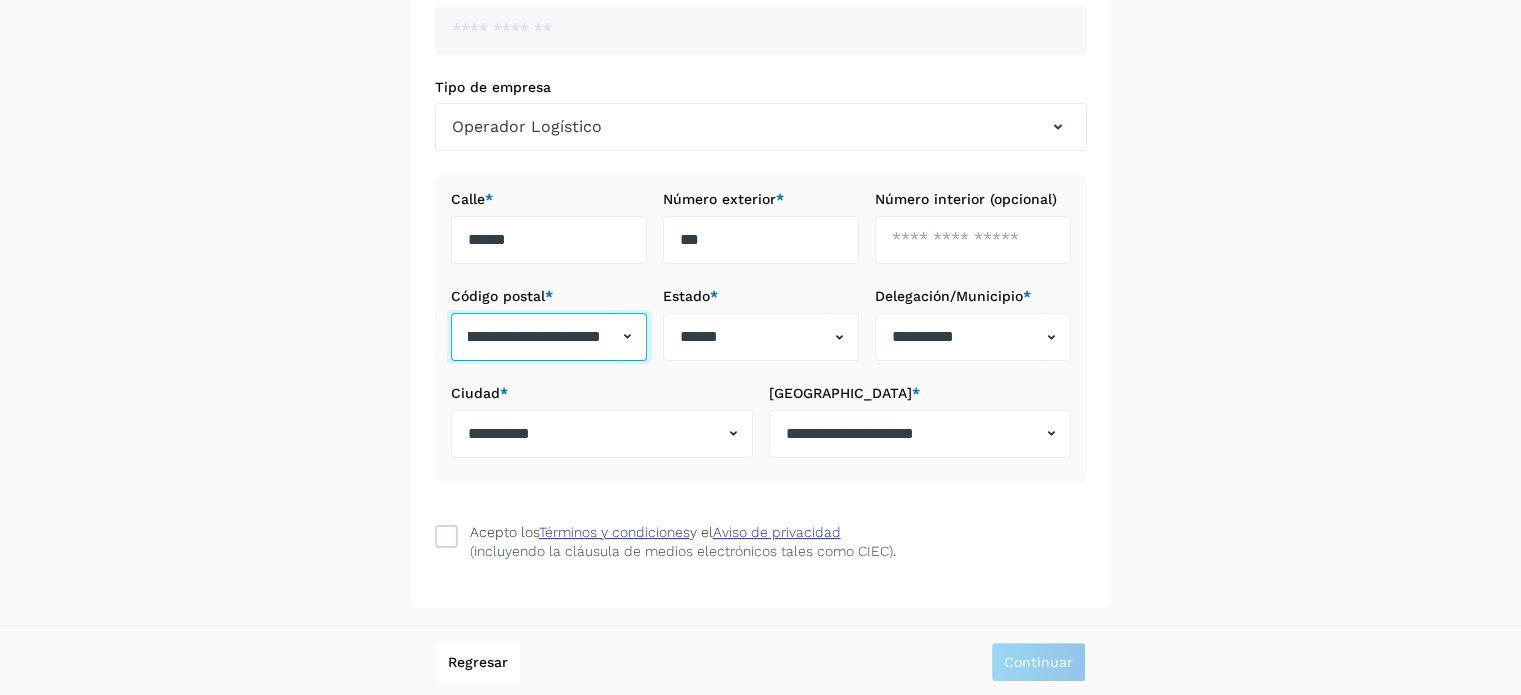 scroll, scrollTop: 0, scrollLeft: 260, axis: horizontal 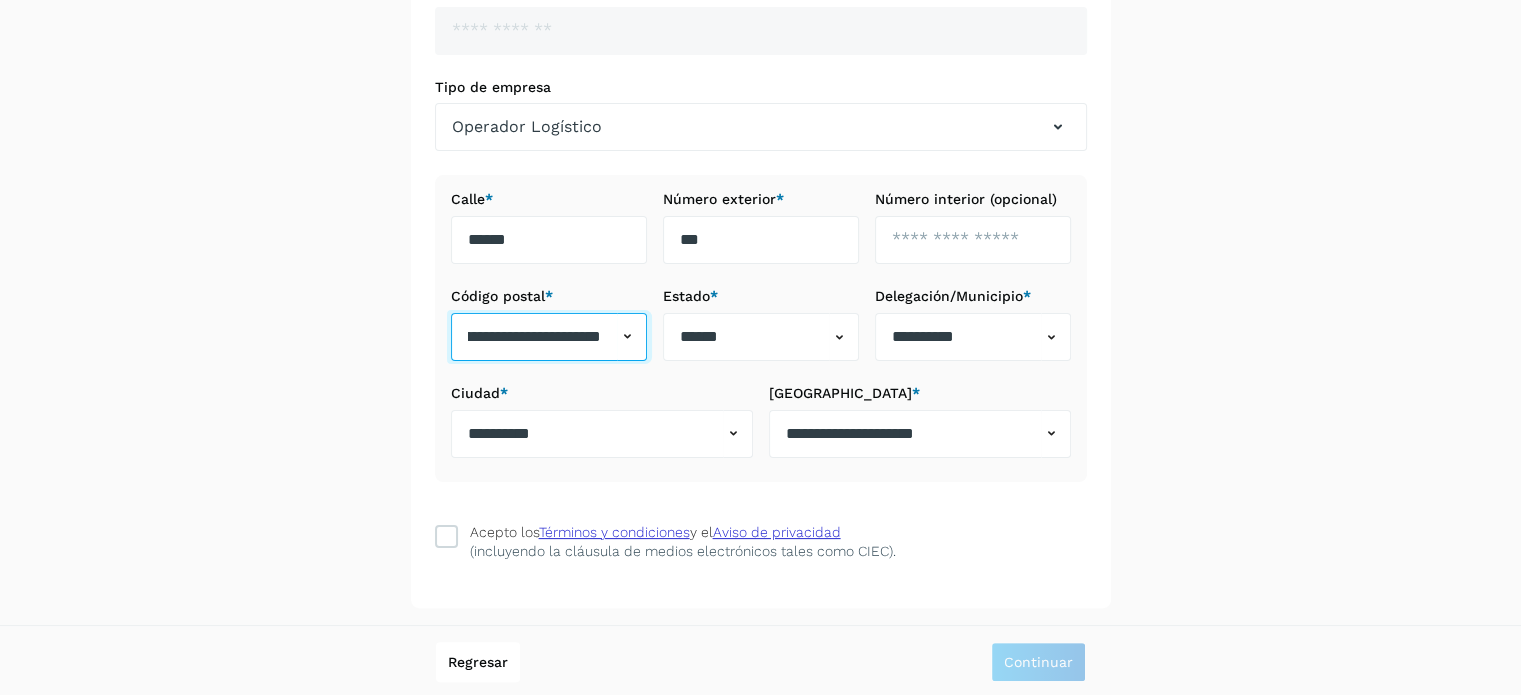 click on "**********" at bounding box center [534, 337] 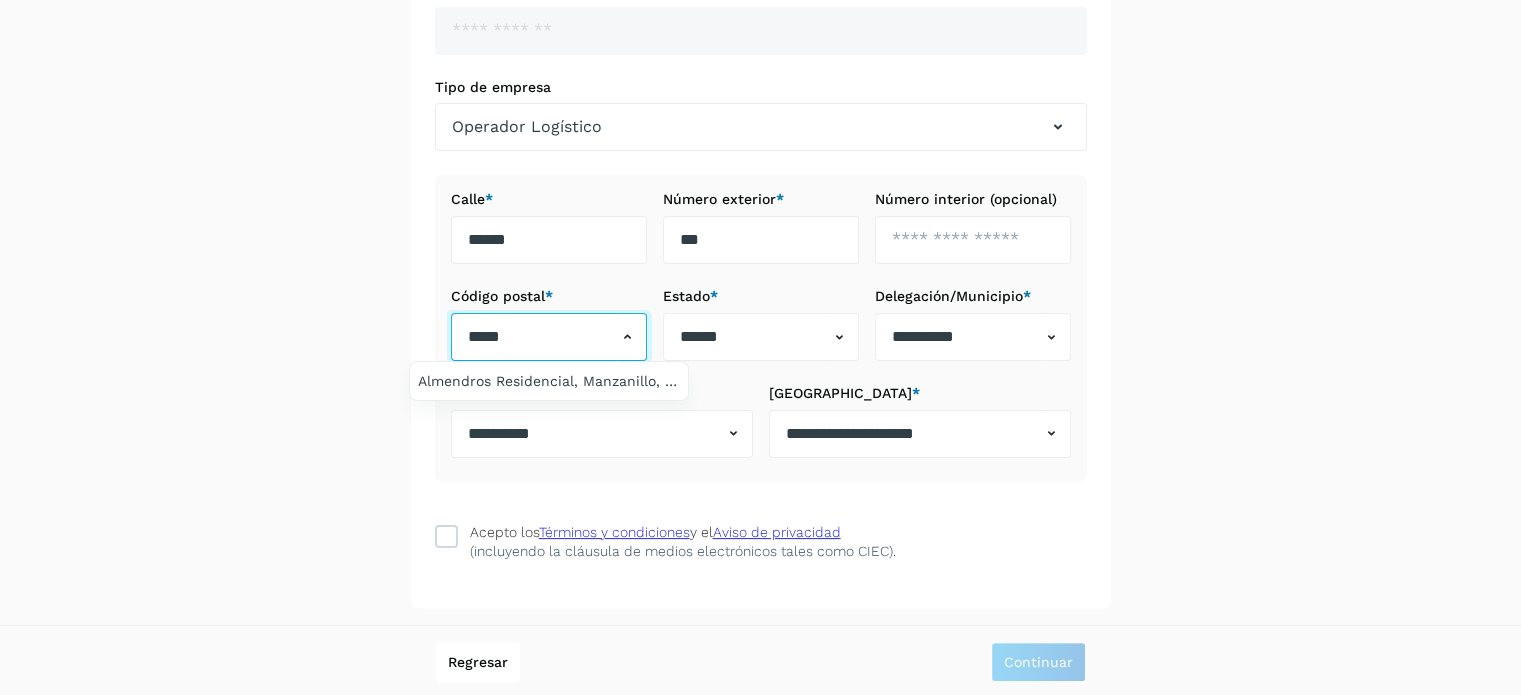 scroll, scrollTop: 0, scrollLeft: 0, axis: both 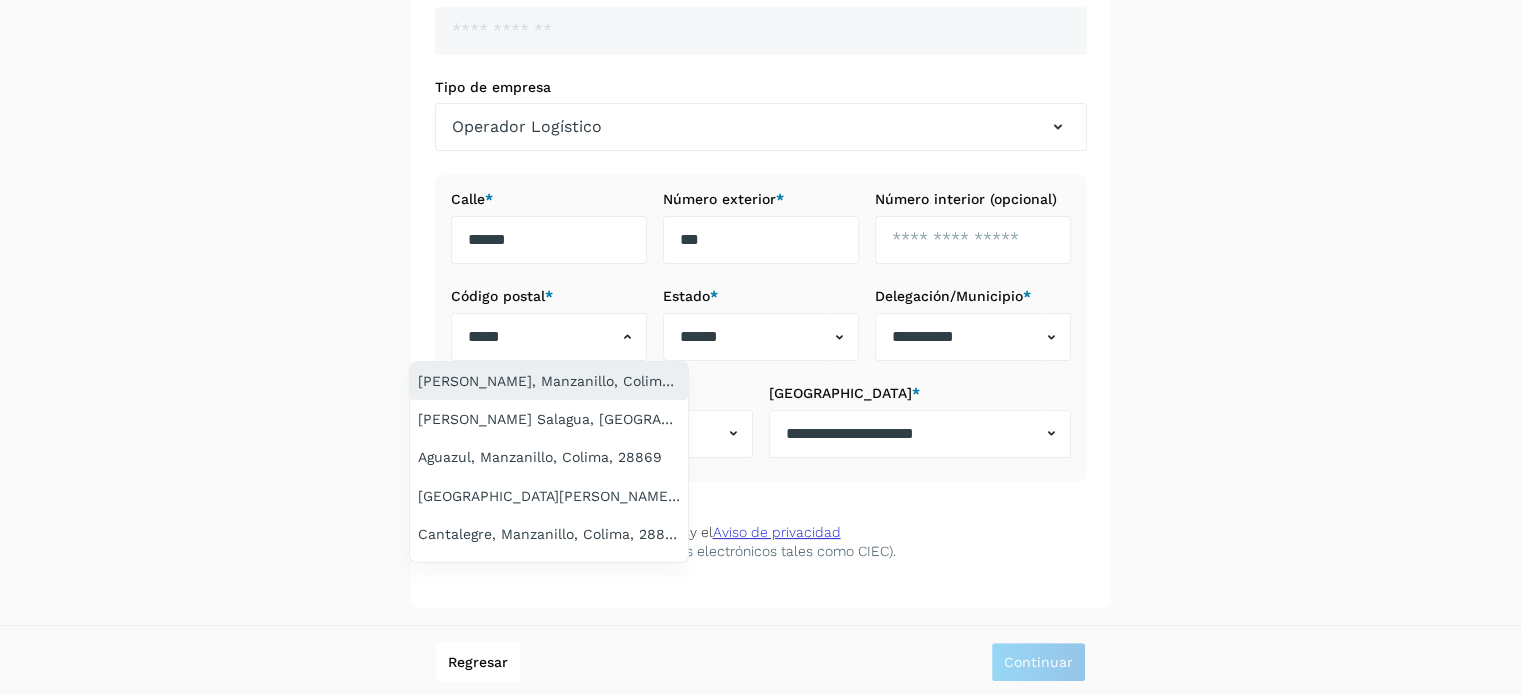 click on "Rosa Morada, Manzanillo, Colima, 28869" at bounding box center [549, 381] 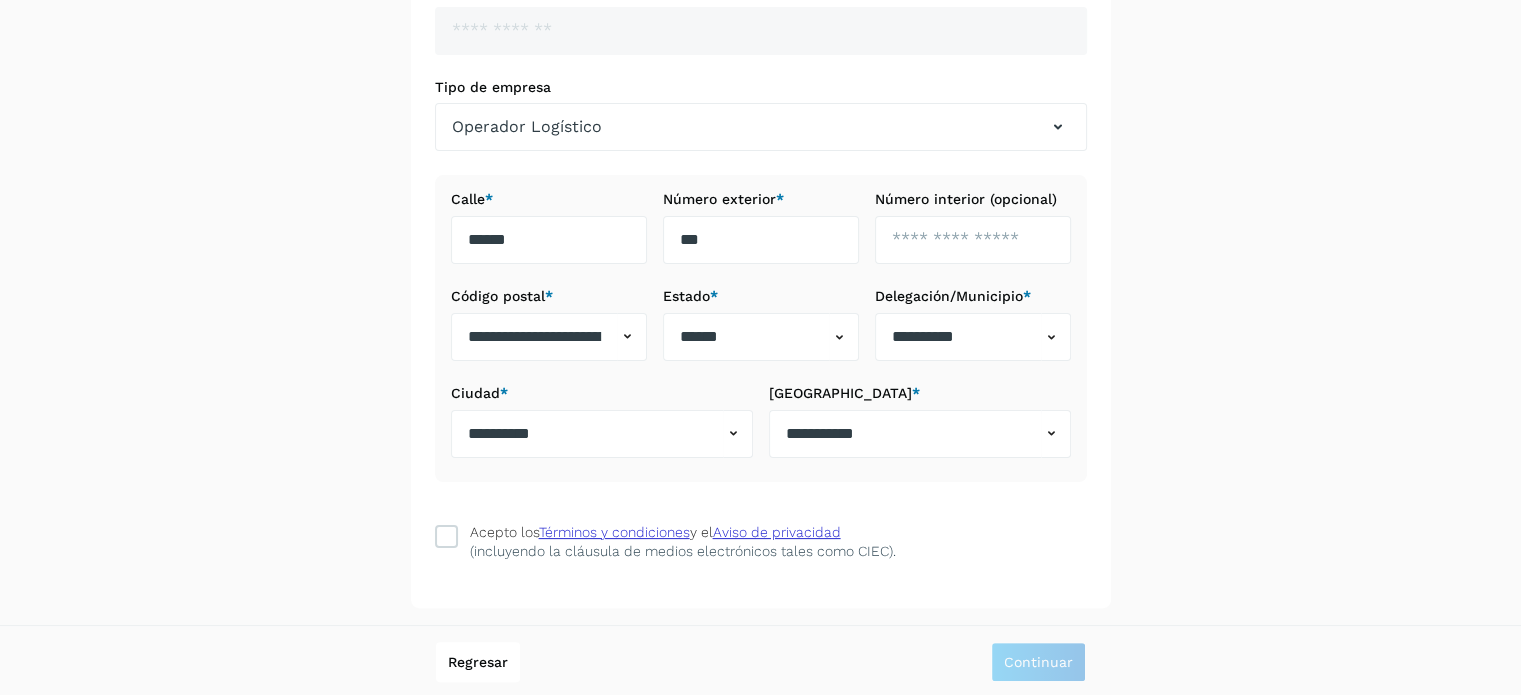 click on "**********" at bounding box center (760, 178) 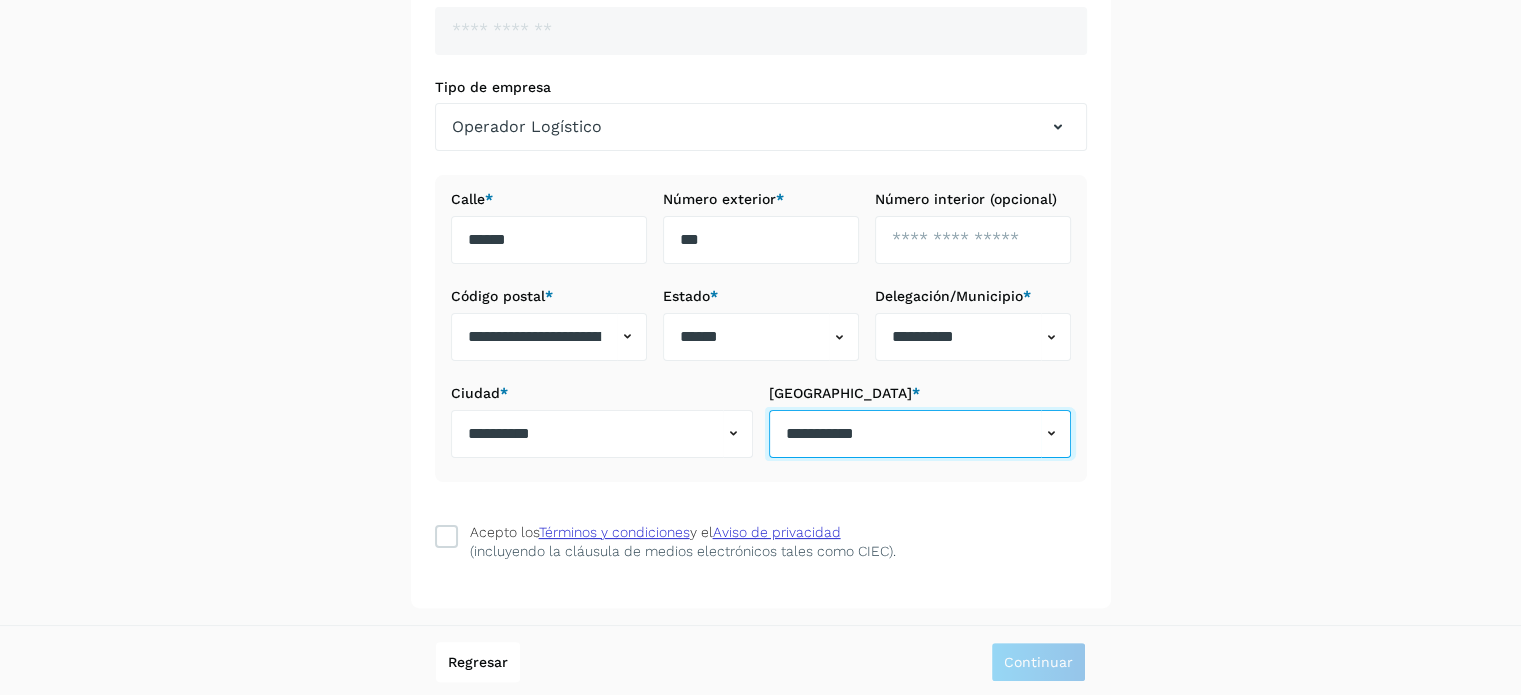 click on "**********" at bounding box center [905, 434] 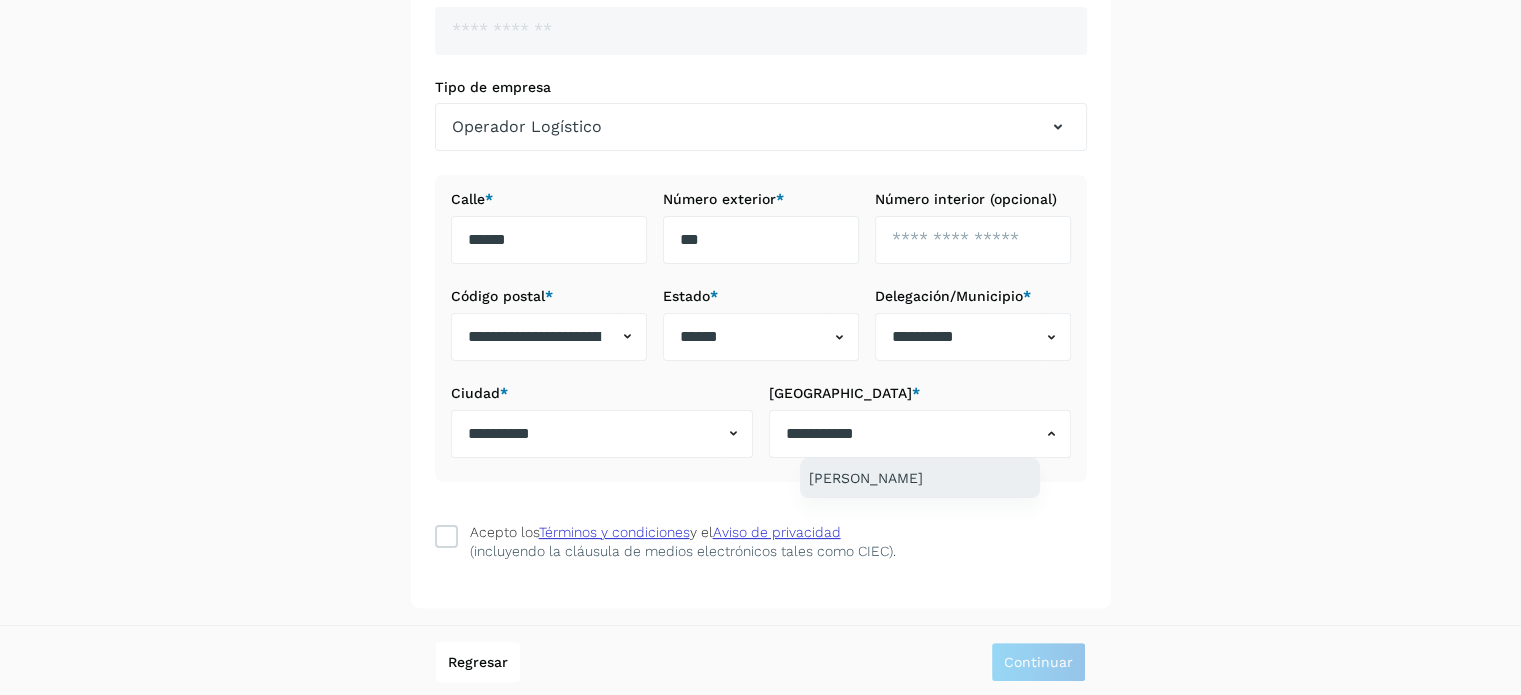 click on "[PERSON_NAME]" at bounding box center [920, 478] 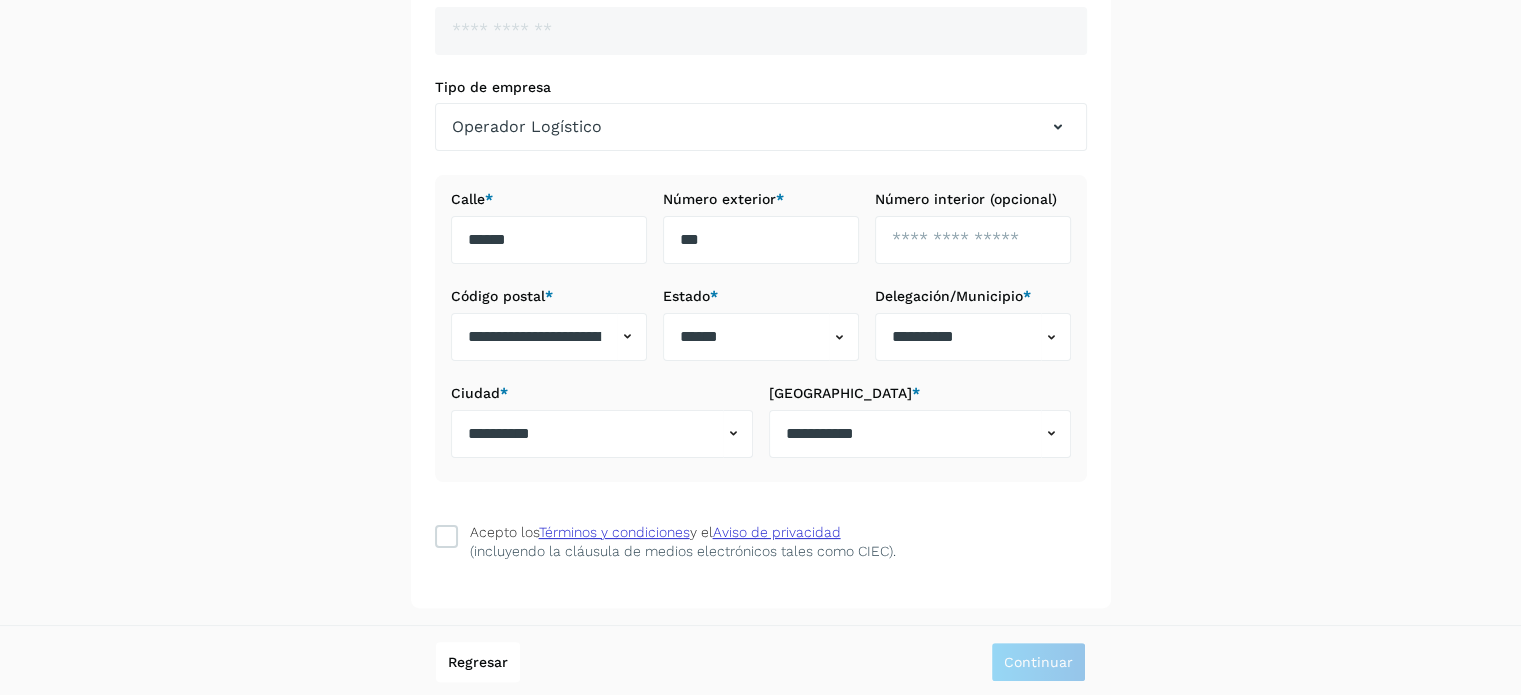 click on "**********" at bounding box center (761, 336) 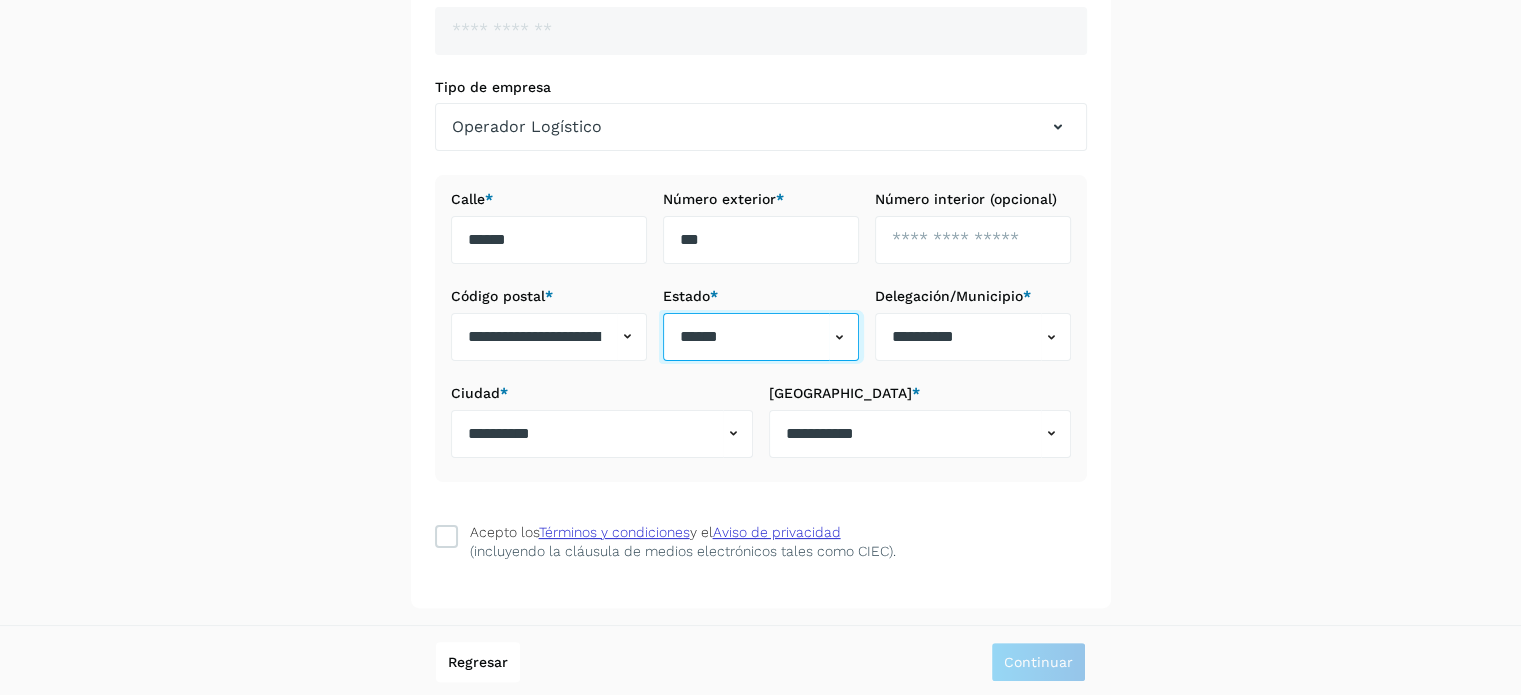 click on "******" at bounding box center (746, 337) 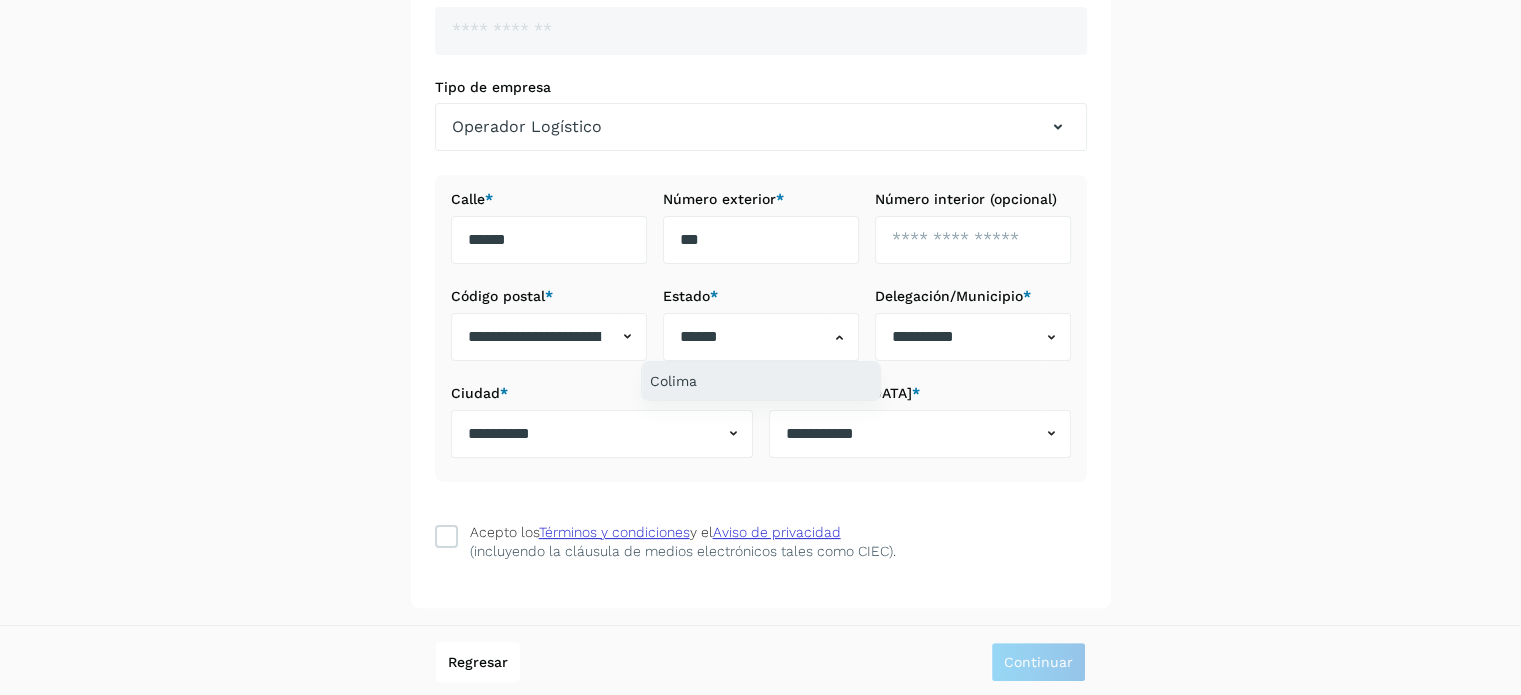 click on "Colima" at bounding box center [761, 381] 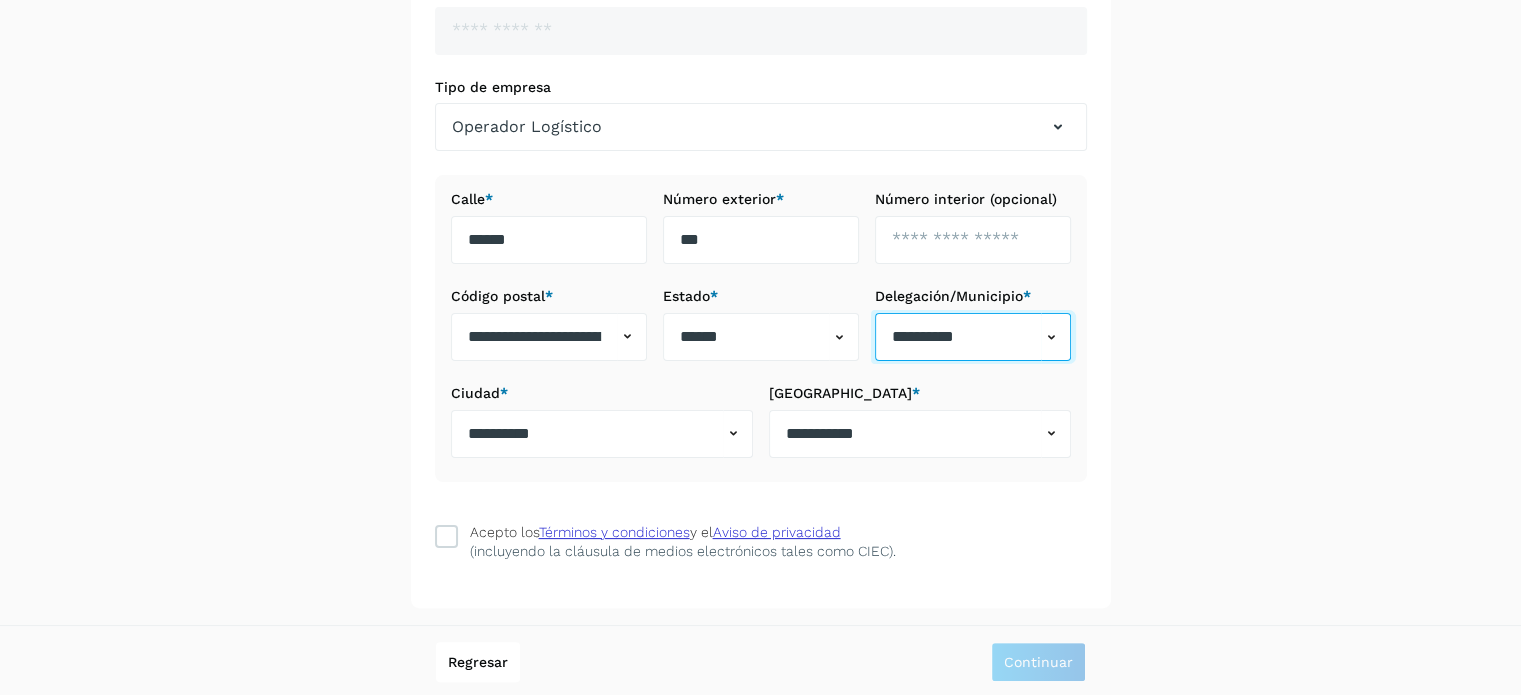 type on "*******" 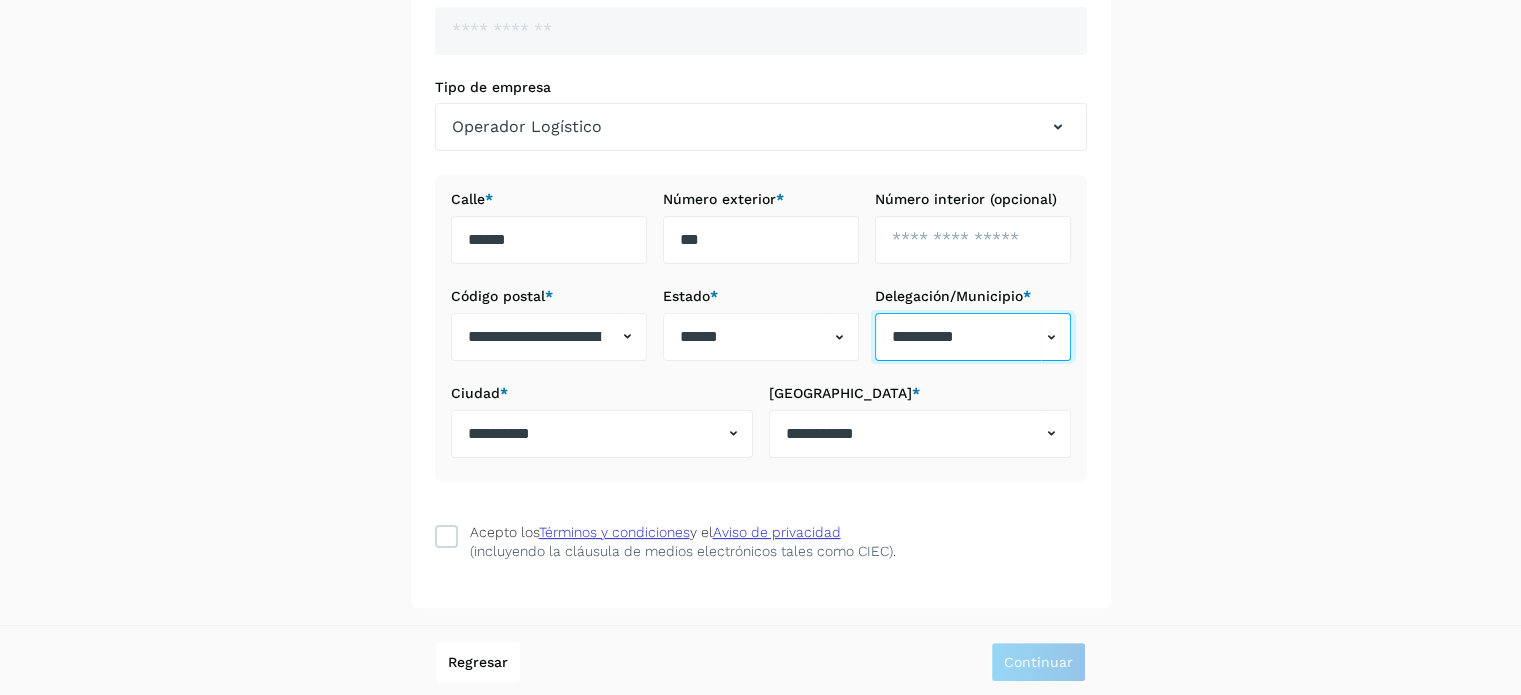 type on "**********" 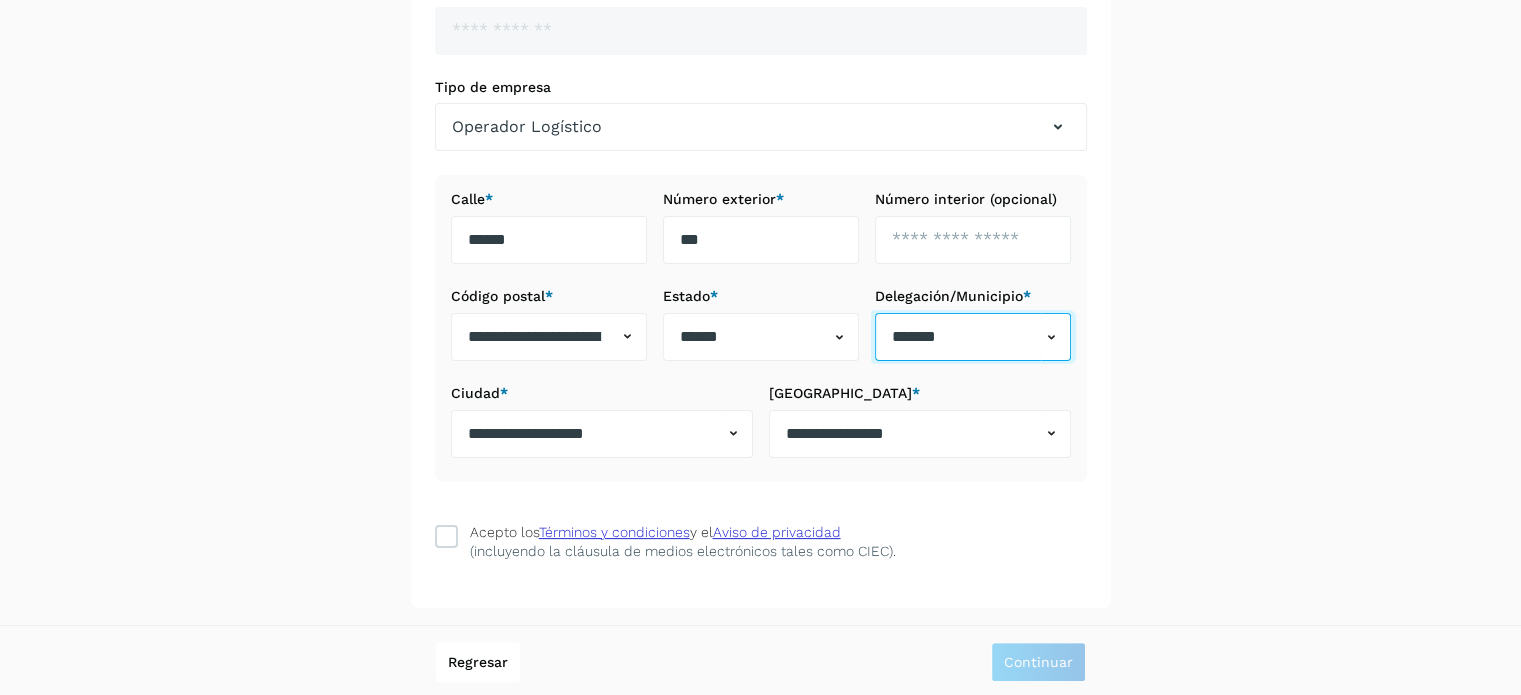 click on "*******" at bounding box center (958, 337) 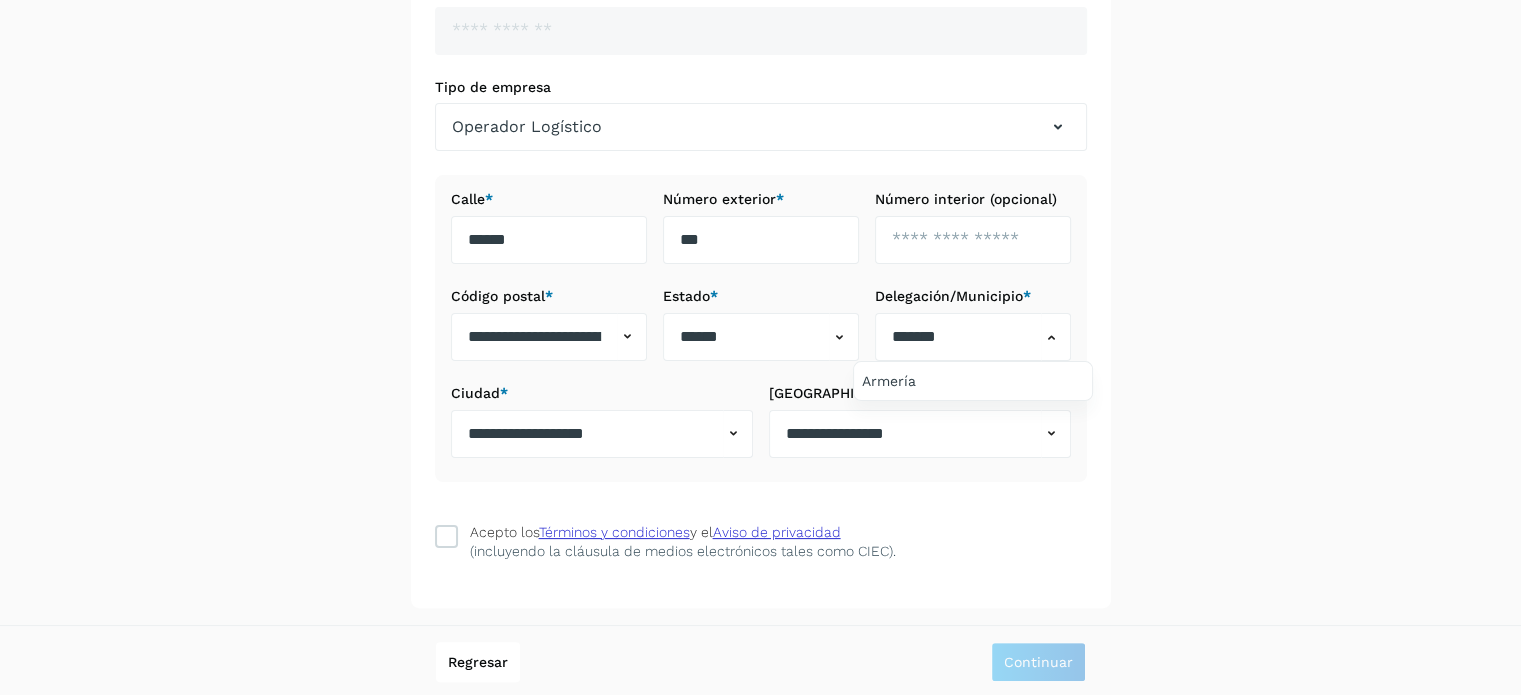 click at bounding box center (760, 347) 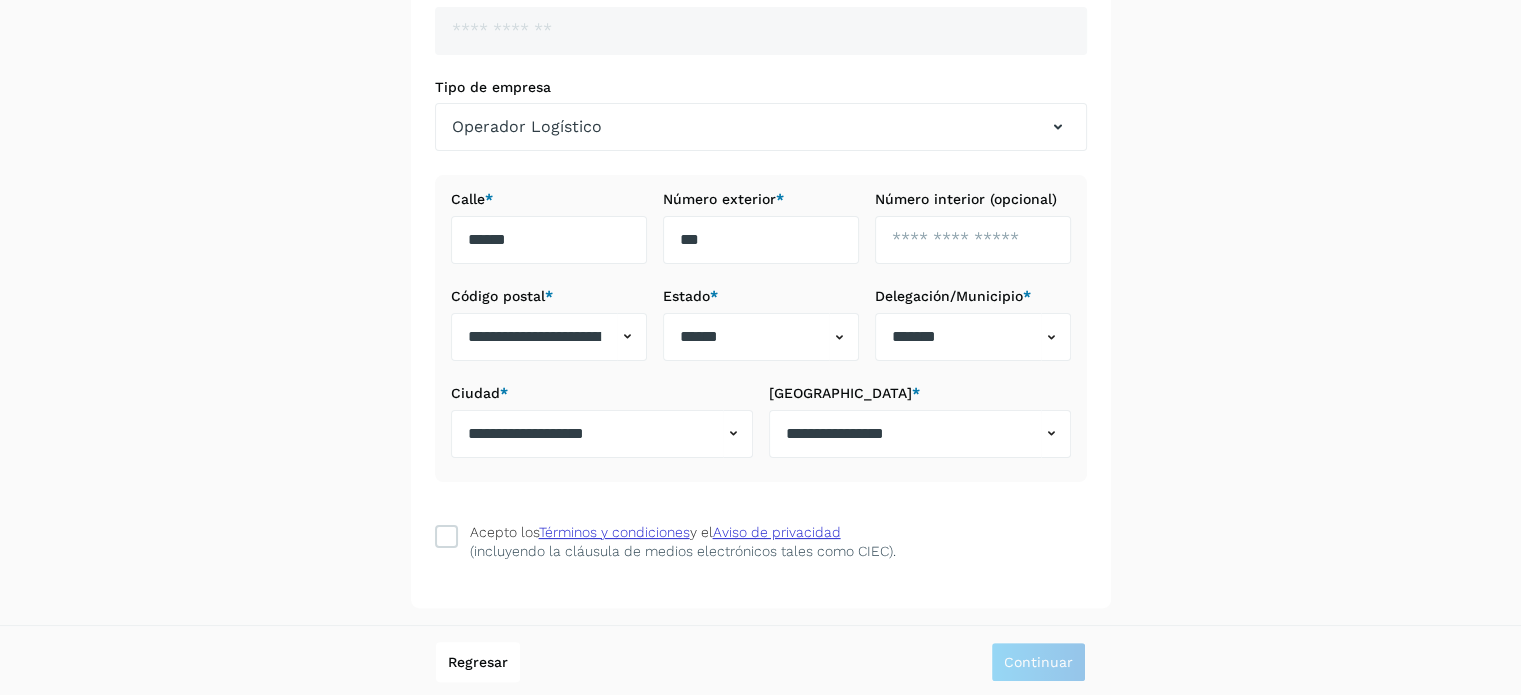 click 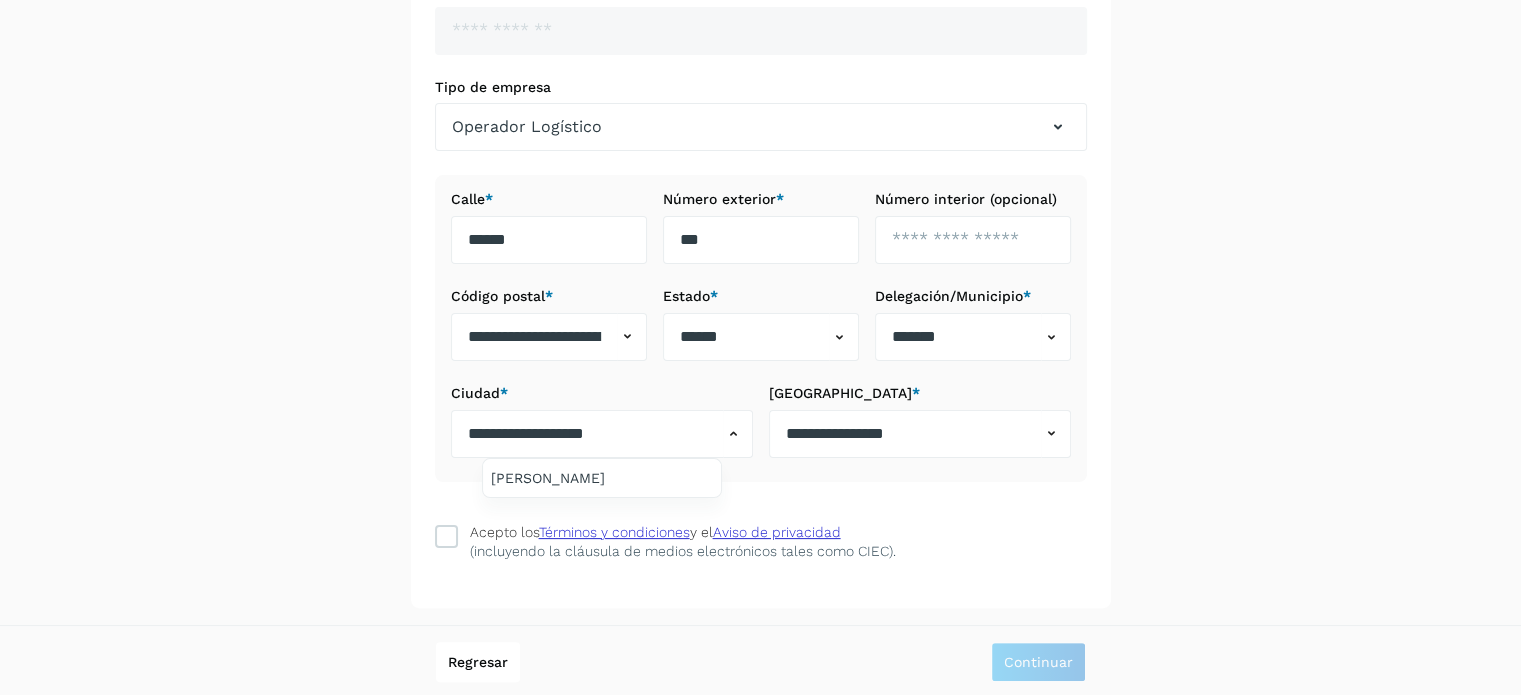 click at bounding box center [760, 347] 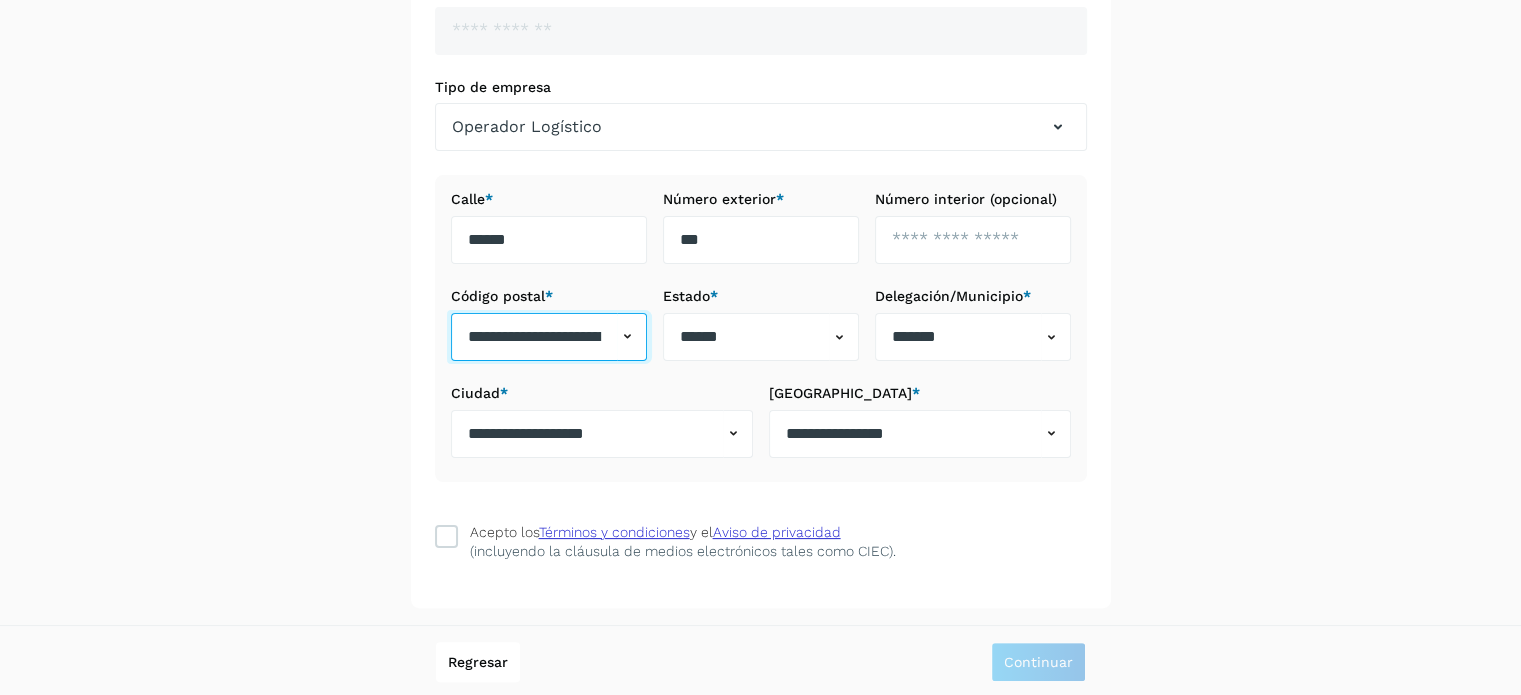 click on "**********" at bounding box center (534, 337) 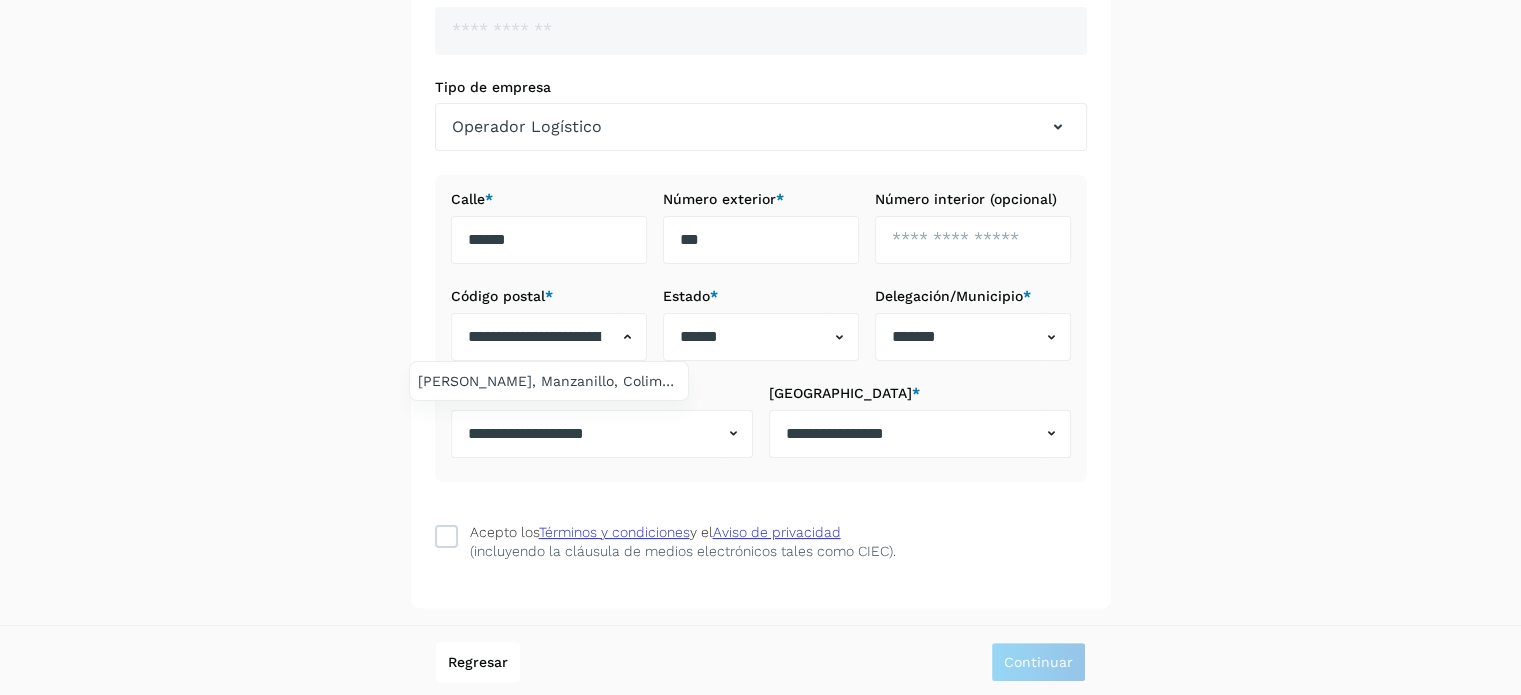 click at bounding box center [760, 347] 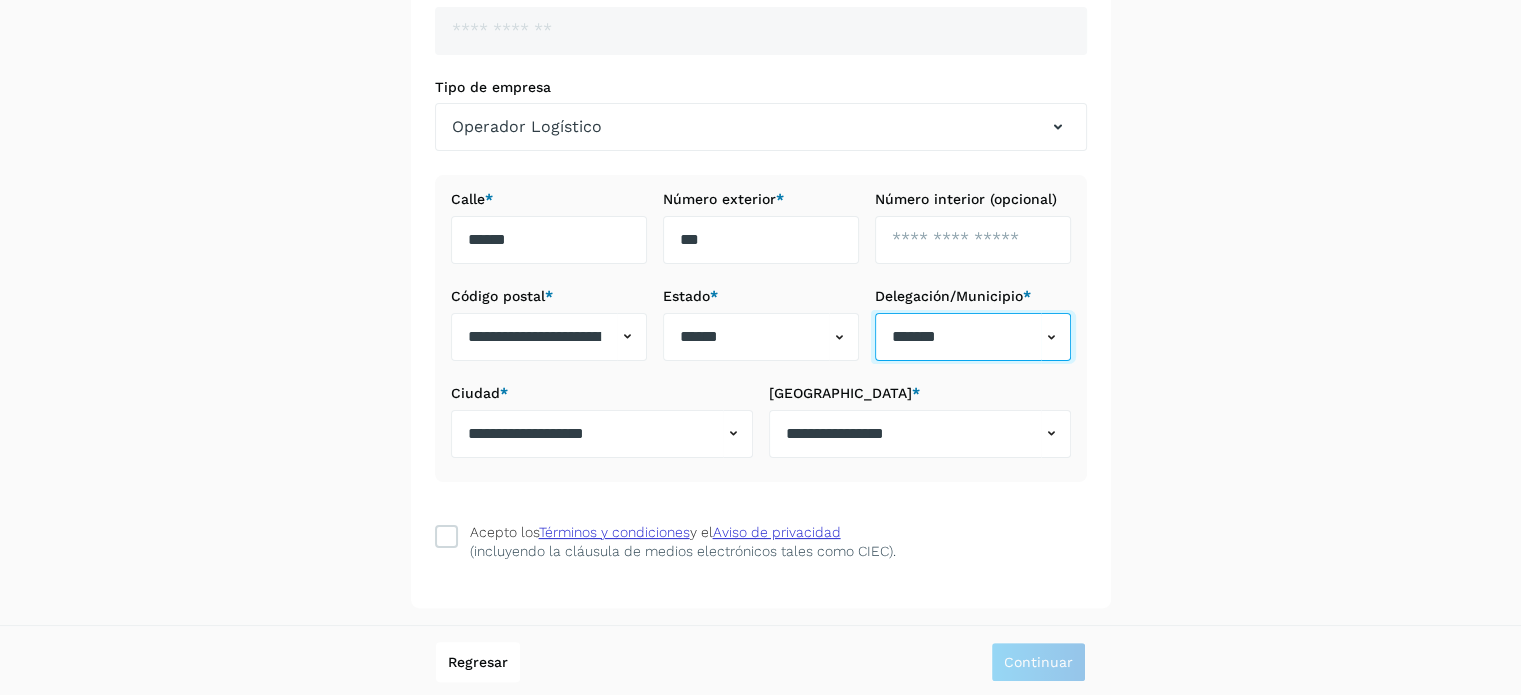 click on "*******" at bounding box center [958, 337] 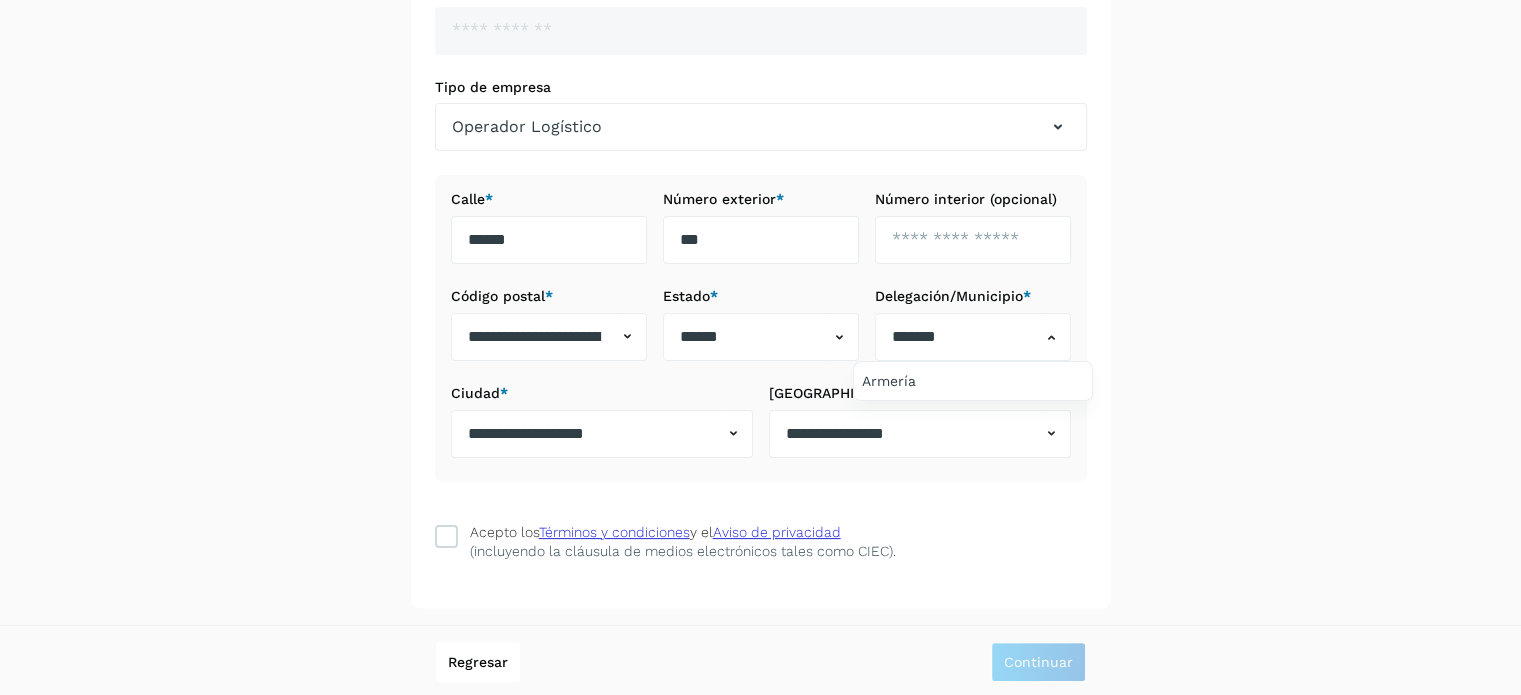 drag, startPoint x: 992, startPoint y: 330, endPoint x: 828, endPoint y: 324, distance: 164.10973 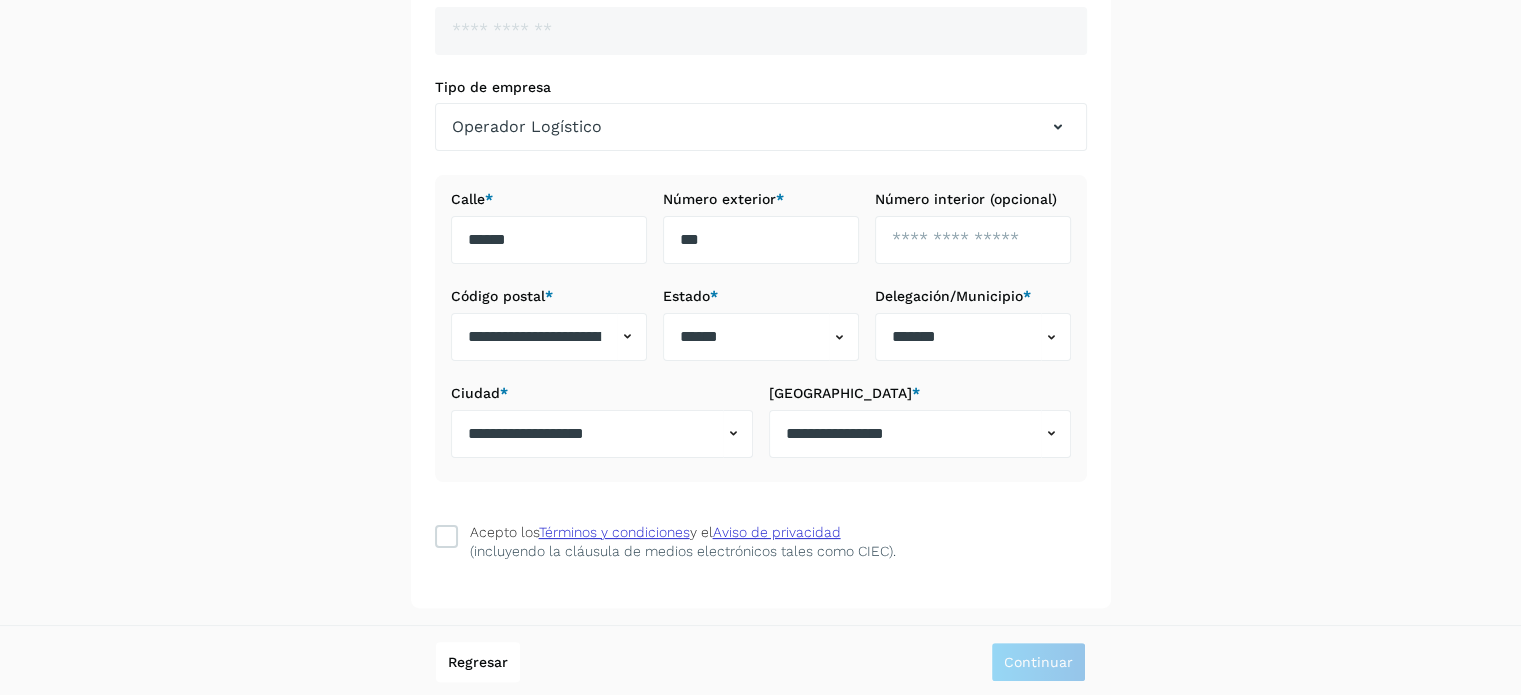 click on "**********" at bounding box center [761, 328] 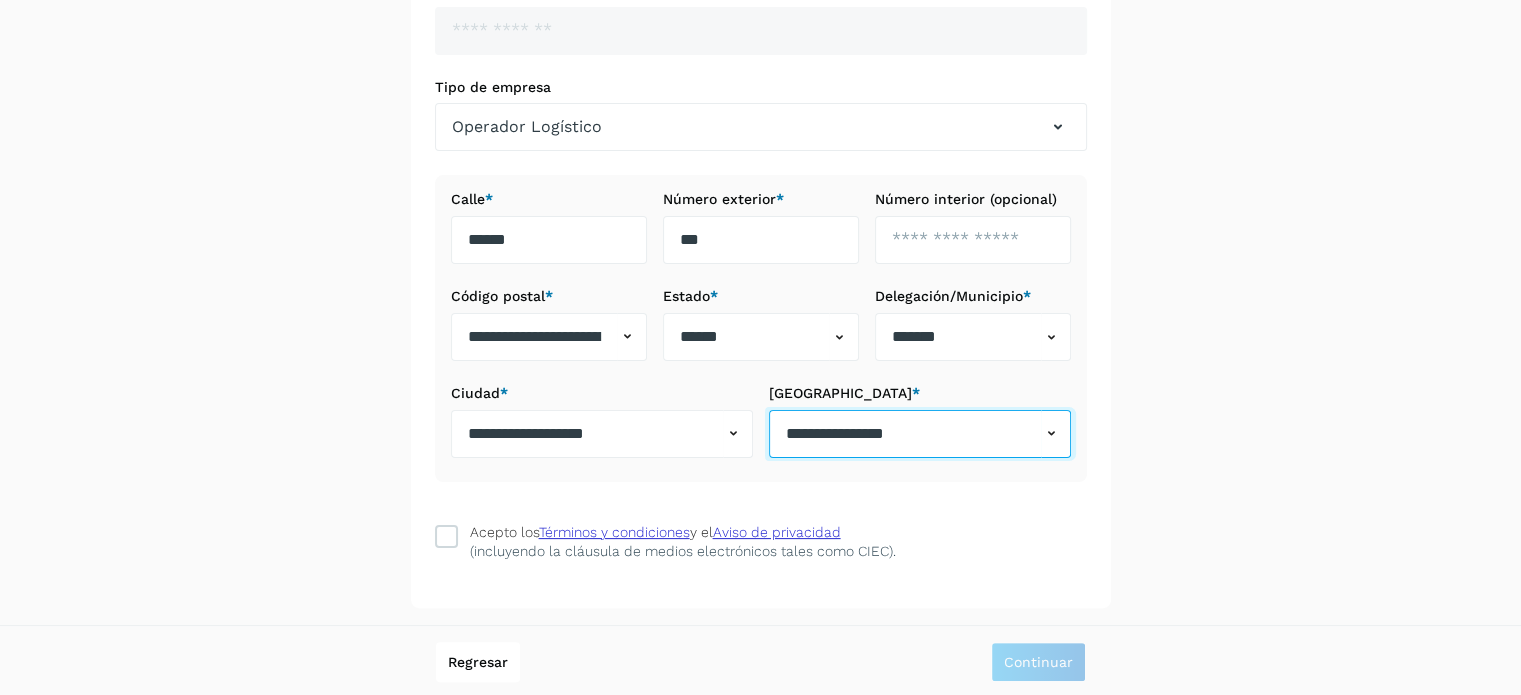 click on "**********" at bounding box center (905, 434) 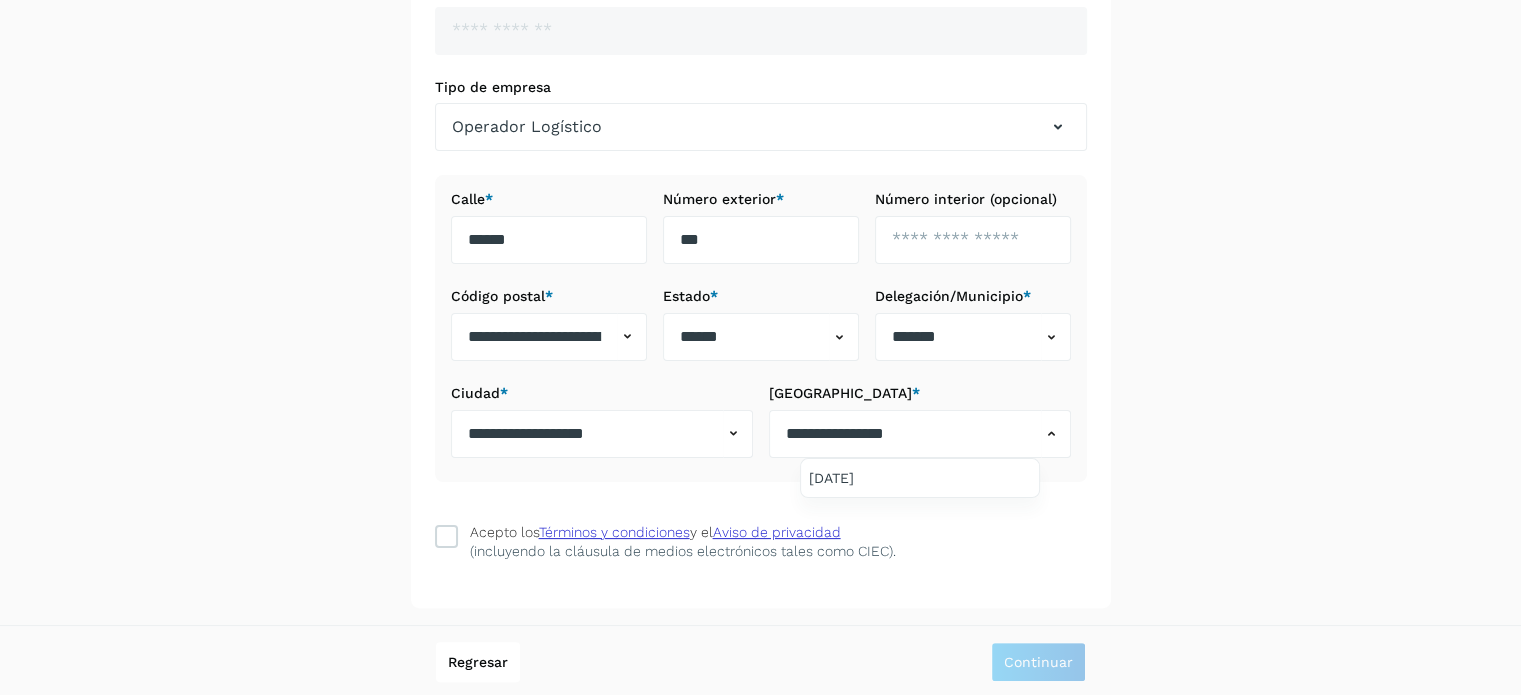 click at bounding box center (760, 347) 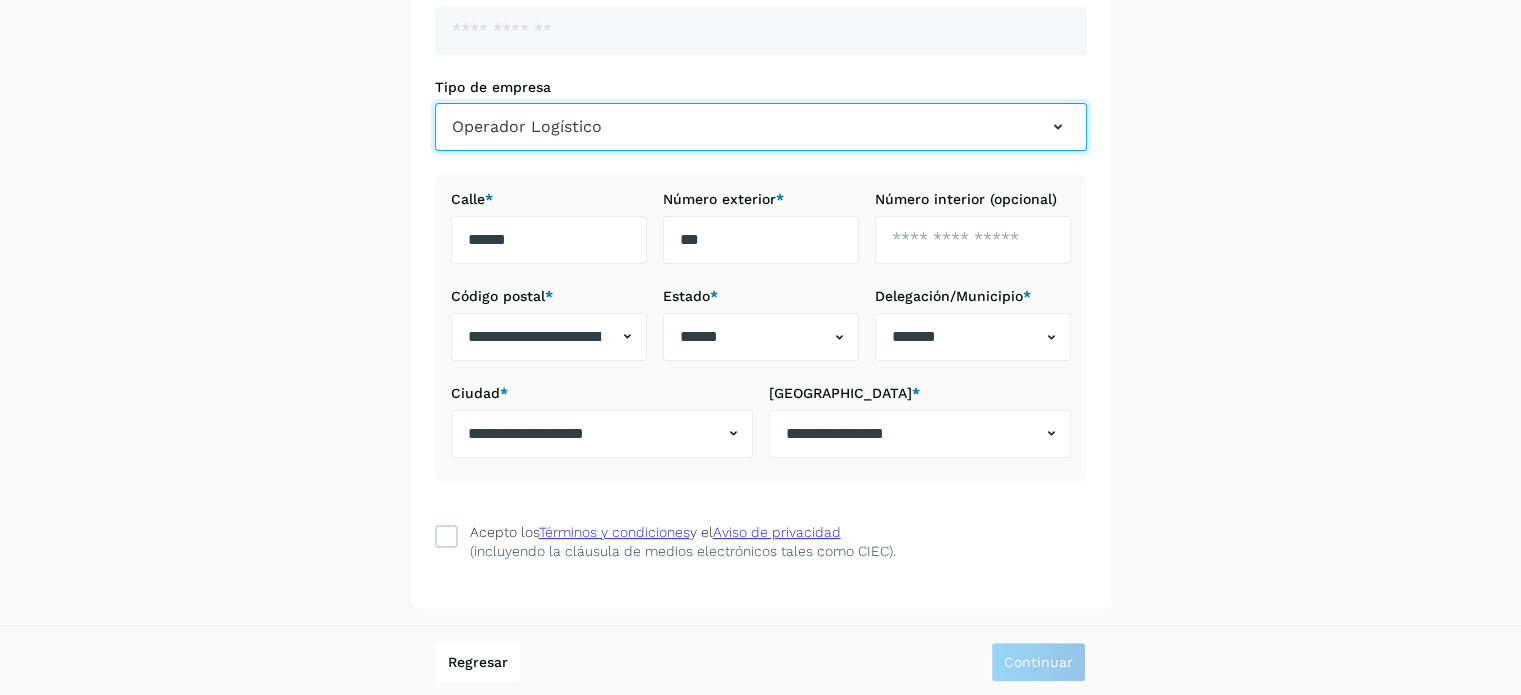 click on "Operador Logístico" at bounding box center (527, 127) 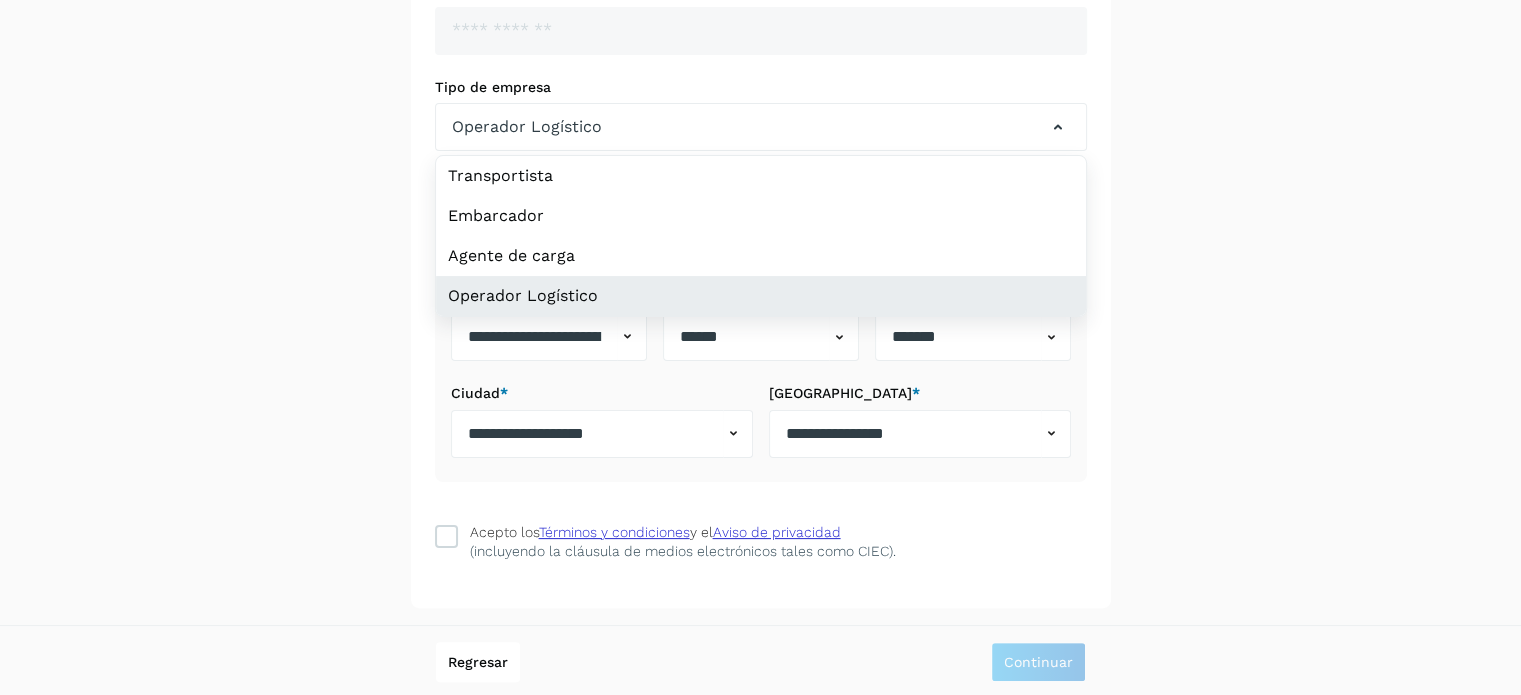 click on "Operador Logístico" 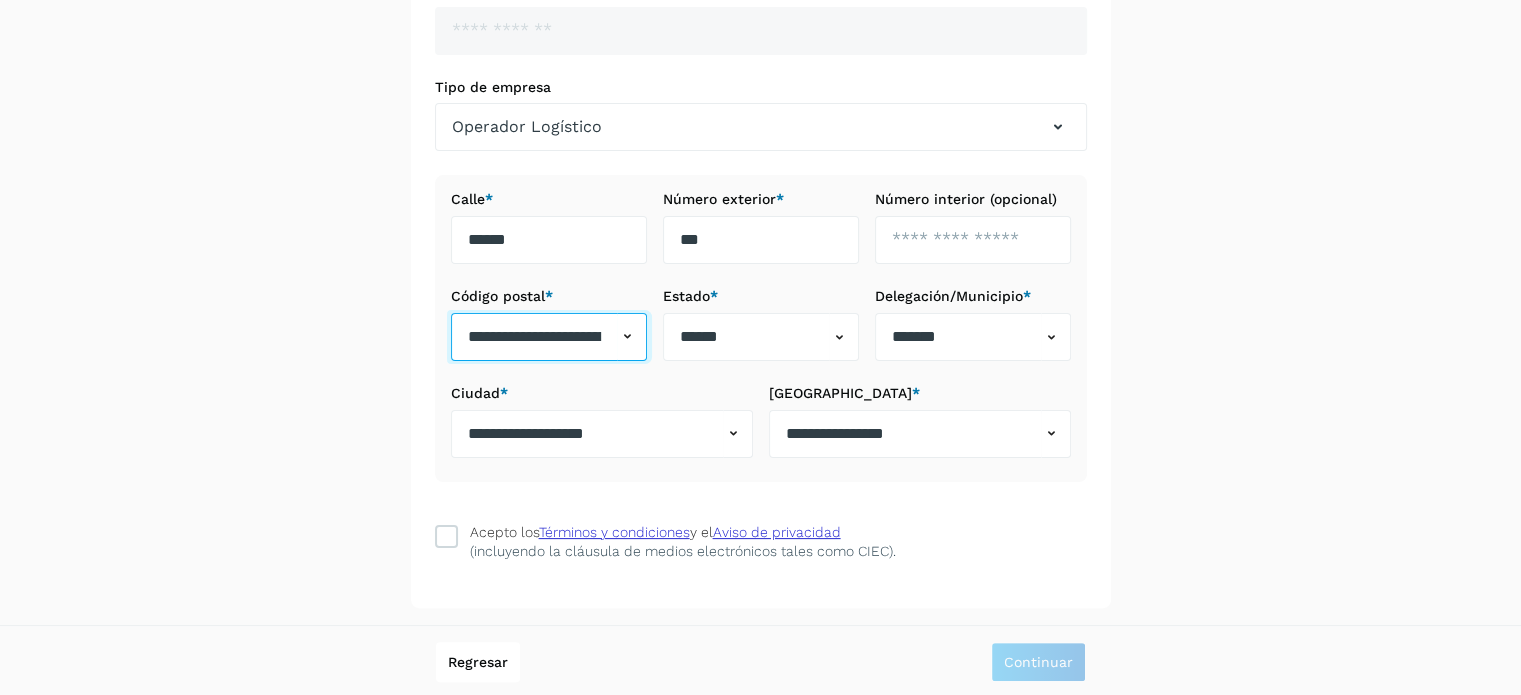 click on "**********" at bounding box center (534, 337) 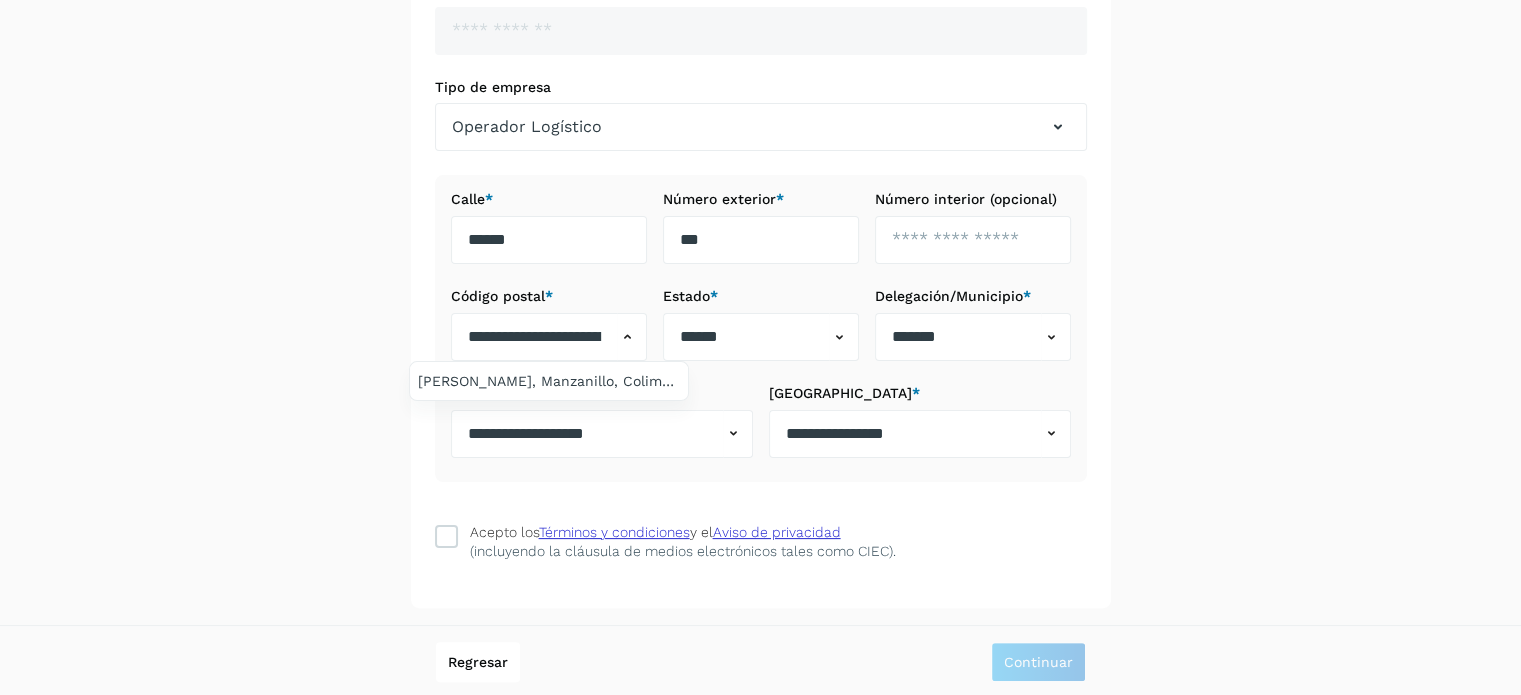 click at bounding box center (760, 347) 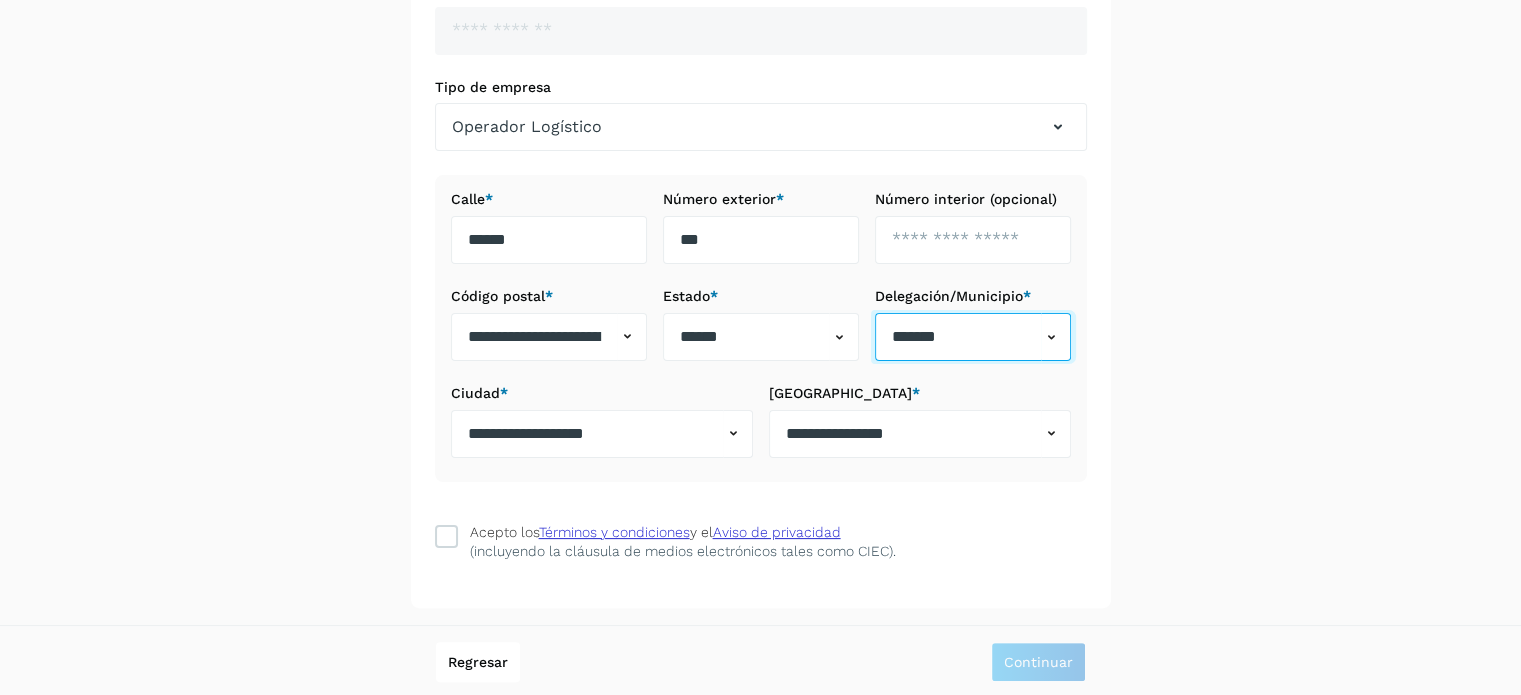 click on "*******" at bounding box center (958, 337) 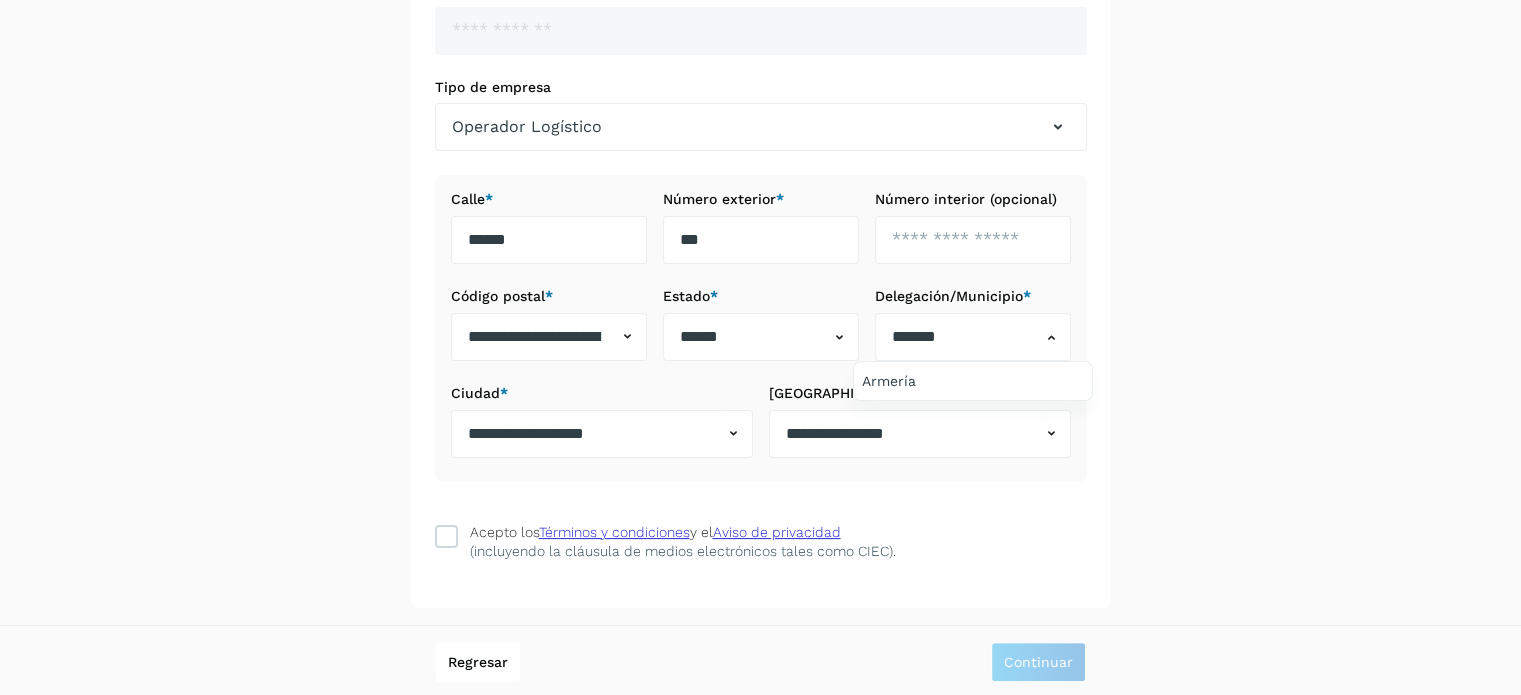 drag, startPoint x: 950, startPoint y: 337, endPoint x: 893, endPoint y: 321, distance: 59.20304 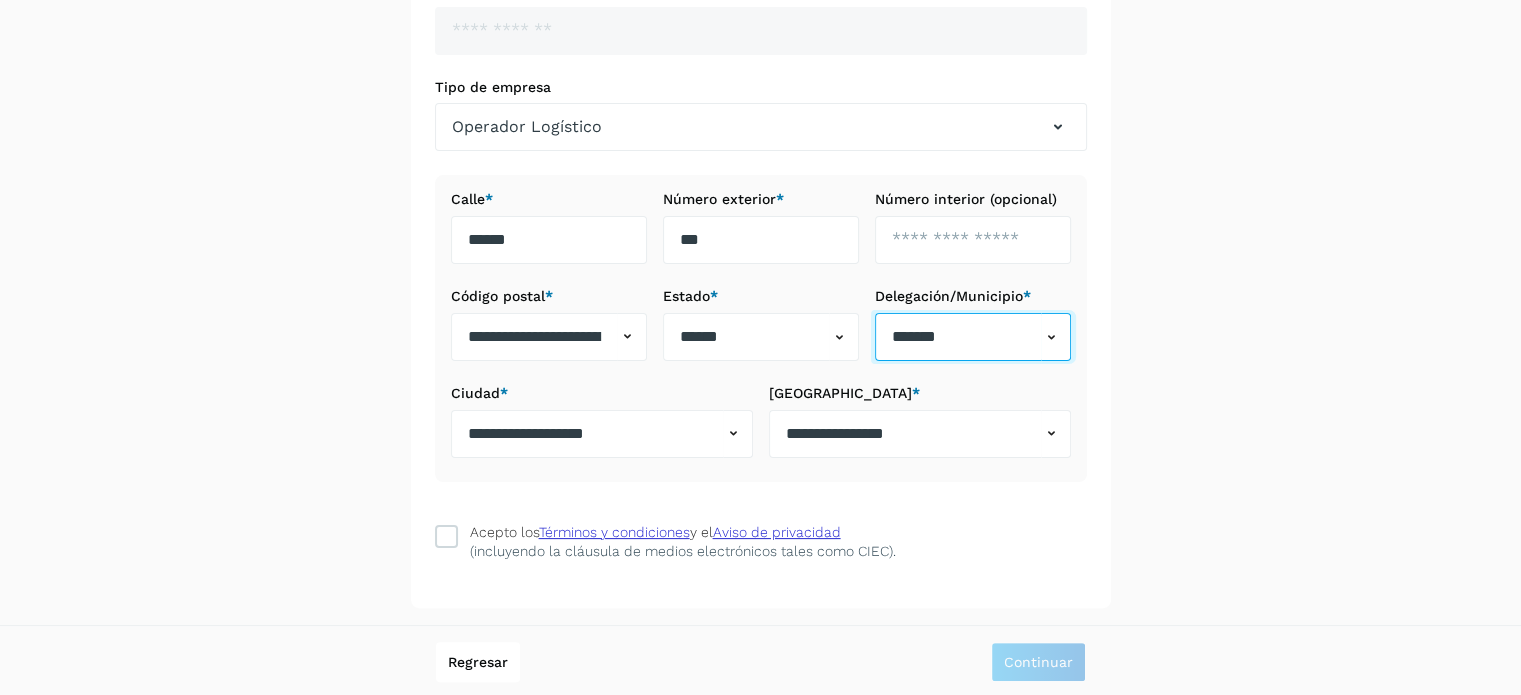 click on "*******" at bounding box center (958, 337) 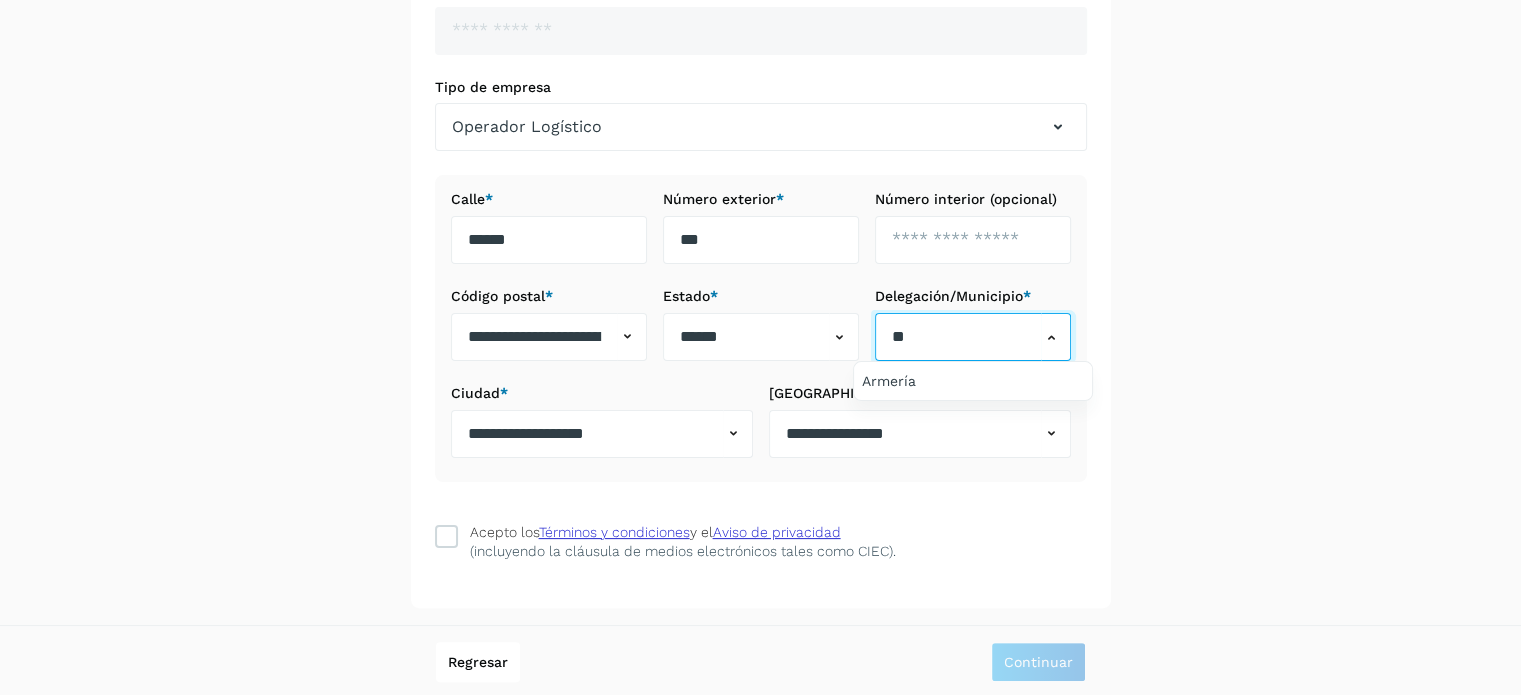 type on "*" 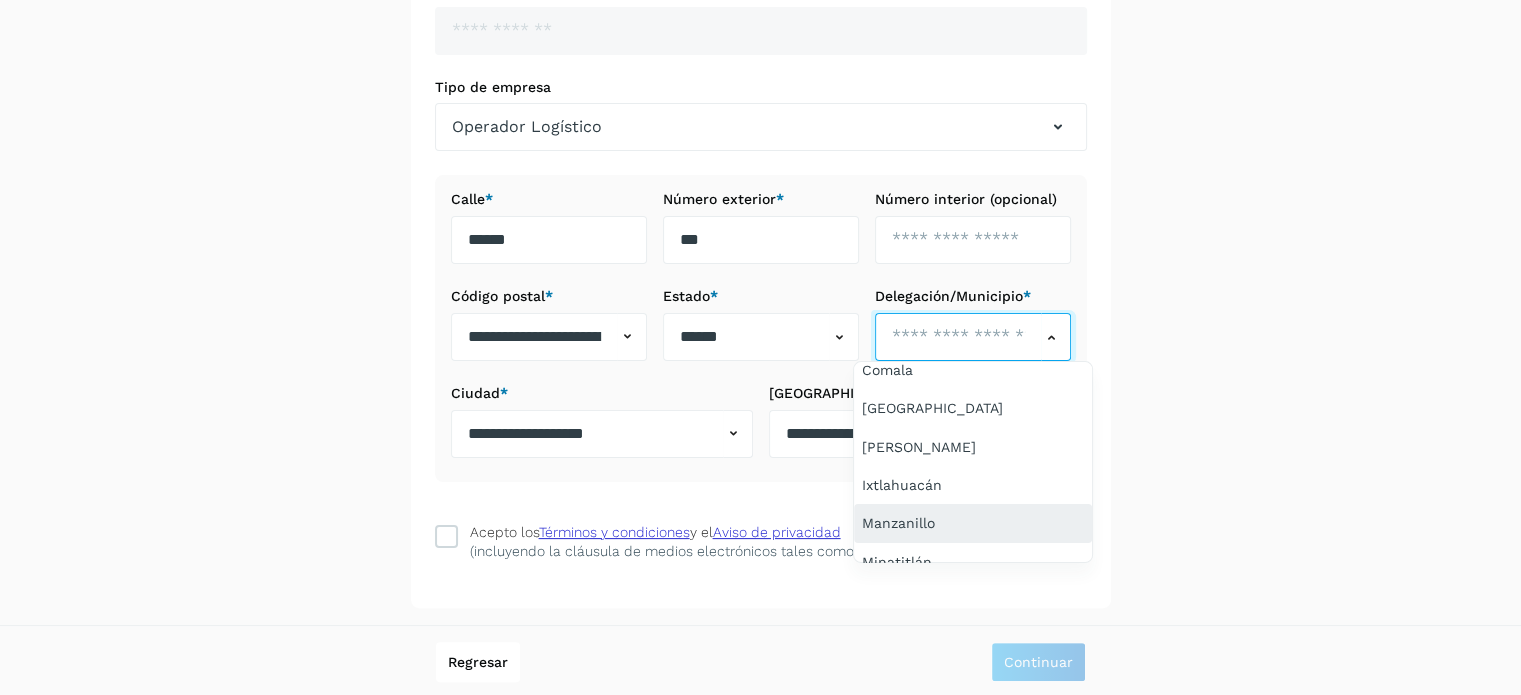 scroll, scrollTop: 184, scrollLeft: 0, axis: vertical 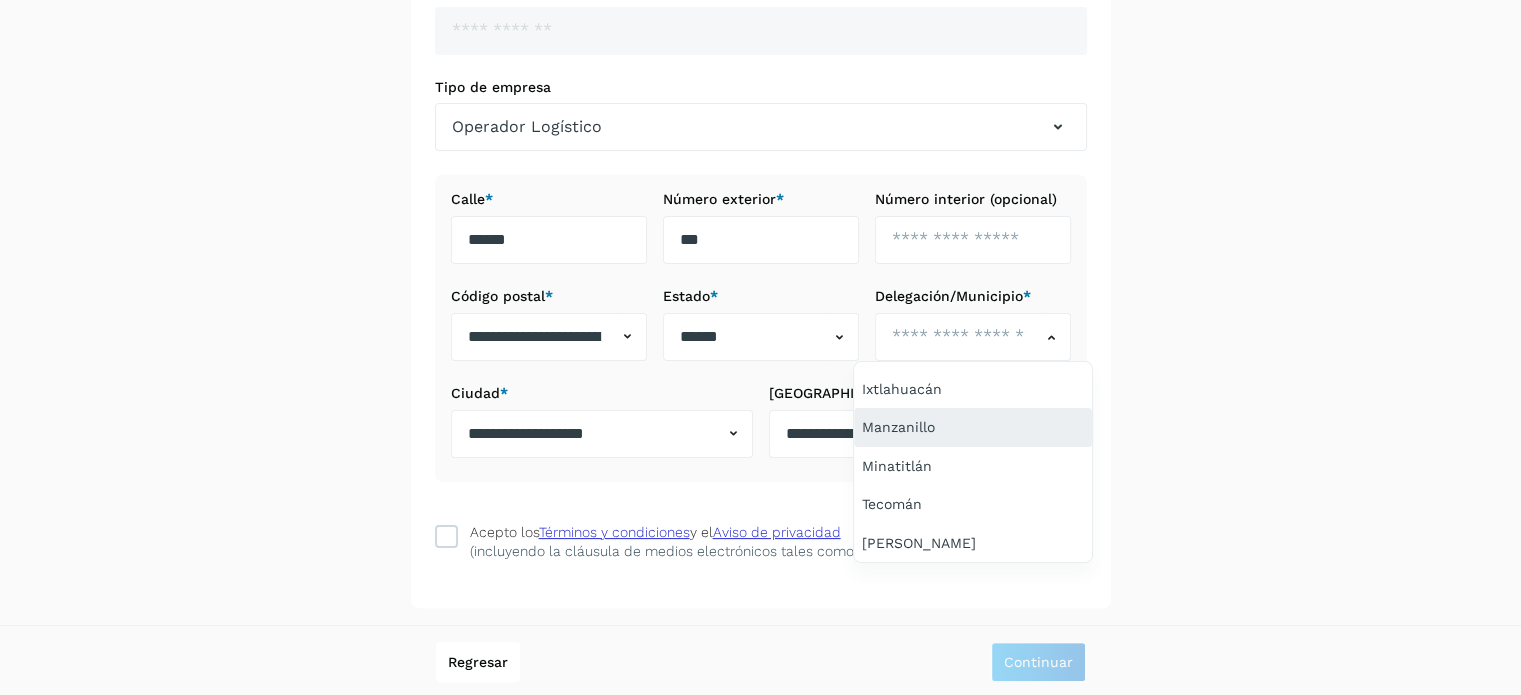 click on "Manzanillo" 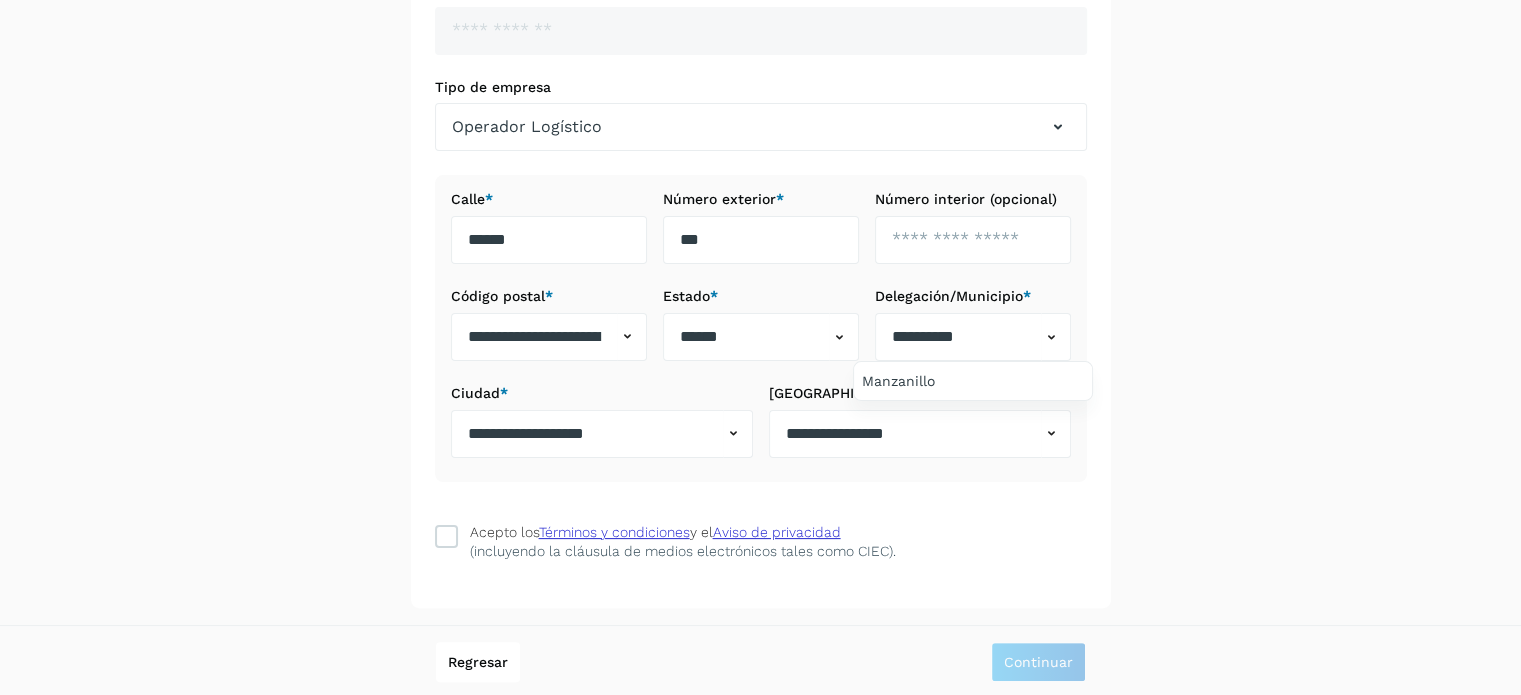 scroll, scrollTop: 0, scrollLeft: 0, axis: both 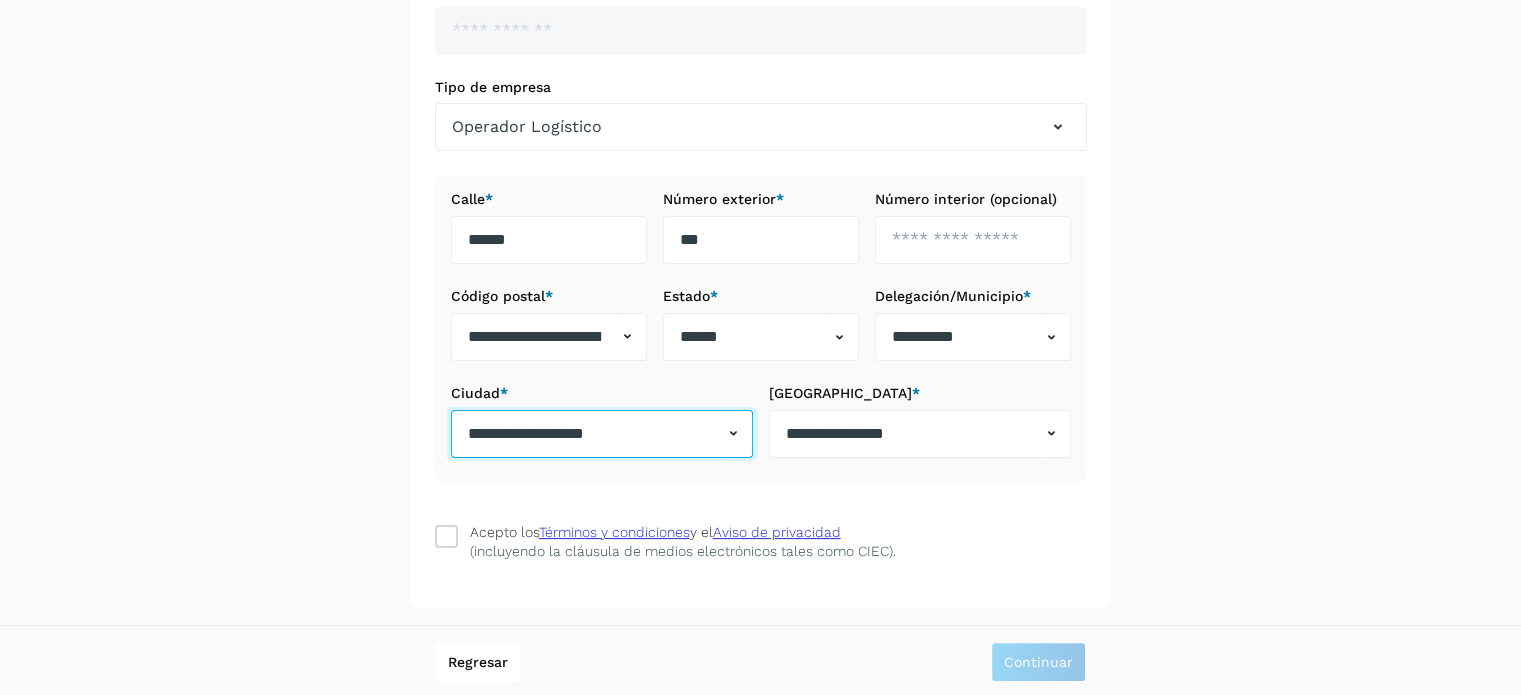click on "**********" at bounding box center [587, 434] 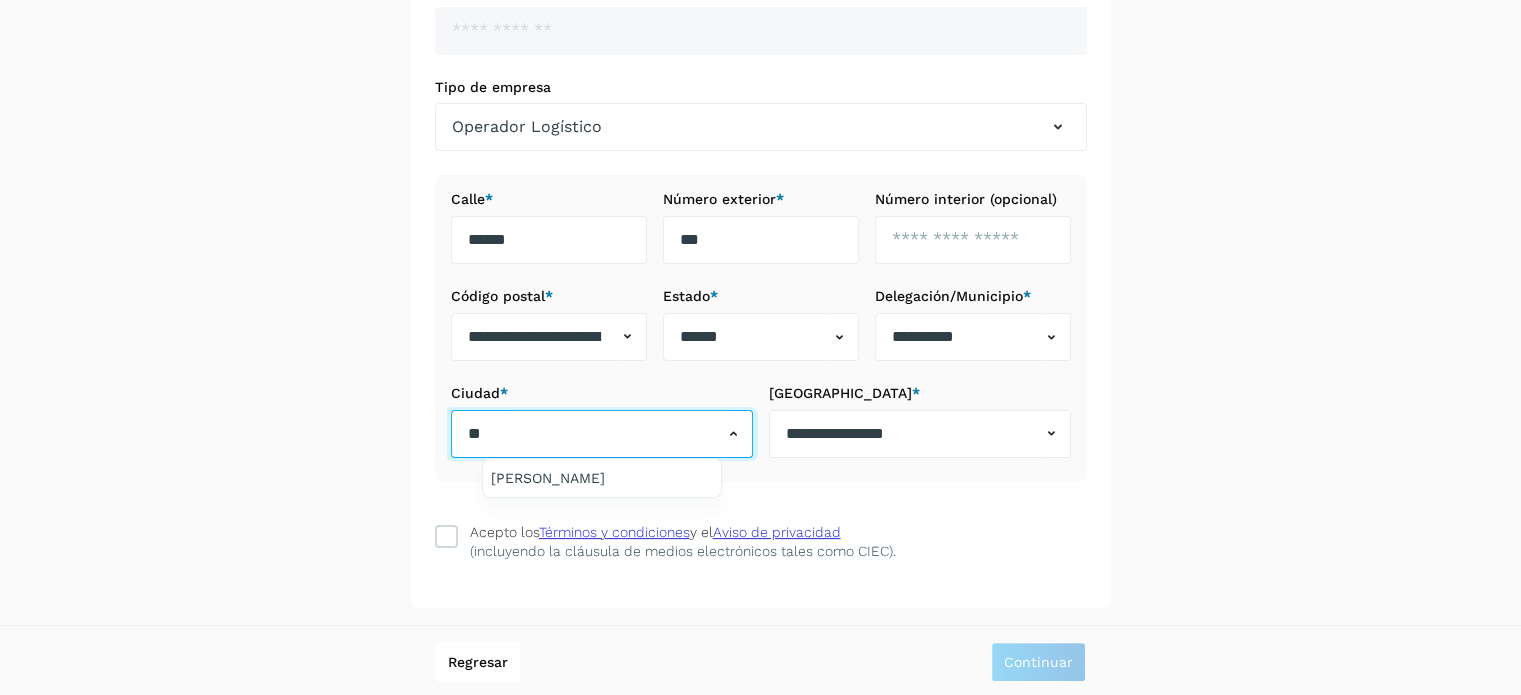 type on "*" 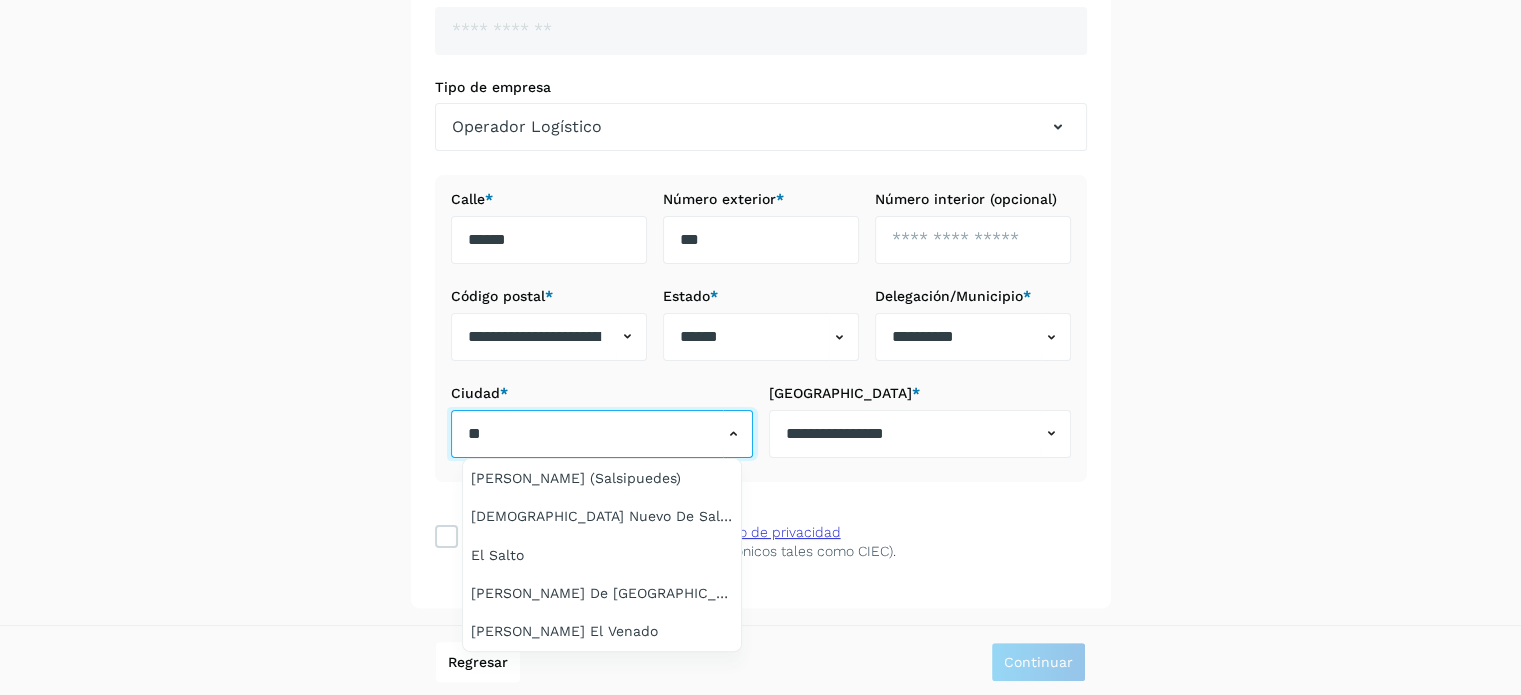 type on "*" 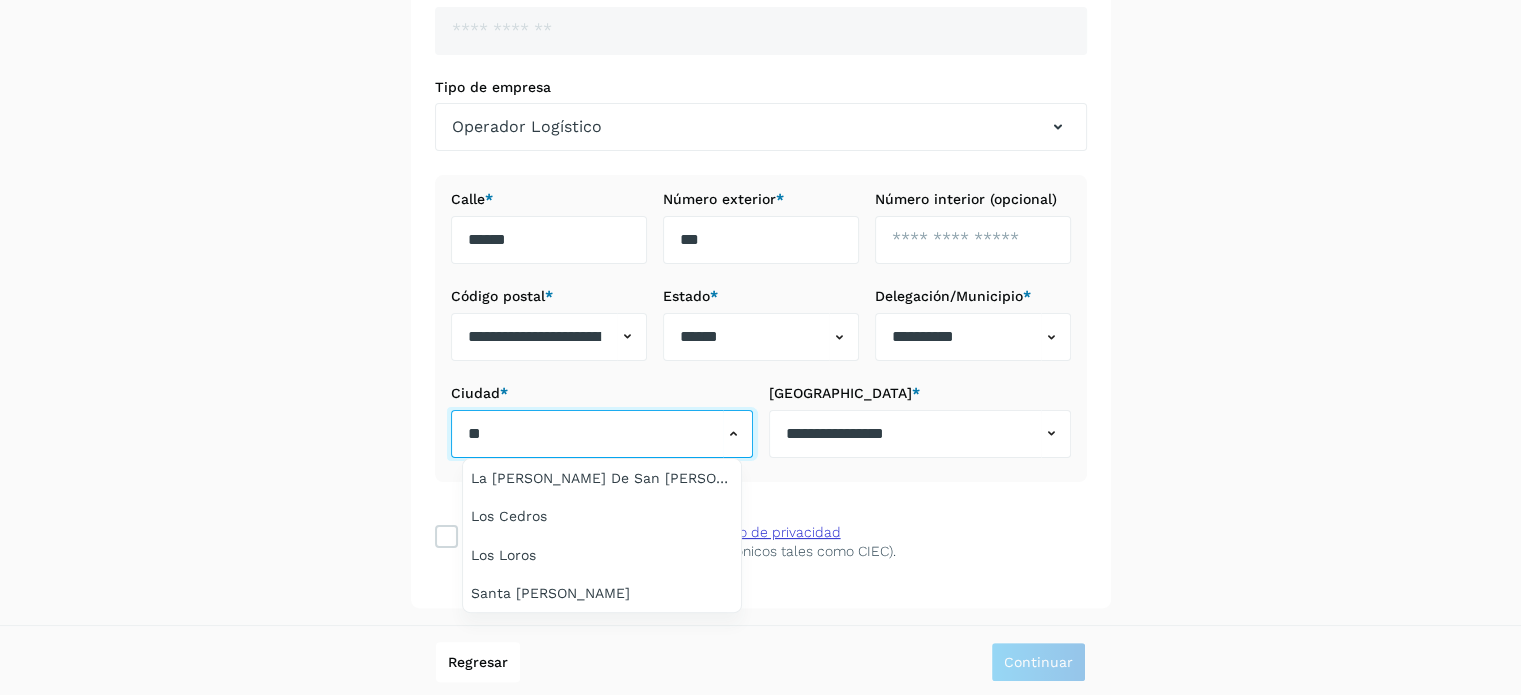 type on "*" 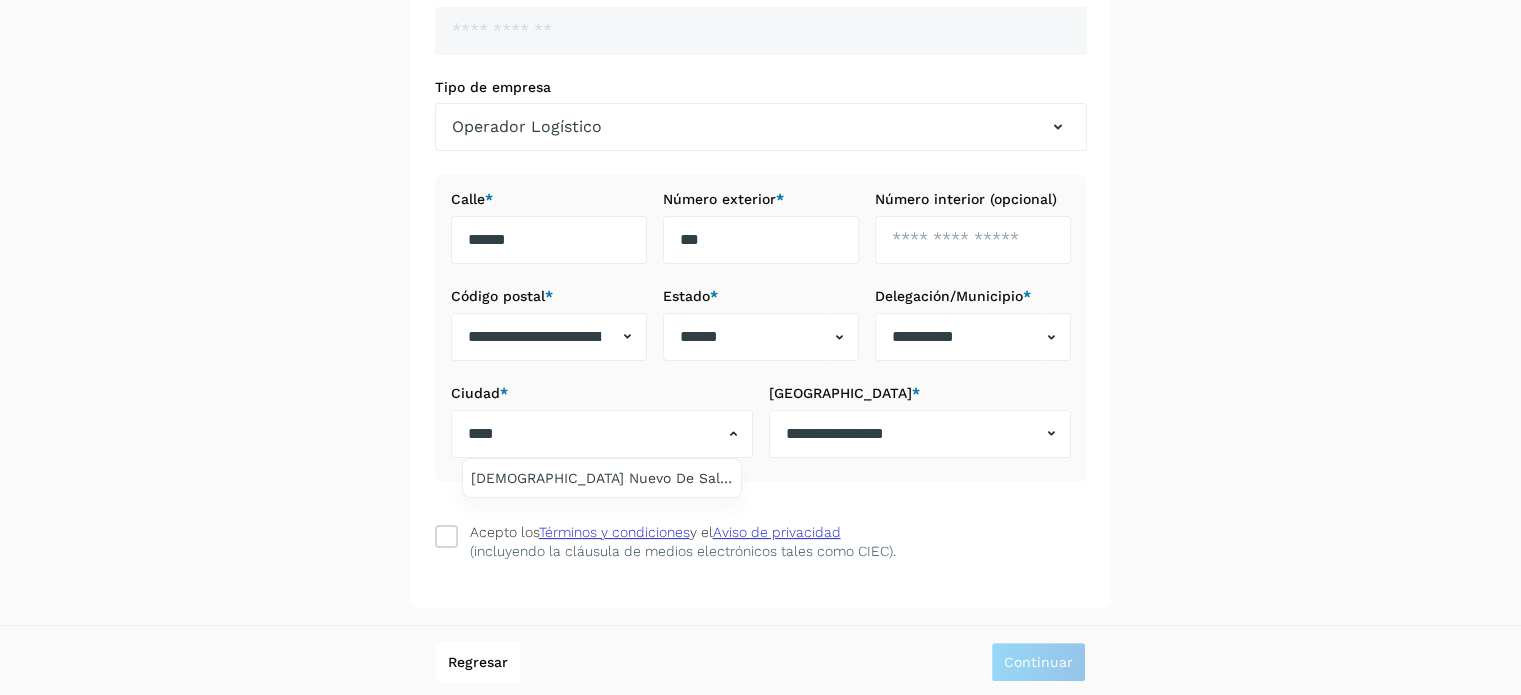 drag, startPoint x: 514, startPoint y: 473, endPoint x: 491, endPoint y: 447, distance: 34.713108 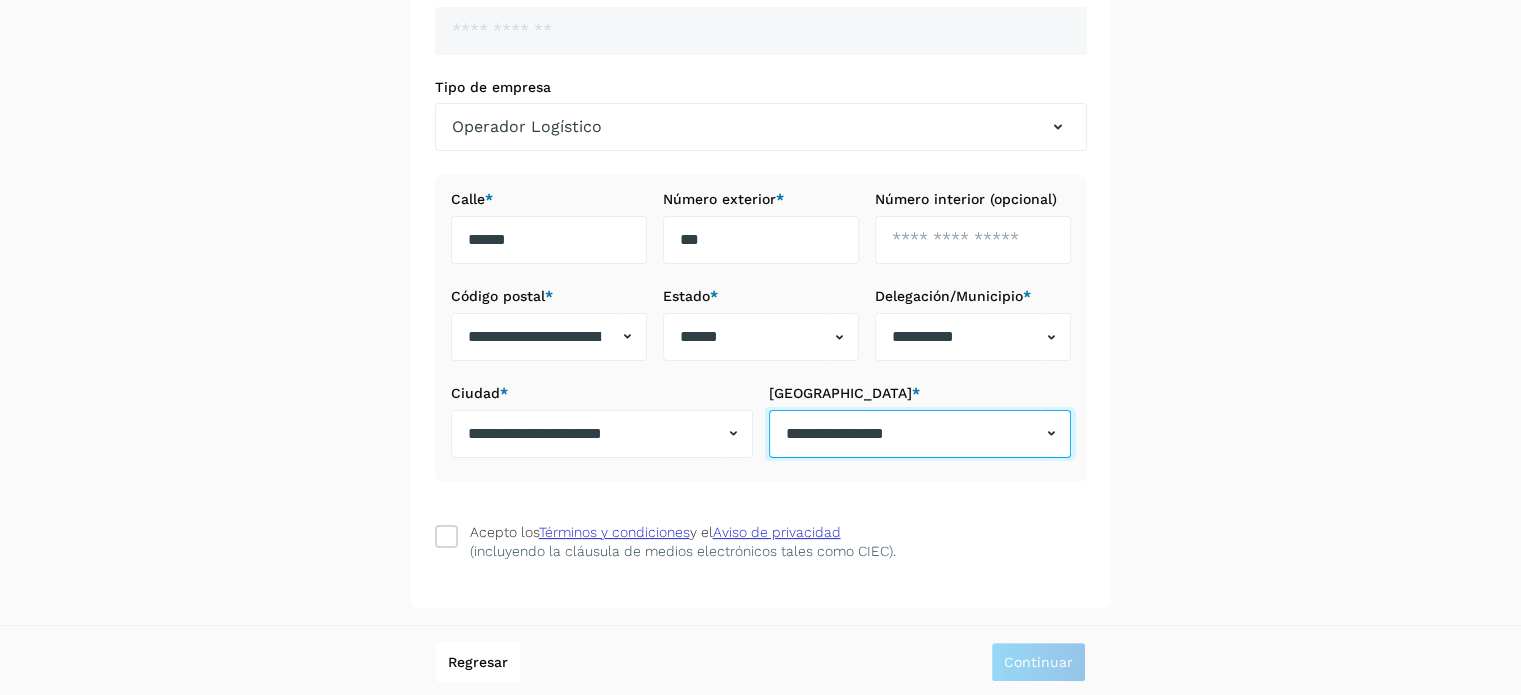 click on "**********" at bounding box center [905, 434] 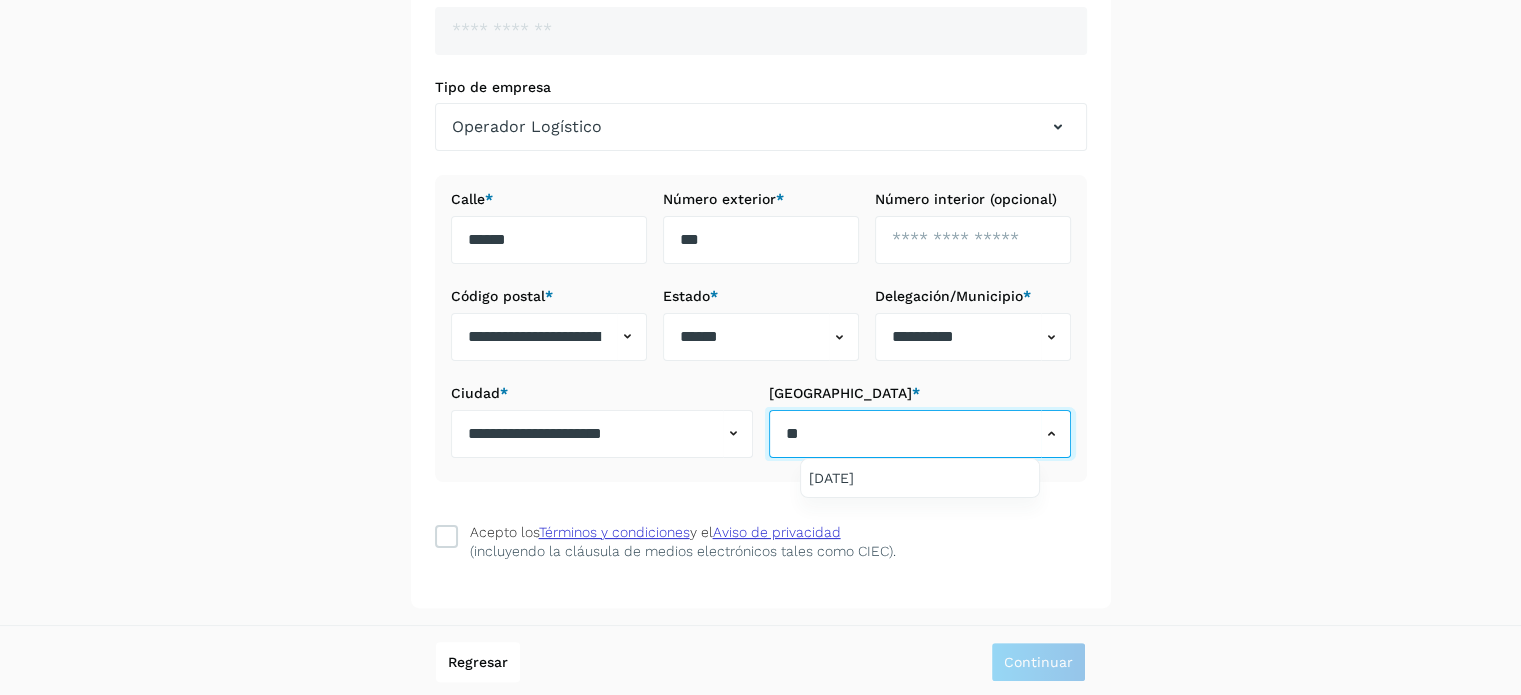 type on "*" 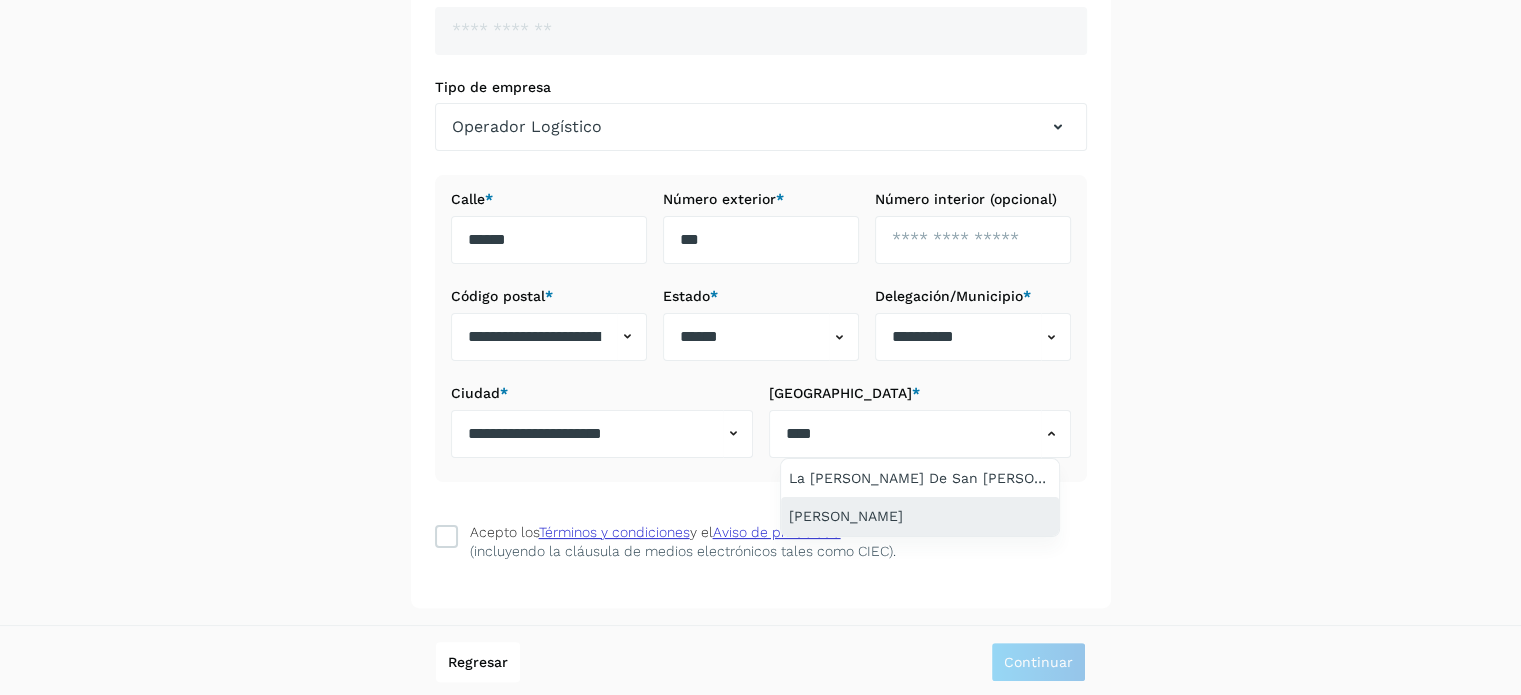 click on "[PERSON_NAME]" at bounding box center (920, 516) 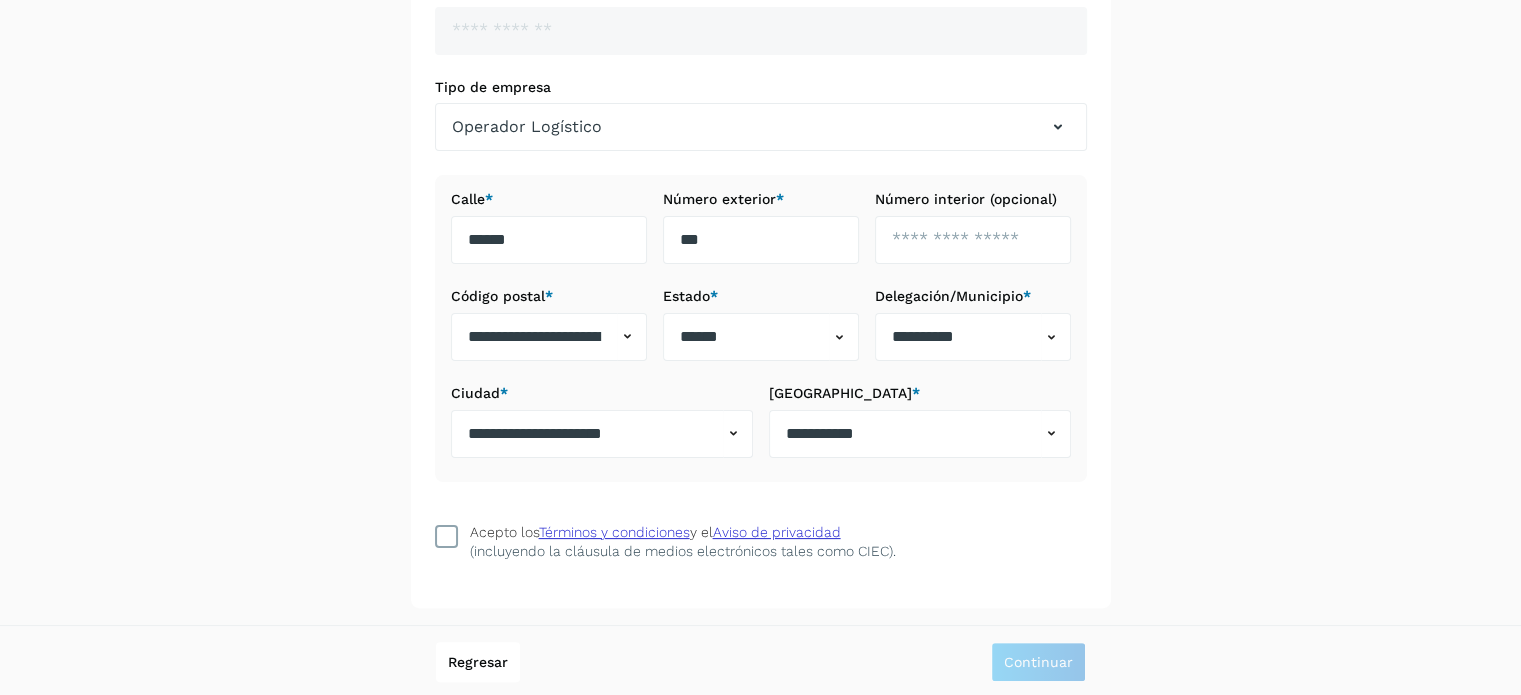 click at bounding box center [446, 536] 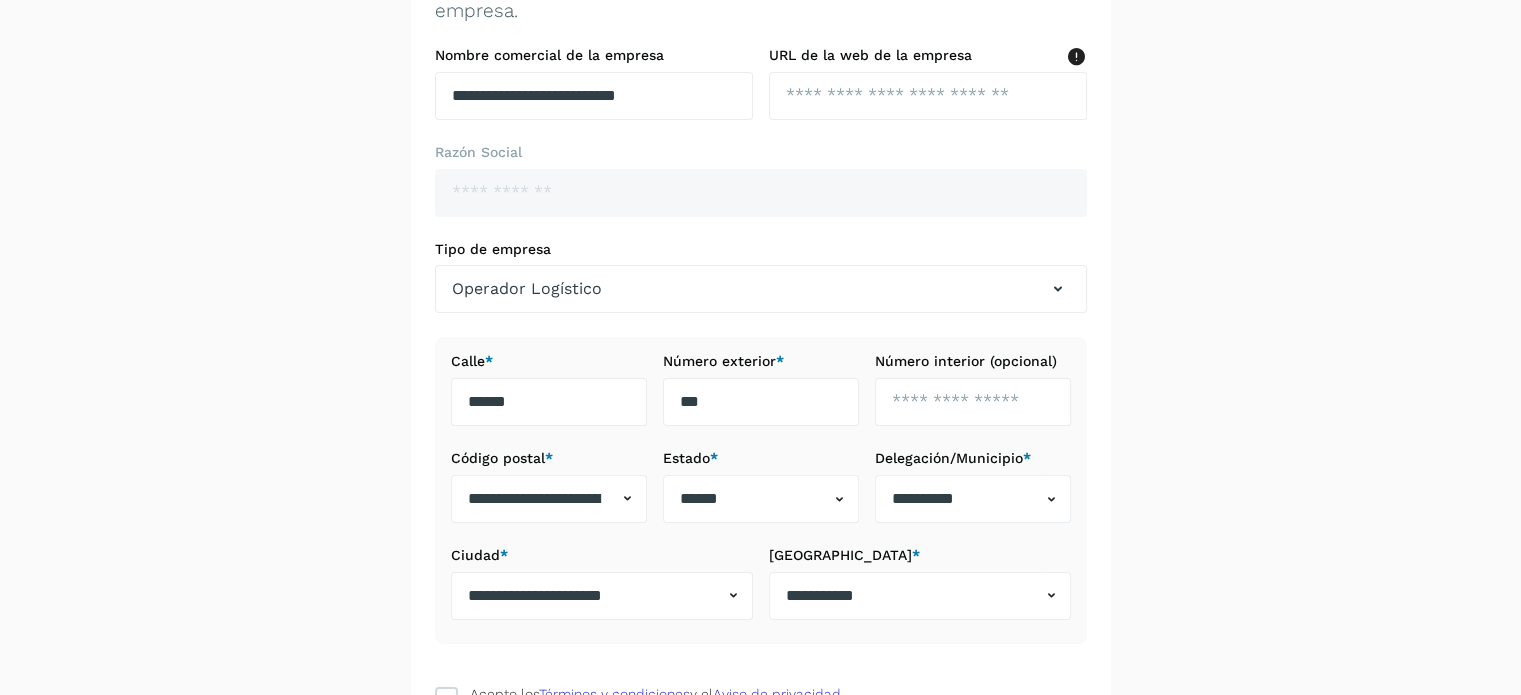 scroll, scrollTop: 344, scrollLeft: 0, axis: vertical 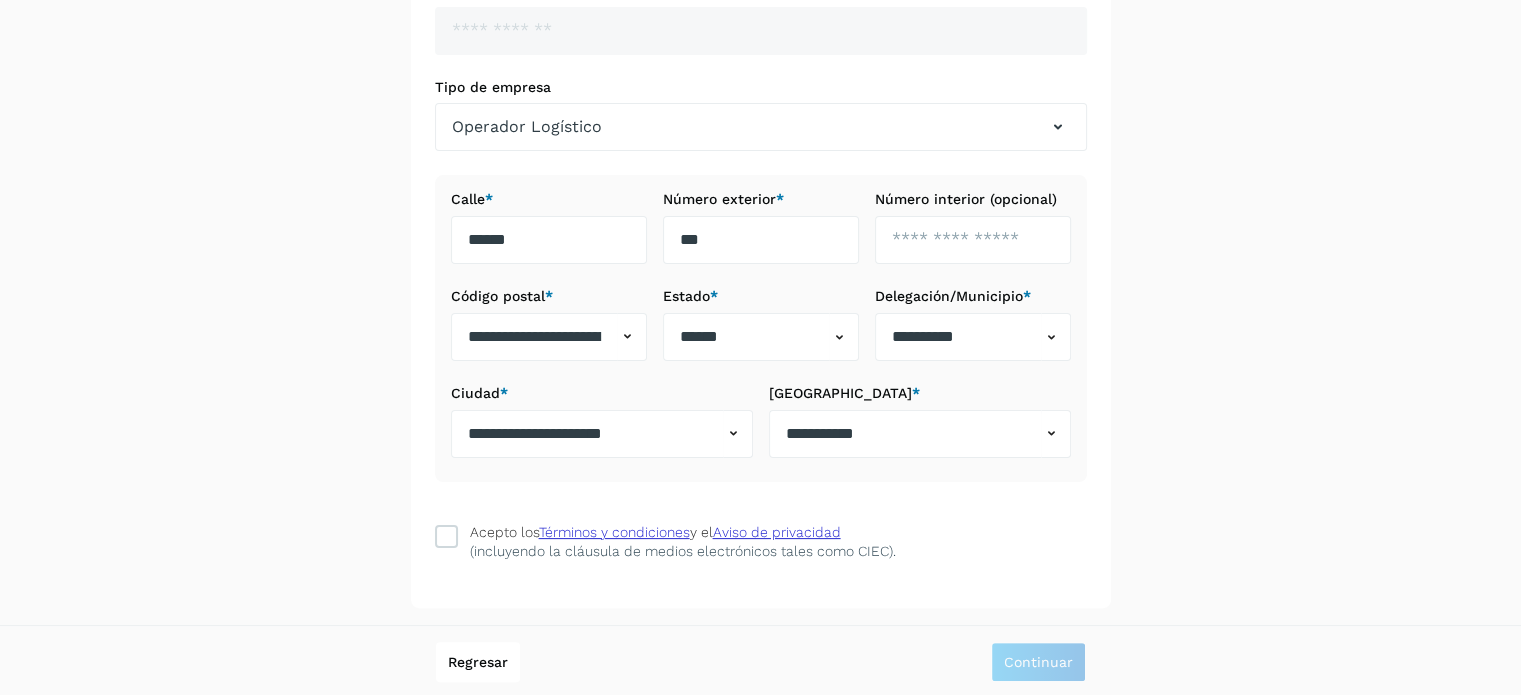 click on "**********" at bounding box center [760, 178] 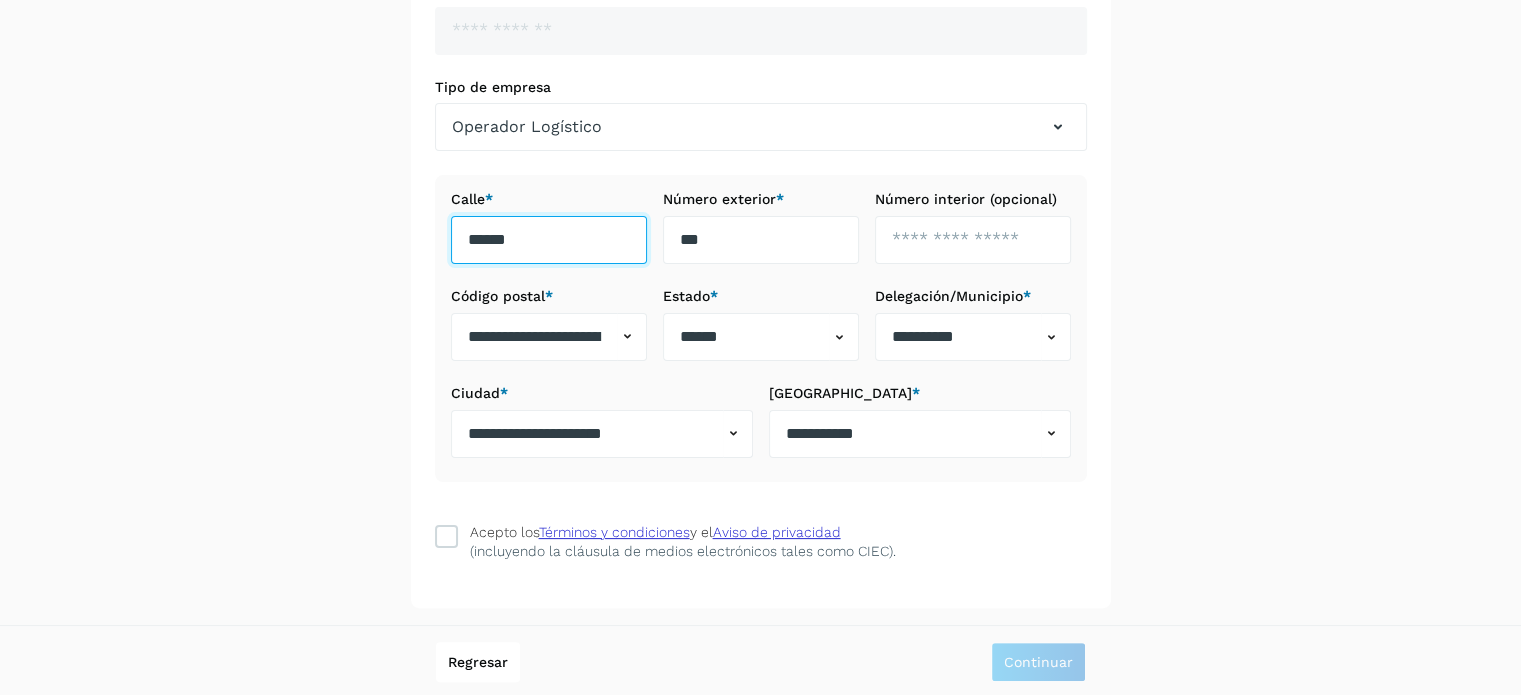 click on "*****" at bounding box center [549, 240] 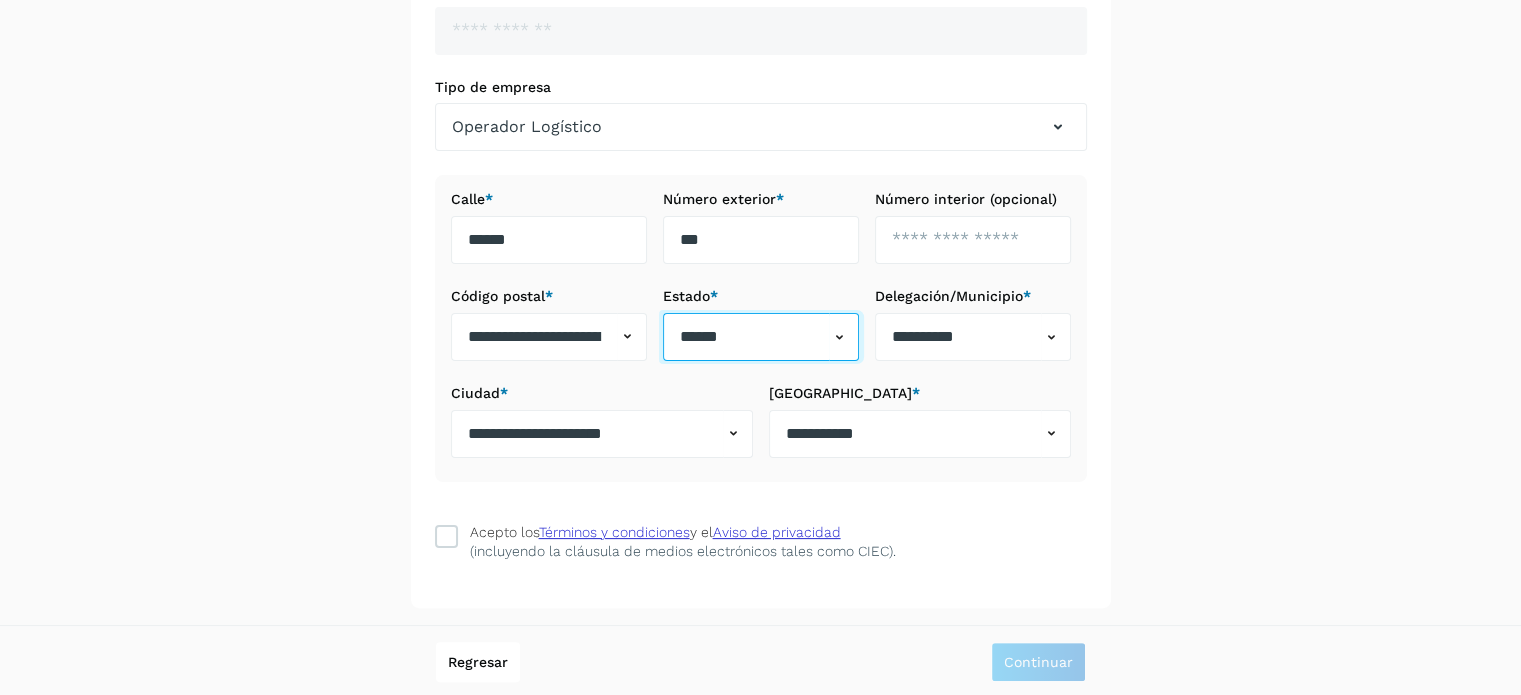 click on "******" at bounding box center [746, 337] 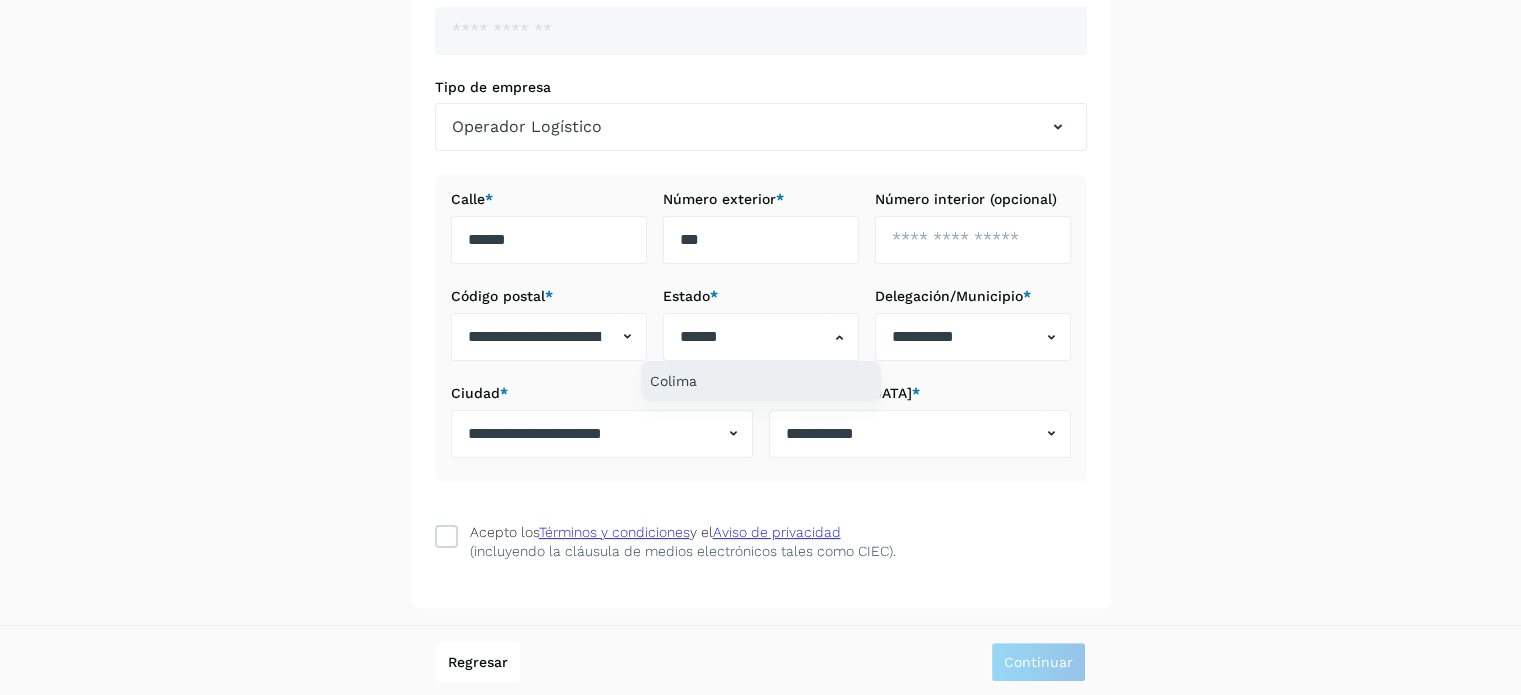 click on "Colima" at bounding box center (761, 381) 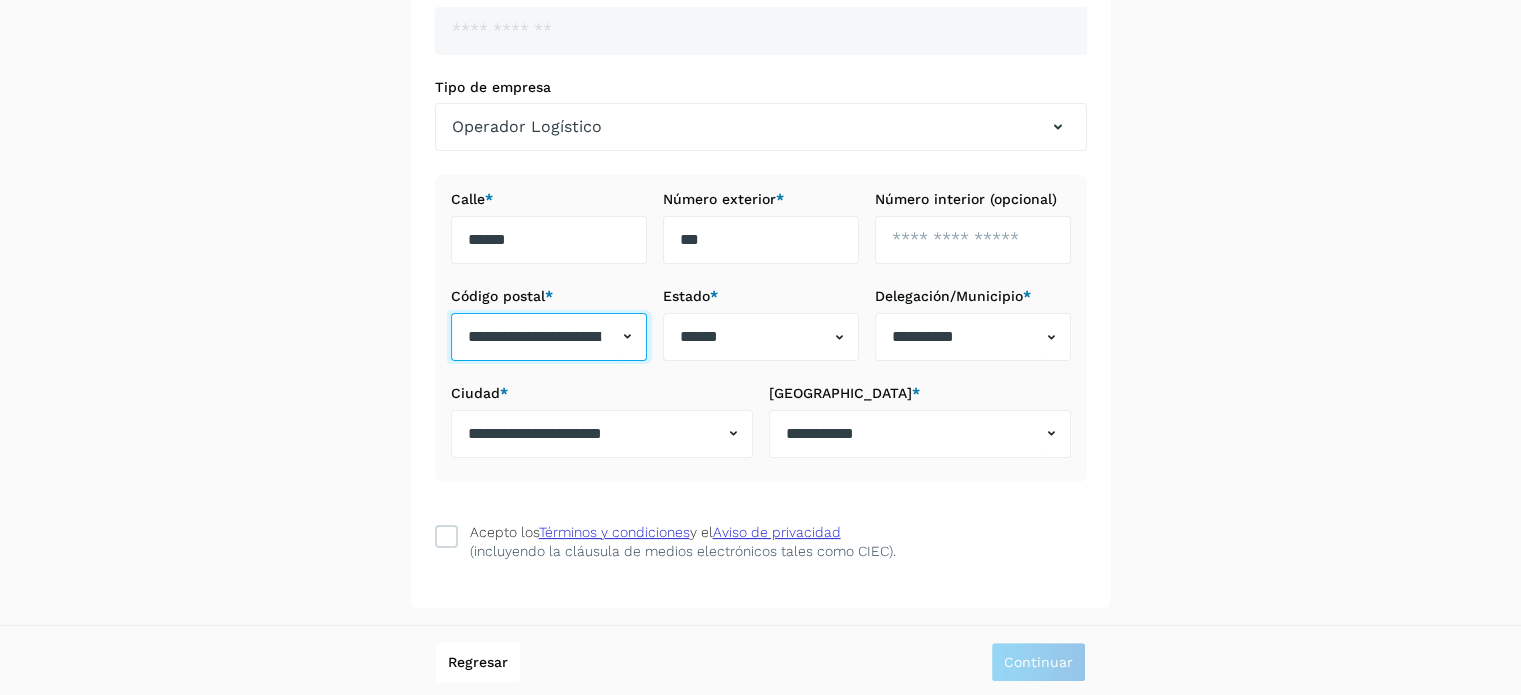click on "**********" at bounding box center [534, 337] 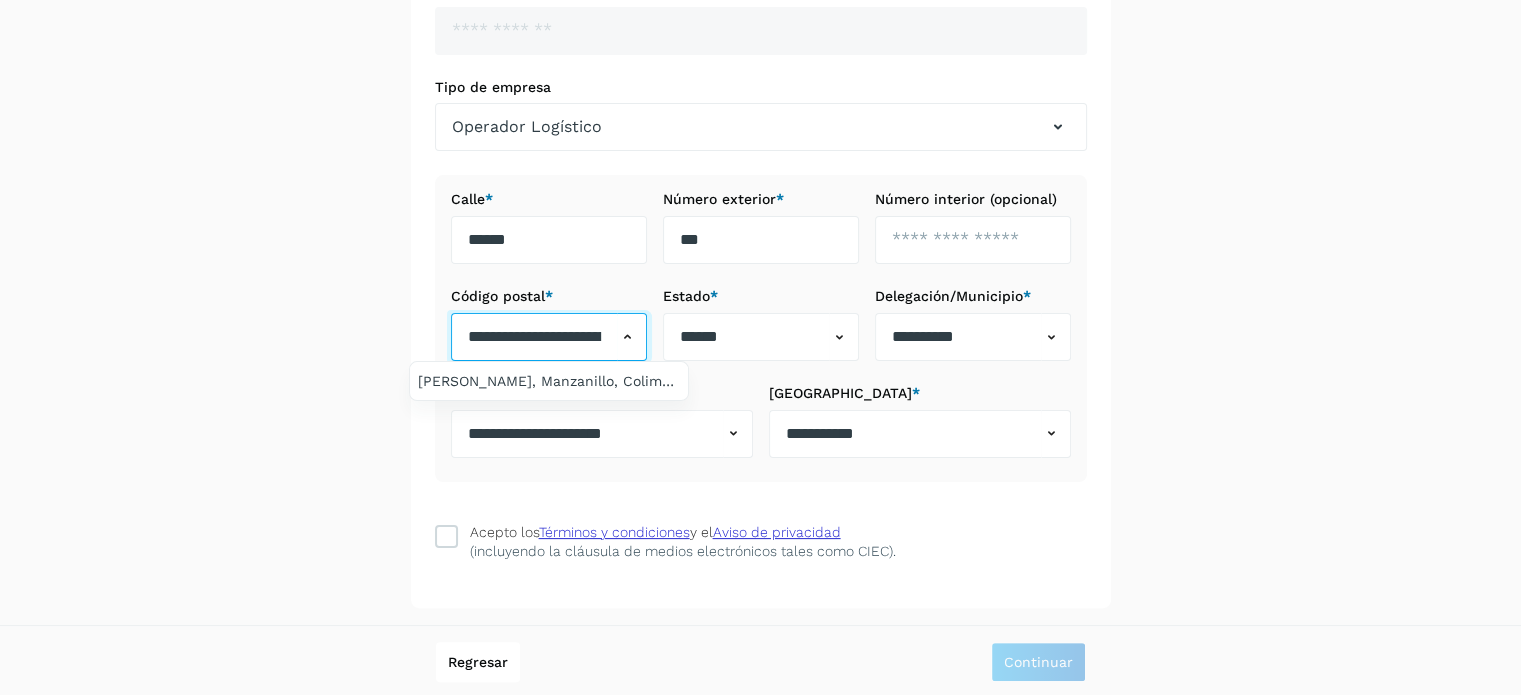type on "*******" 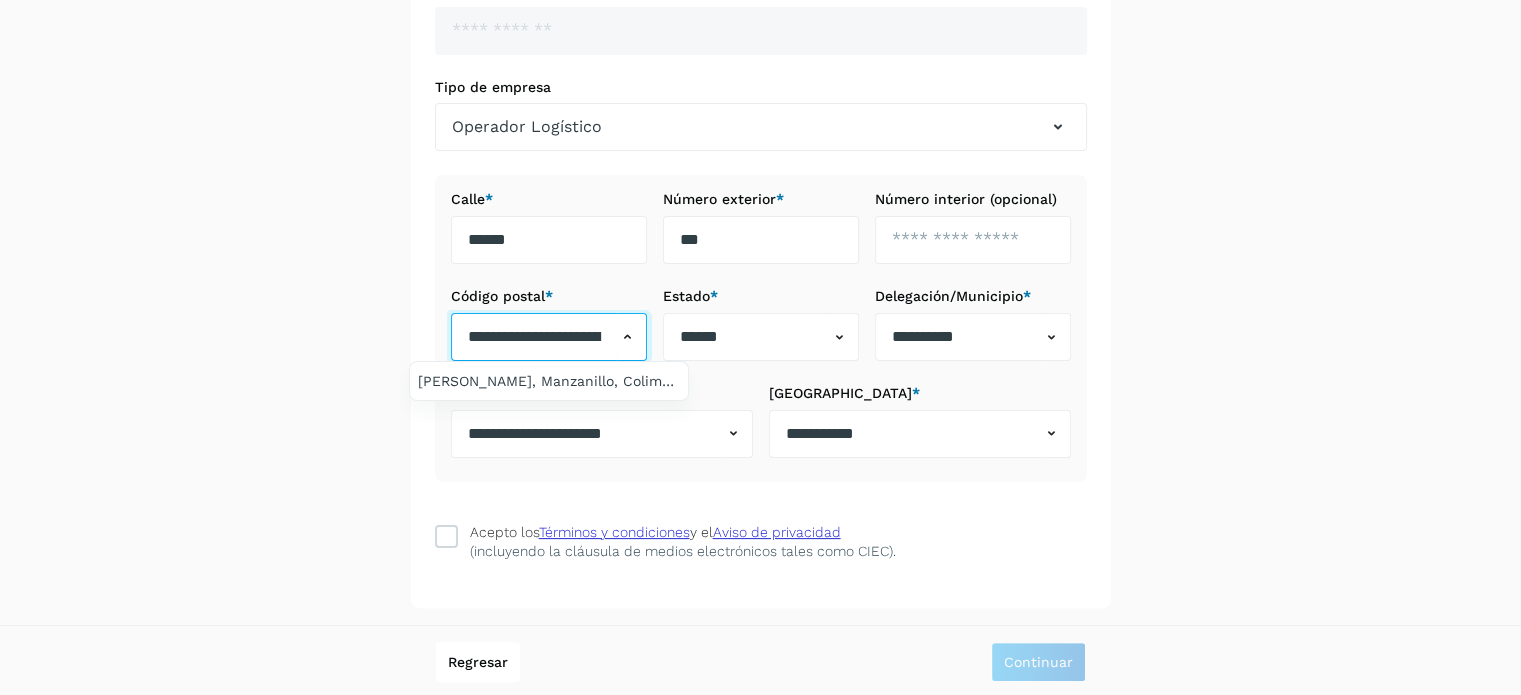 type on "**********" 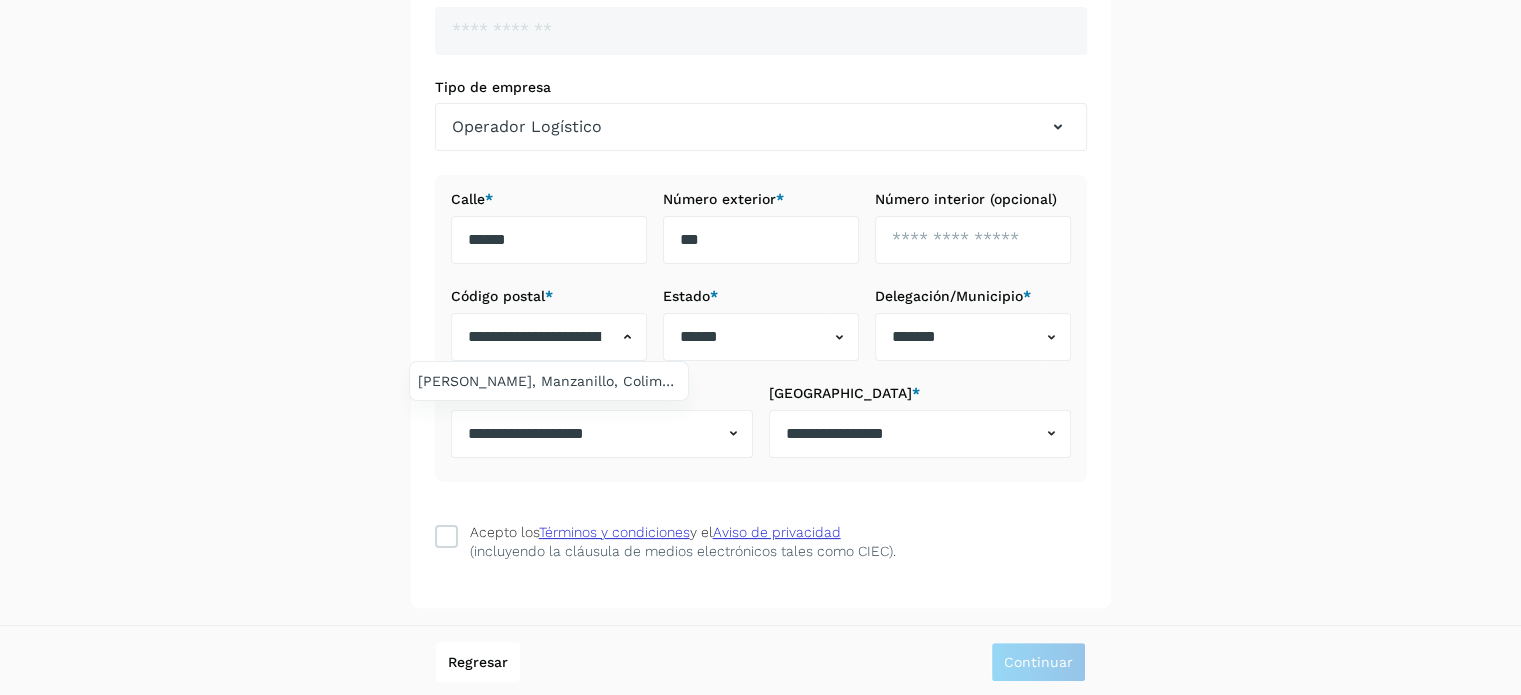 click at bounding box center (760, 347) 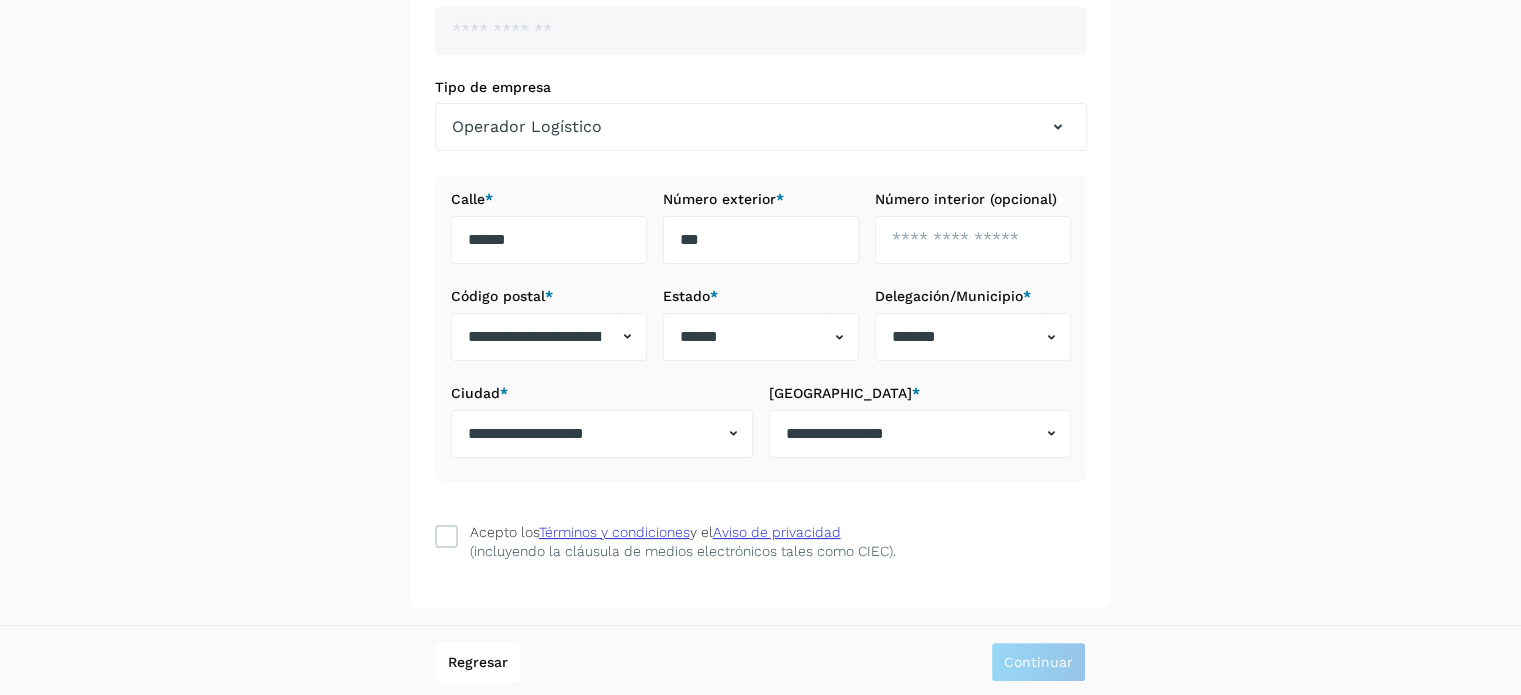 click 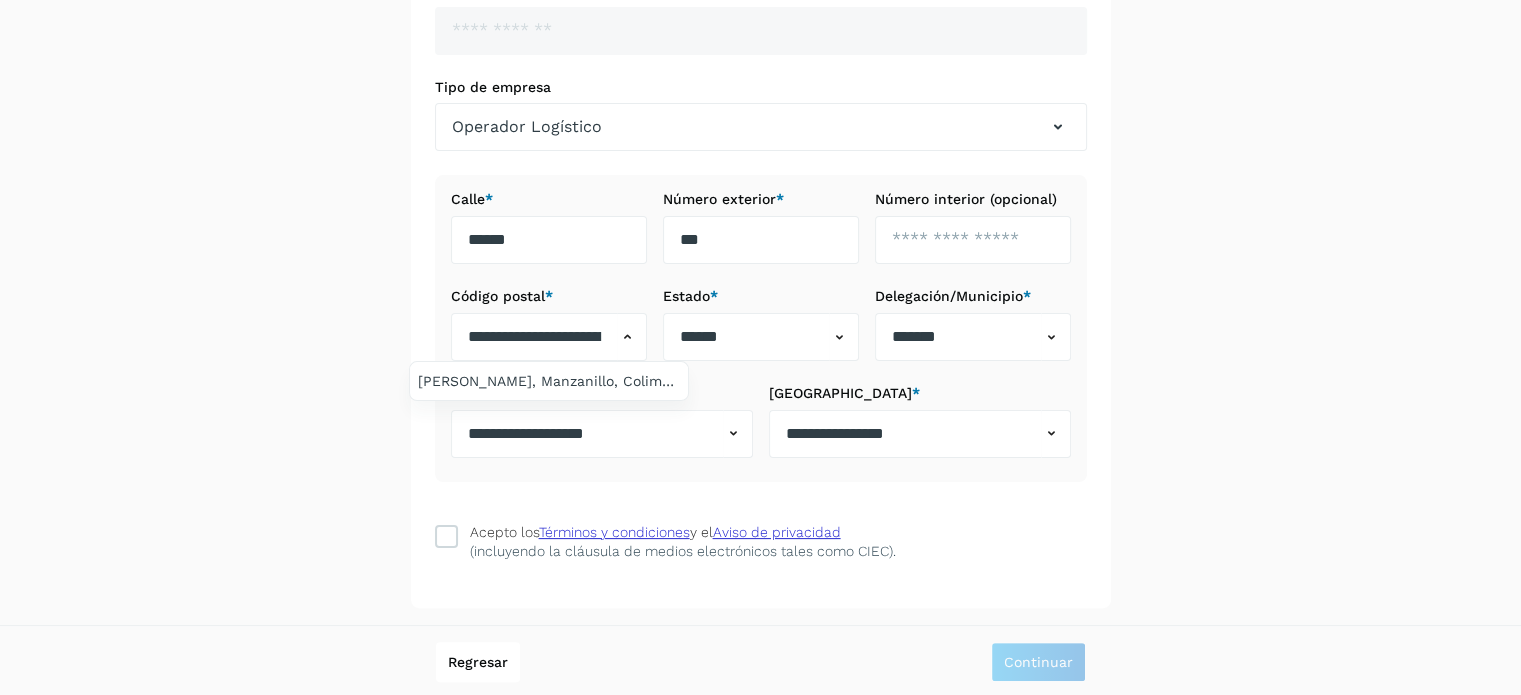 click at bounding box center (760, 347) 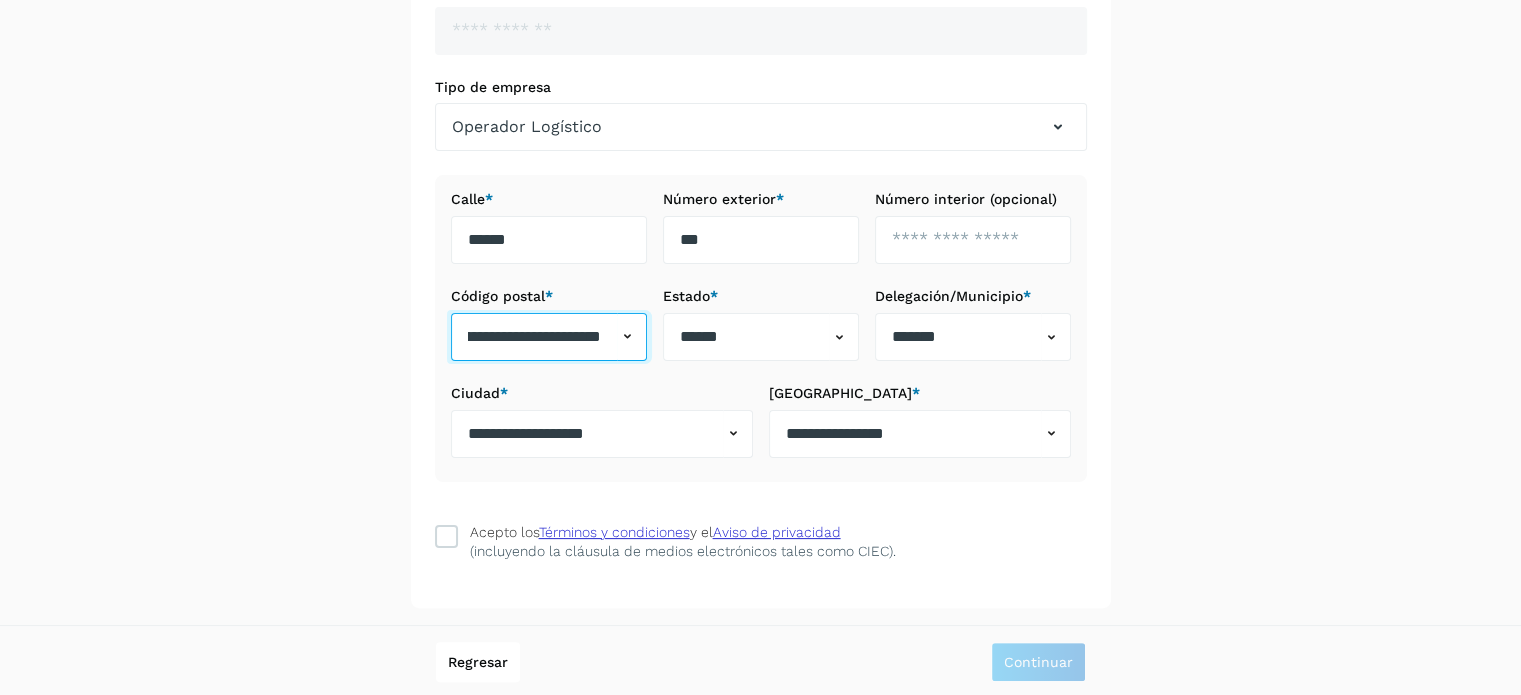 scroll, scrollTop: 0, scrollLeft: 181, axis: horizontal 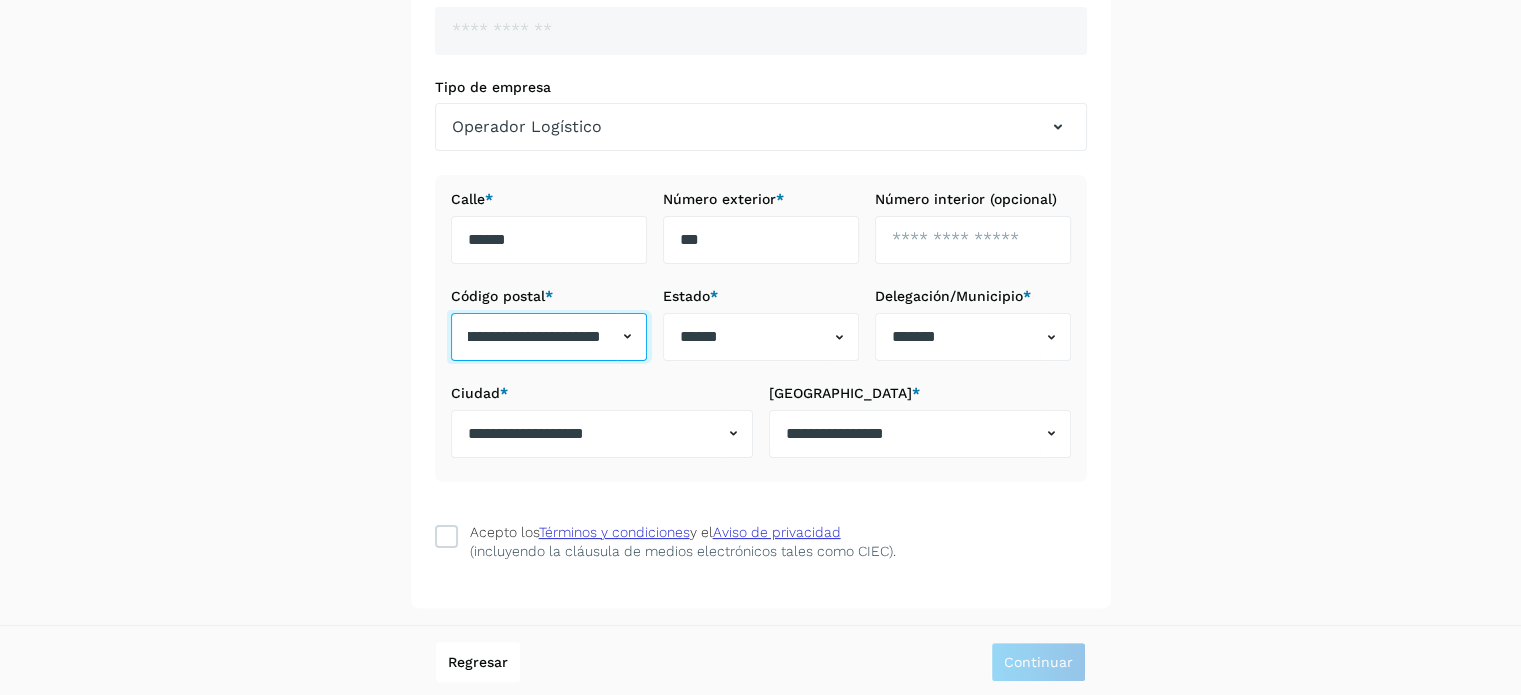 click on "**********" at bounding box center (534, 337) 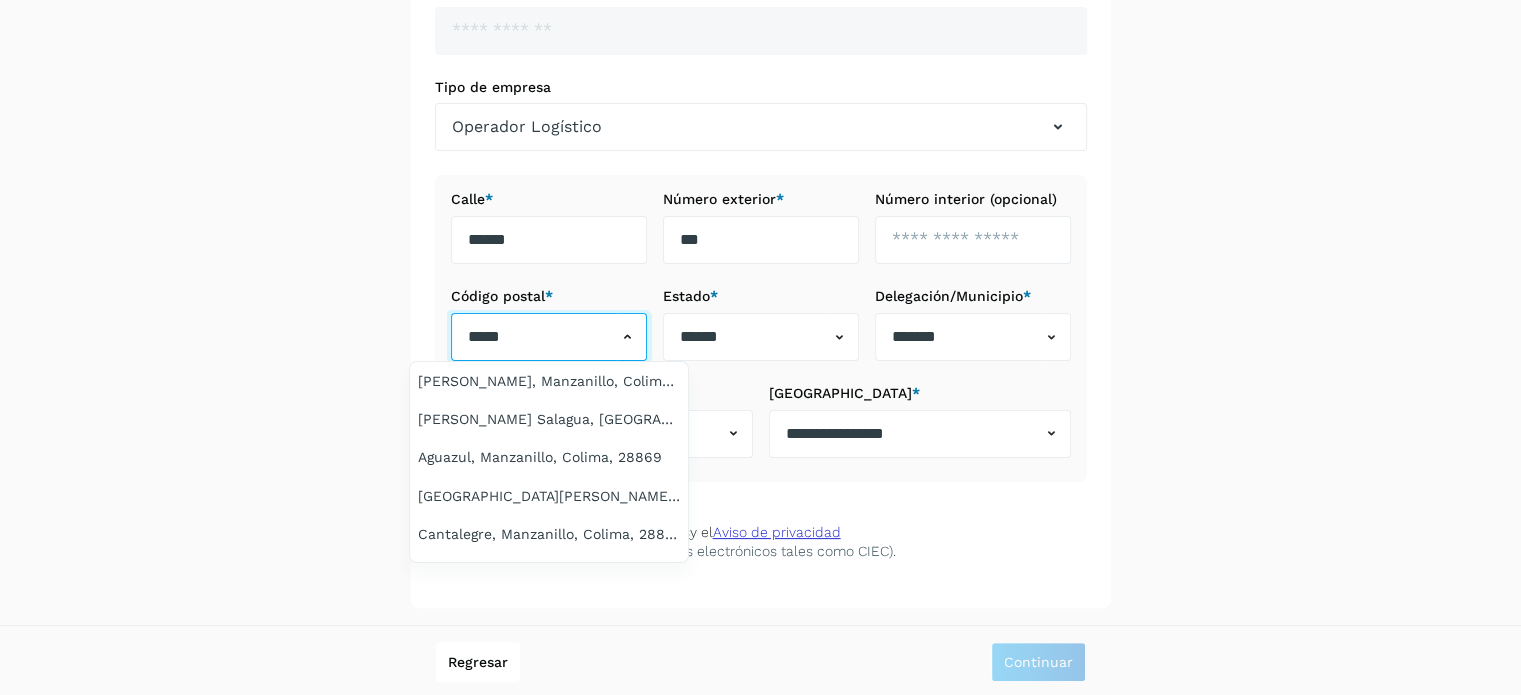 scroll, scrollTop: 0, scrollLeft: 0, axis: both 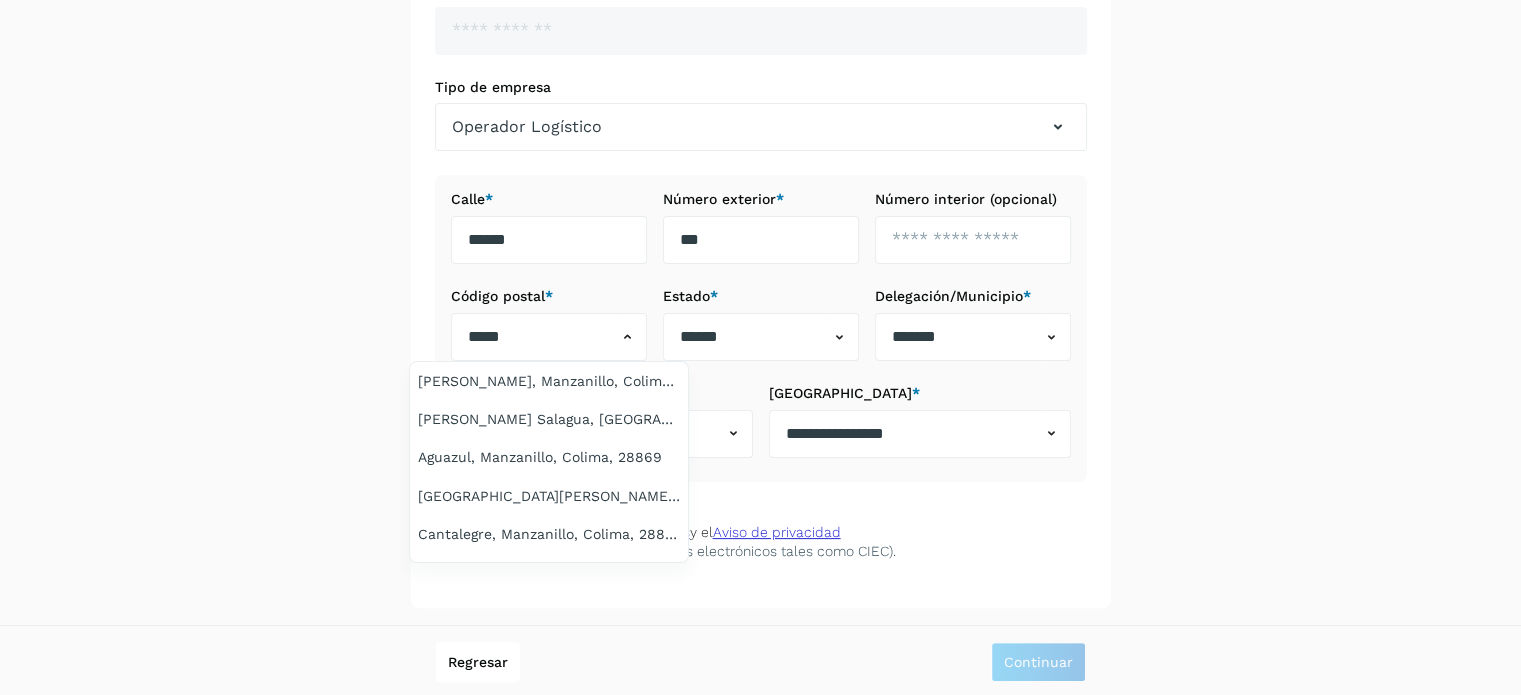 click at bounding box center [760, 347] 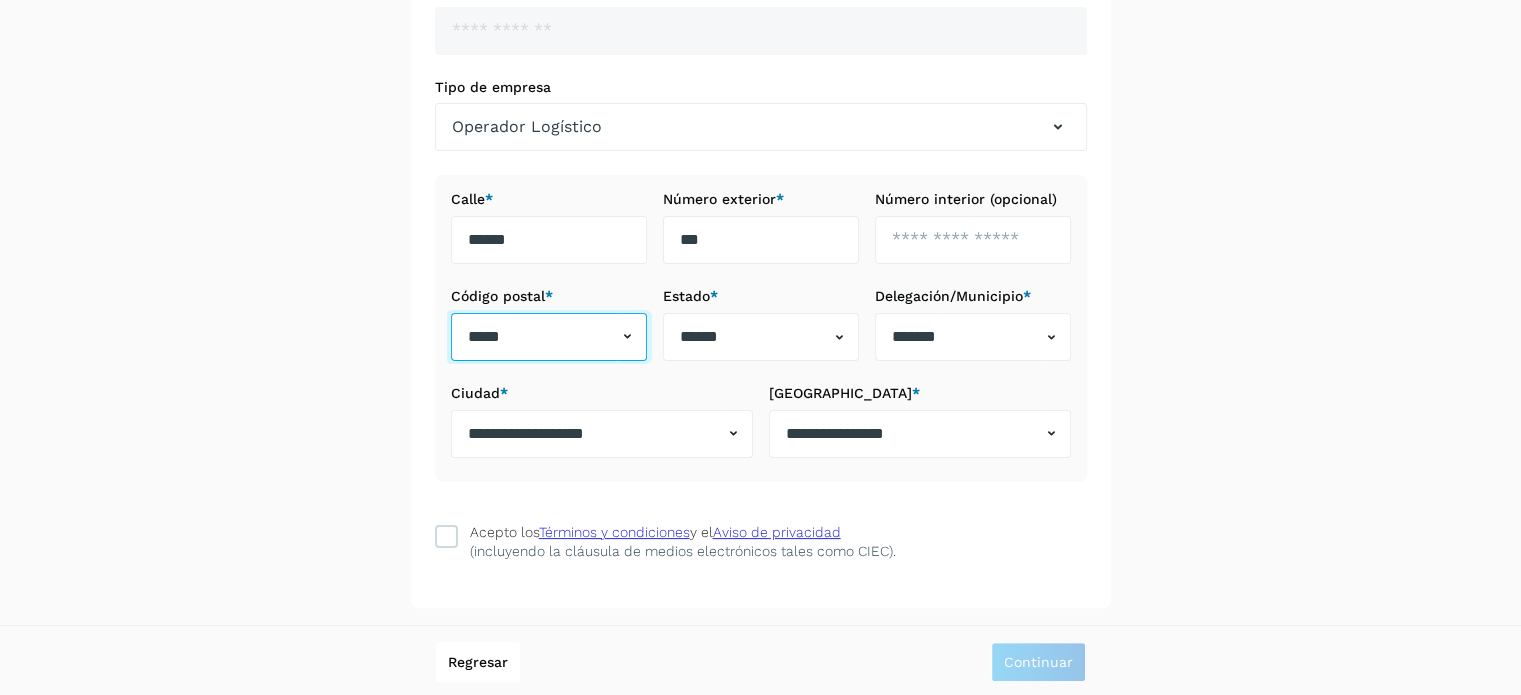 click on "*****" at bounding box center (534, 337) 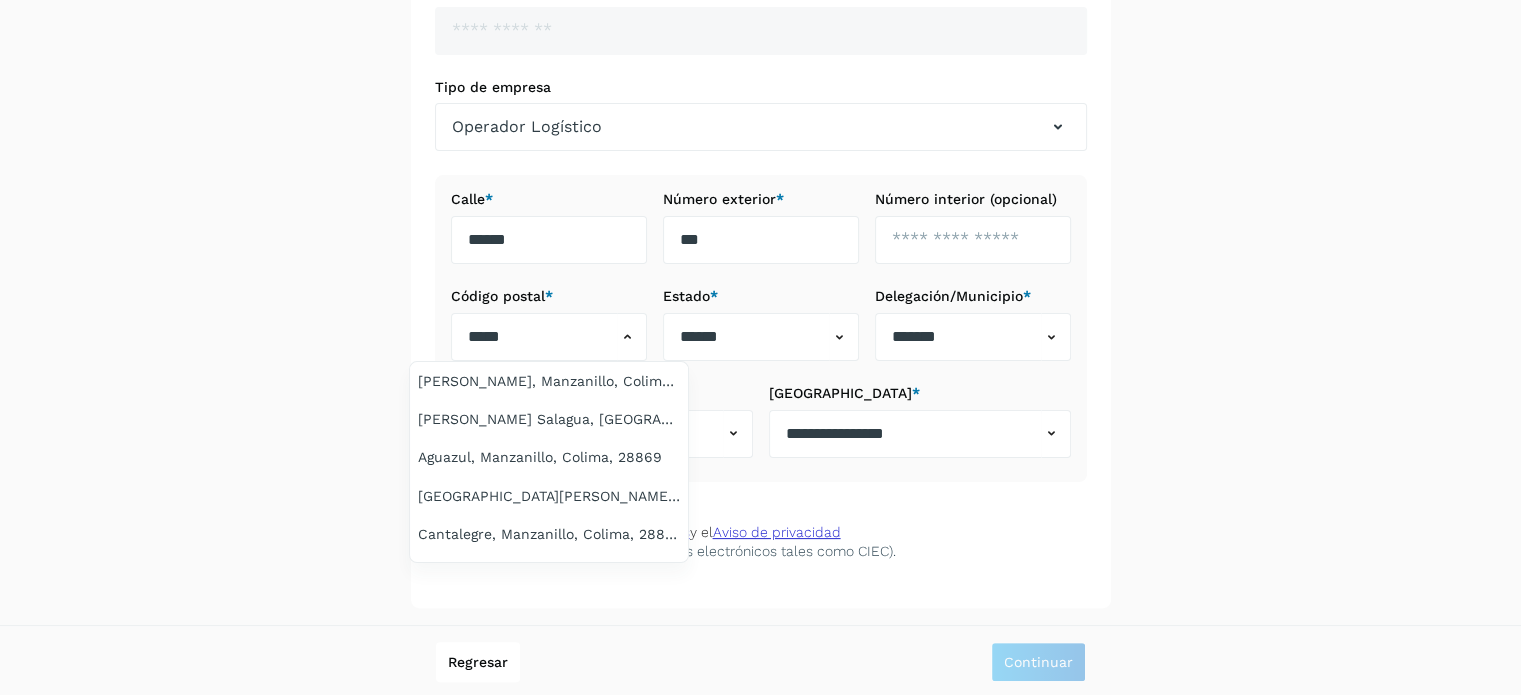 click at bounding box center (760, 347) 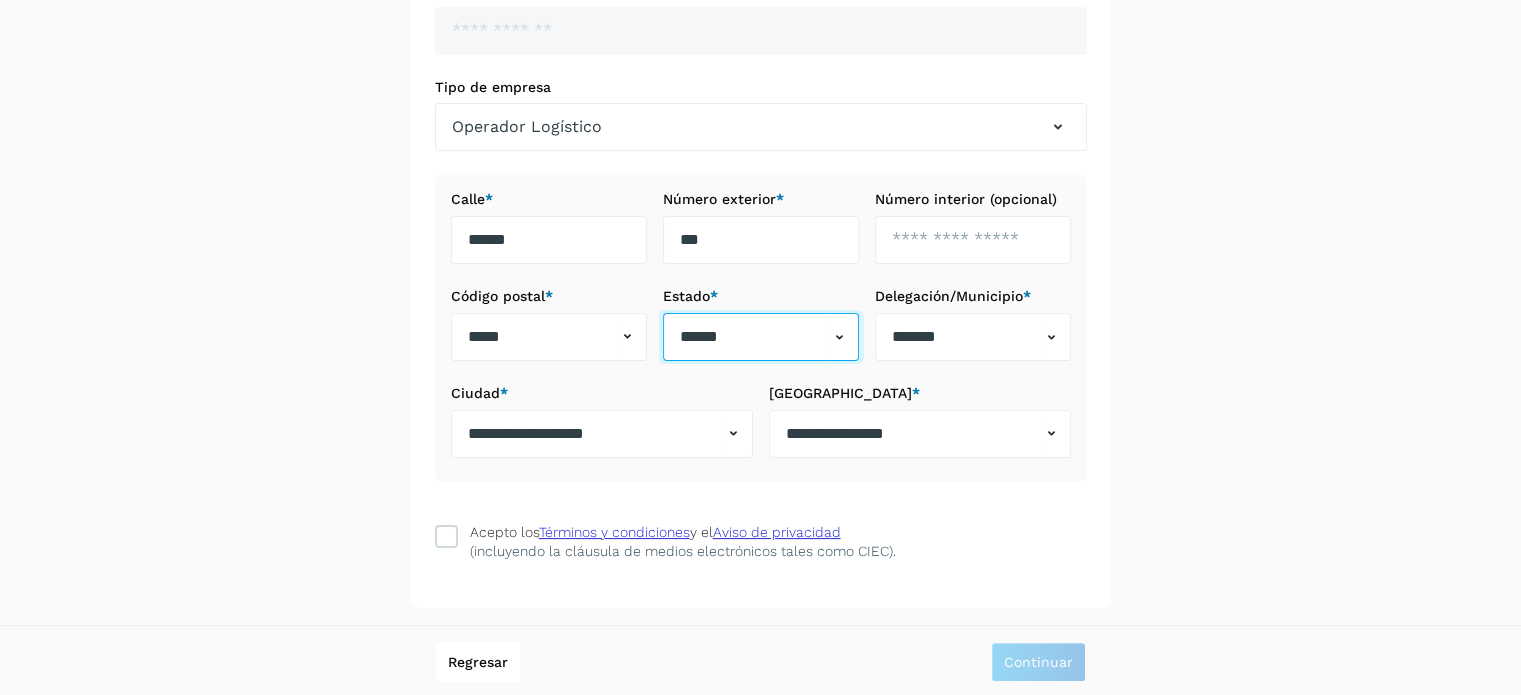 click on "******" at bounding box center (746, 337) 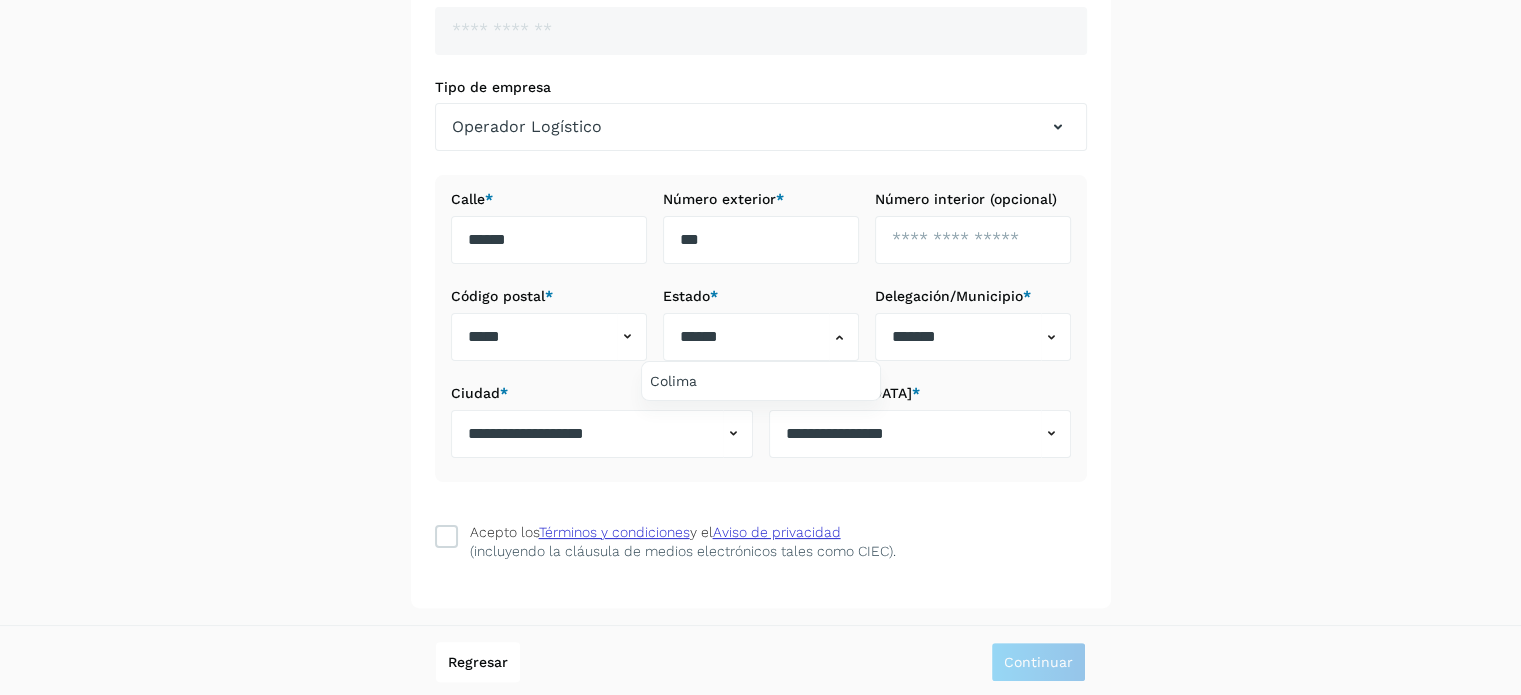 drag, startPoint x: 835, startPoint y: 336, endPoint x: 621, endPoint y: 359, distance: 215.23244 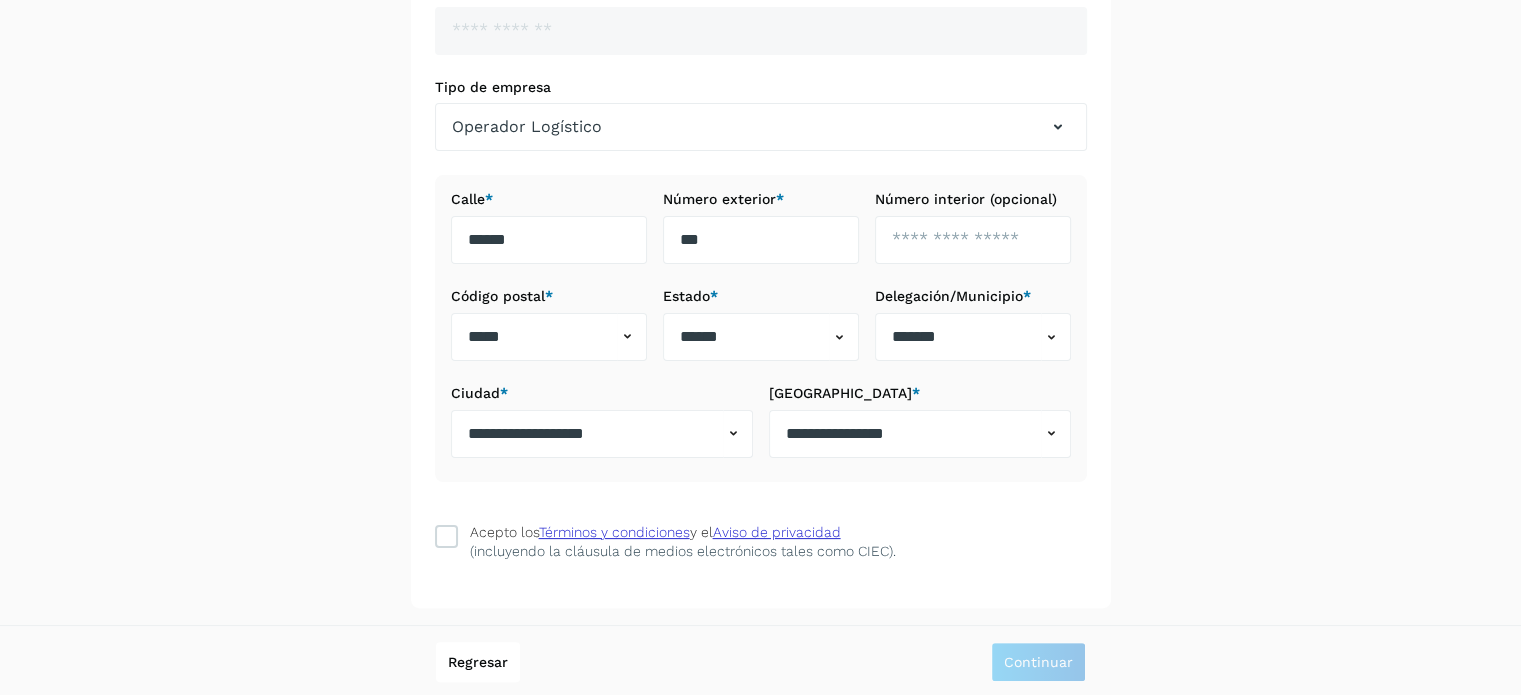 click at bounding box center [632, 337] 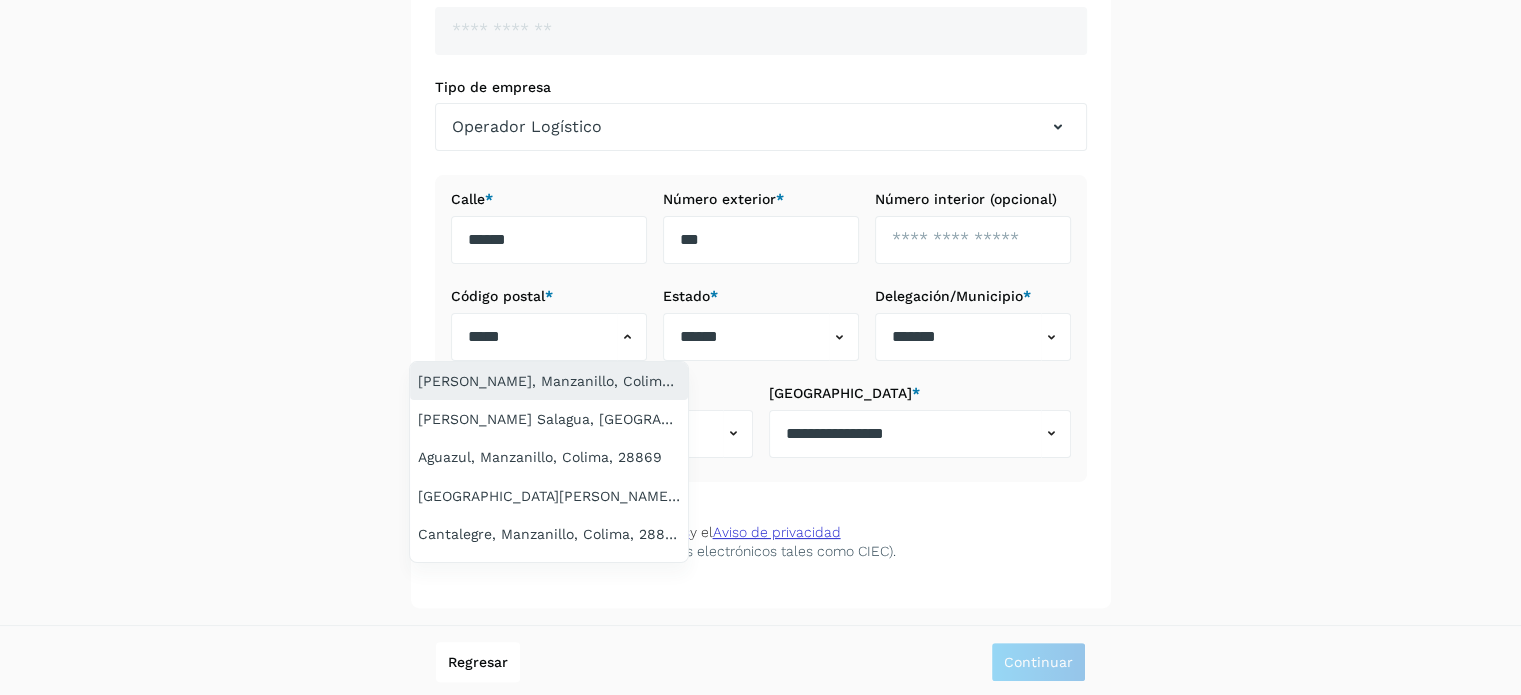 click on "Rosa Morada, Manzanillo, Colima, 28869" at bounding box center [549, 381] 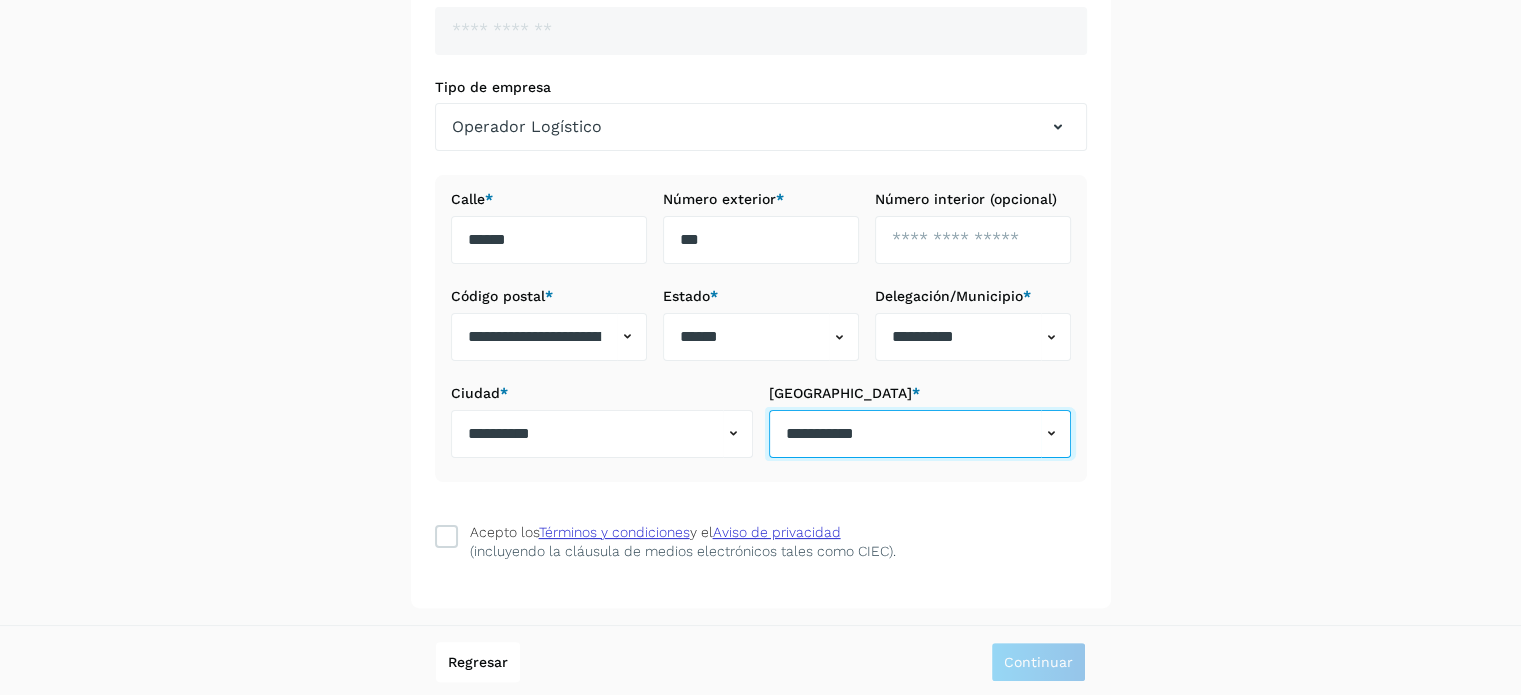click on "**********" at bounding box center (761, 336) 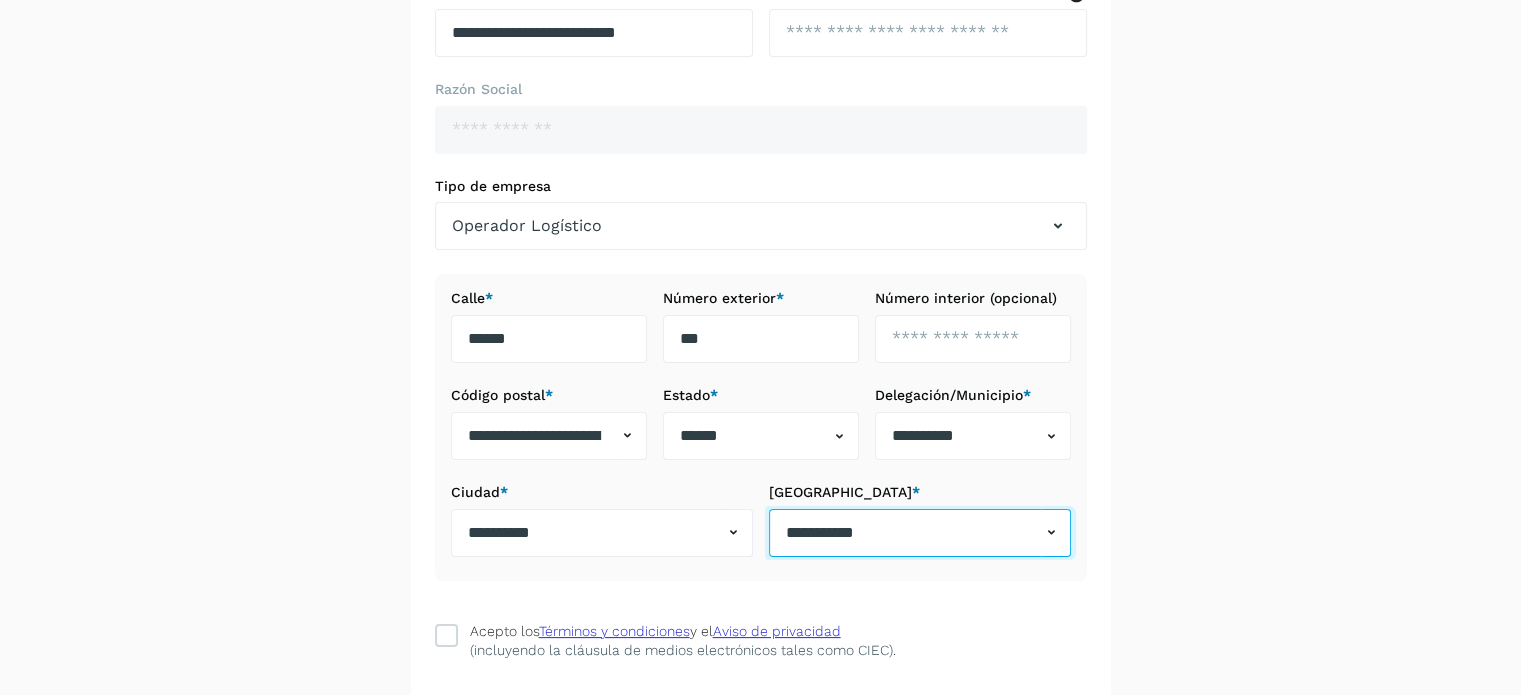 scroll, scrollTop: 244, scrollLeft: 0, axis: vertical 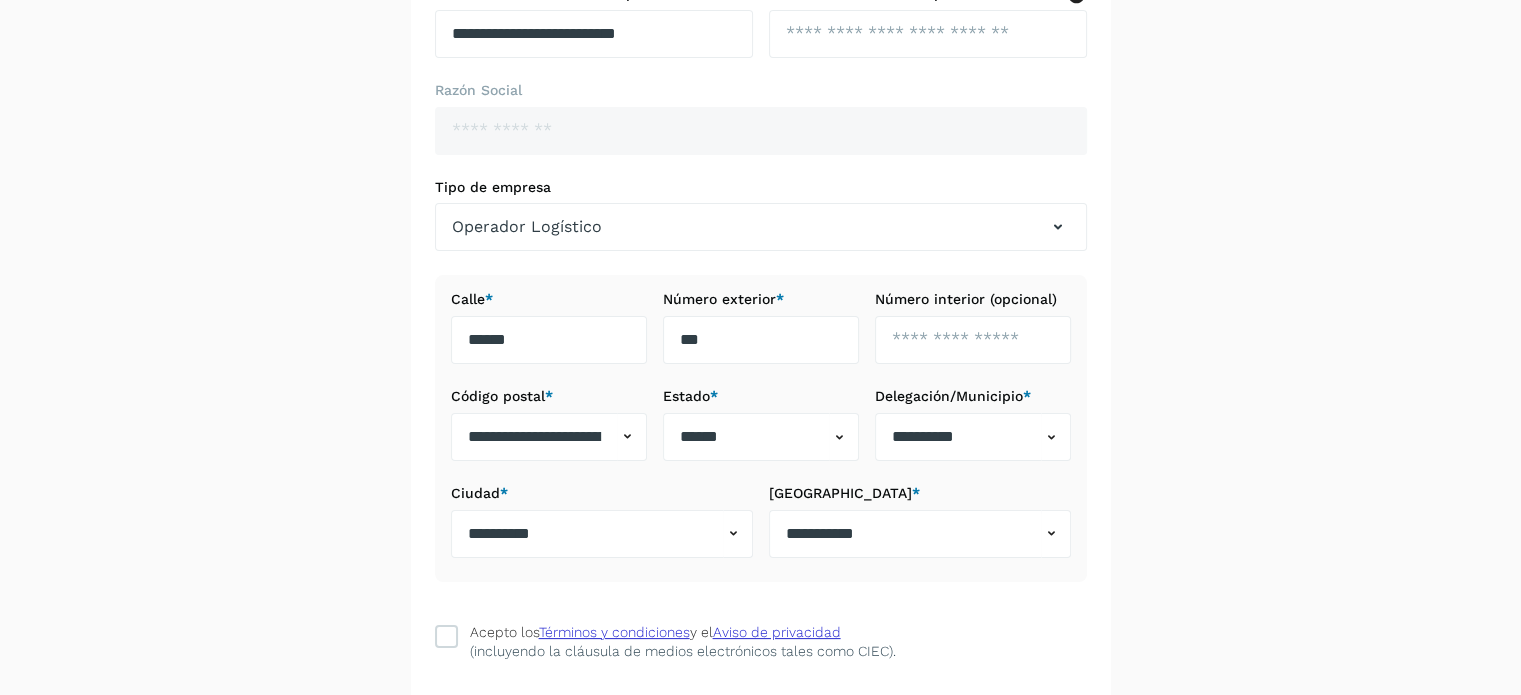 click on "**********" at bounding box center (760, 278) 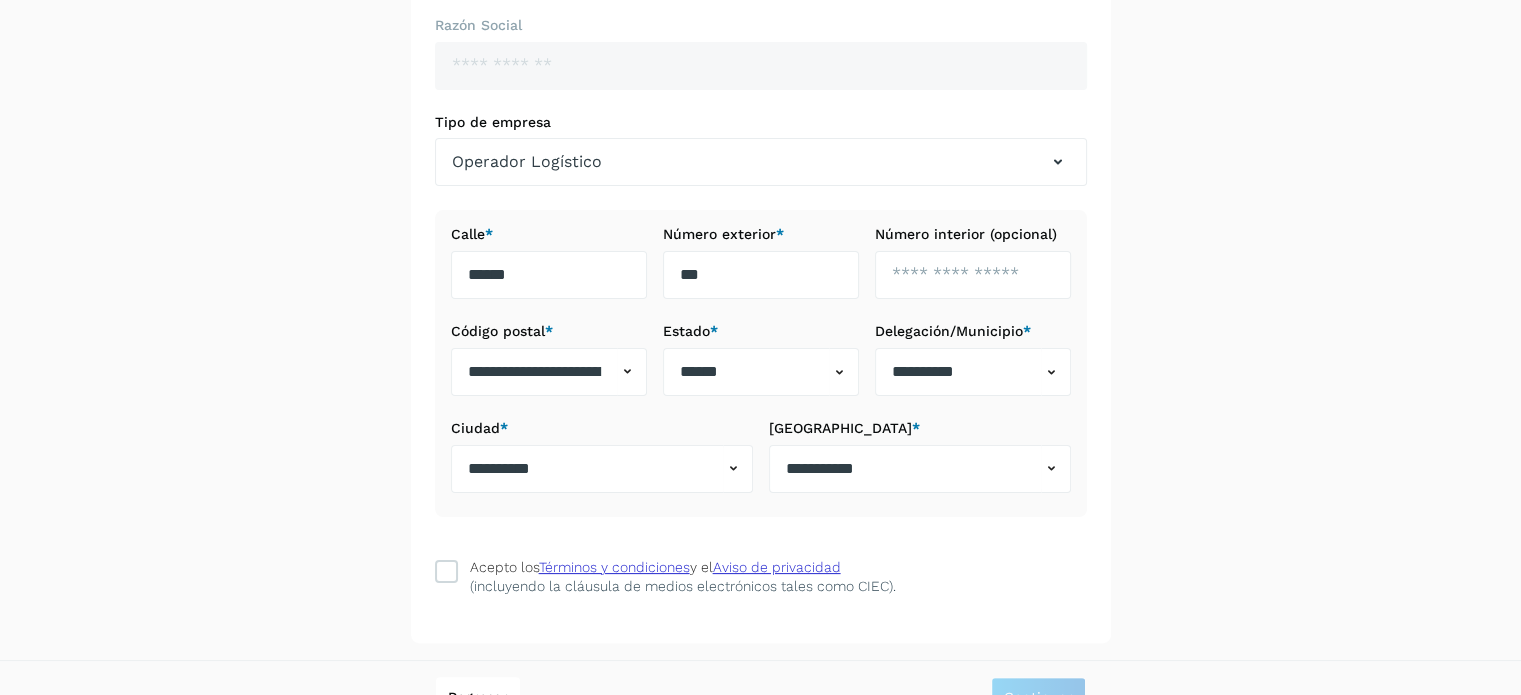 scroll, scrollTop: 344, scrollLeft: 0, axis: vertical 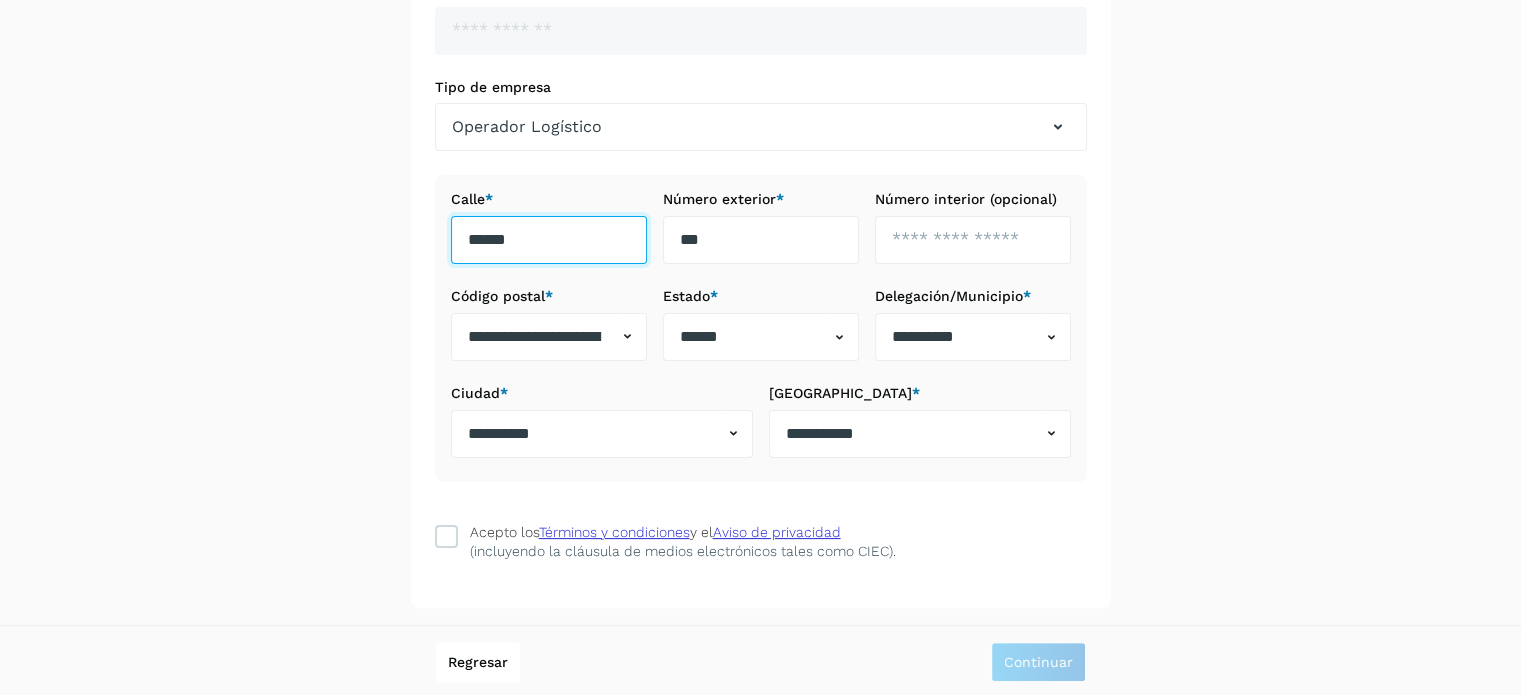 click on "*****" at bounding box center (549, 240) 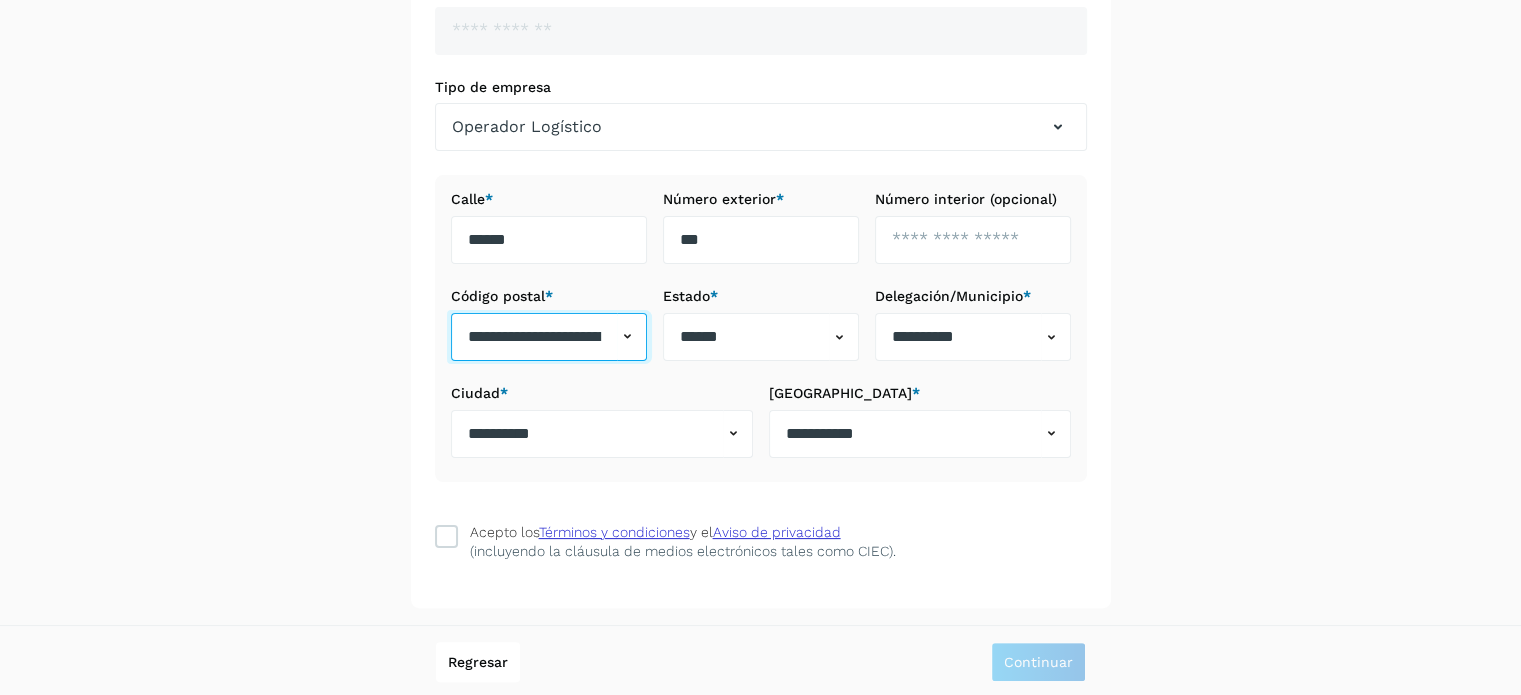 click on "**********" at bounding box center (534, 337) 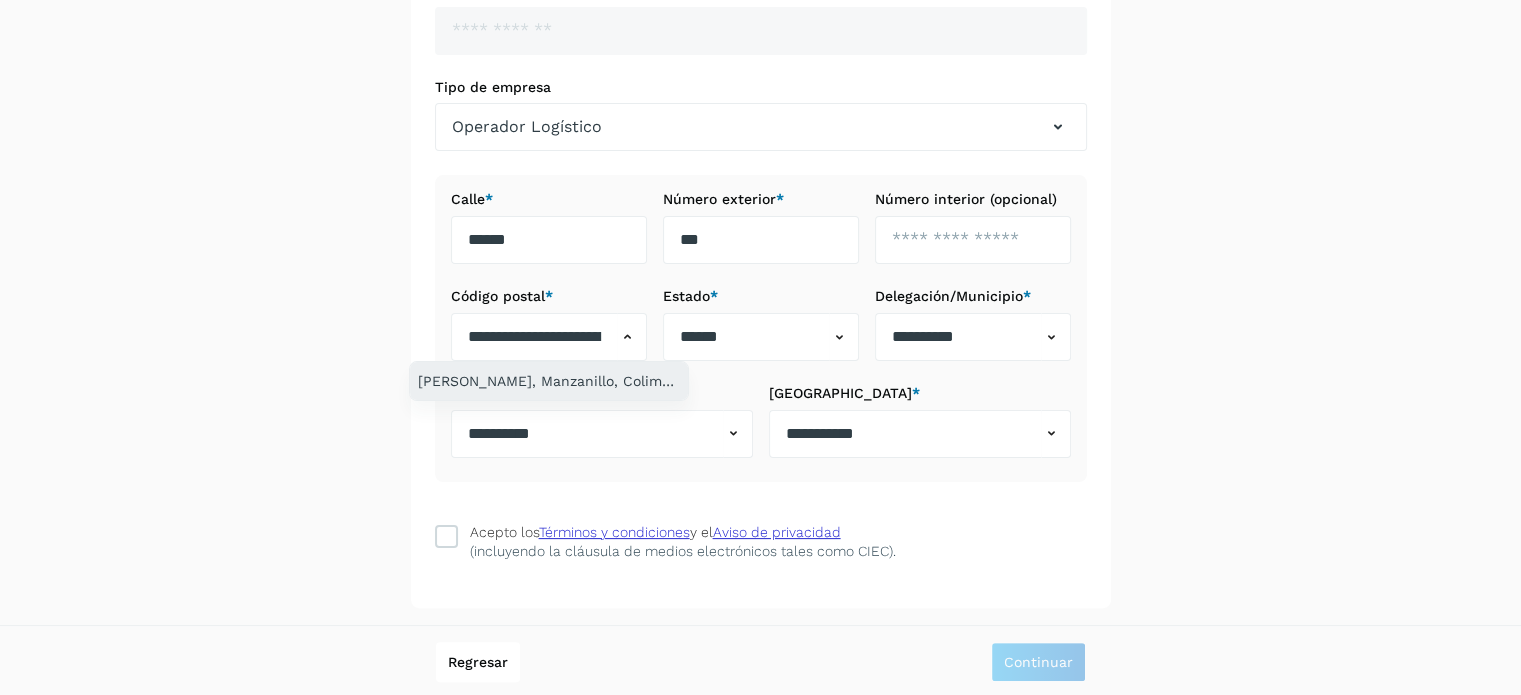 click on "Rosa Morada, Manzanillo, Colima, 28869" at bounding box center (549, 381) 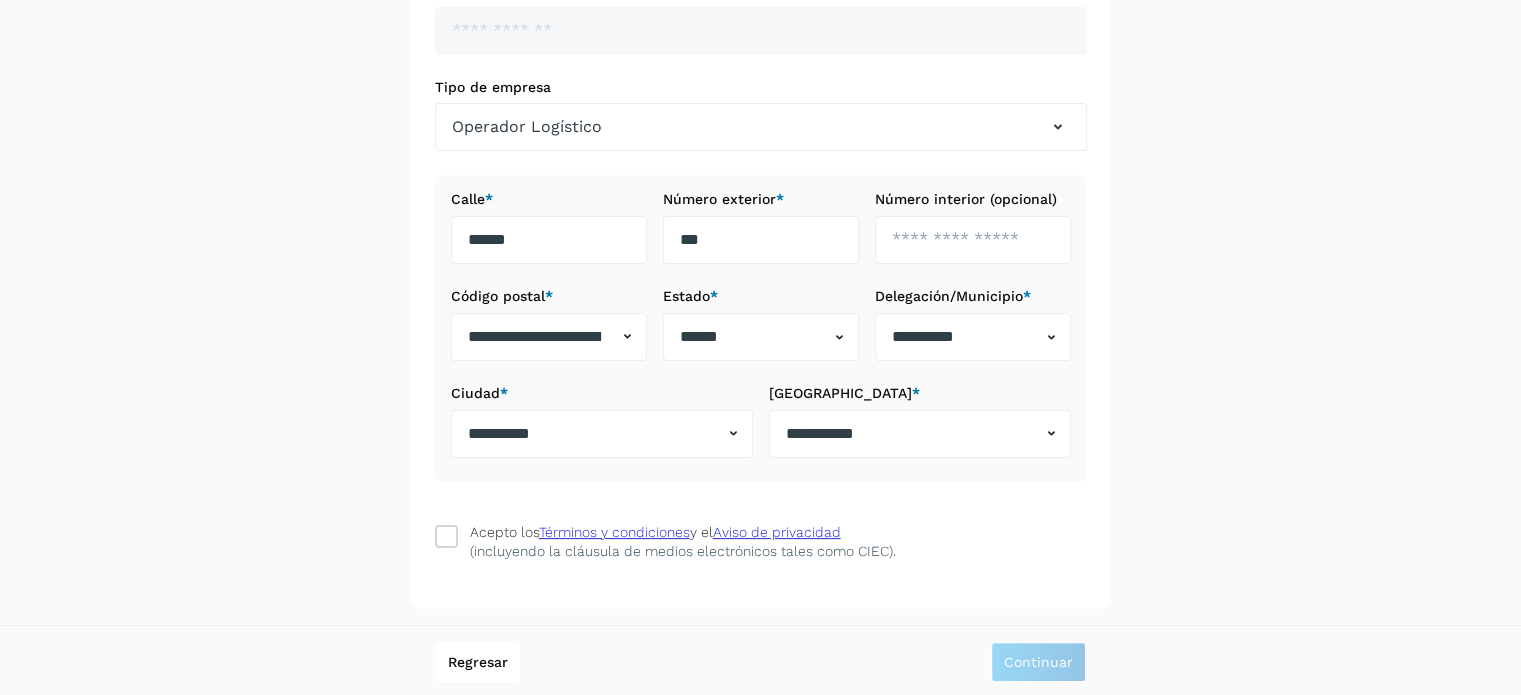 click on "**********" at bounding box center (761, 336) 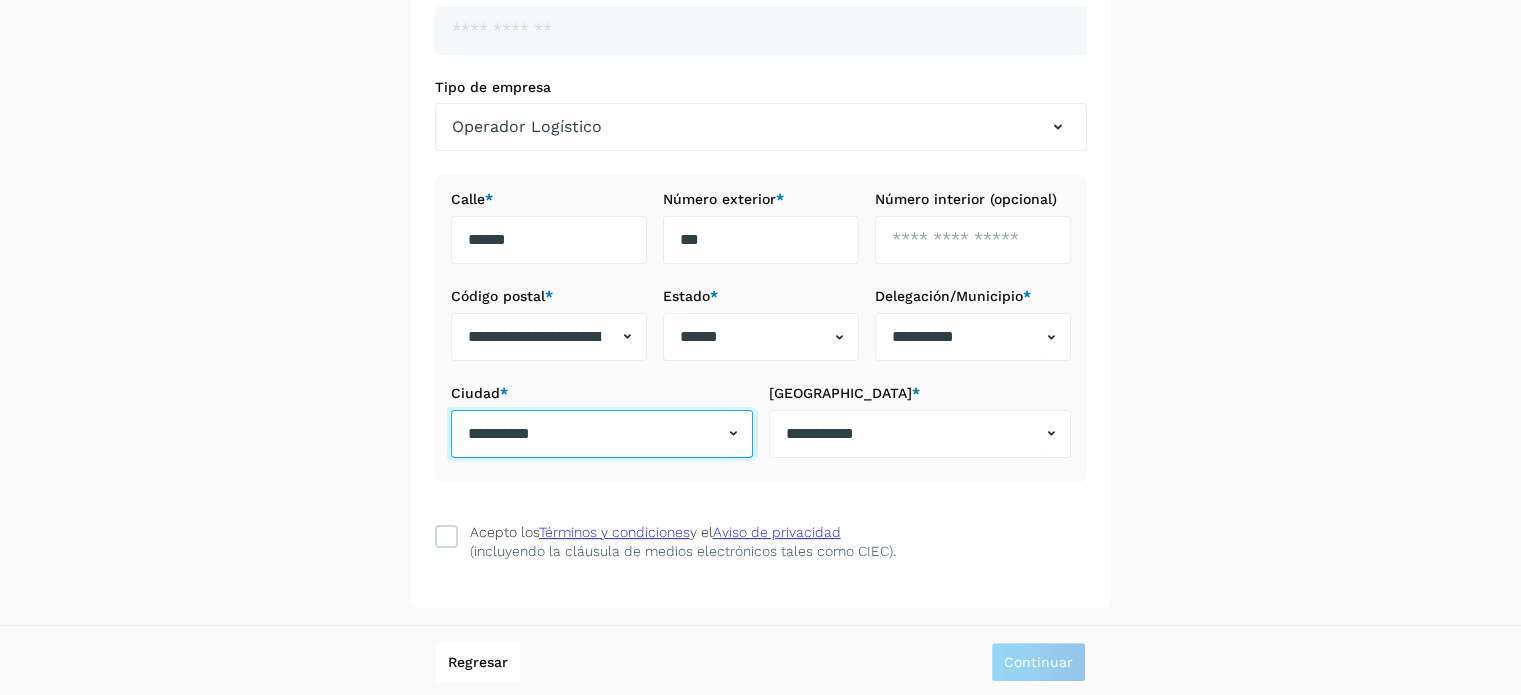 click on "**********" at bounding box center (587, 434) 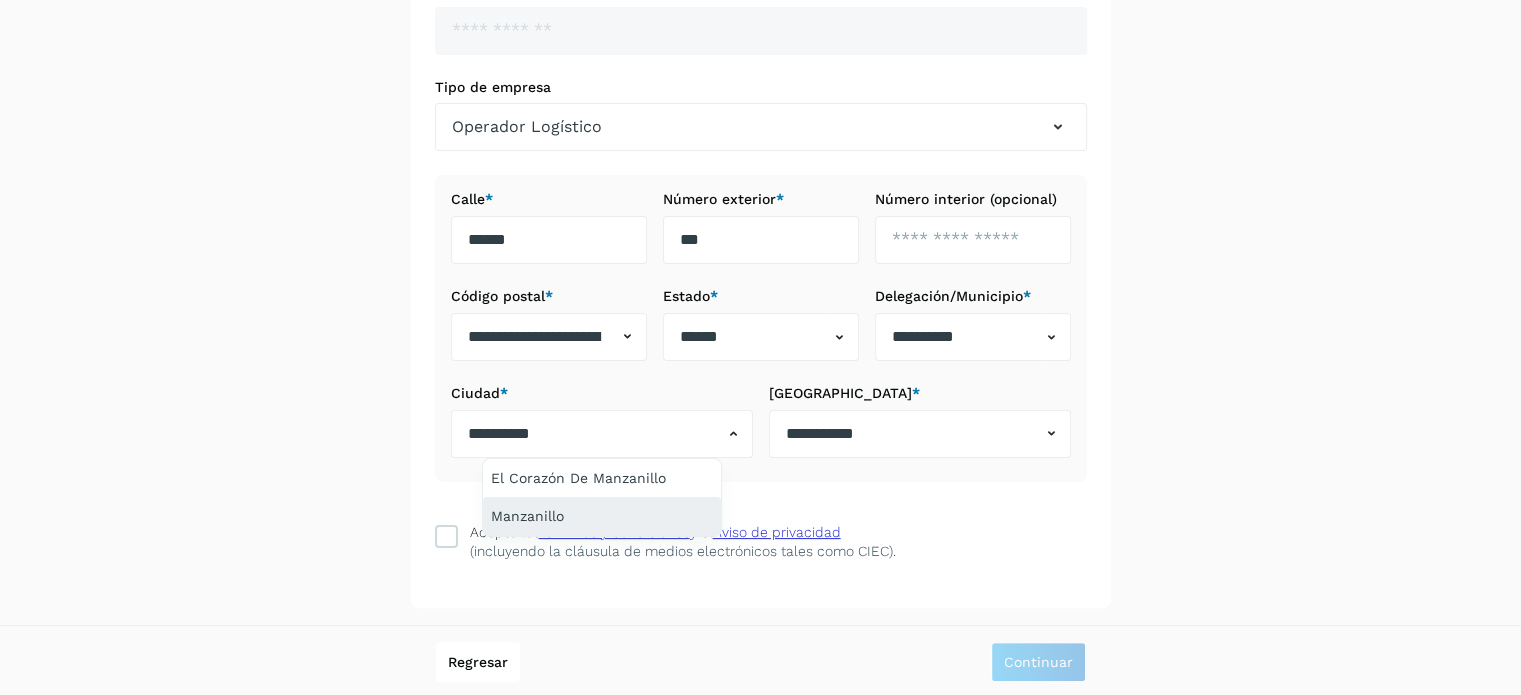 click on "Manzanillo" at bounding box center (602, 516) 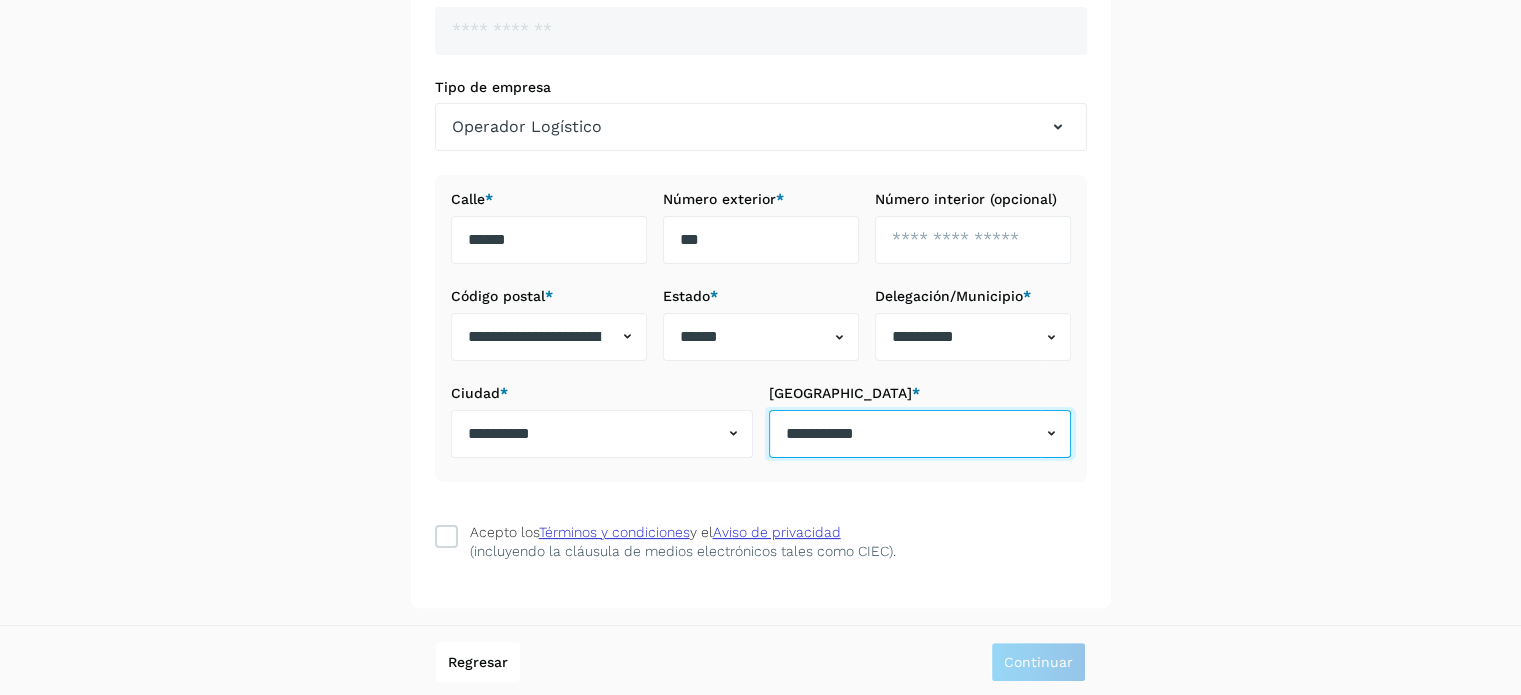 click on "**********" at bounding box center [905, 434] 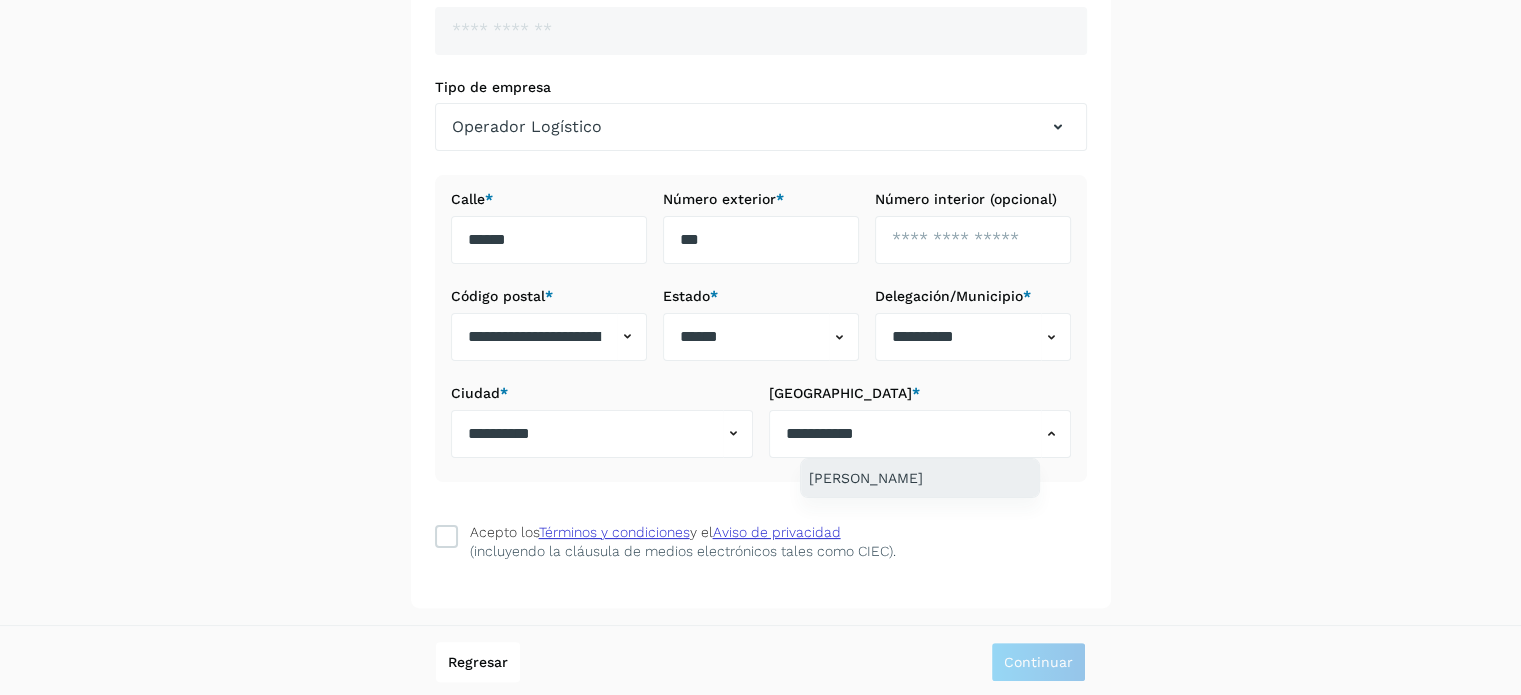 click on "[PERSON_NAME]" at bounding box center (920, 478) 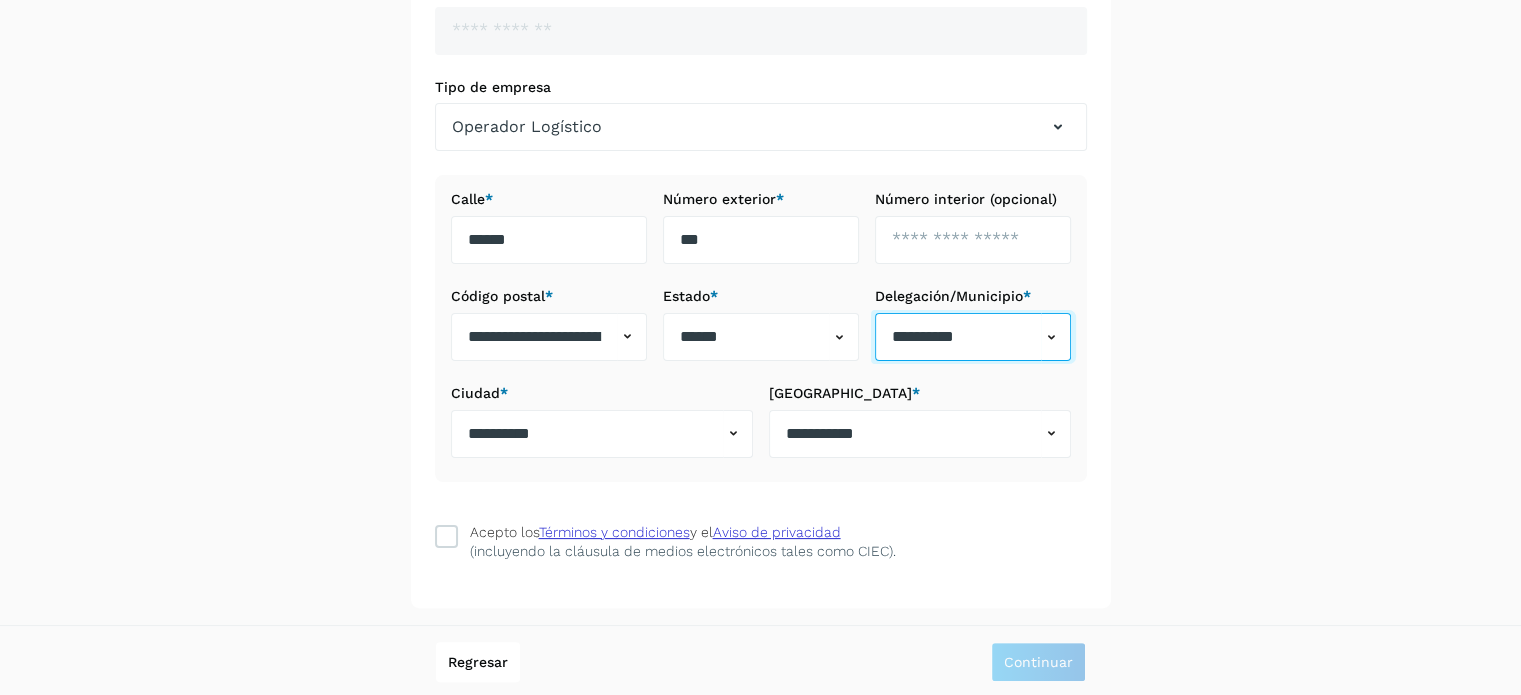 click on "**********" at bounding box center [958, 337] 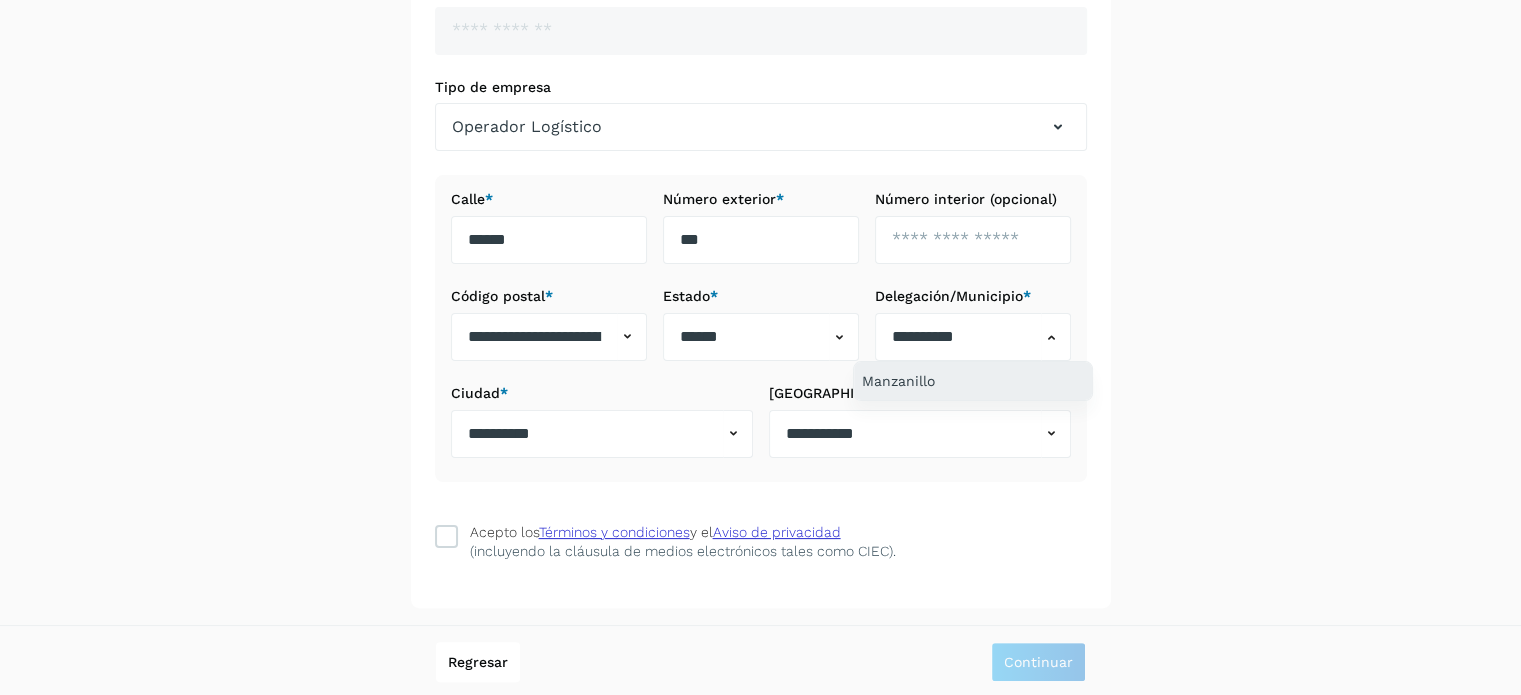 click on "Manzanillo" 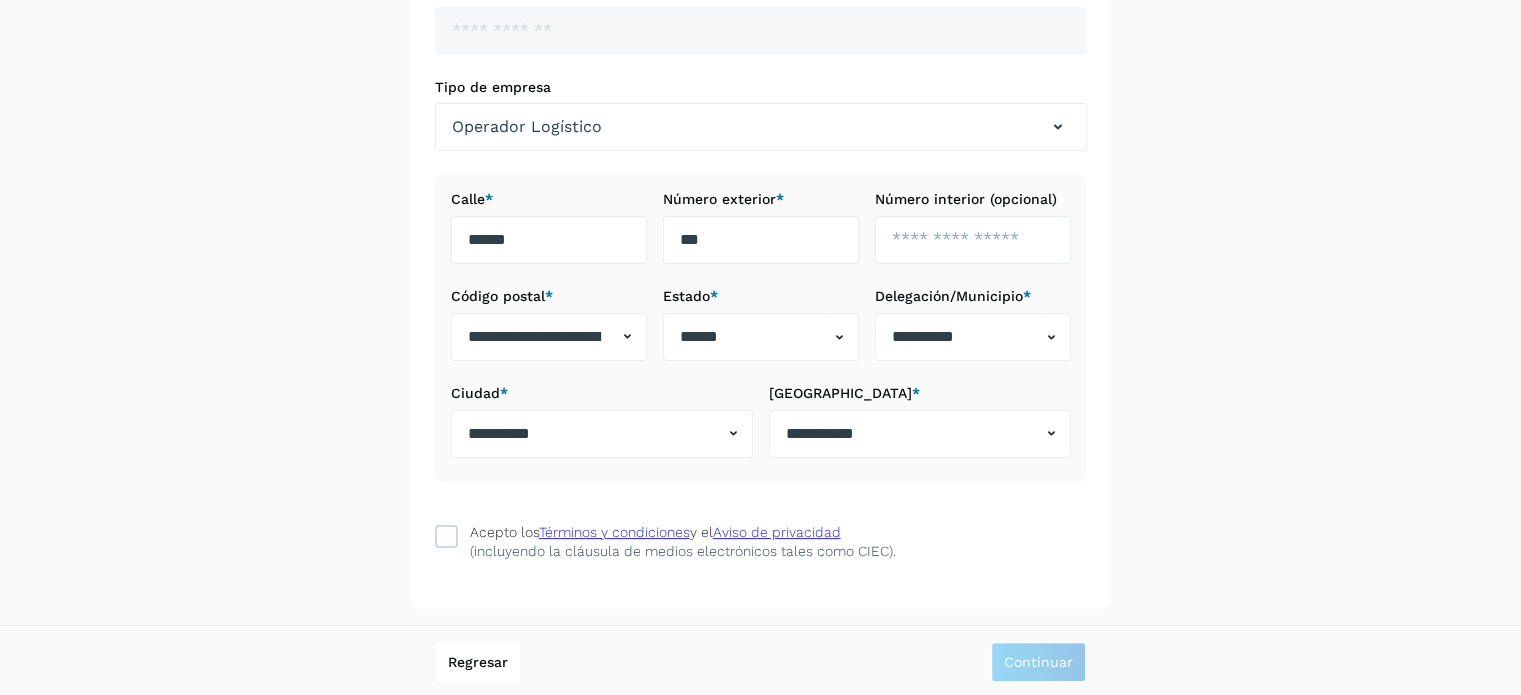 type on "**********" 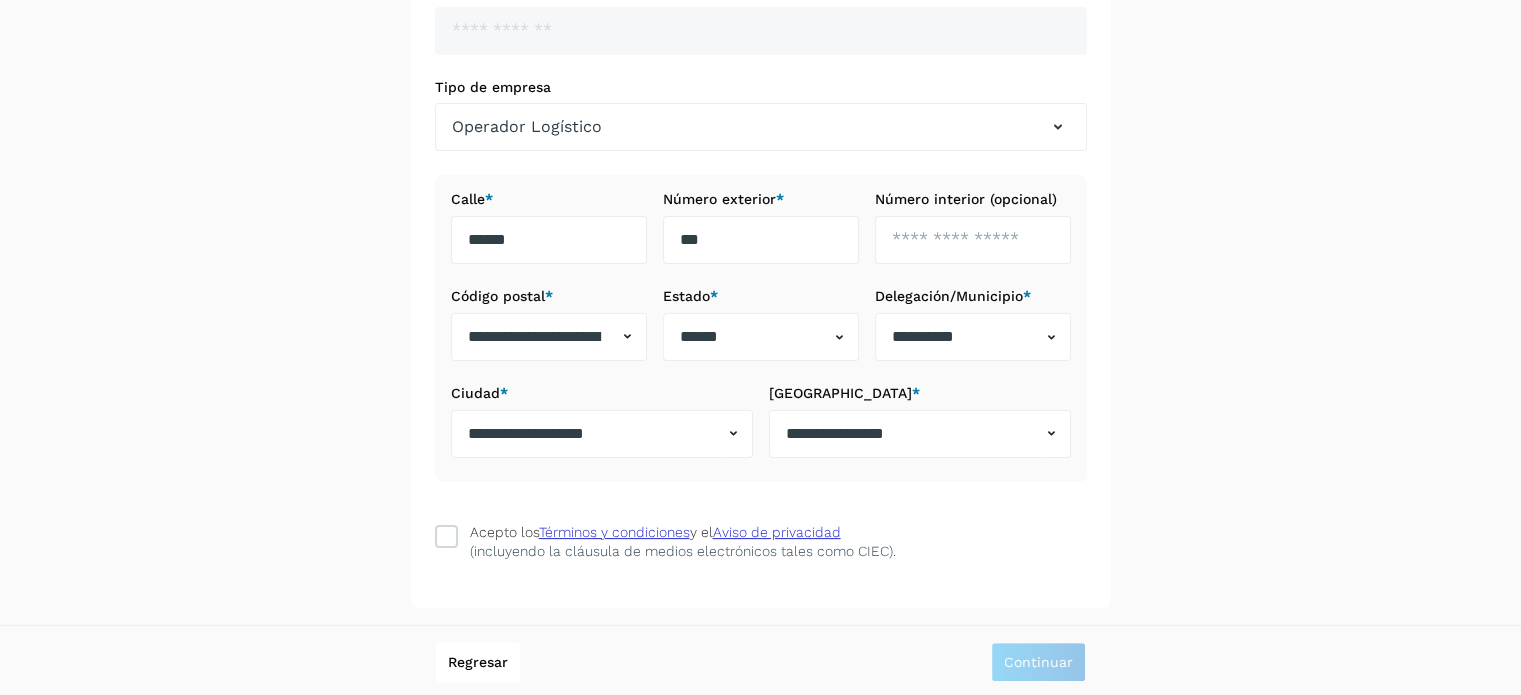 click 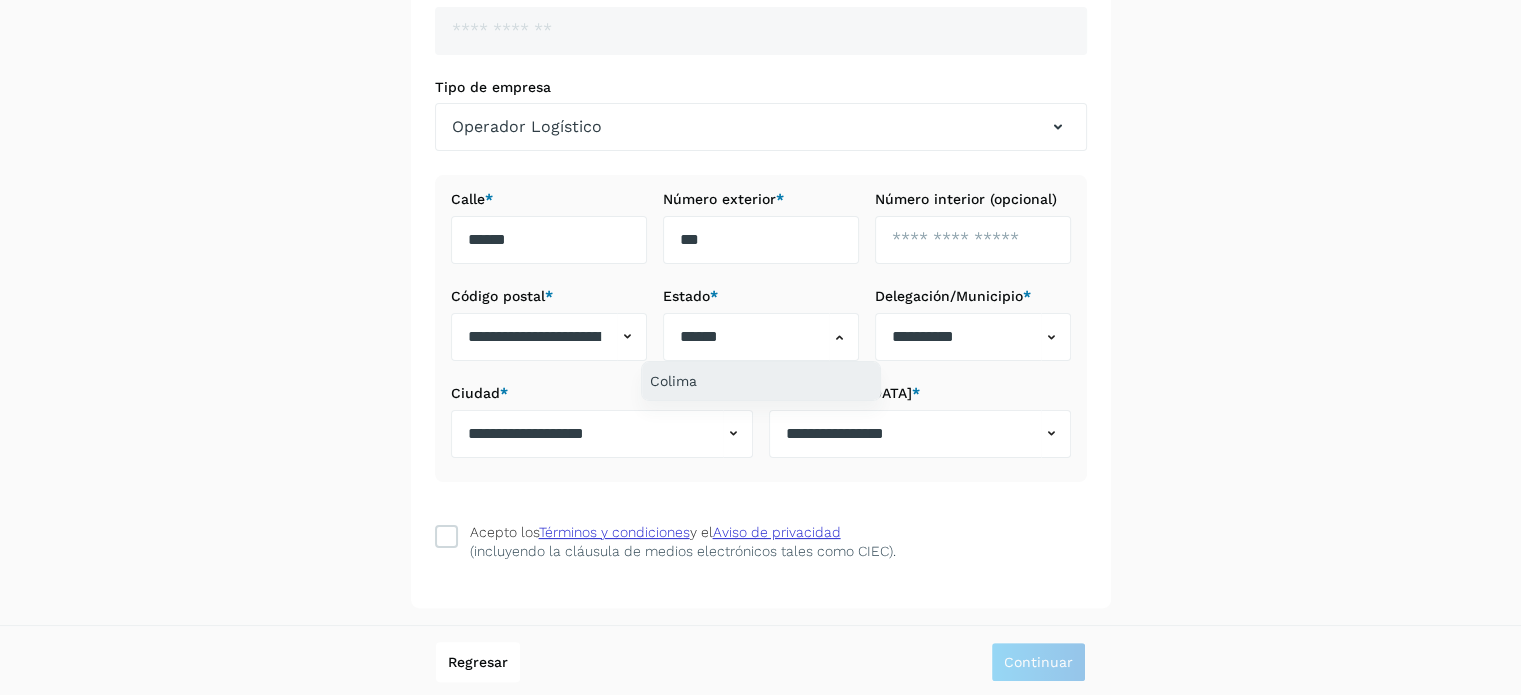 click on "Colima" at bounding box center (761, 381) 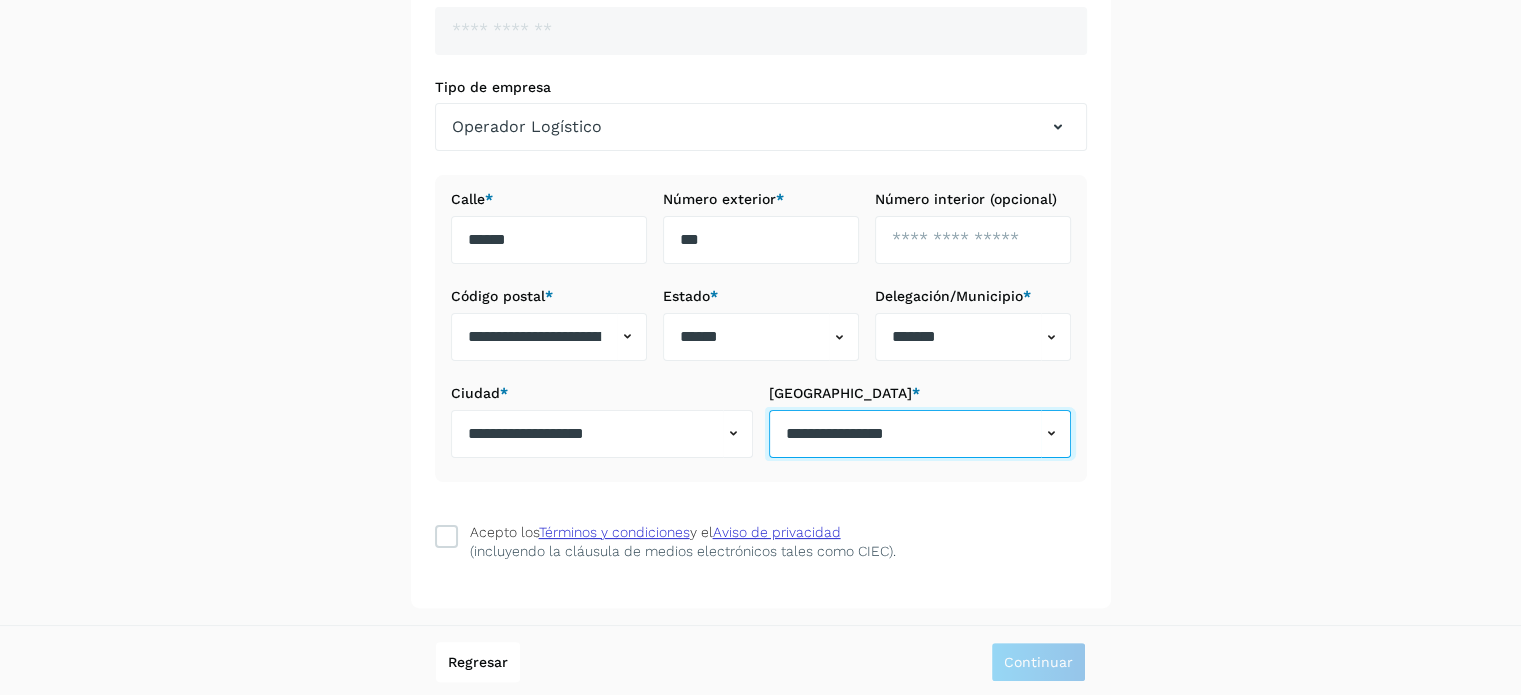 click on "**********" at bounding box center (905, 434) 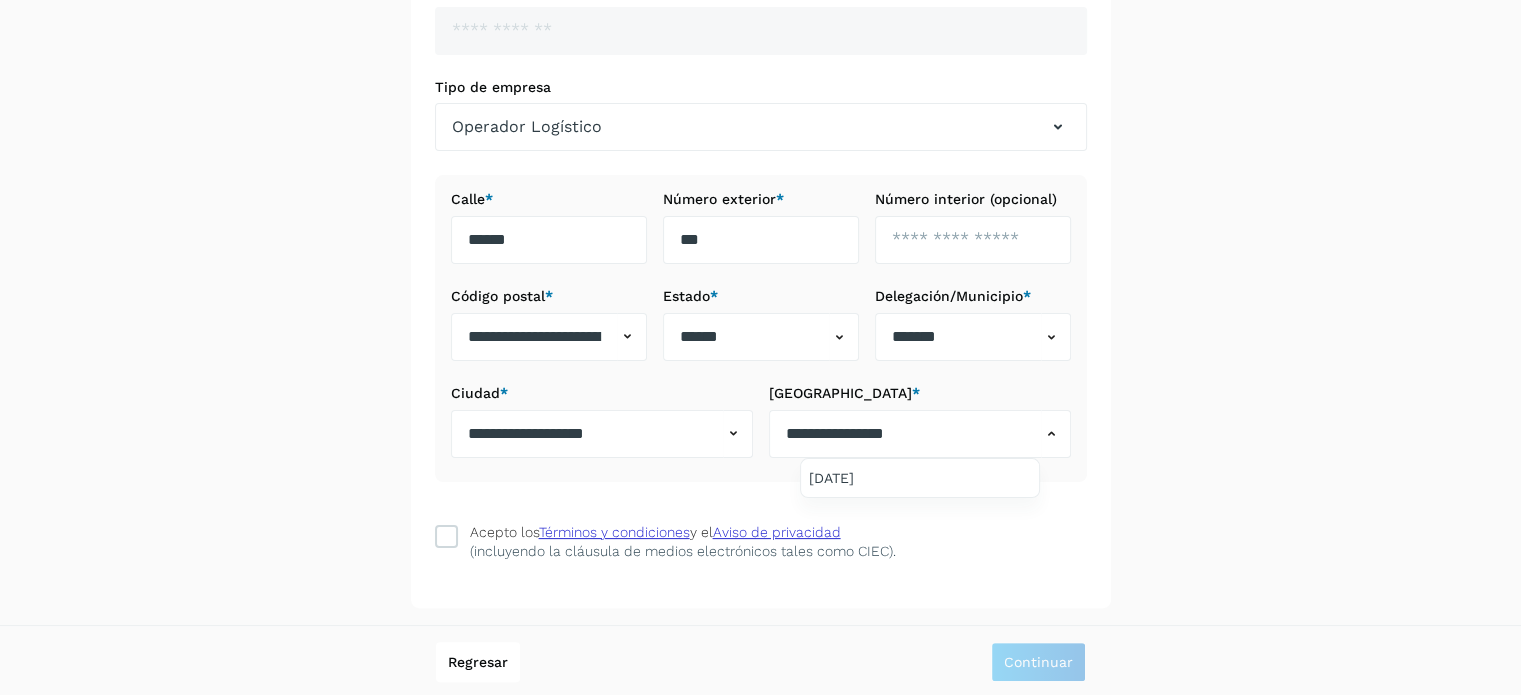 drag, startPoint x: 943, startPoint y: 434, endPoint x: 786, endPoint y: 442, distance: 157.20369 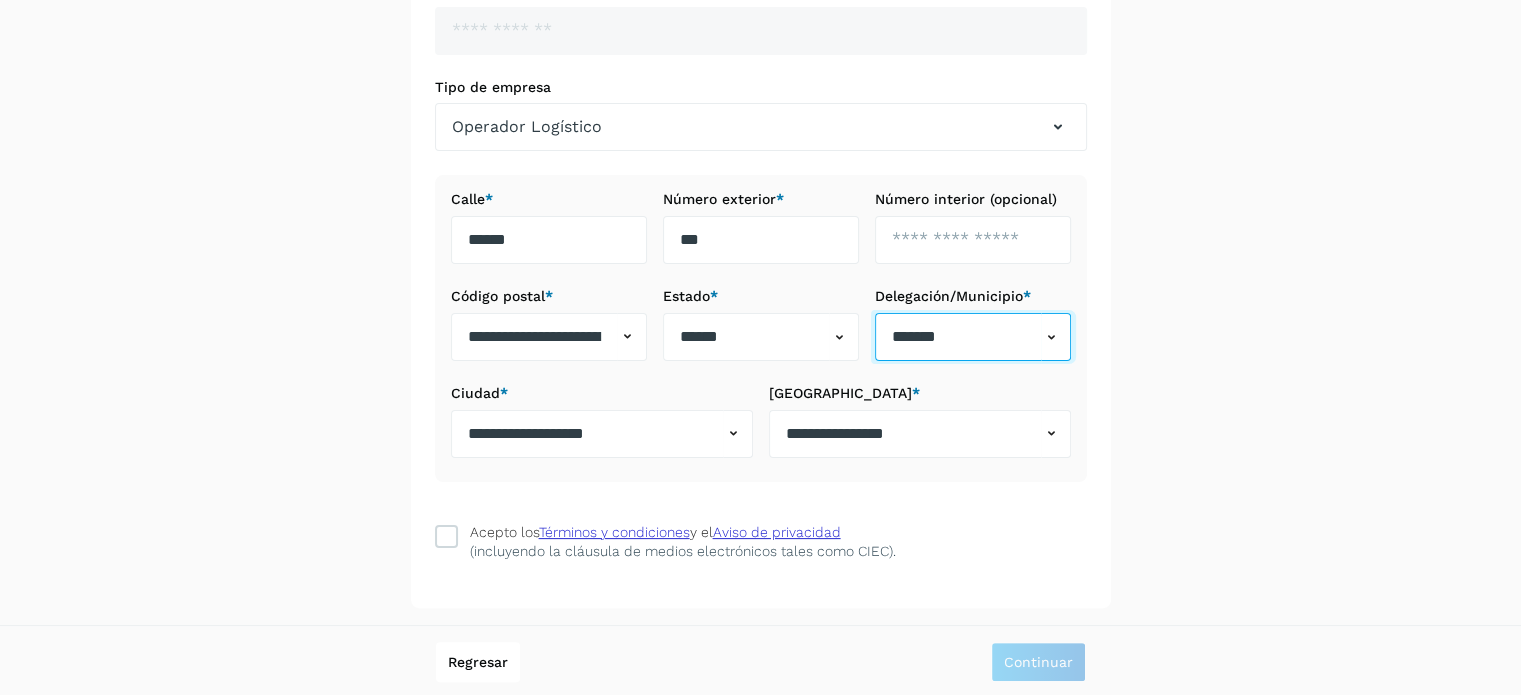 click on "**********" at bounding box center [761, 336] 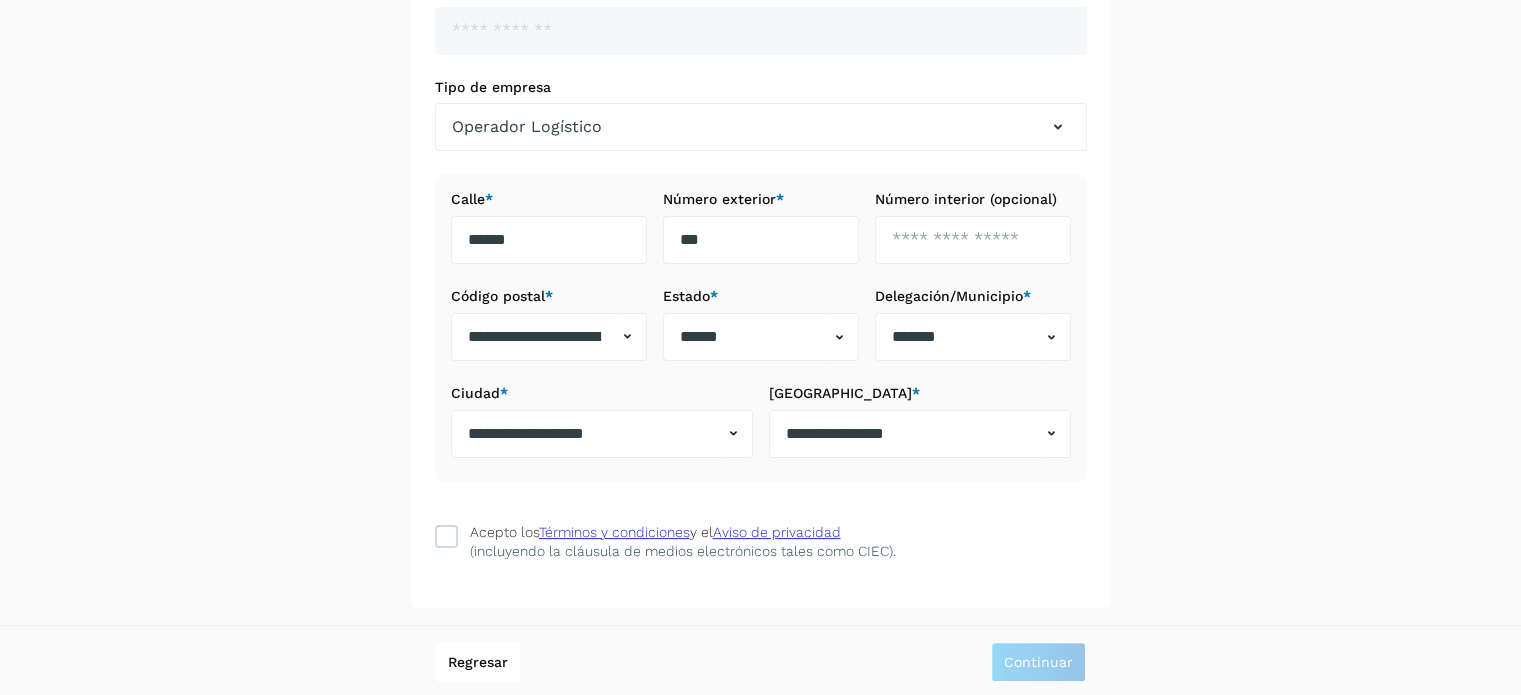 click 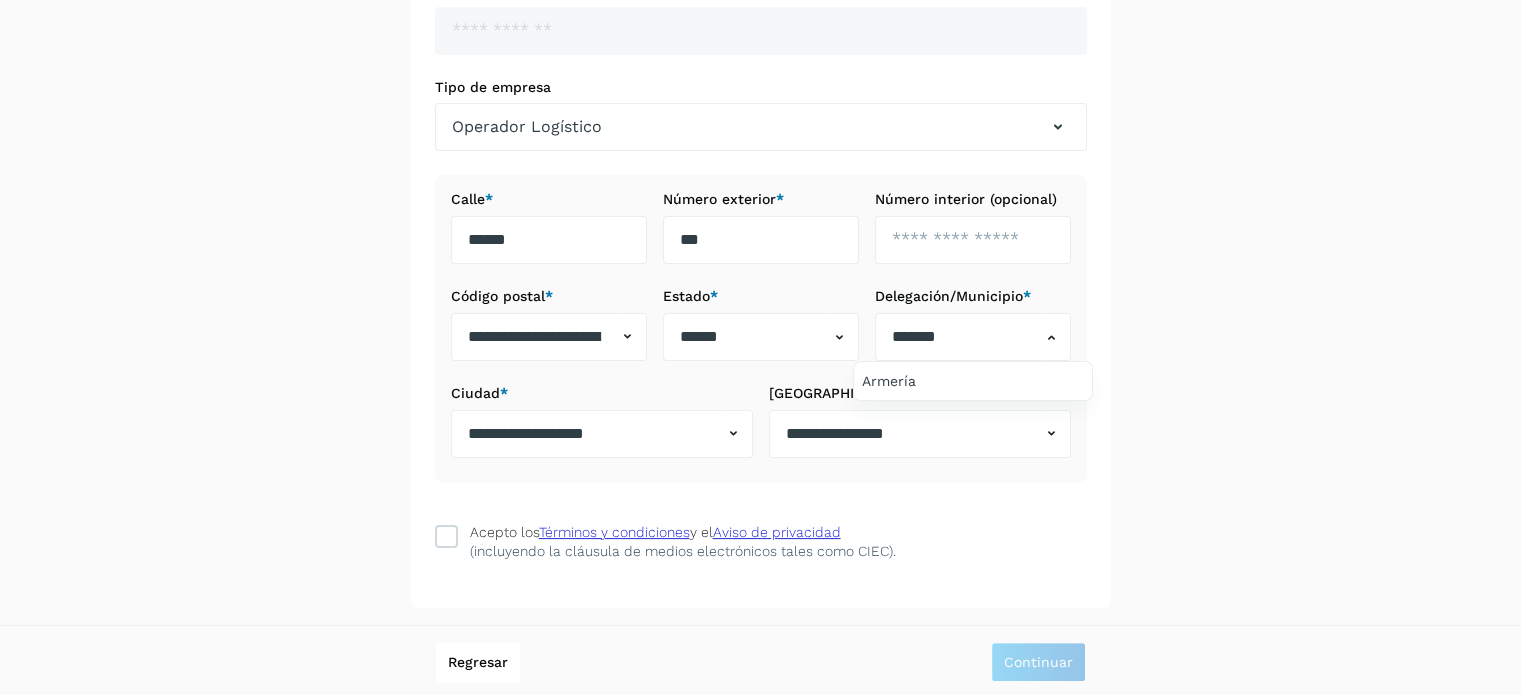 click at bounding box center (760, 347) 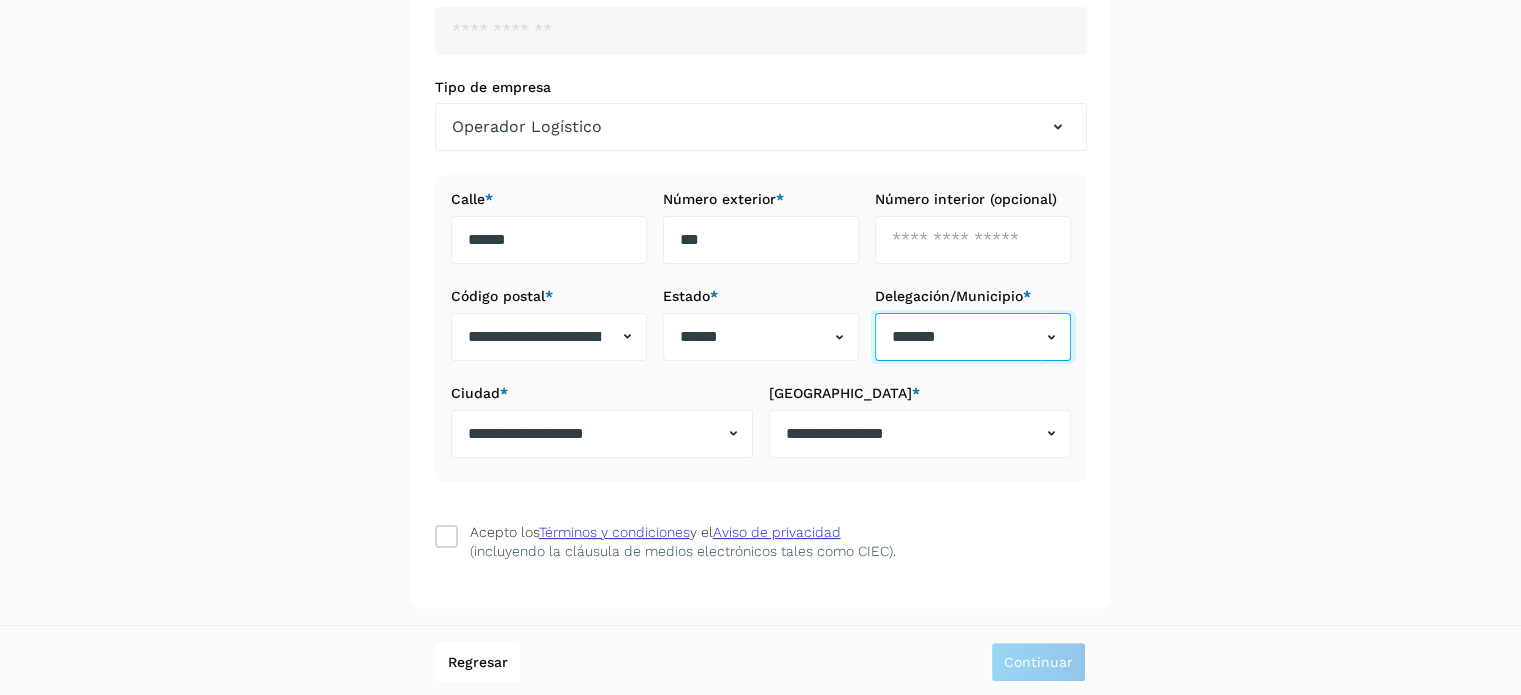 click on "*******" at bounding box center [958, 337] 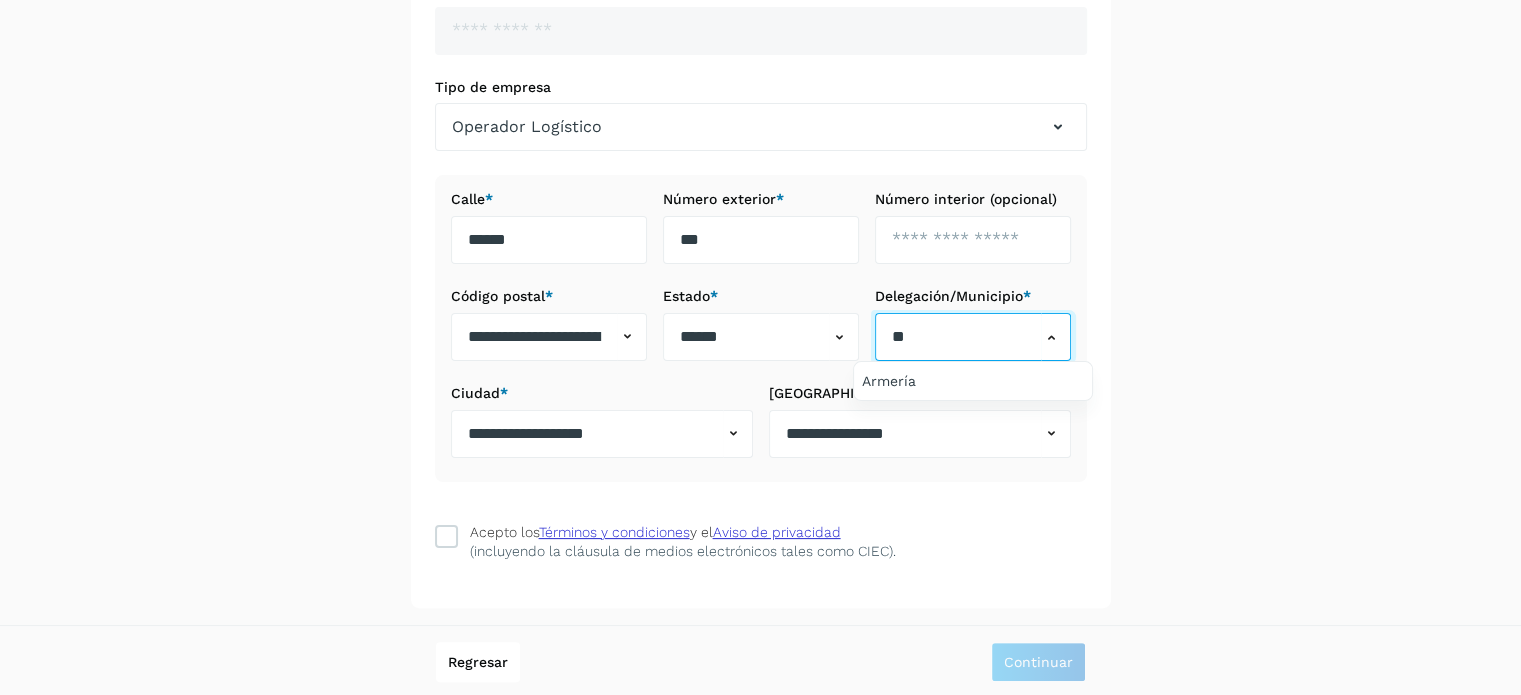 type on "*" 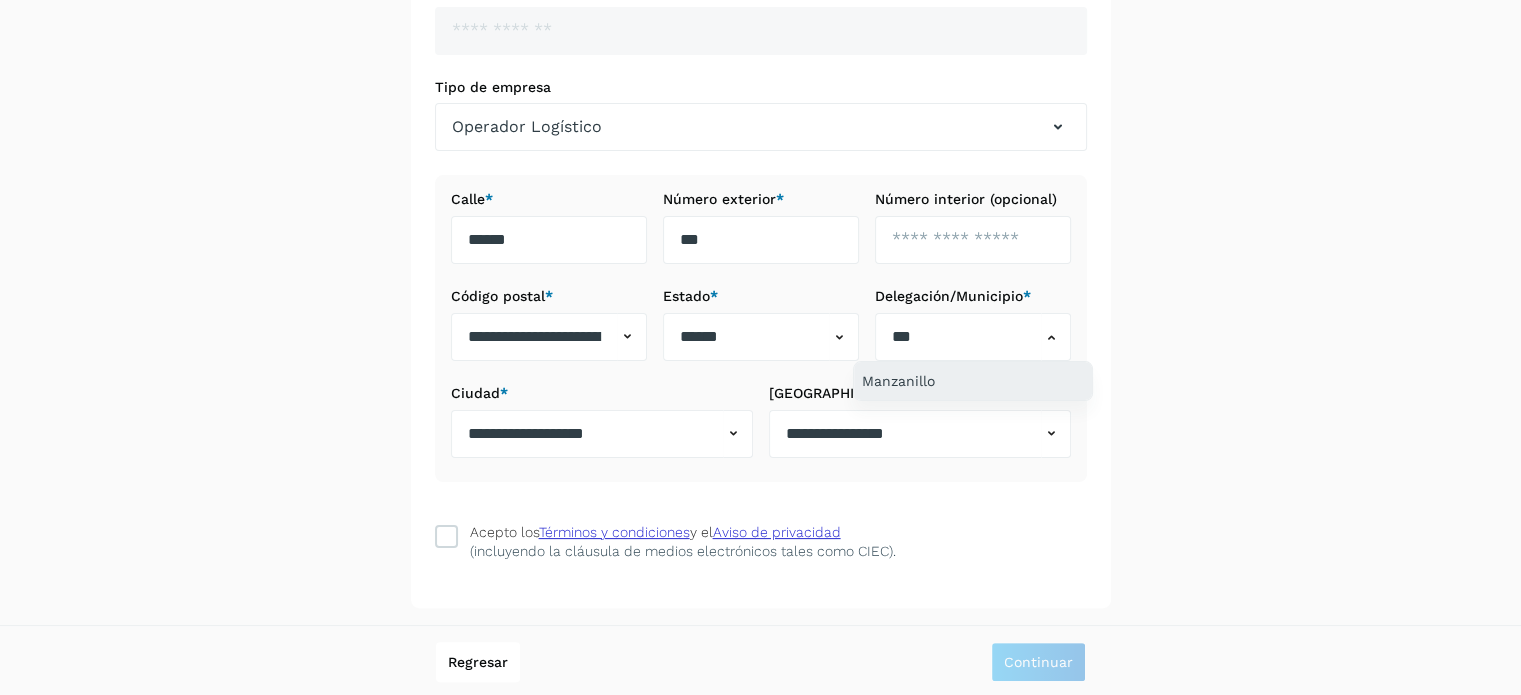 click on "Manzanillo" at bounding box center [973, 381] 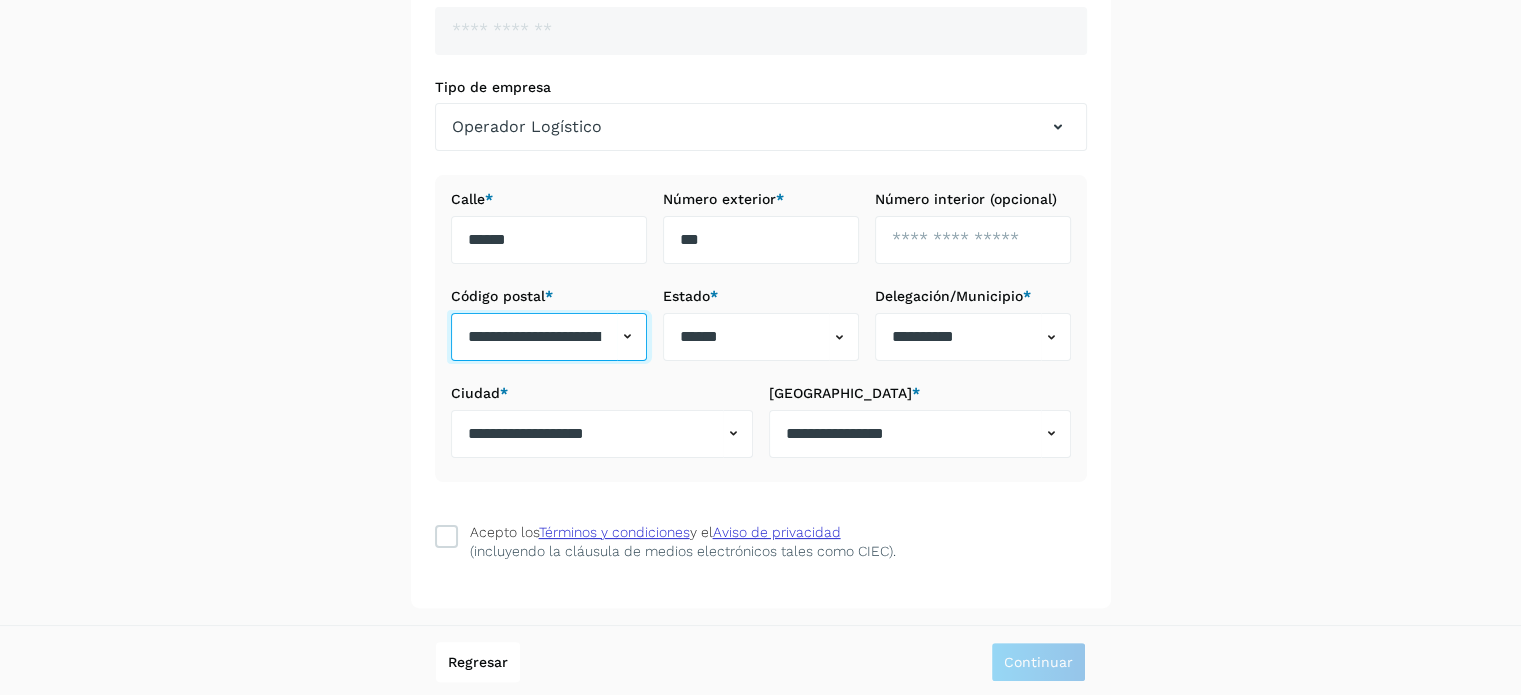 click on "**********" at bounding box center [534, 337] 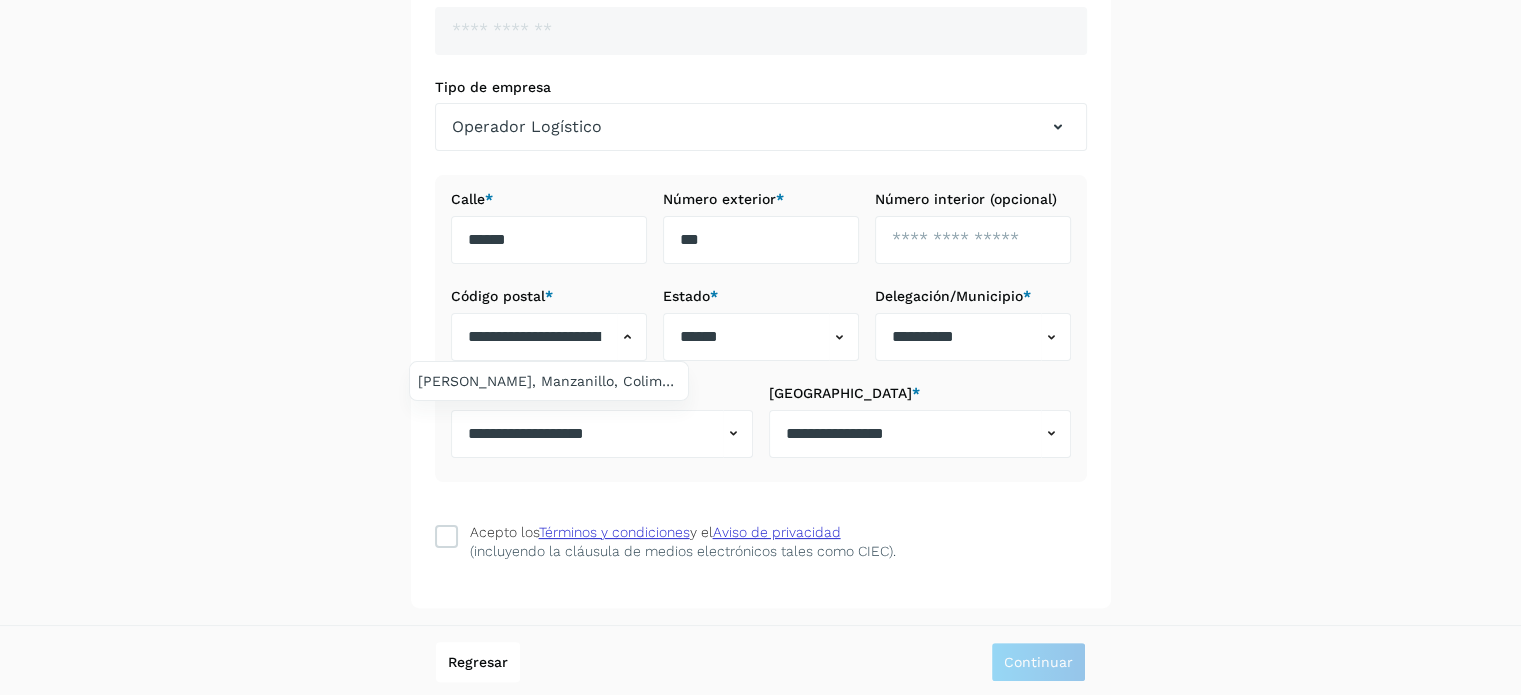 click at bounding box center (760, 347) 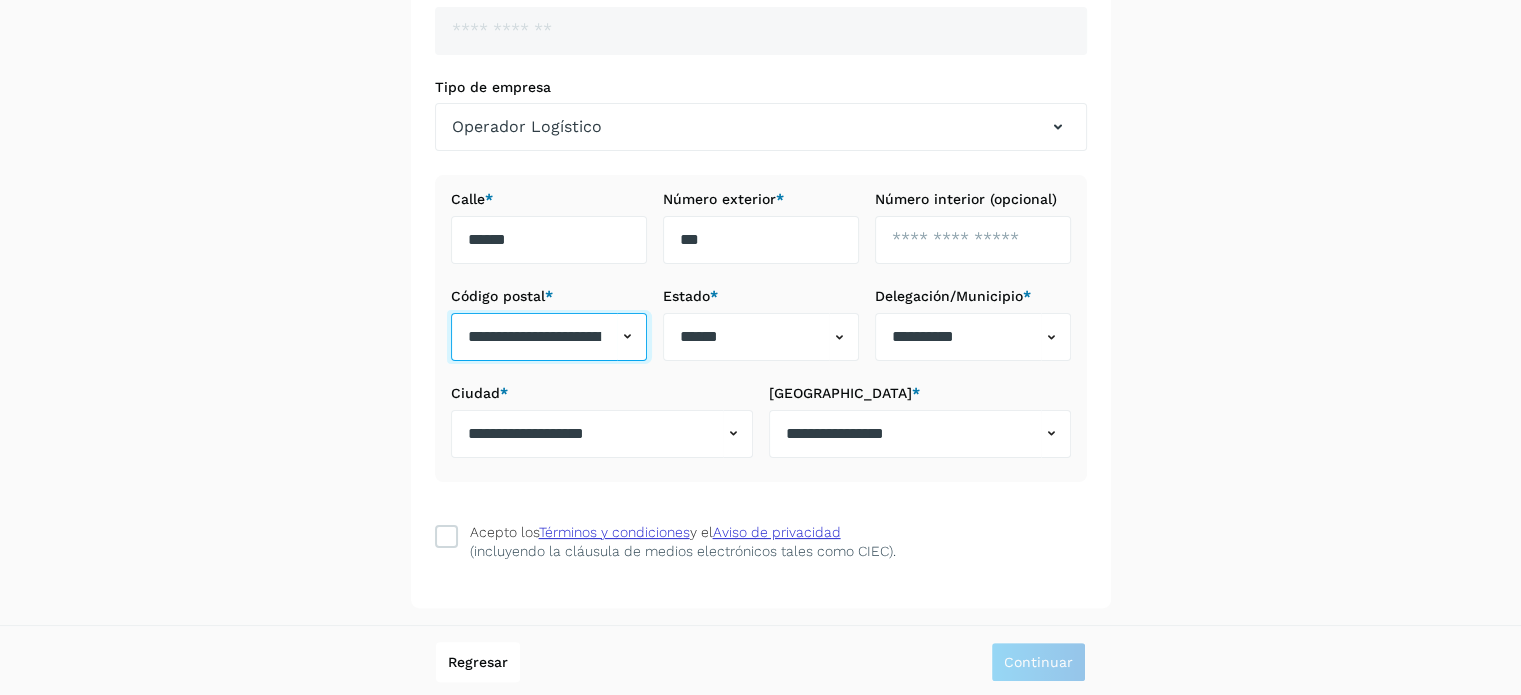 click on "**********" at bounding box center [534, 337] 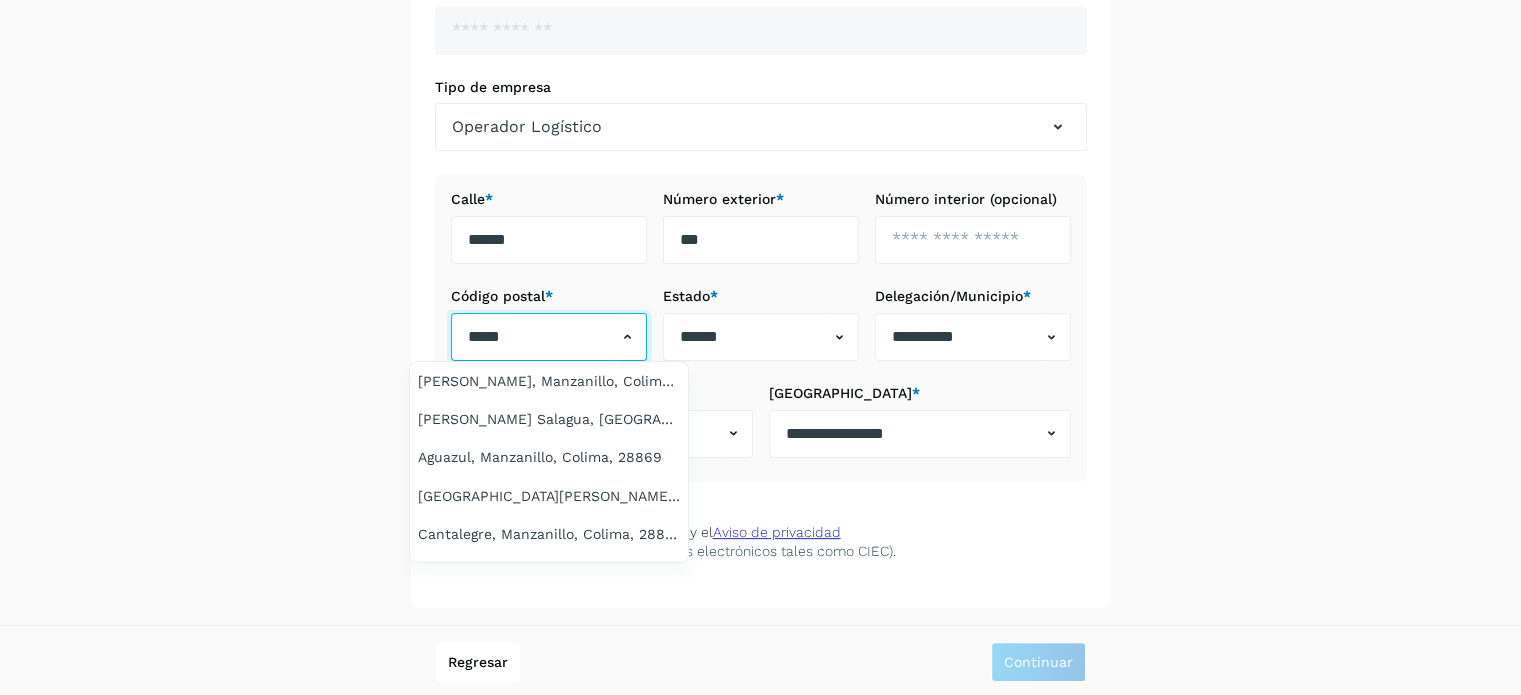 type on "*****" 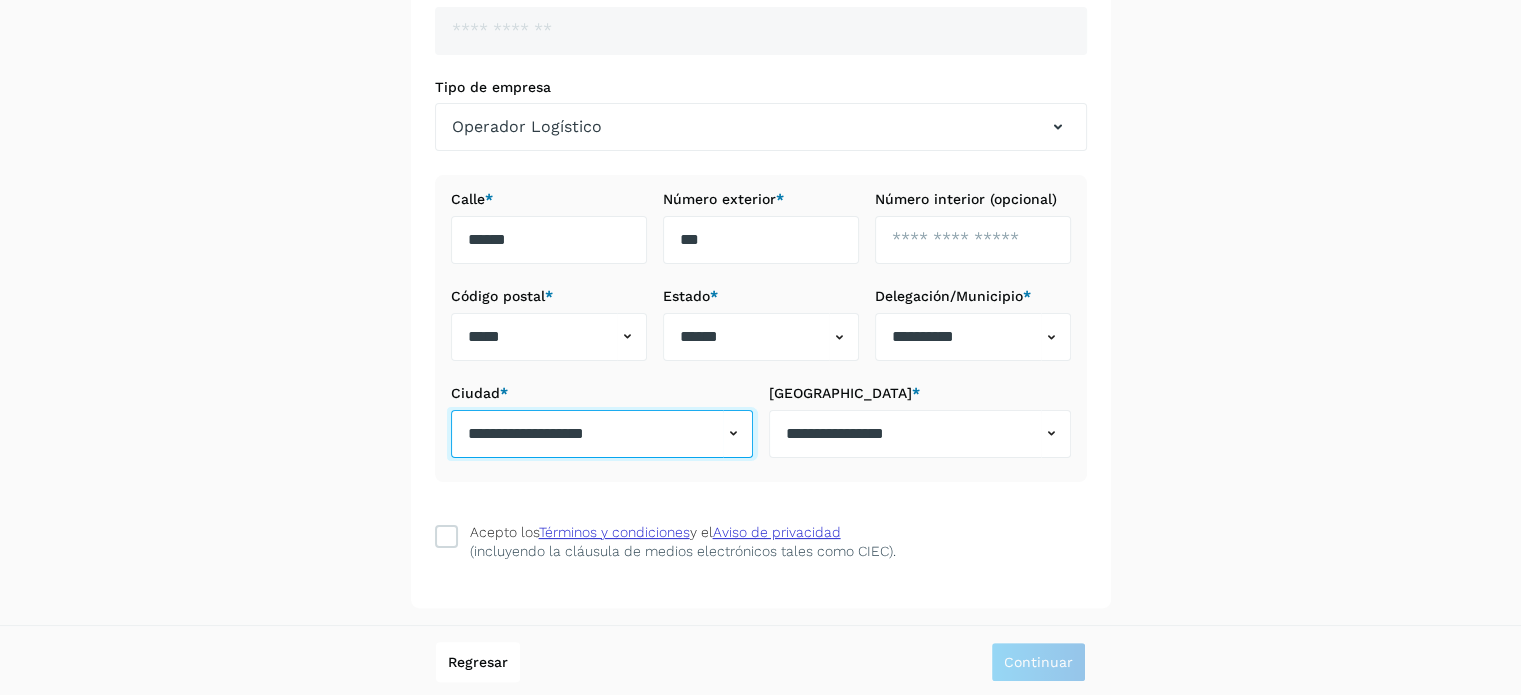 click on "**********" at bounding box center (587, 434) 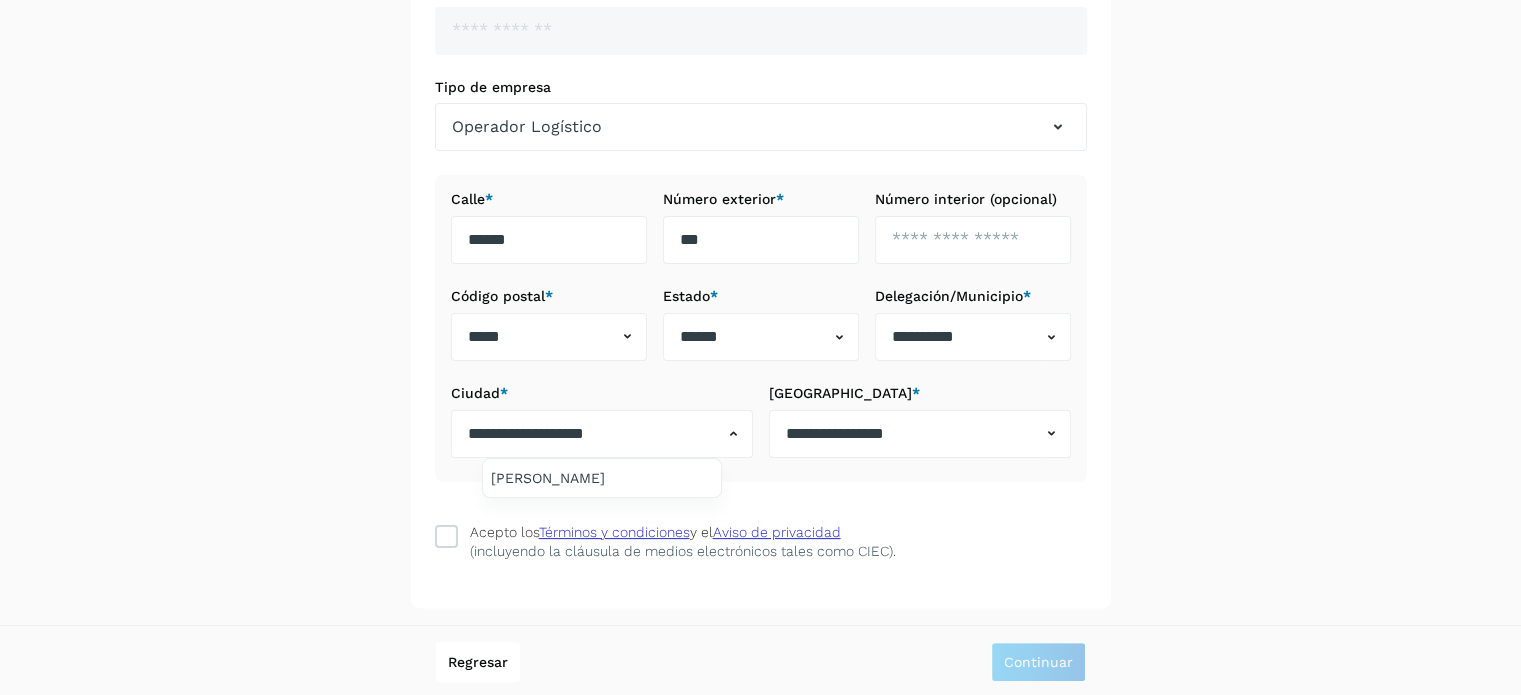 drag, startPoint x: 733, startPoint y: 431, endPoint x: 651, endPoint y: 444, distance: 83.02409 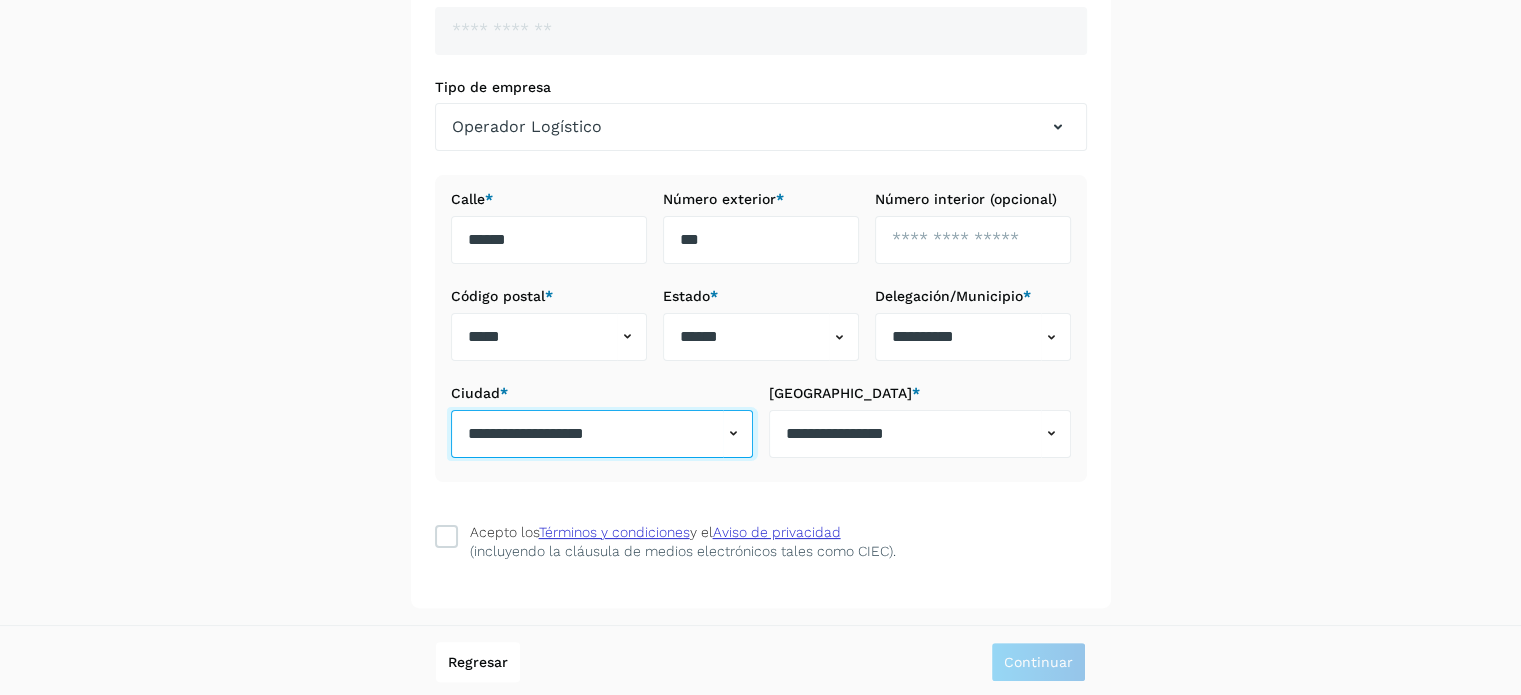 click on "**********" at bounding box center (587, 434) 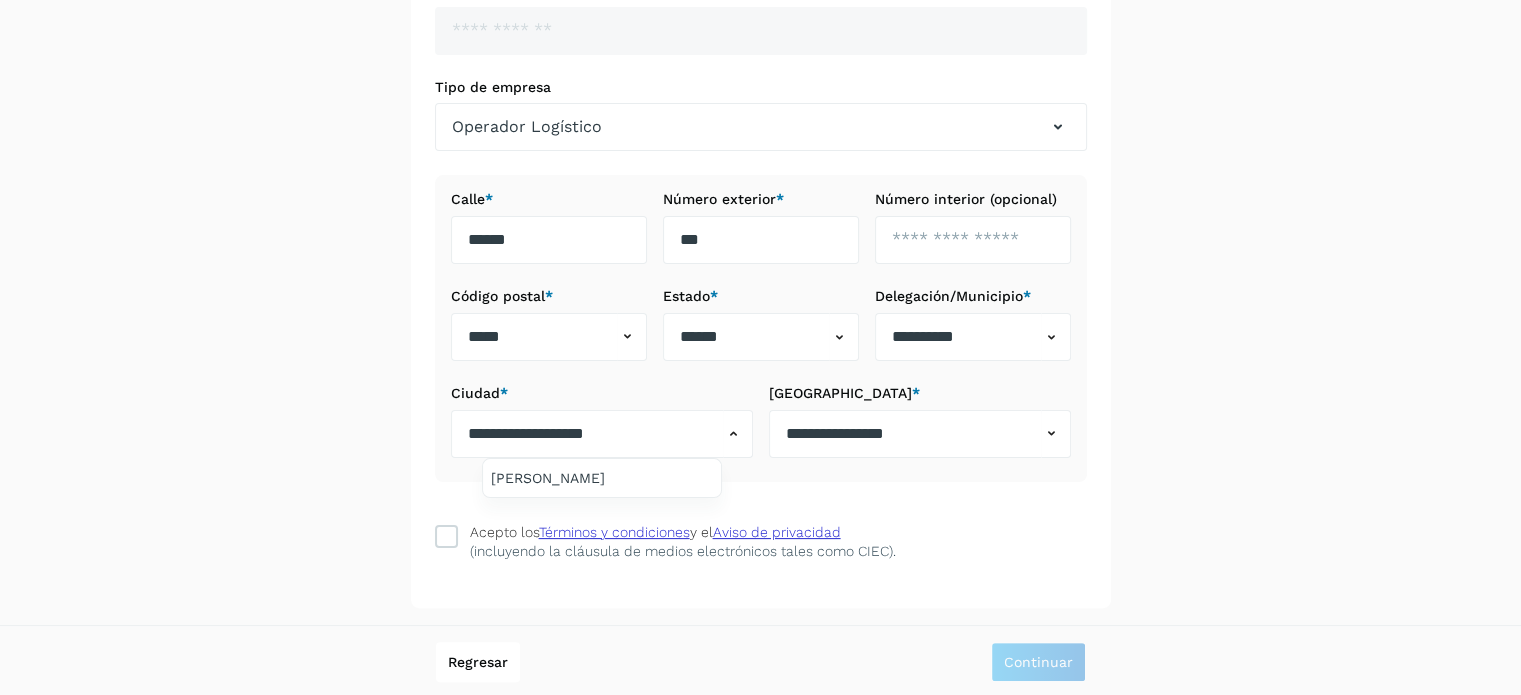 drag, startPoint x: 616, startPoint y: 431, endPoint x: 432, endPoint y: 440, distance: 184.21997 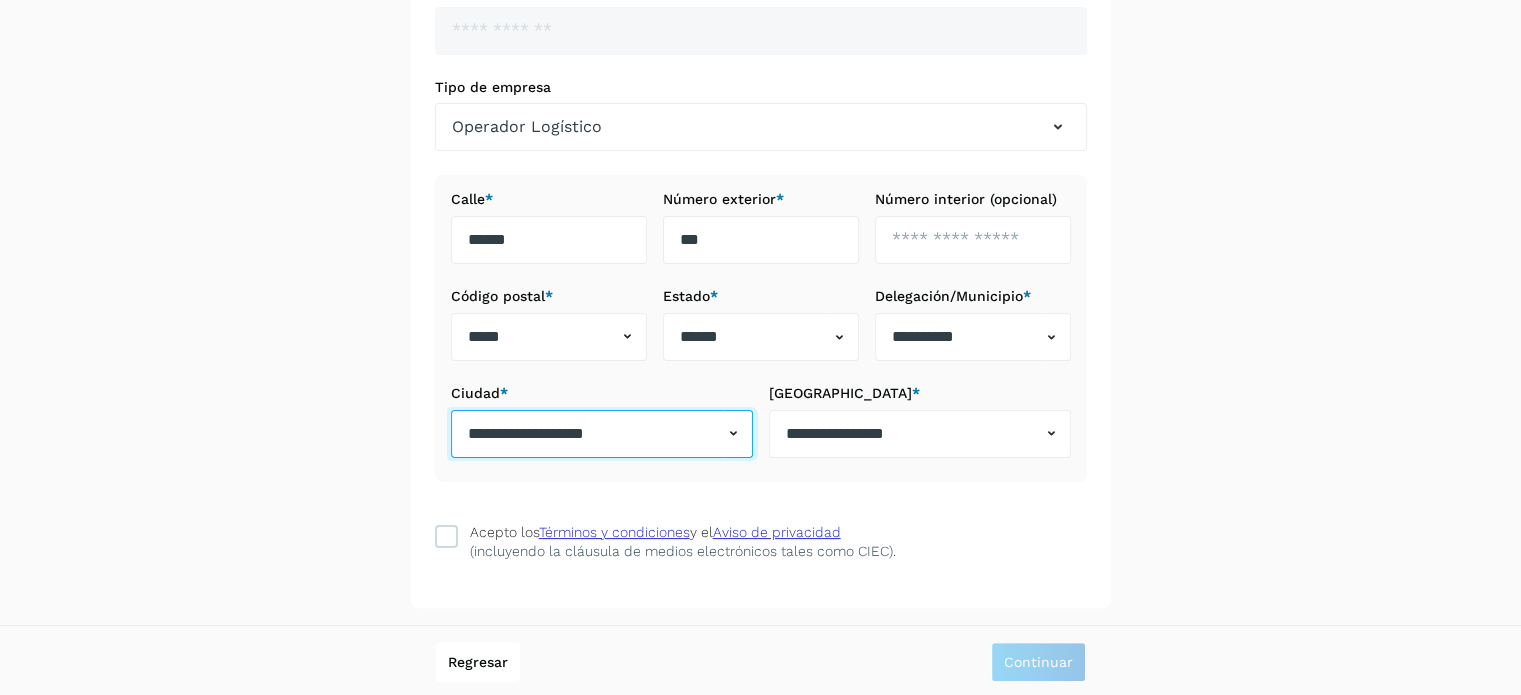 click on "**********" at bounding box center (587, 434) 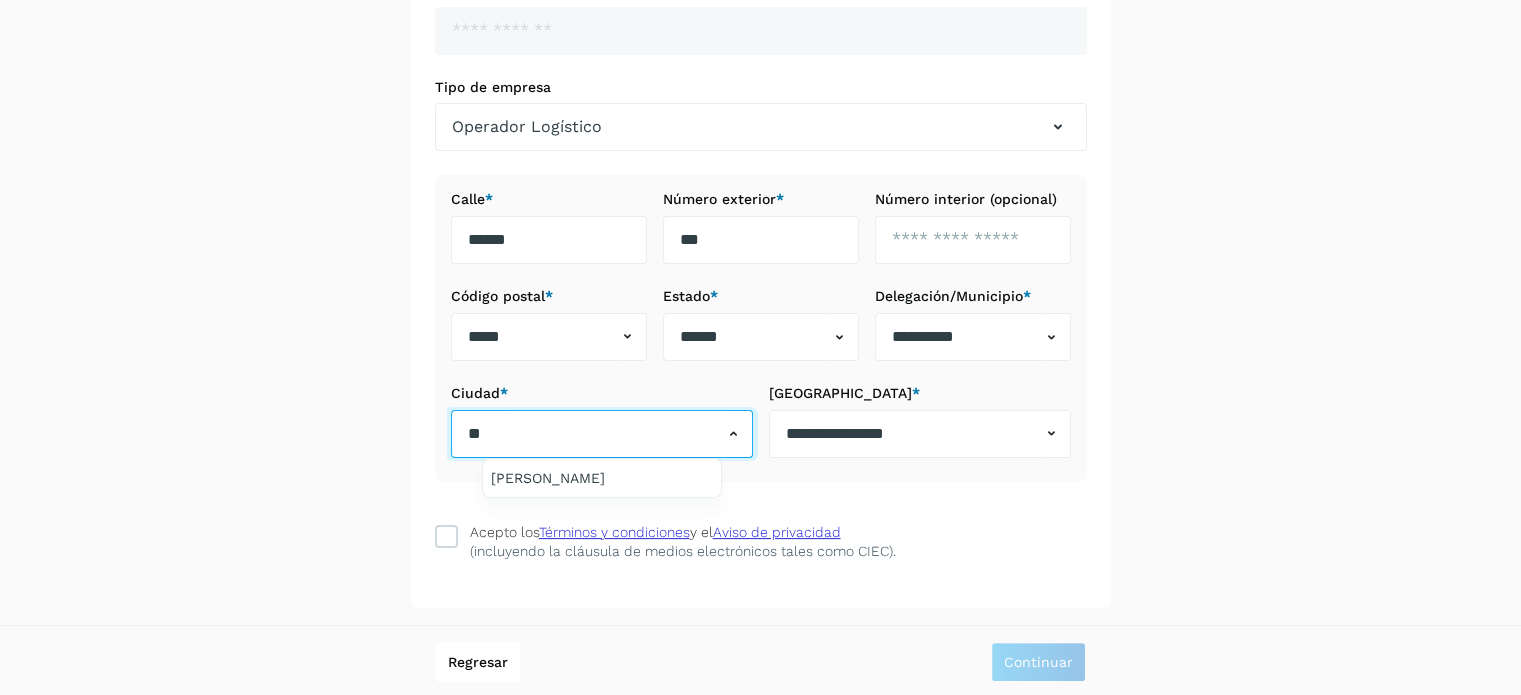 type on "*" 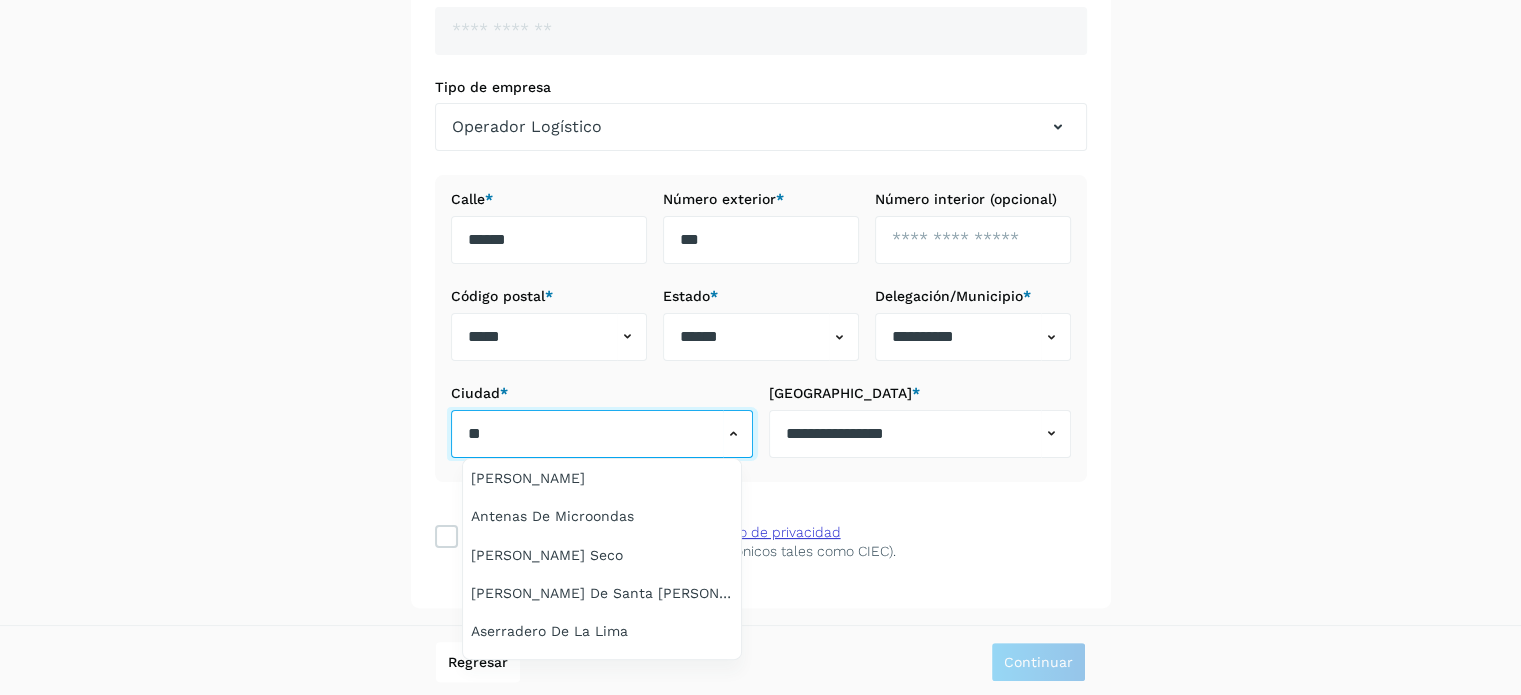type on "*" 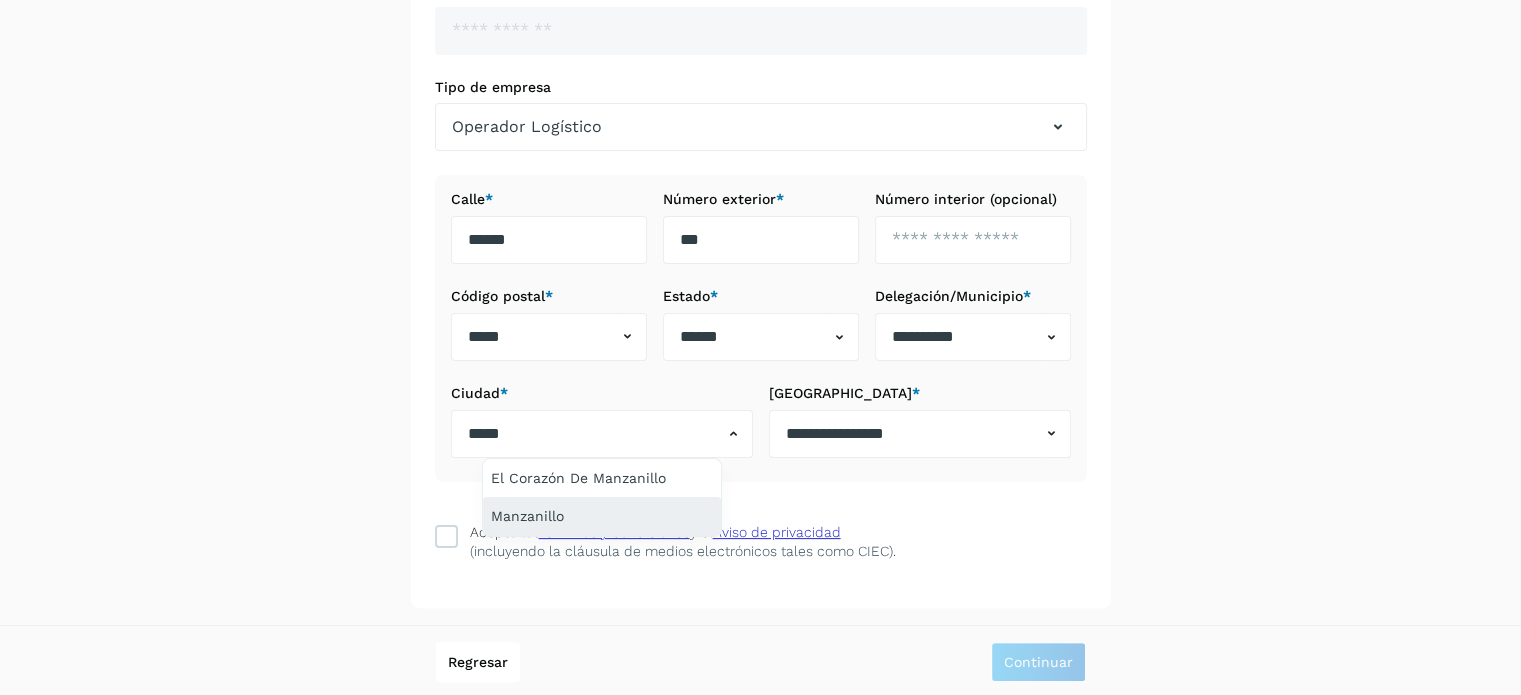 click on "Manzanillo" at bounding box center [602, 516] 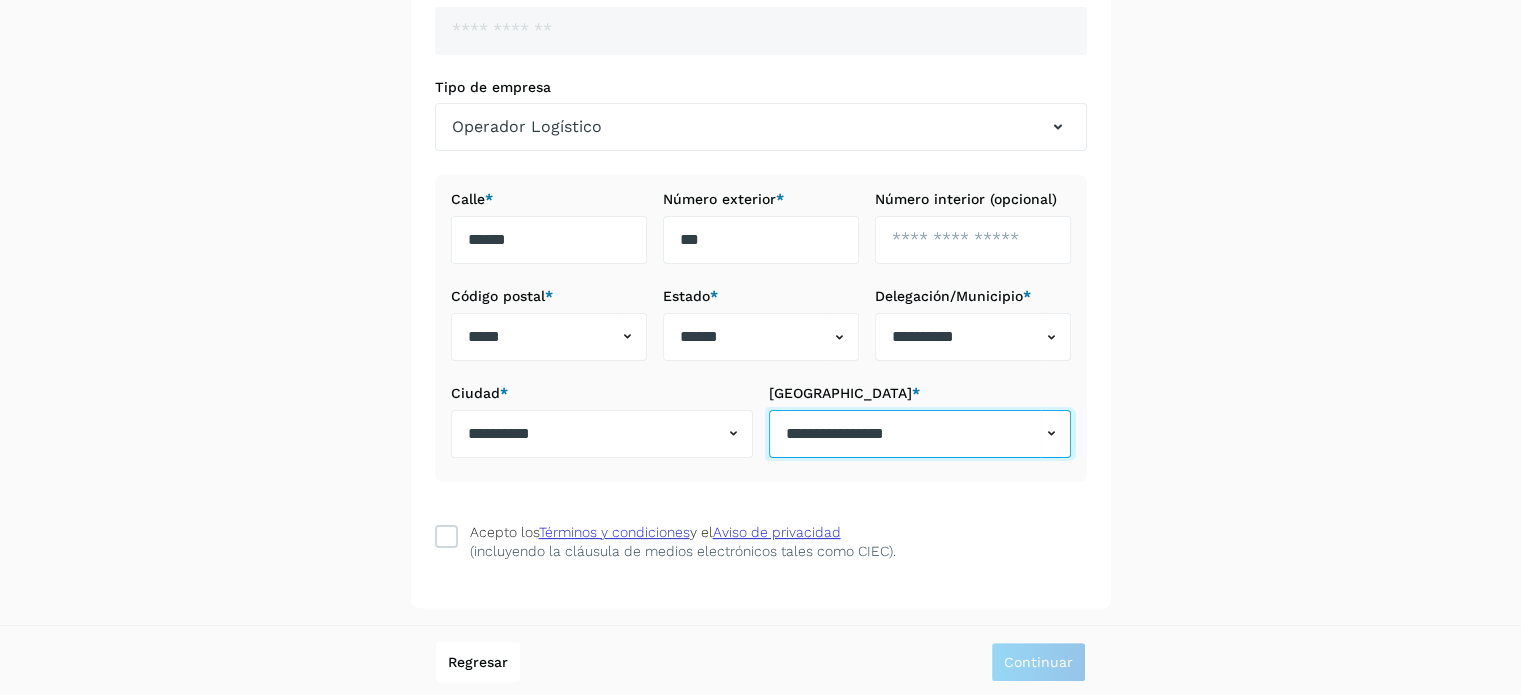 click on "**********" at bounding box center [905, 434] 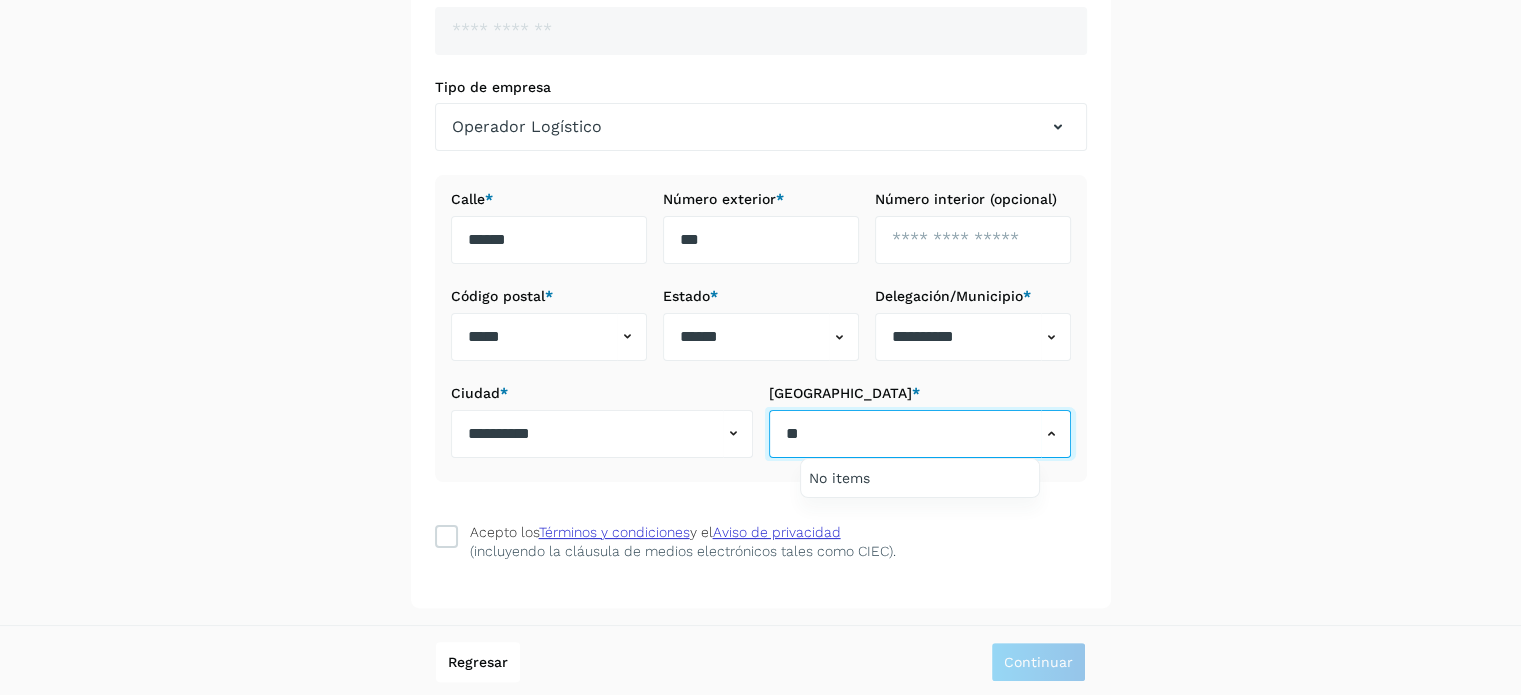 type on "*" 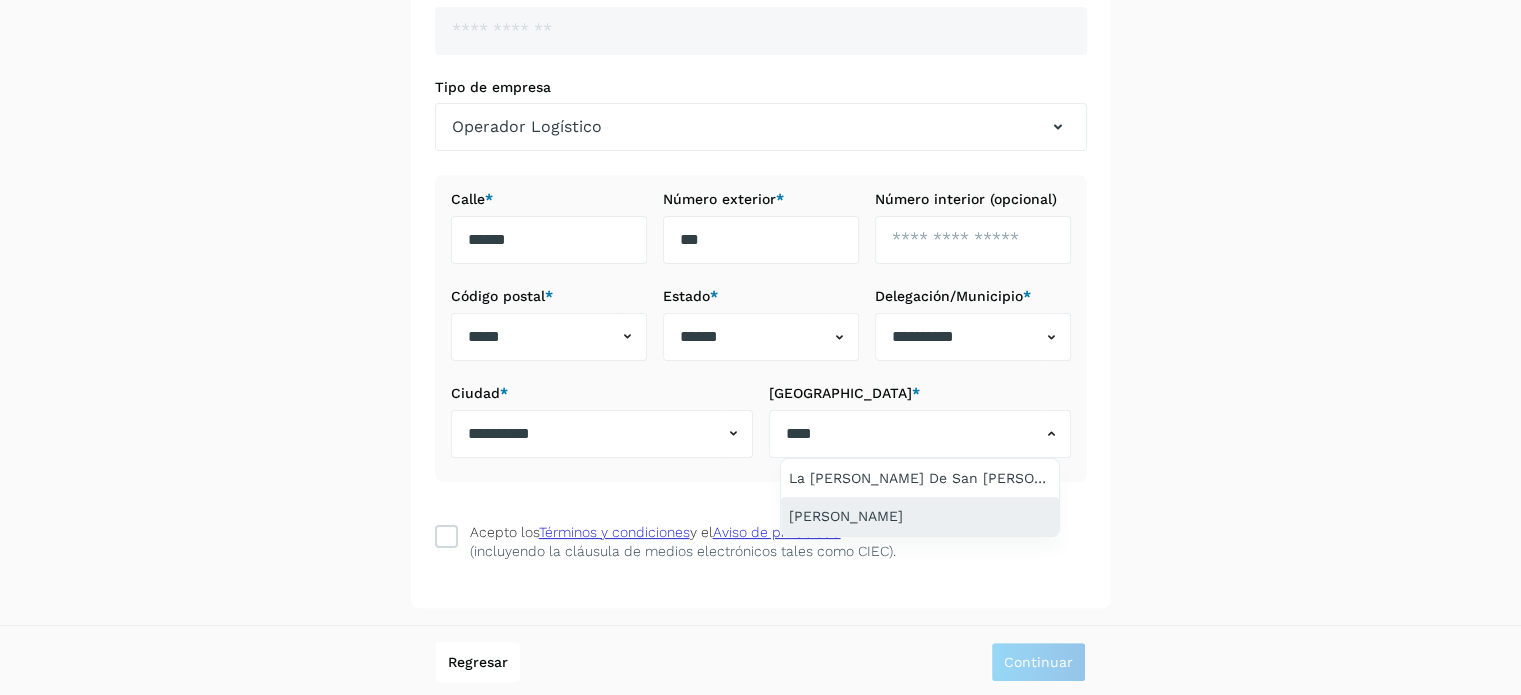 click on "Rosa Morada" at bounding box center [920, 516] 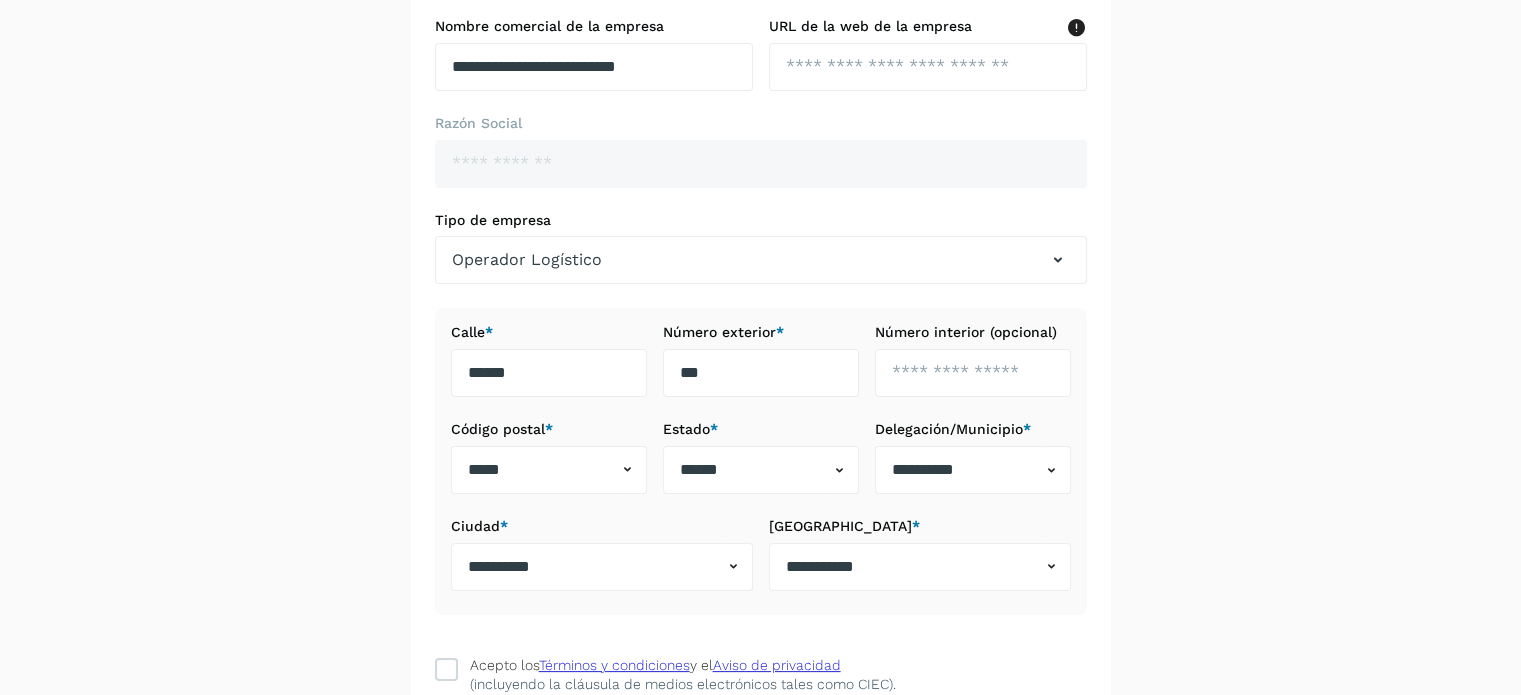 scroll, scrollTop: 144, scrollLeft: 0, axis: vertical 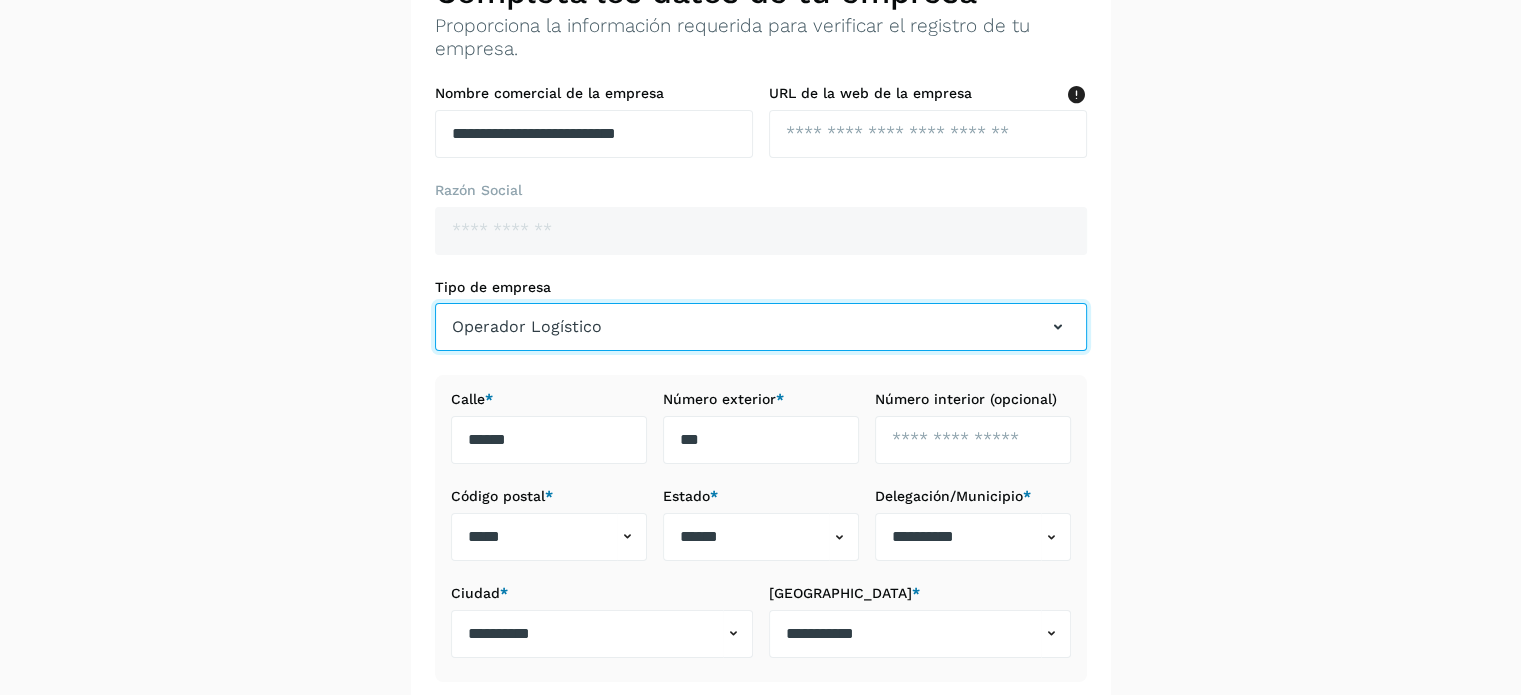 click on "Operador Logístico" at bounding box center (527, 327) 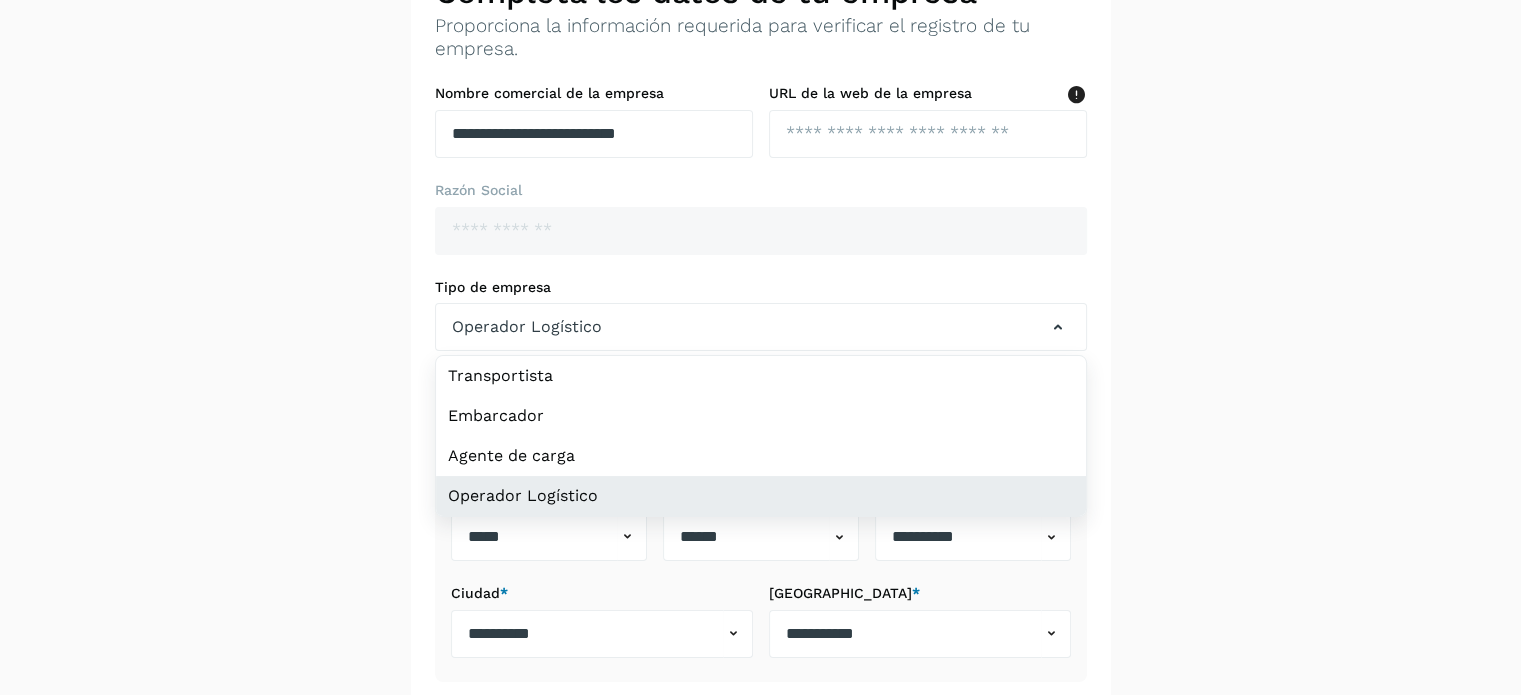 click on "Operador Logístico" 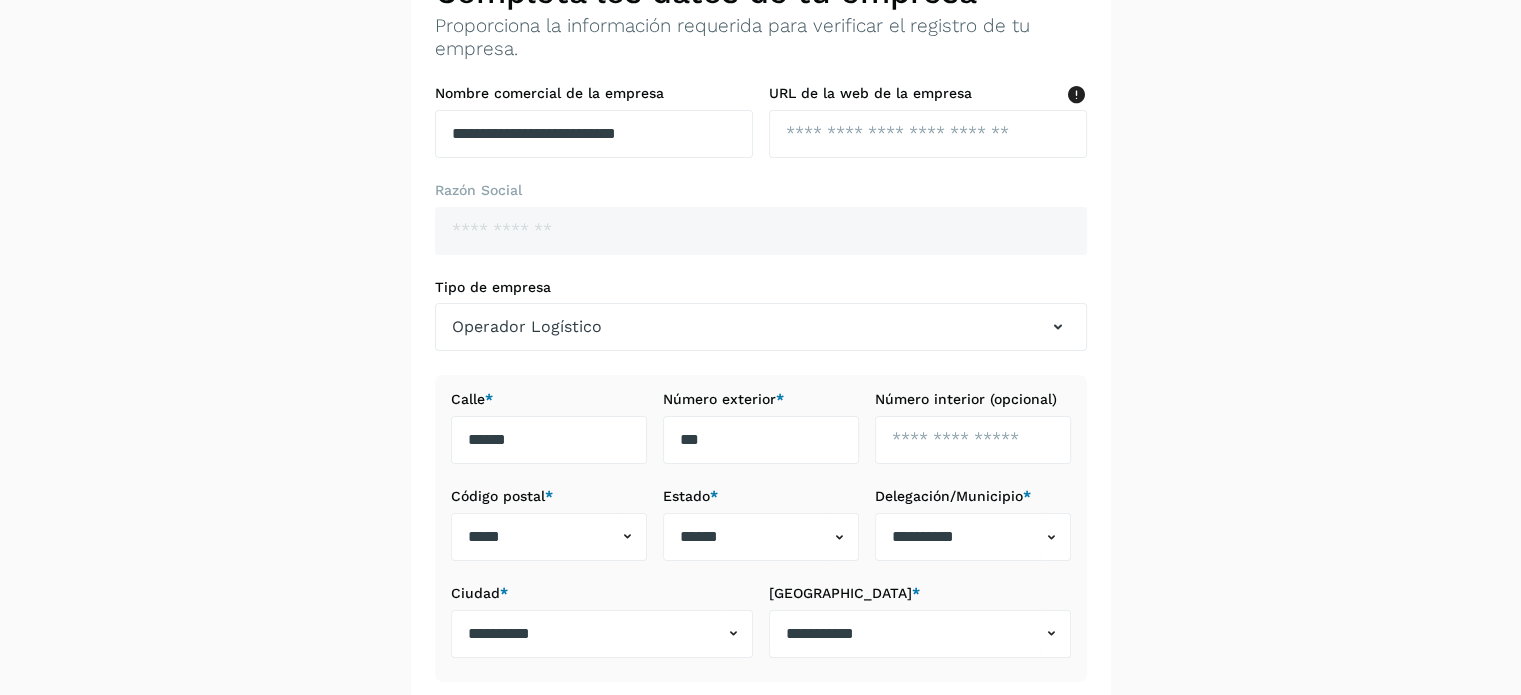 click on "**********" at bounding box center (761, 536) 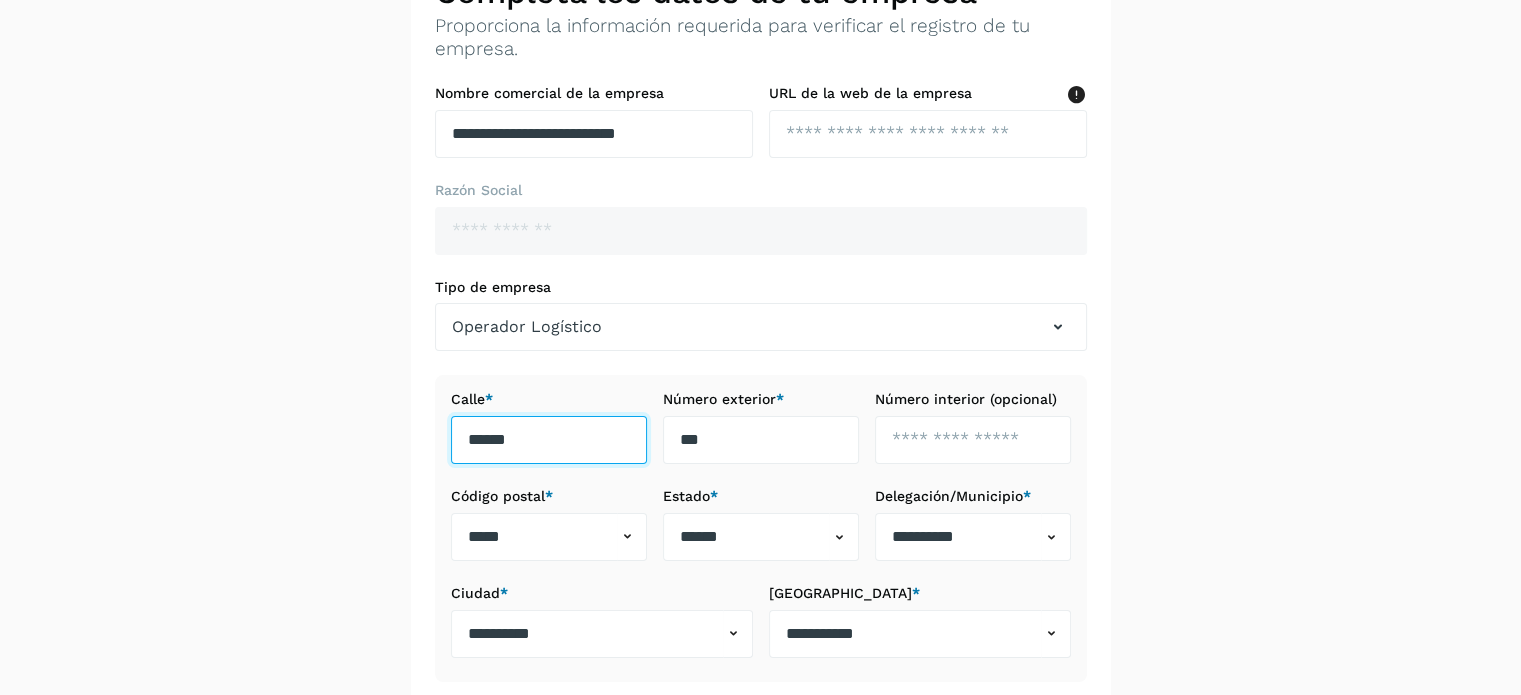 click on "*****" at bounding box center [549, 440] 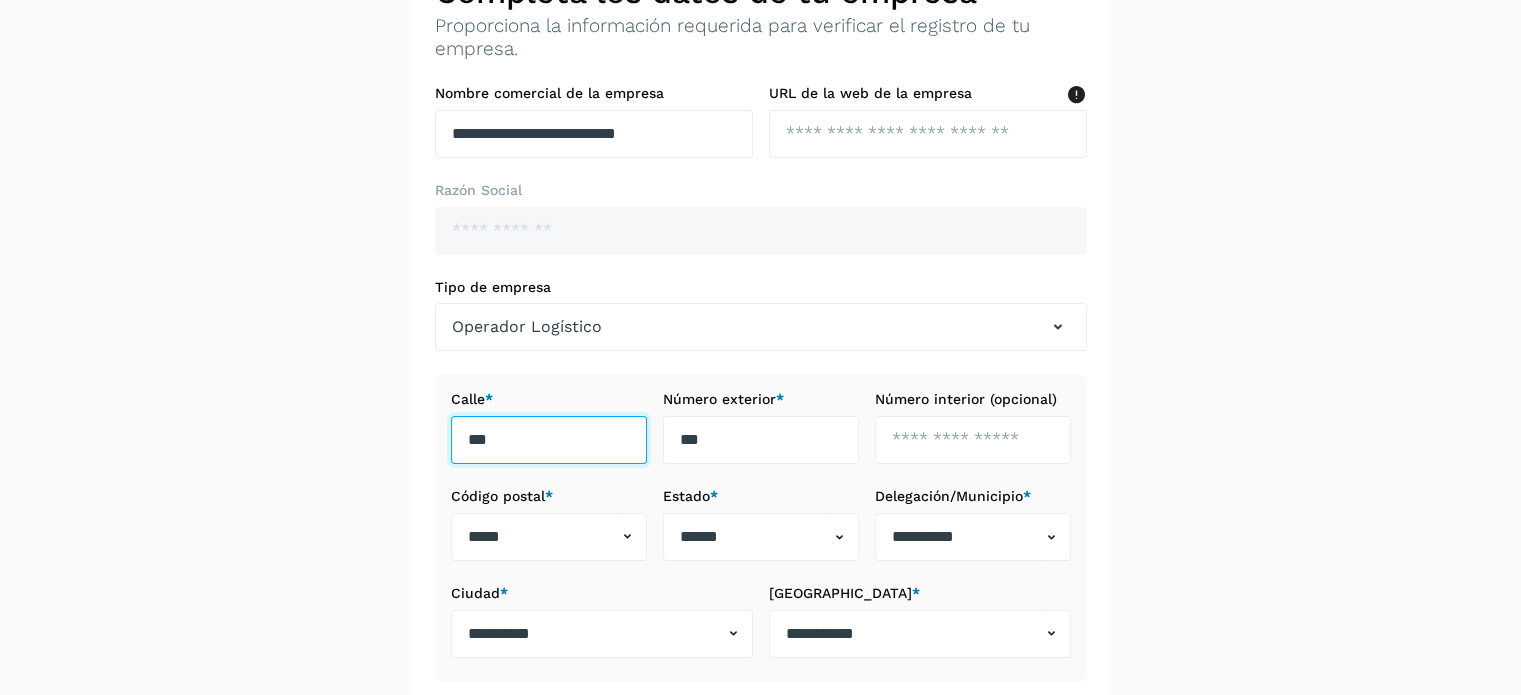 type on "*" 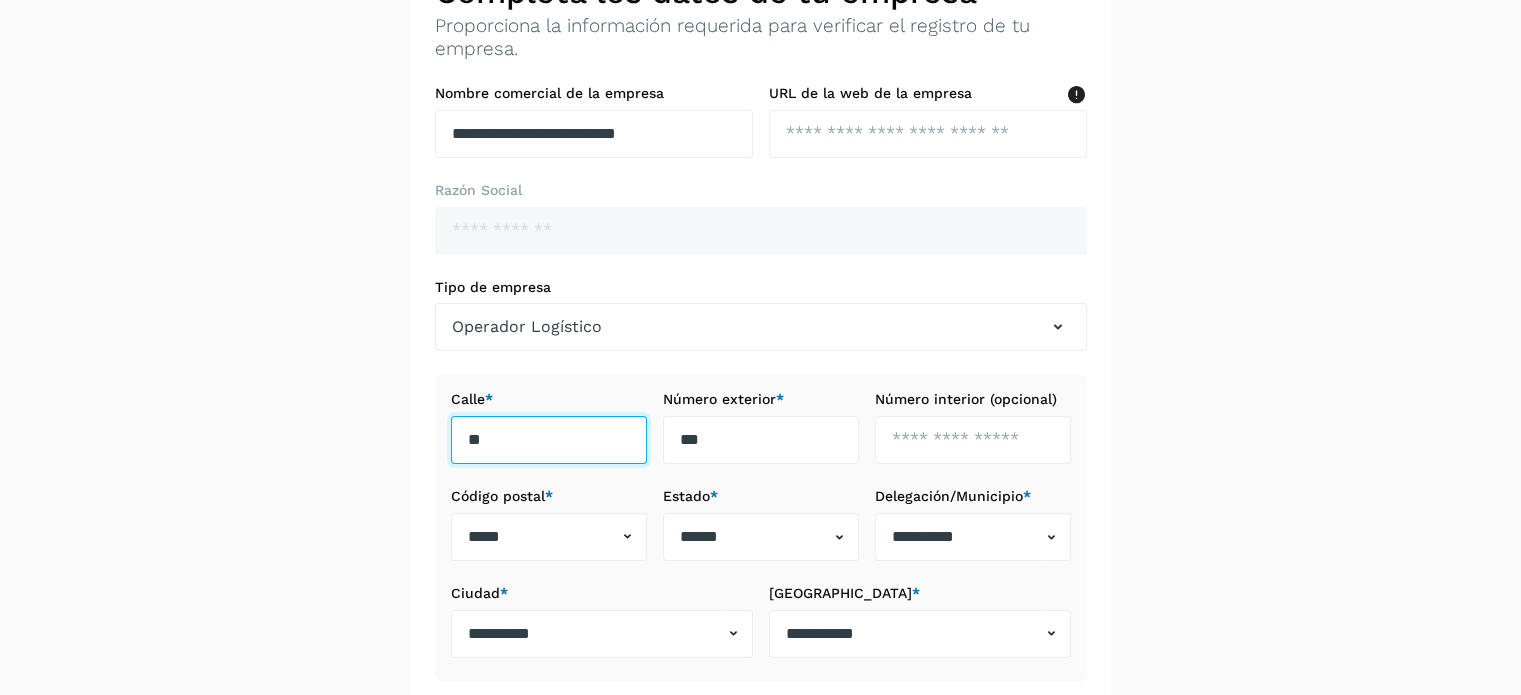 type on "***" 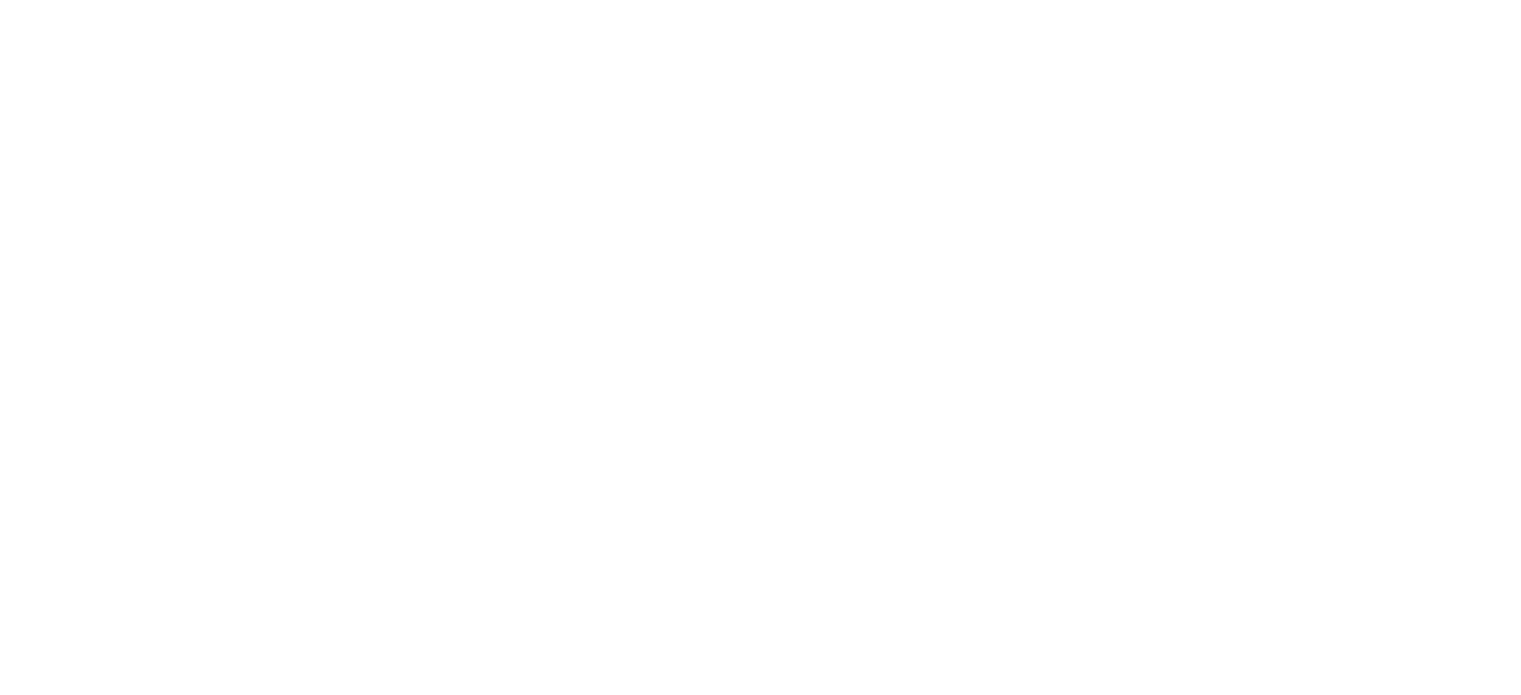 scroll, scrollTop: 0, scrollLeft: 0, axis: both 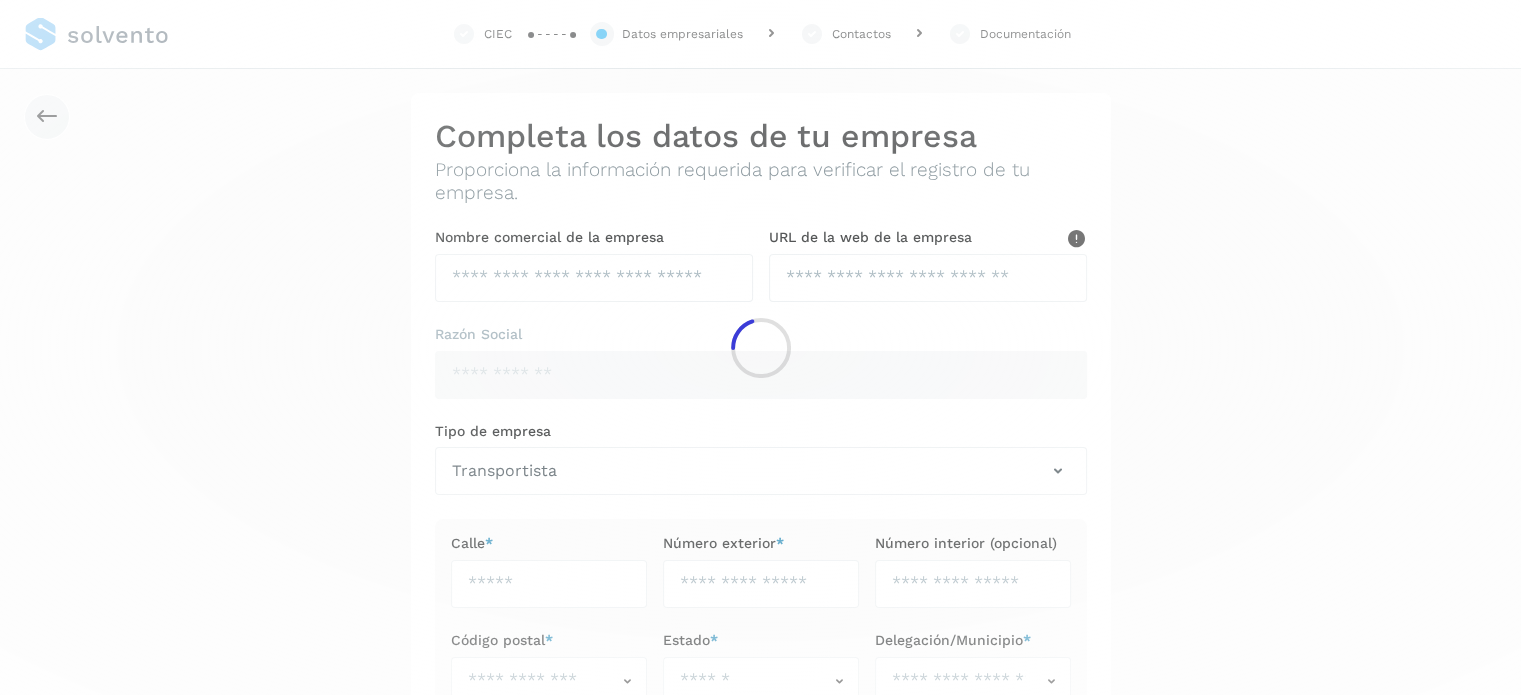 type on "**********" 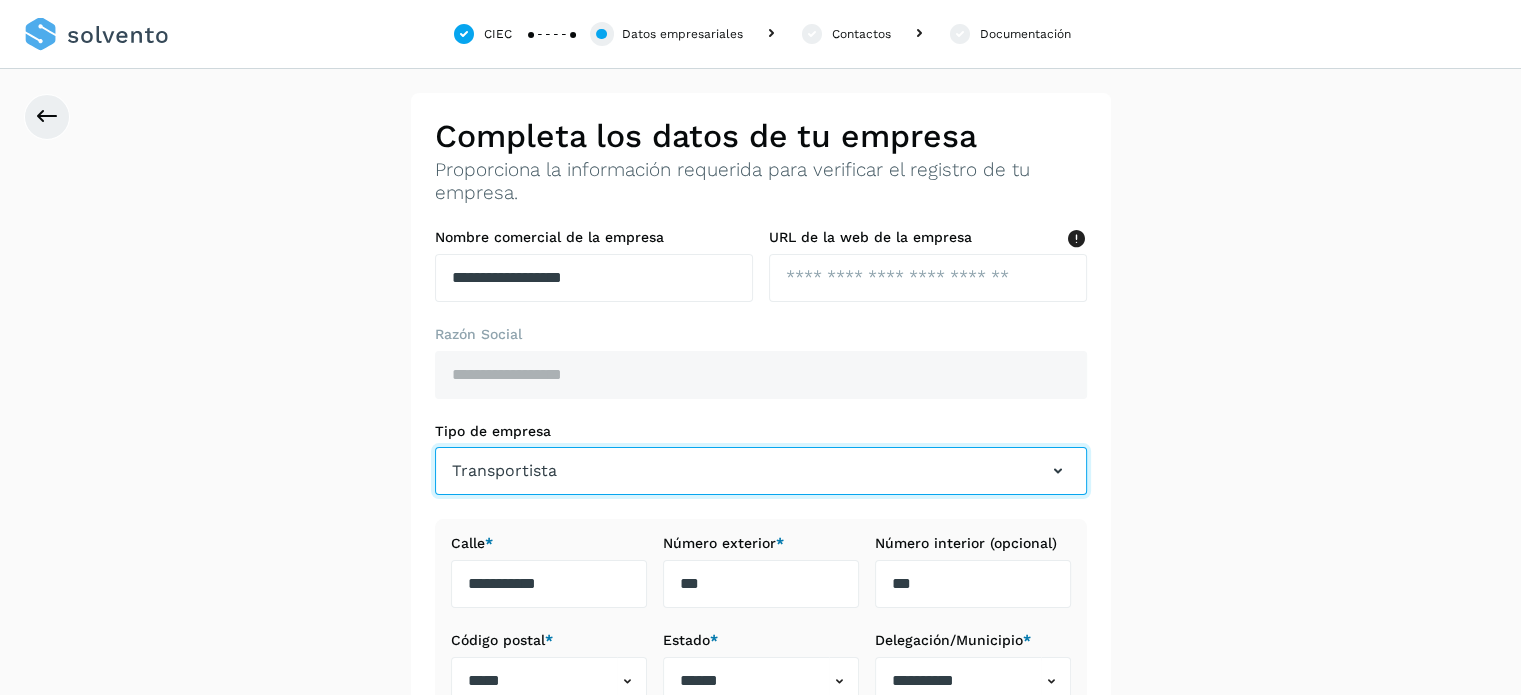 click on "Transportista" at bounding box center (761, 471) 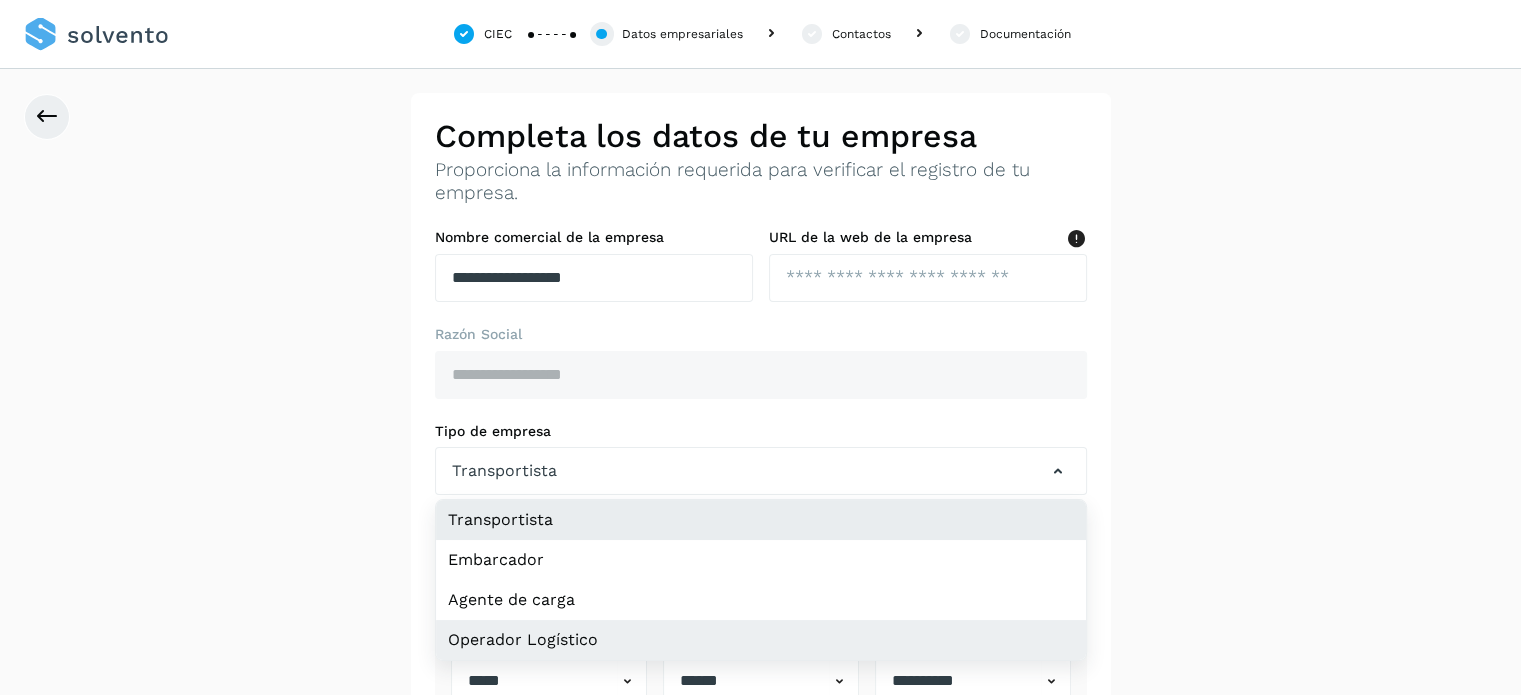 click on "Operador Logístico" 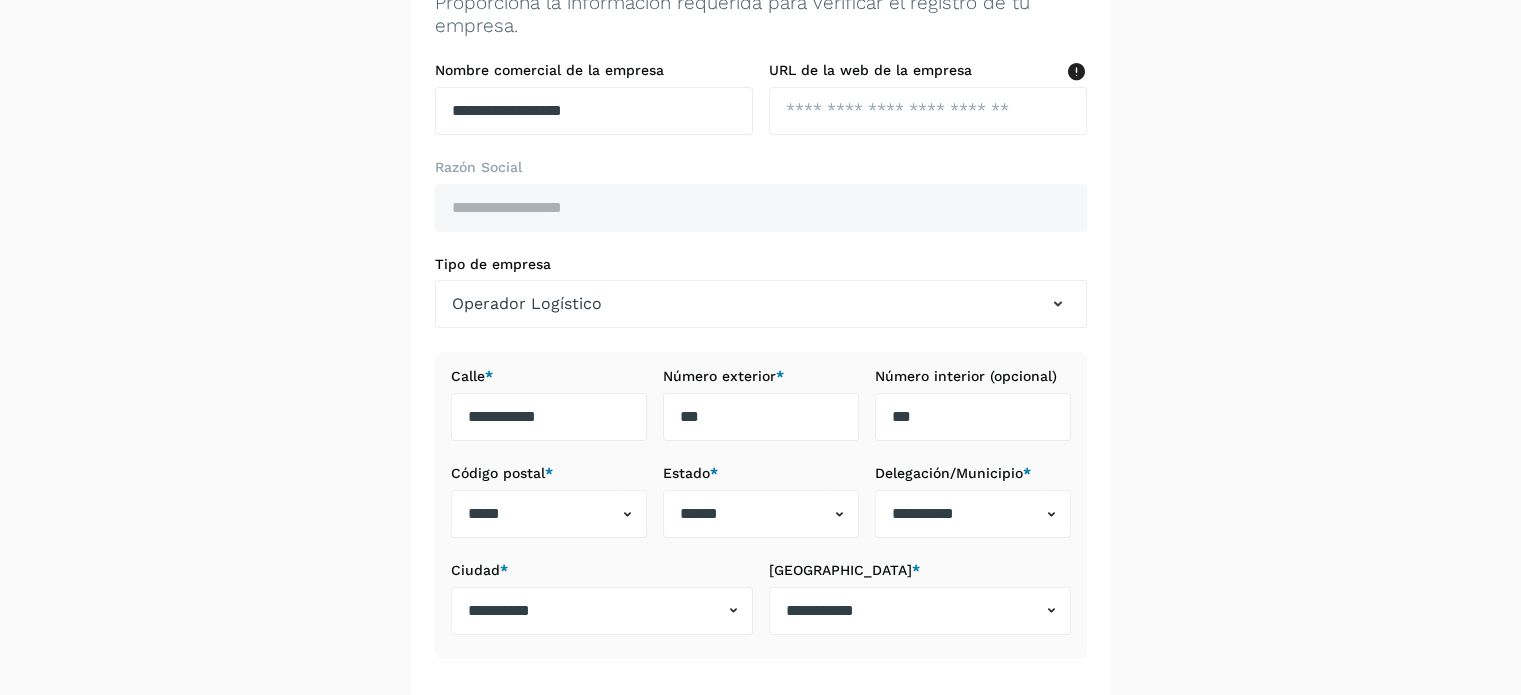 scroll, scrollTop: 200, scrollLeft: 0, axis: vertical 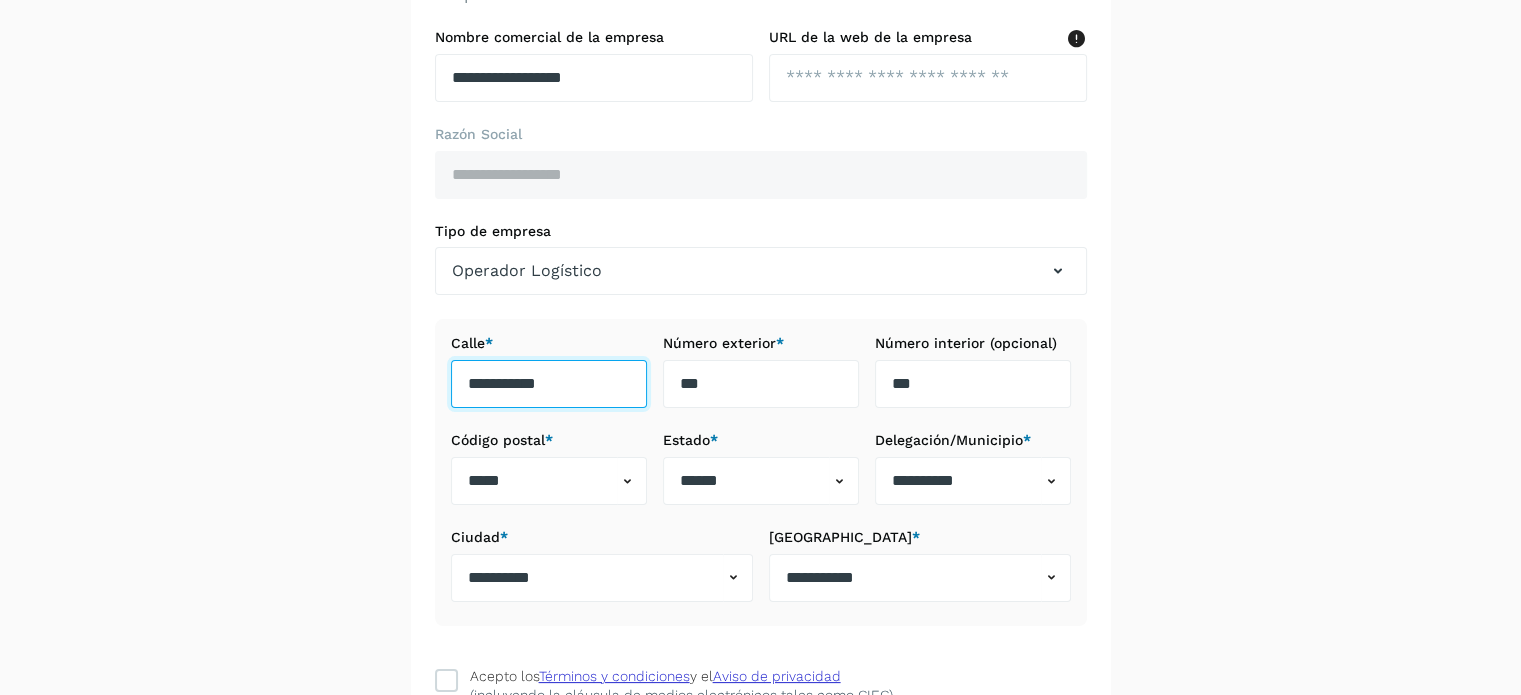 click on "**********" at bounding box center (549, 384) 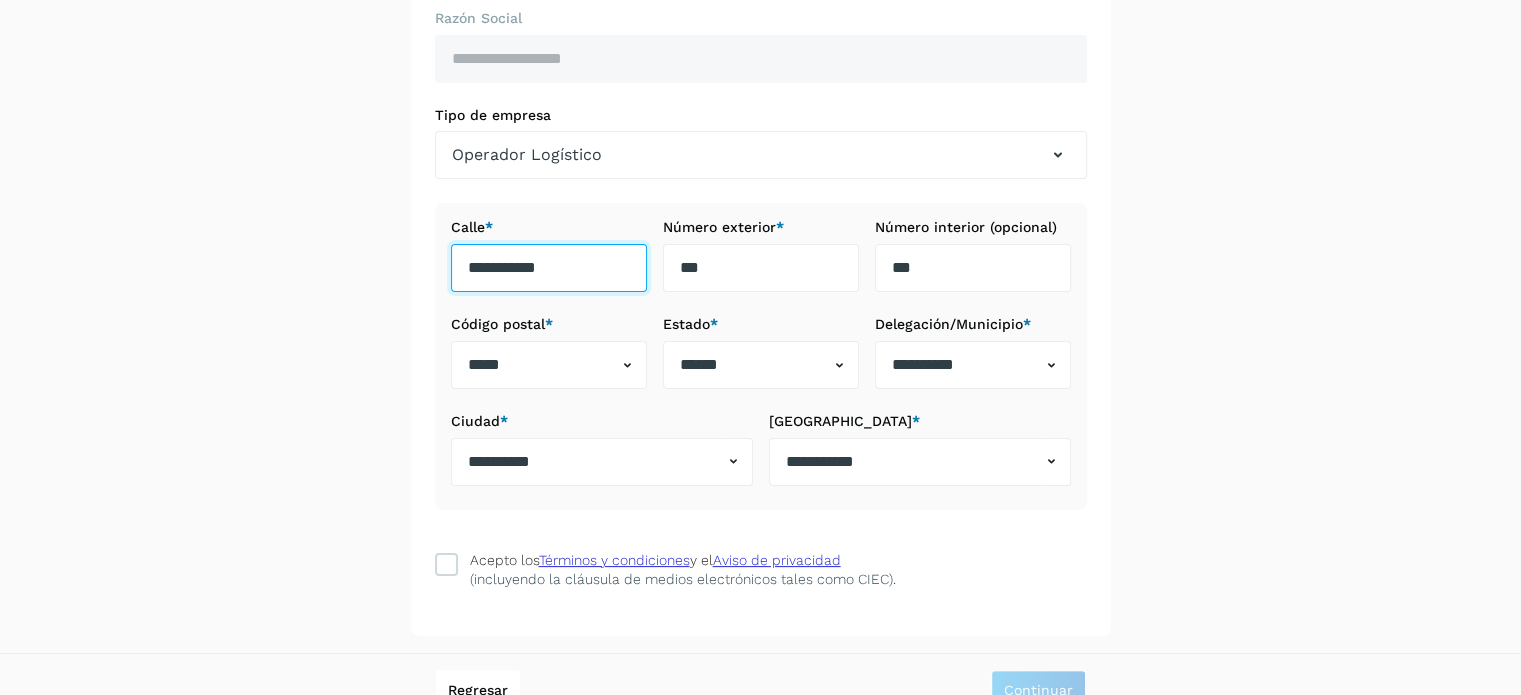 scroll, scrollTop: 344, scrollLeft: 0, axis: vertical 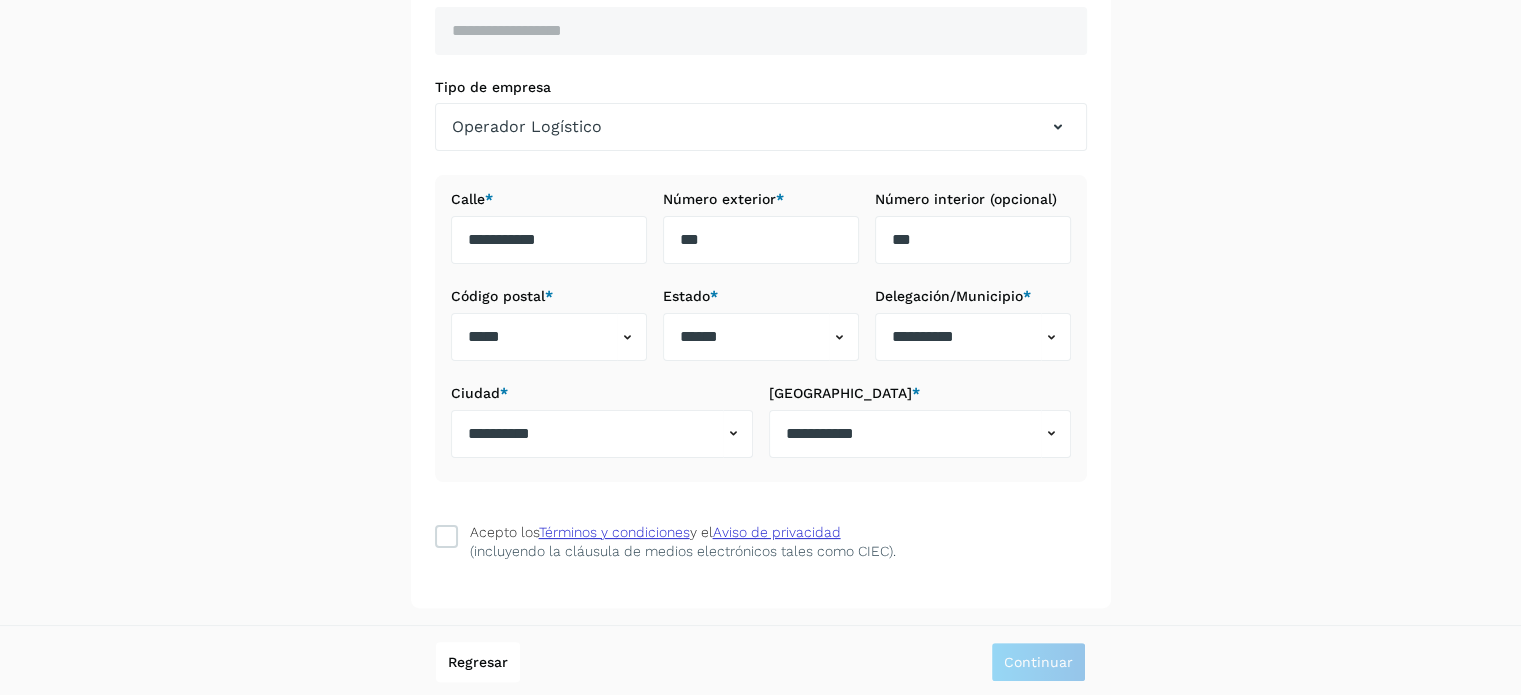 drag, startPoint x: 440, startPoint y: 534, endPoint x: 428, endPoint y: 539, distance: 13 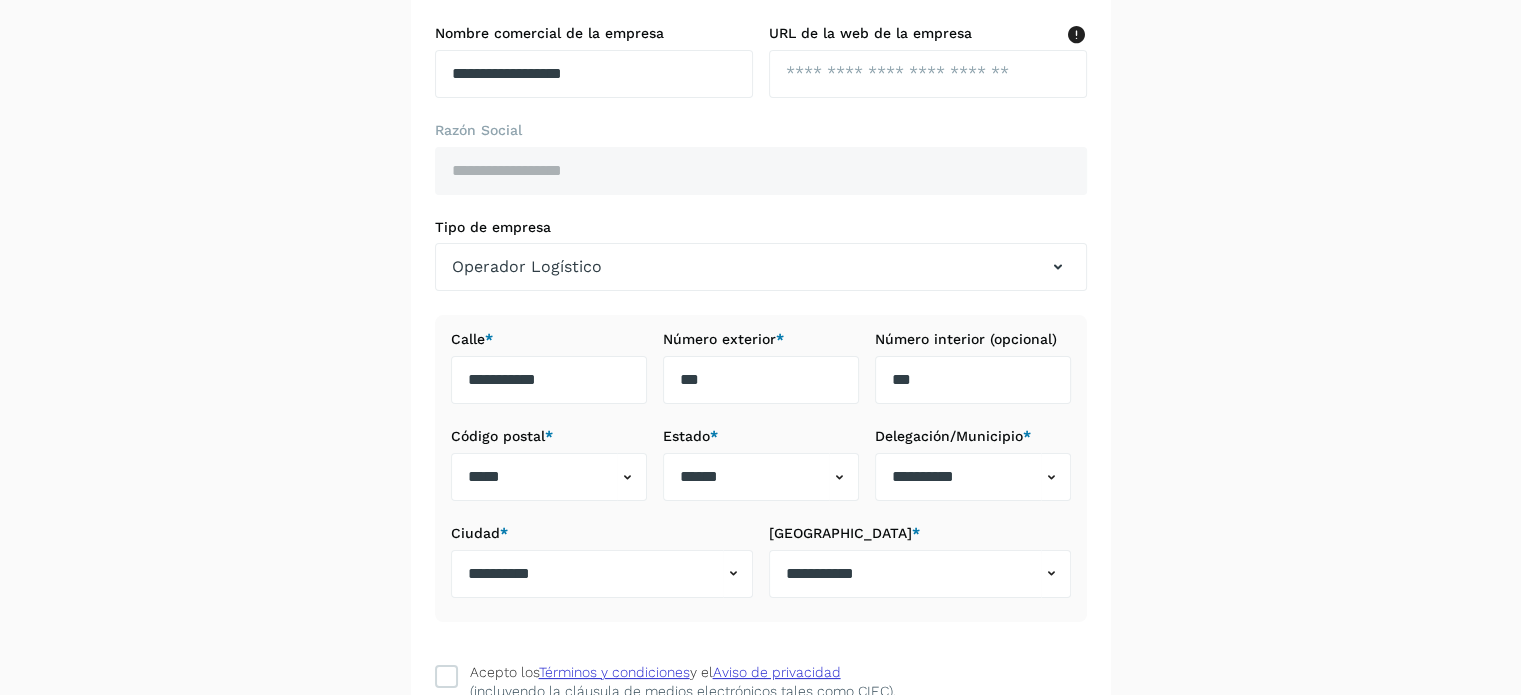 scroll, scrollTop: 144, scrollLeft: 0, axis: vertical 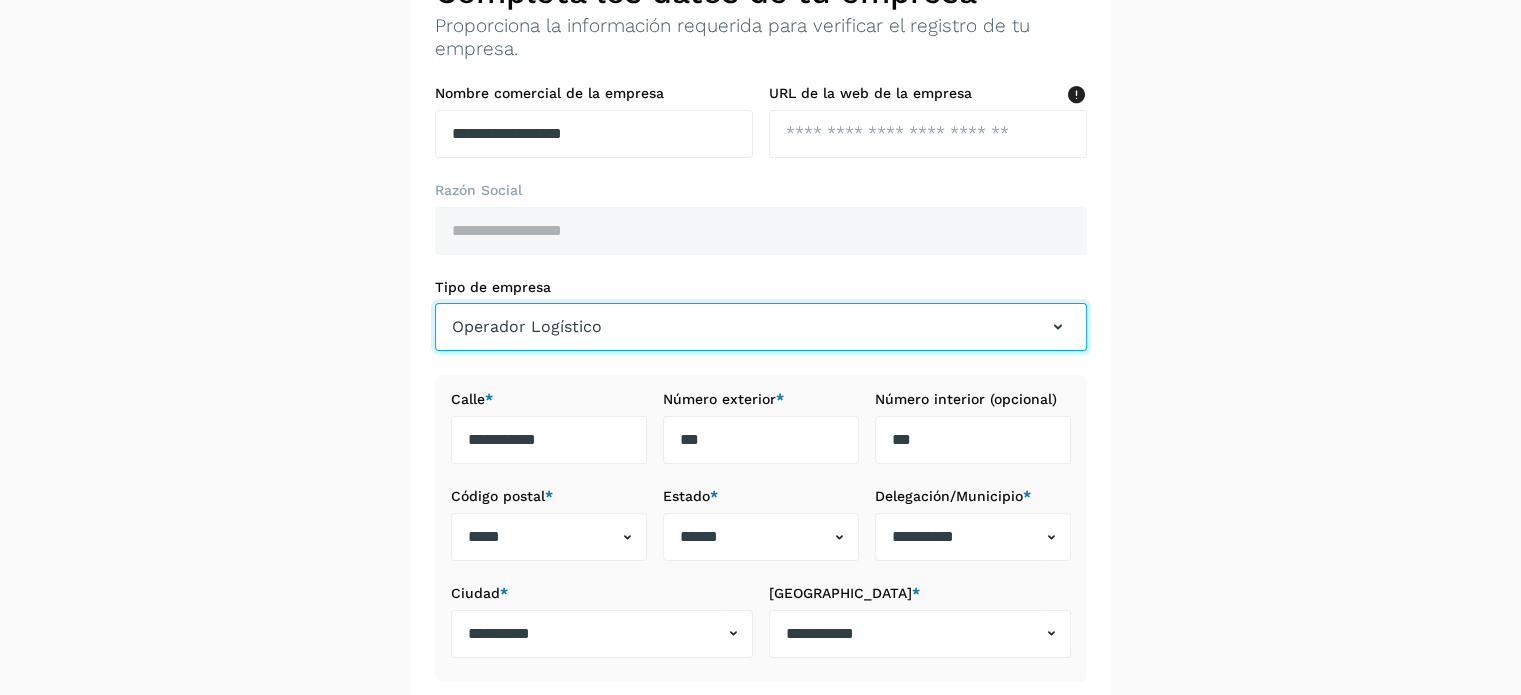 click on "Operador Logístico" at bounding box center [761, 327] 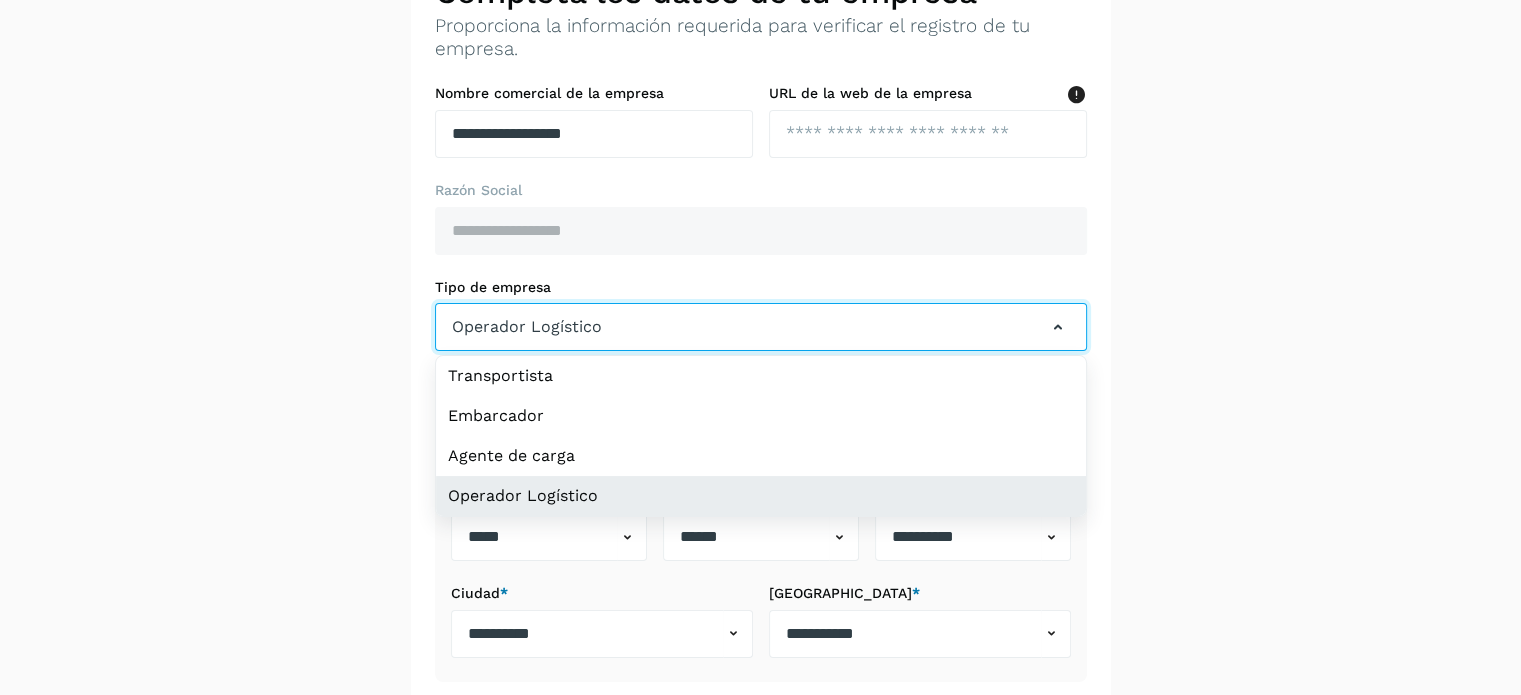 type 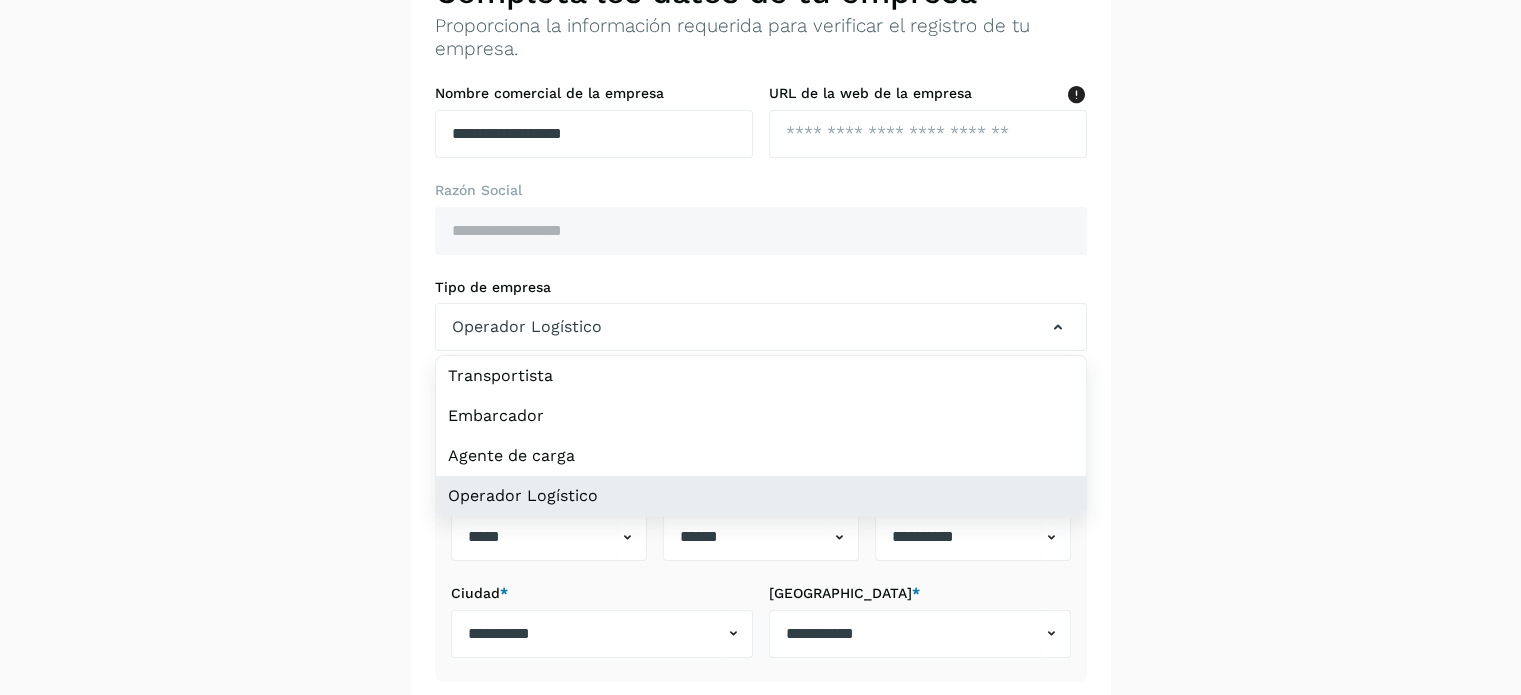 click on "Operador Logístico" 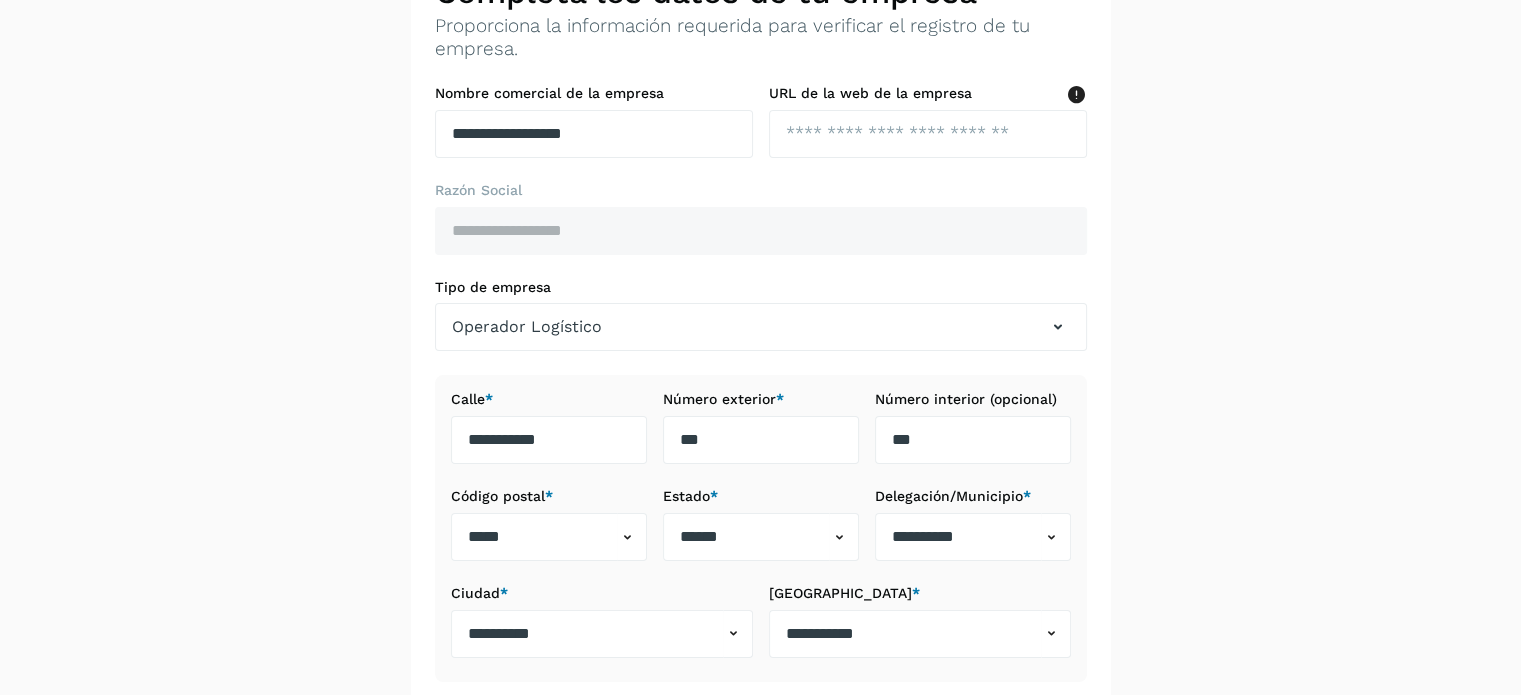 click on "**********" at bounding box center [761, 536] 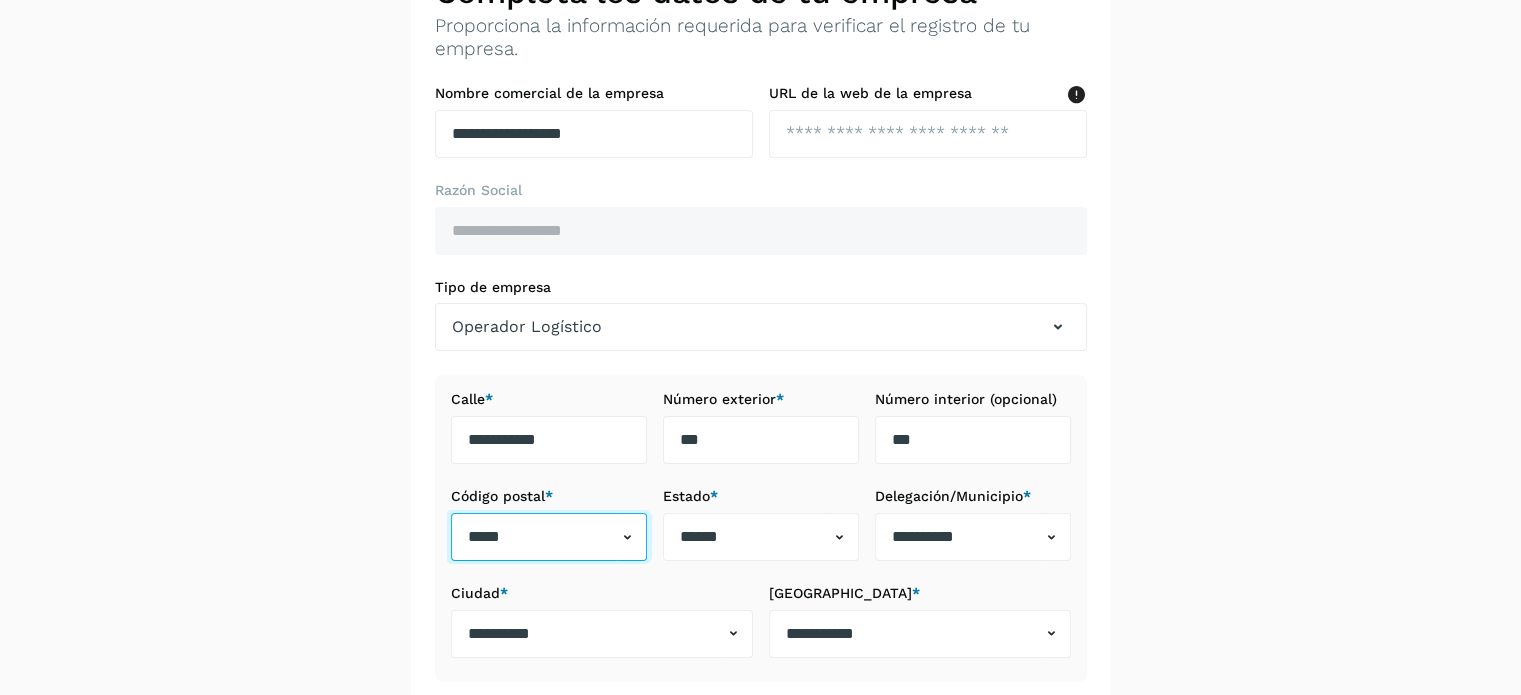 click on "*****" at bounding box center [534, 537] 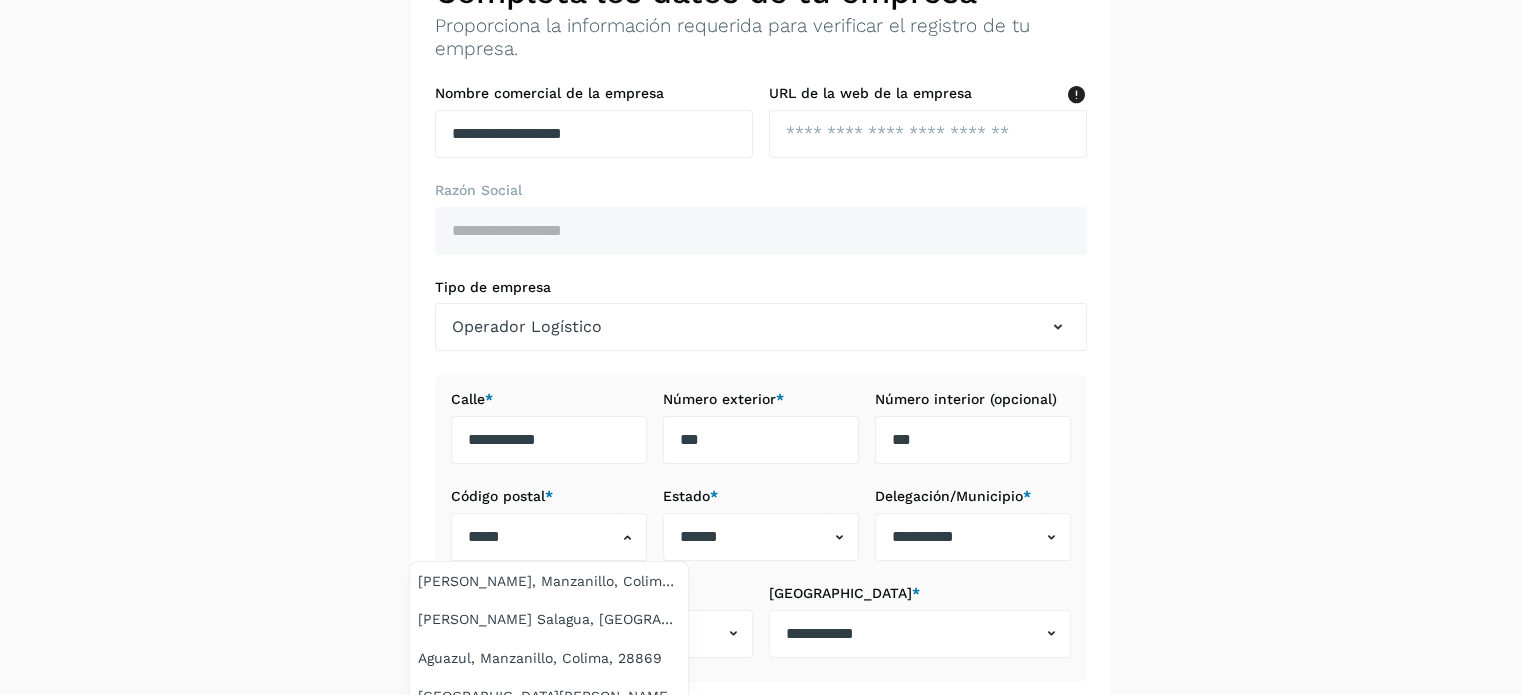 click at bounding box center (760, 347) 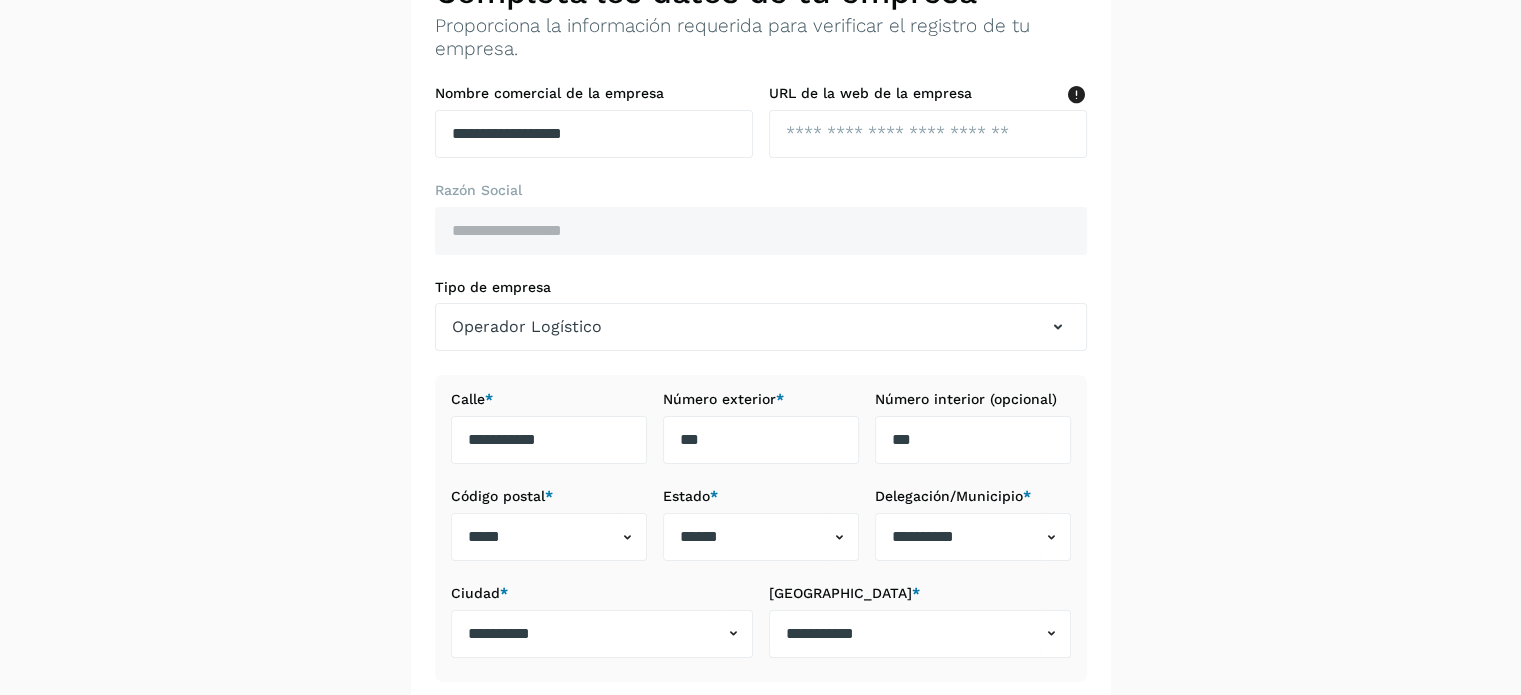 scroll, scrollTop: 244, scrollLeft: 0, axis: vertical 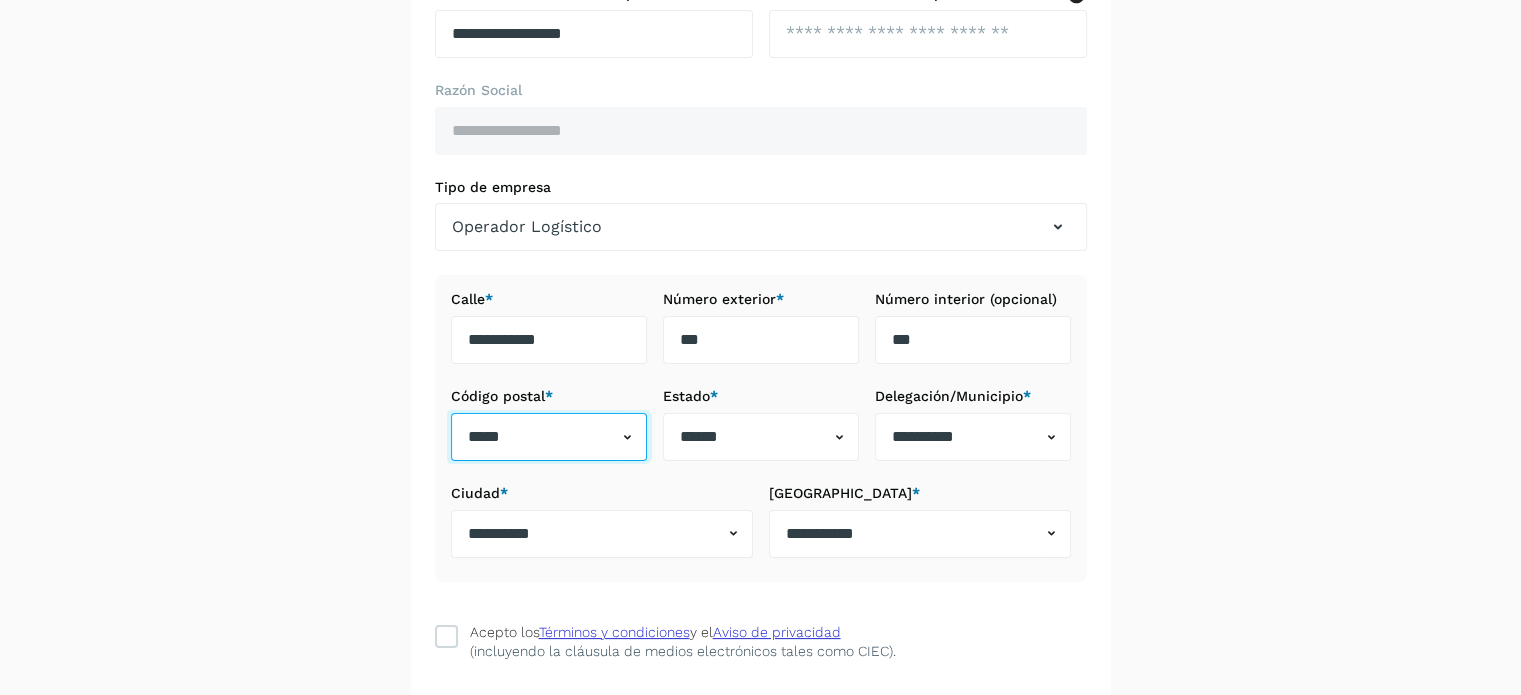 click on "*****" at bounding box center [534, 437] 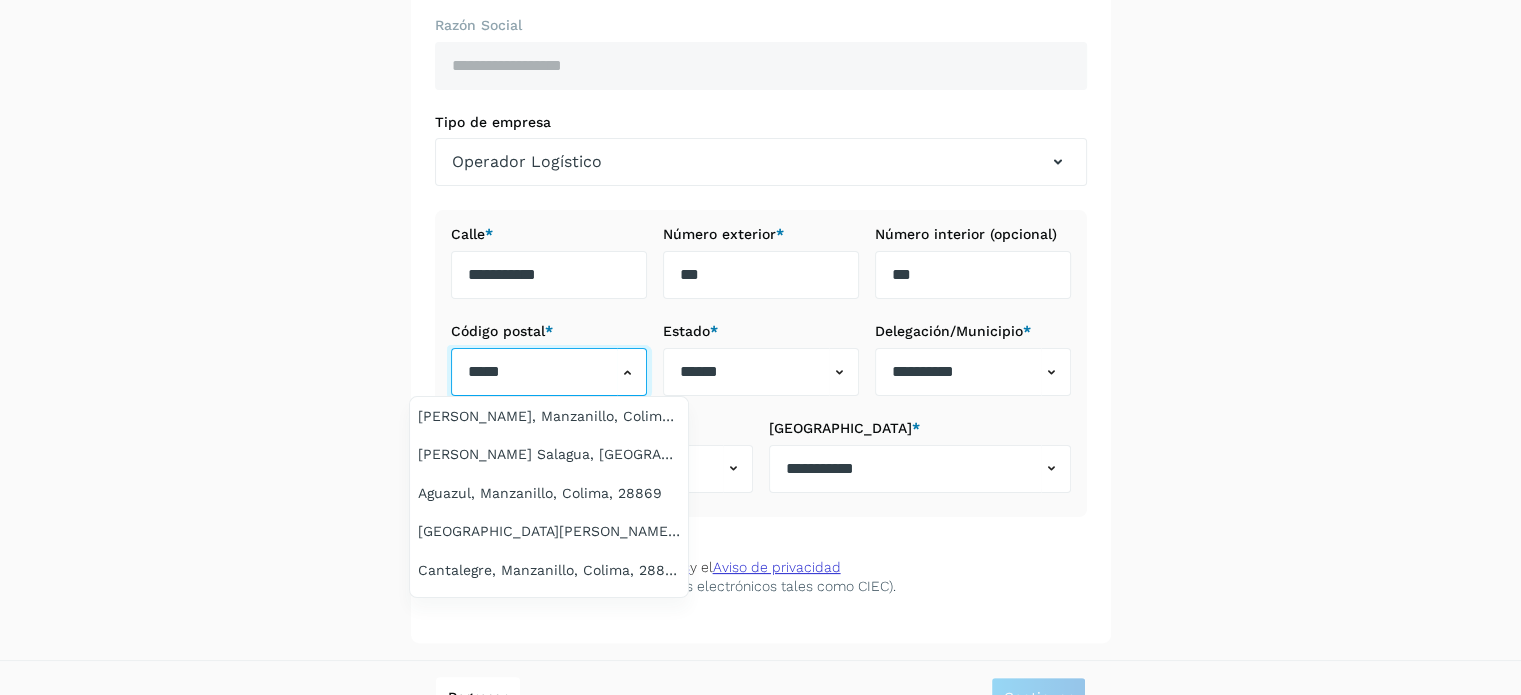 scroll, scrollTop: 344, scrollLeft: 0, axis: vertical 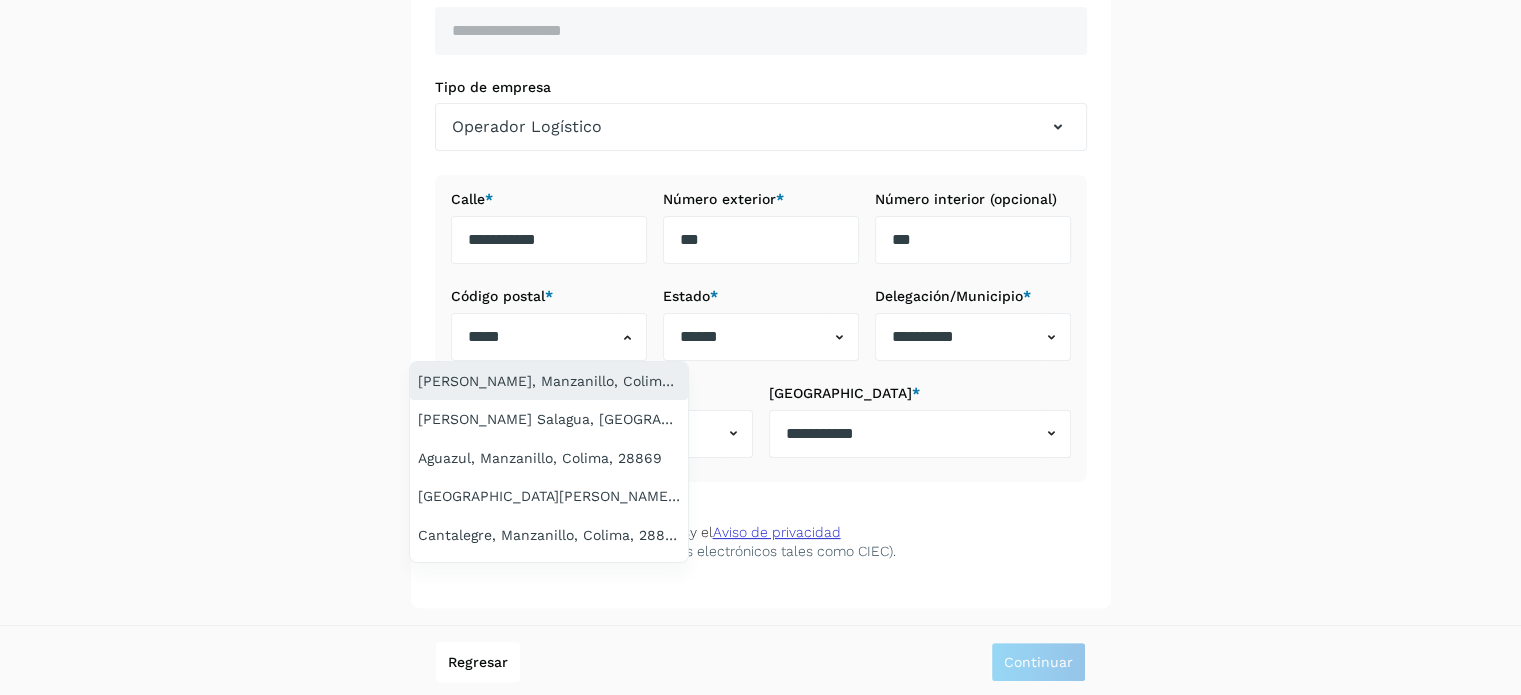 click on "Rosa Morada, Manzanillo, Colima, 28869" 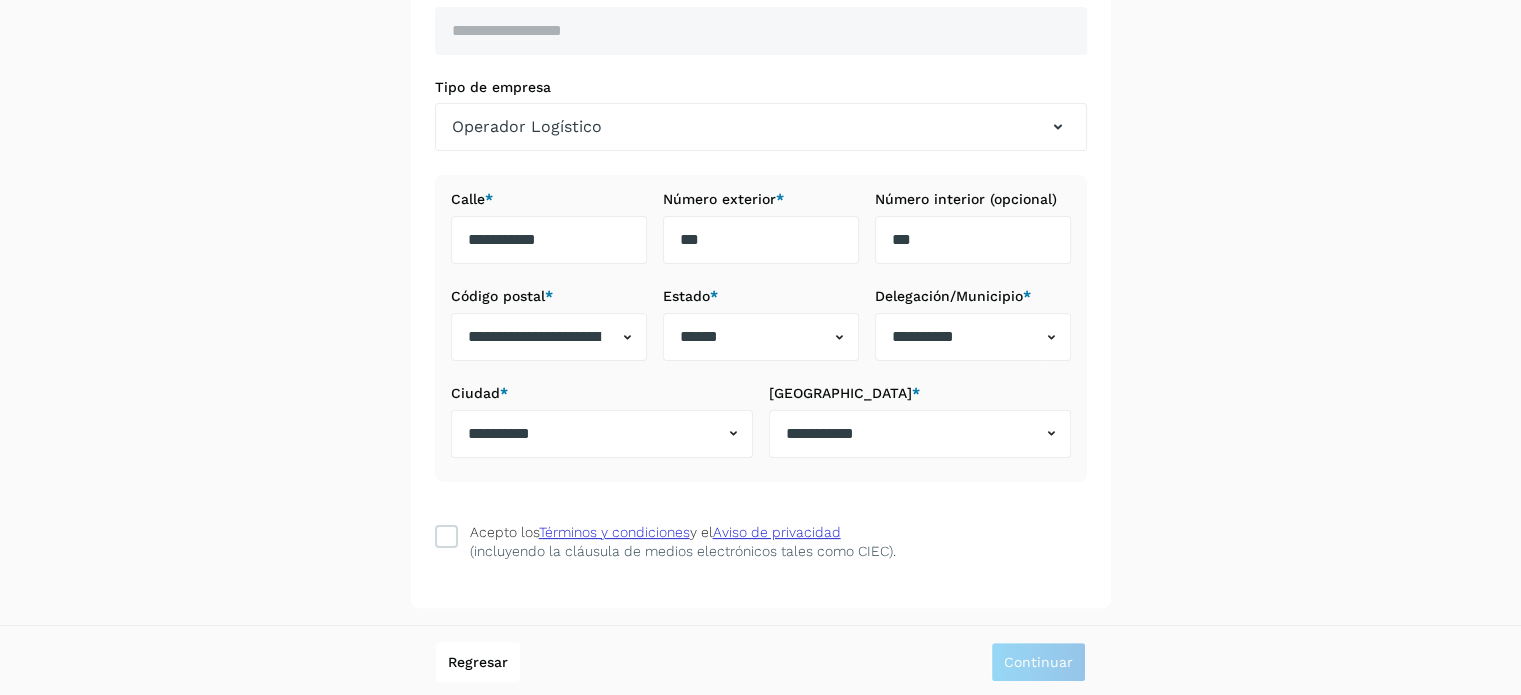 click on "Ciudad  *" at bounding box center [602, 393] 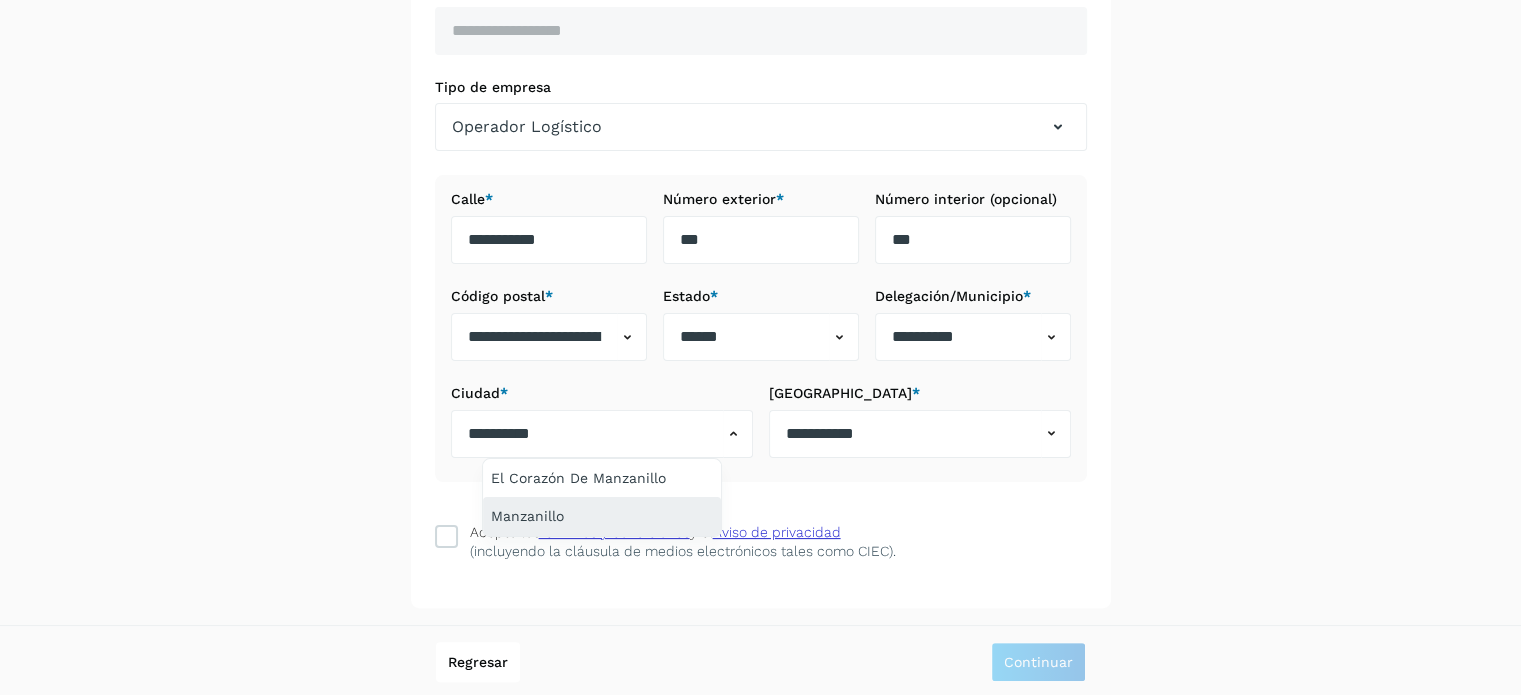 click on "Manzanillo" at bounding box center [602, 516] 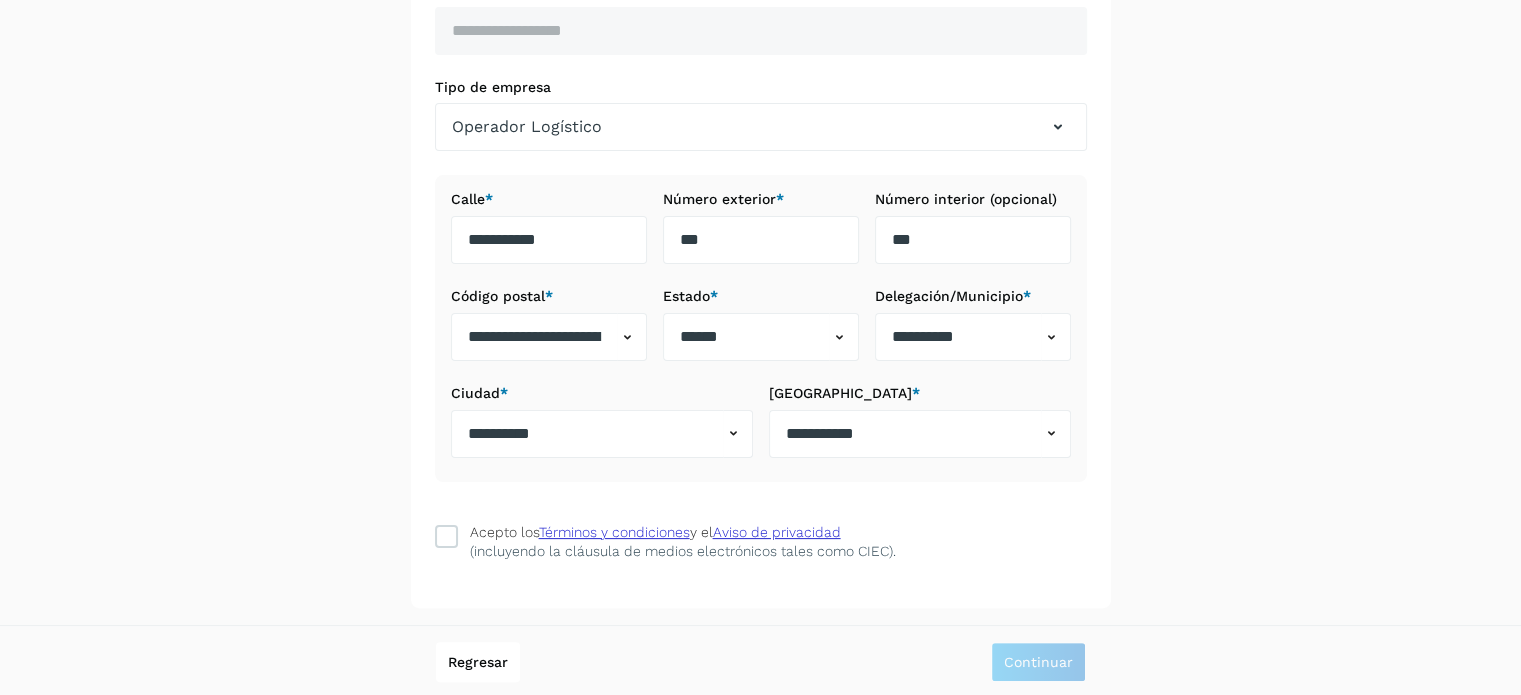 click on "**********" at bounding box center (760, 178) 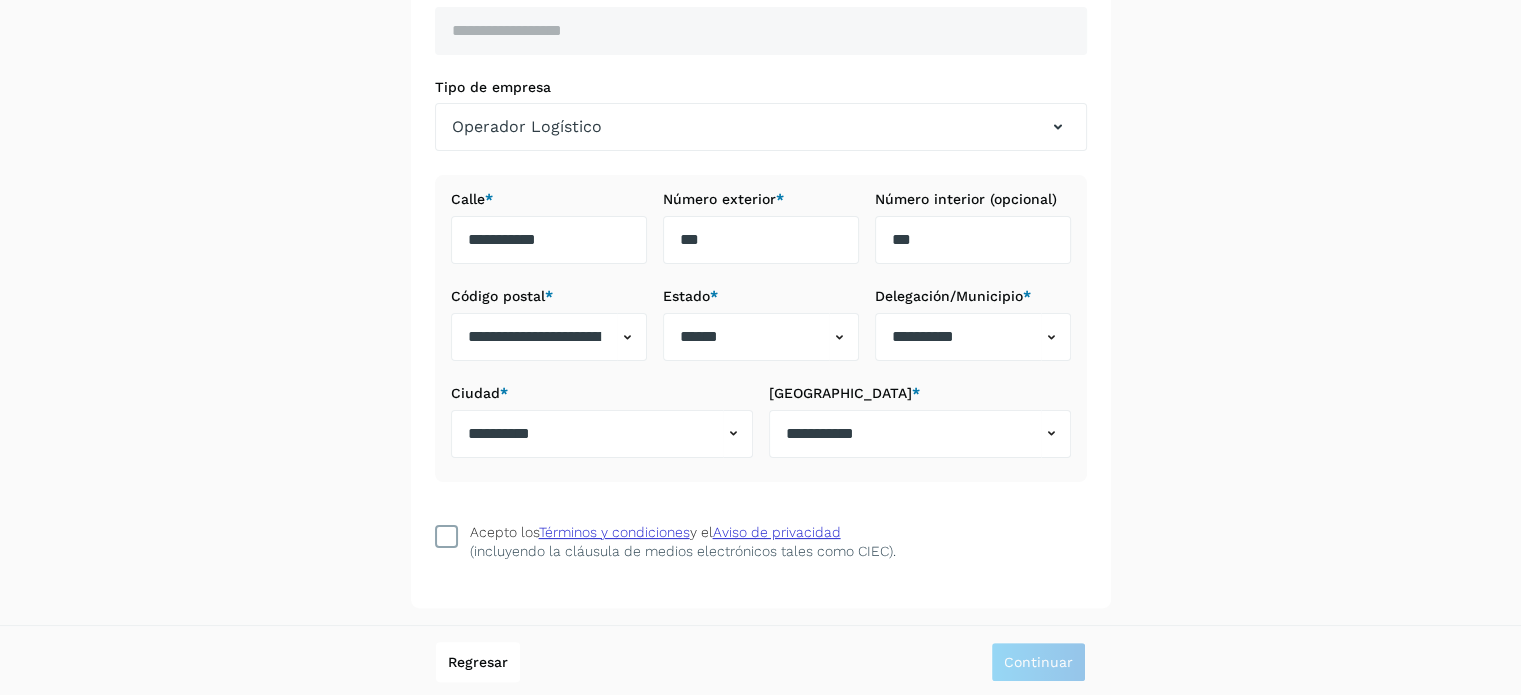 click at bounding box center [446, 536] 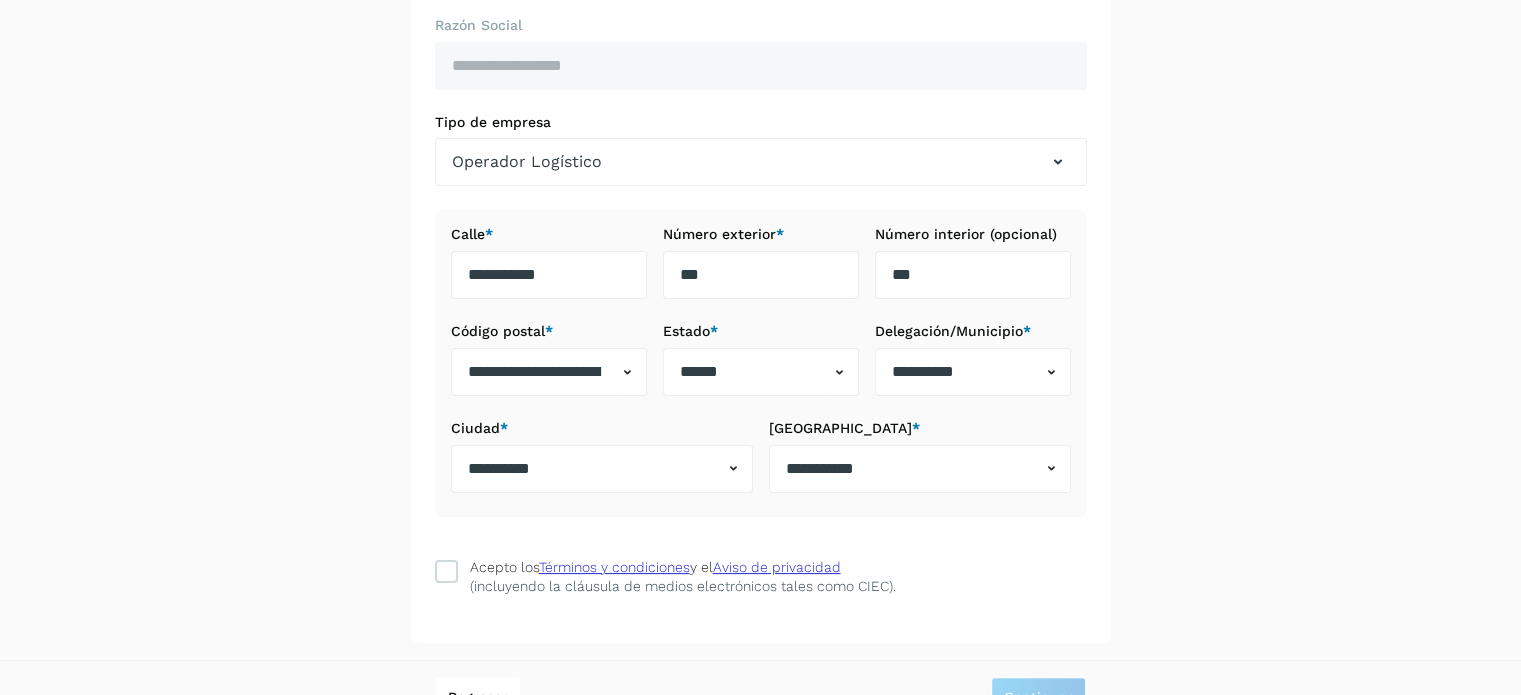 scroll, scrollTop: 344, scrollLeft: 0, axis: vertical 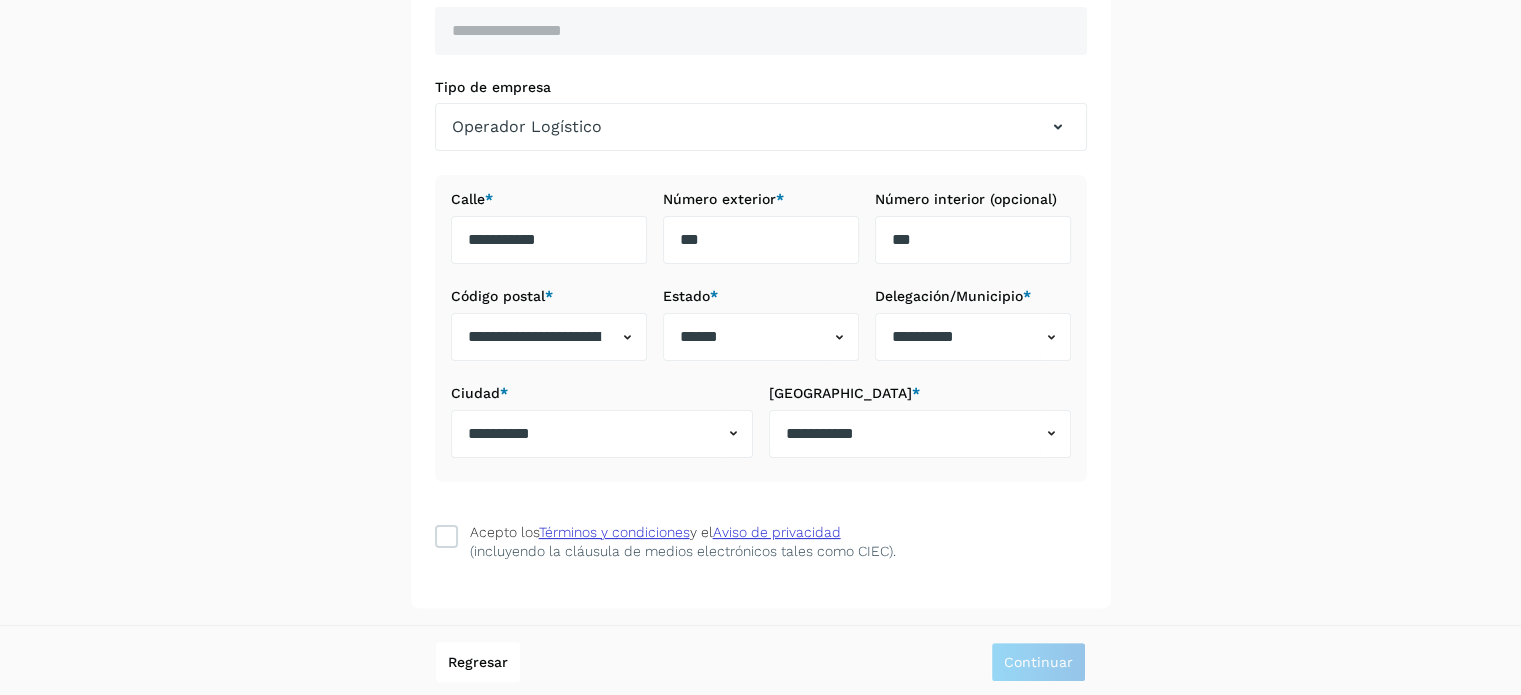 click on "Tipo de empresa" at bounding box center (761, 87) 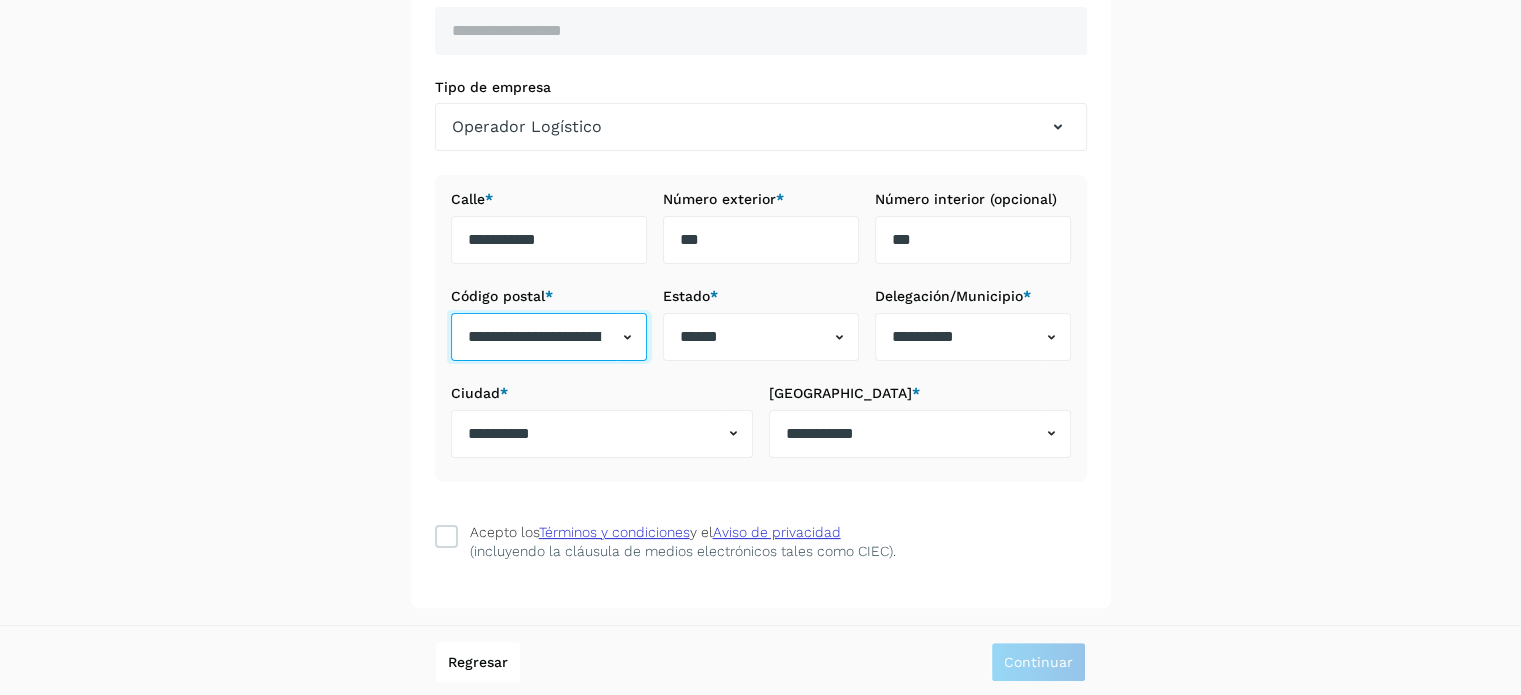 click on "**********" at bounding box center (534, 337) 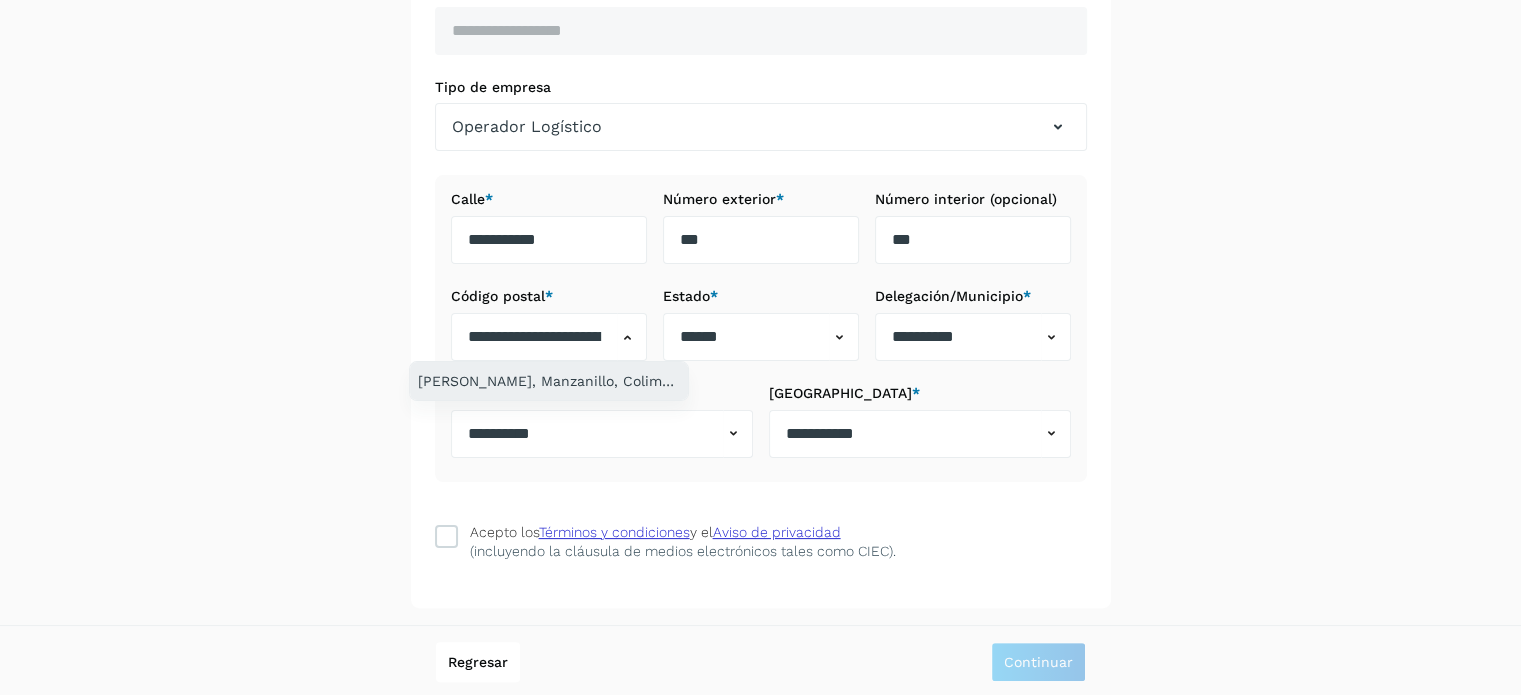 click on "Rosa Morada, Manzanillo, Colima, 28869" 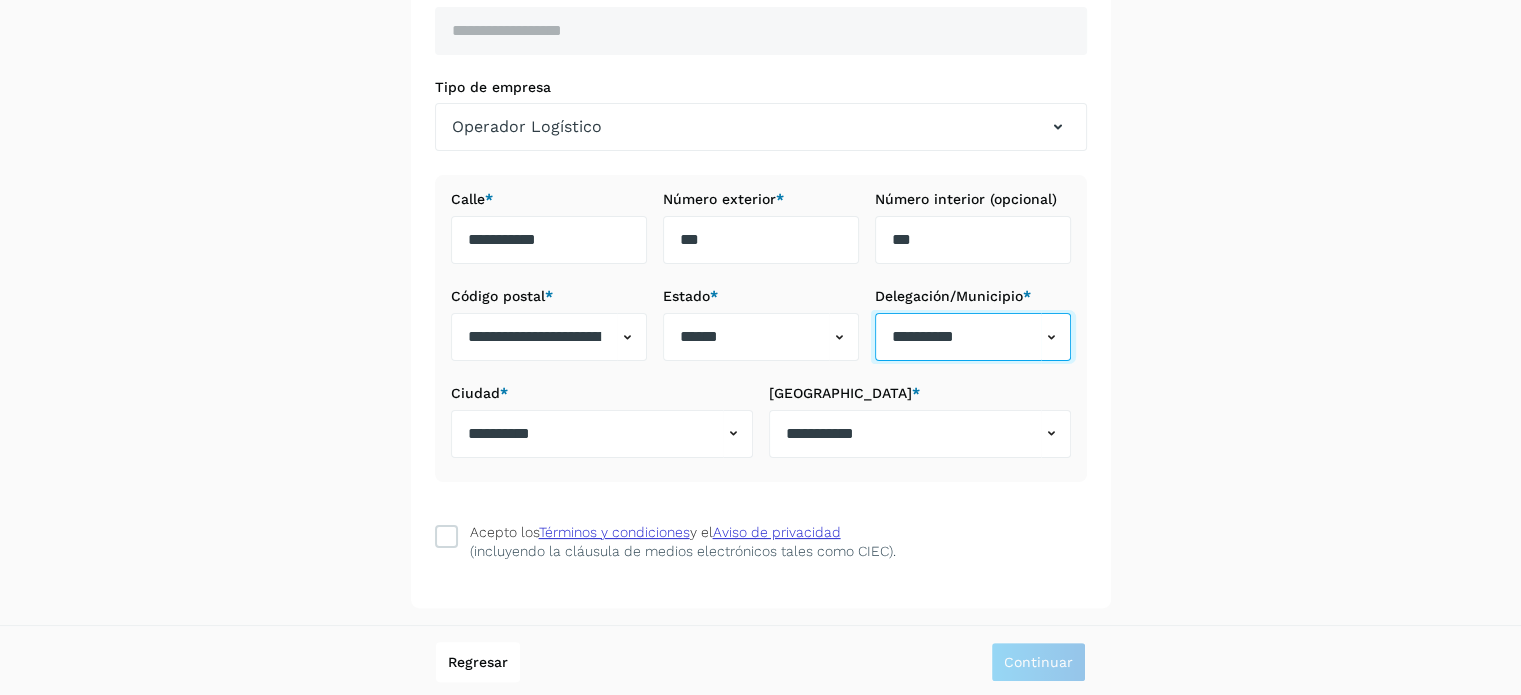 click on "**********" at bounding box center (958, 337) 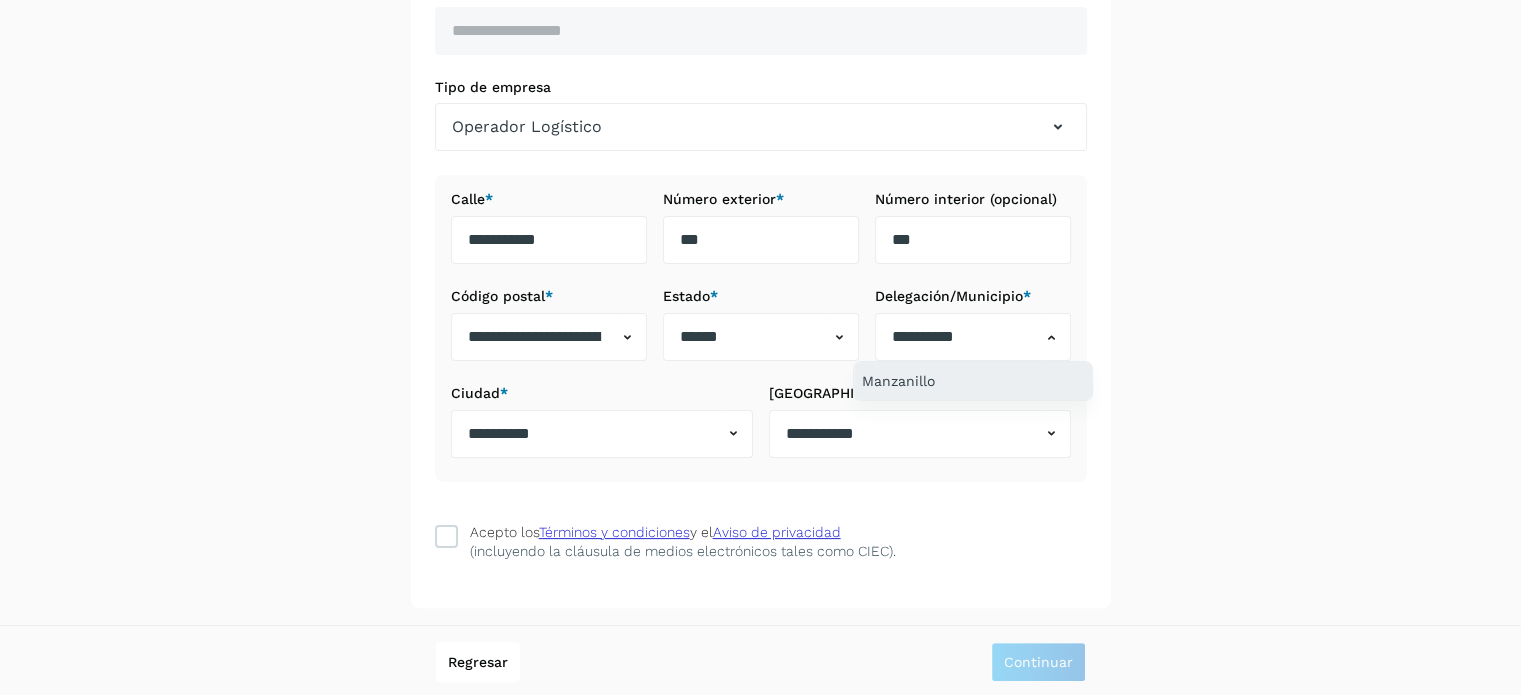 click on "Manzanillo" at bounding box center (973, 381) 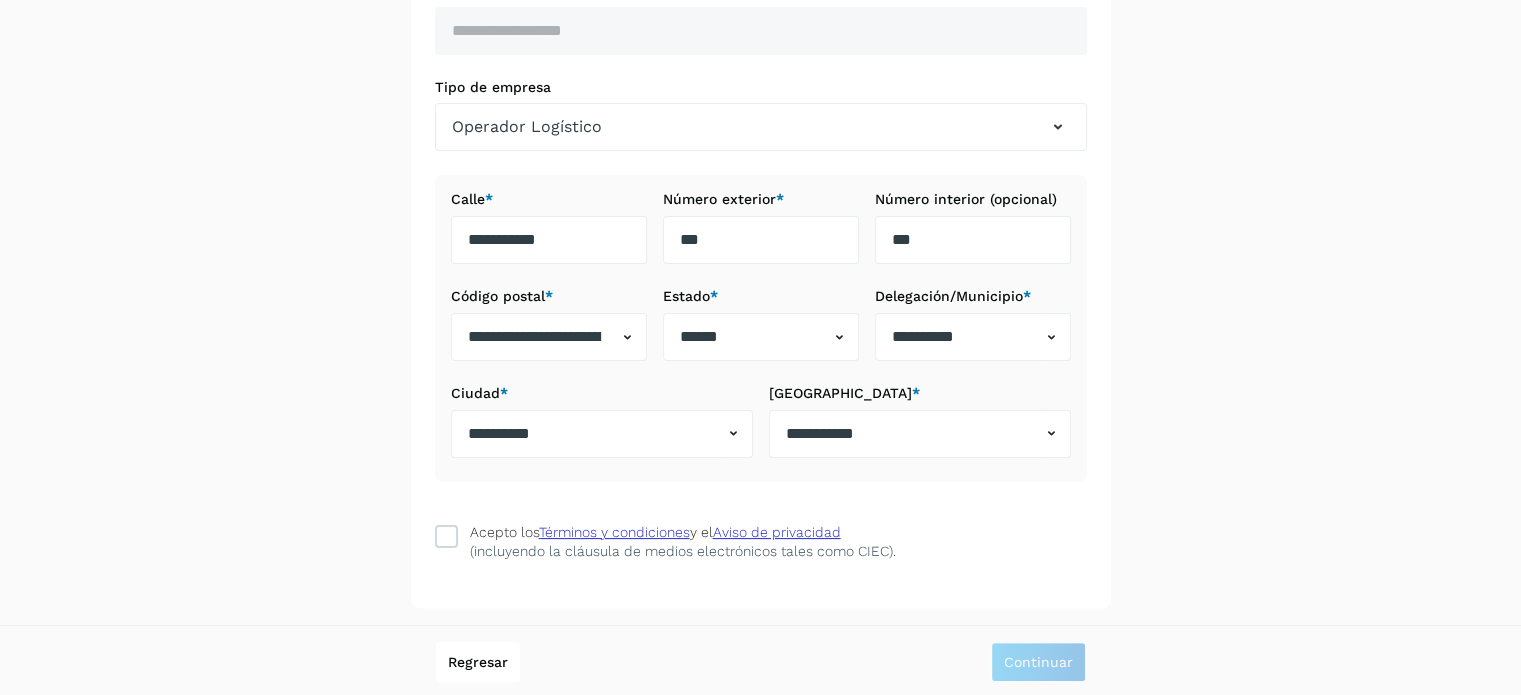 type on "**********" 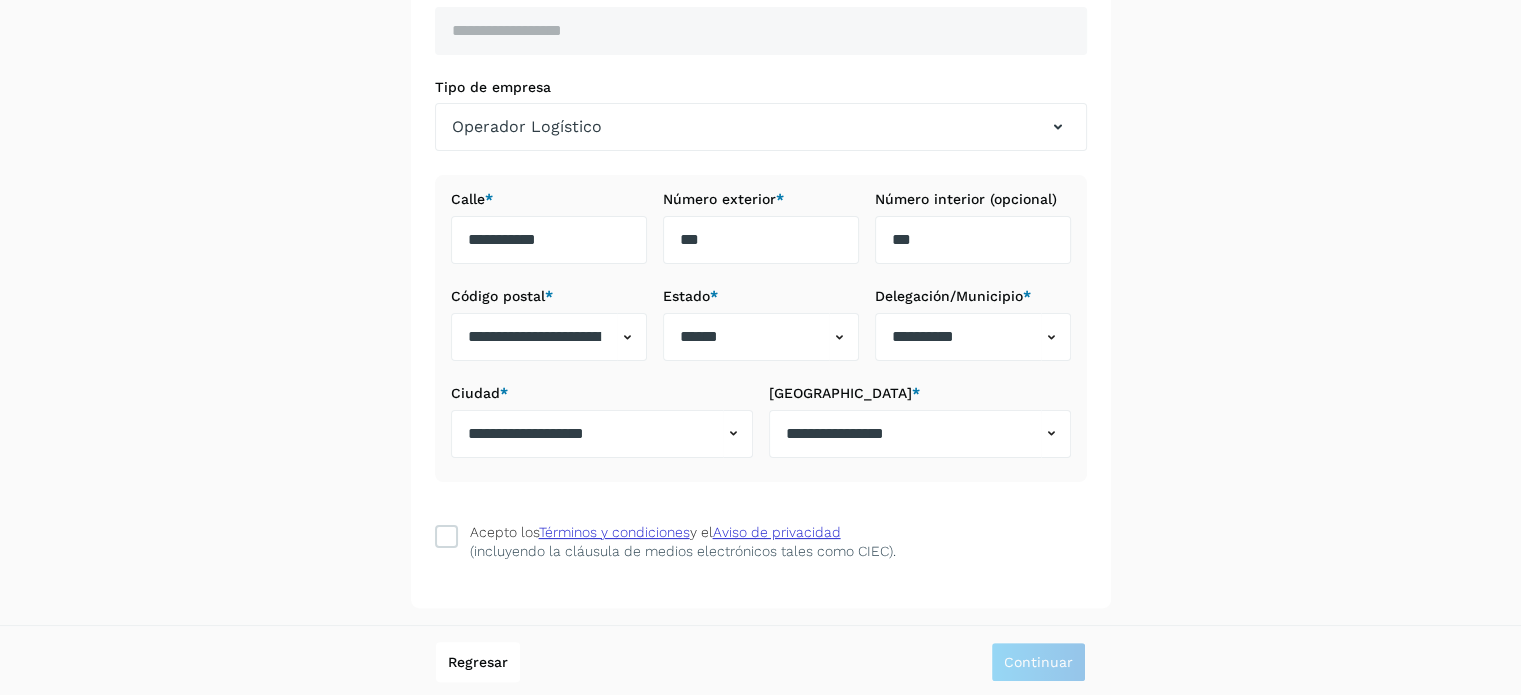 click 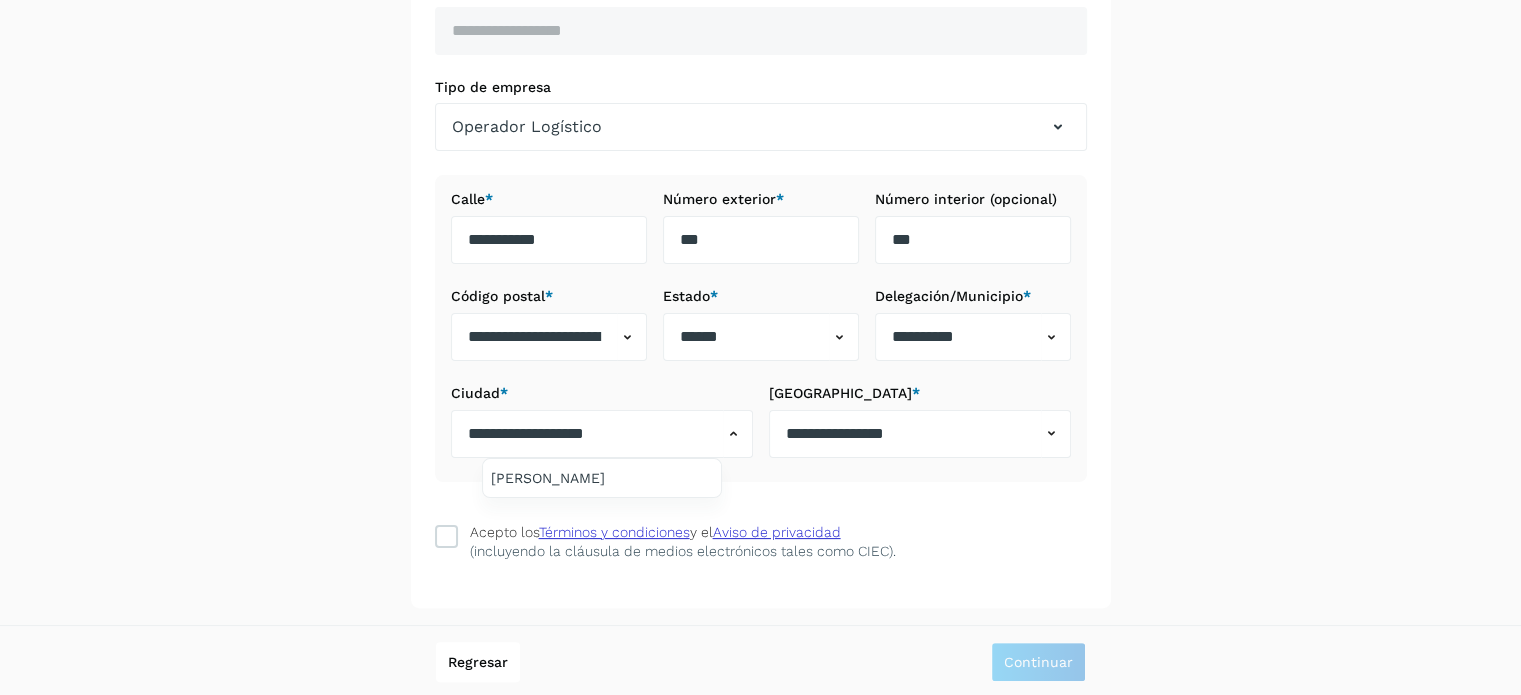click at bounding box center [760, 347] 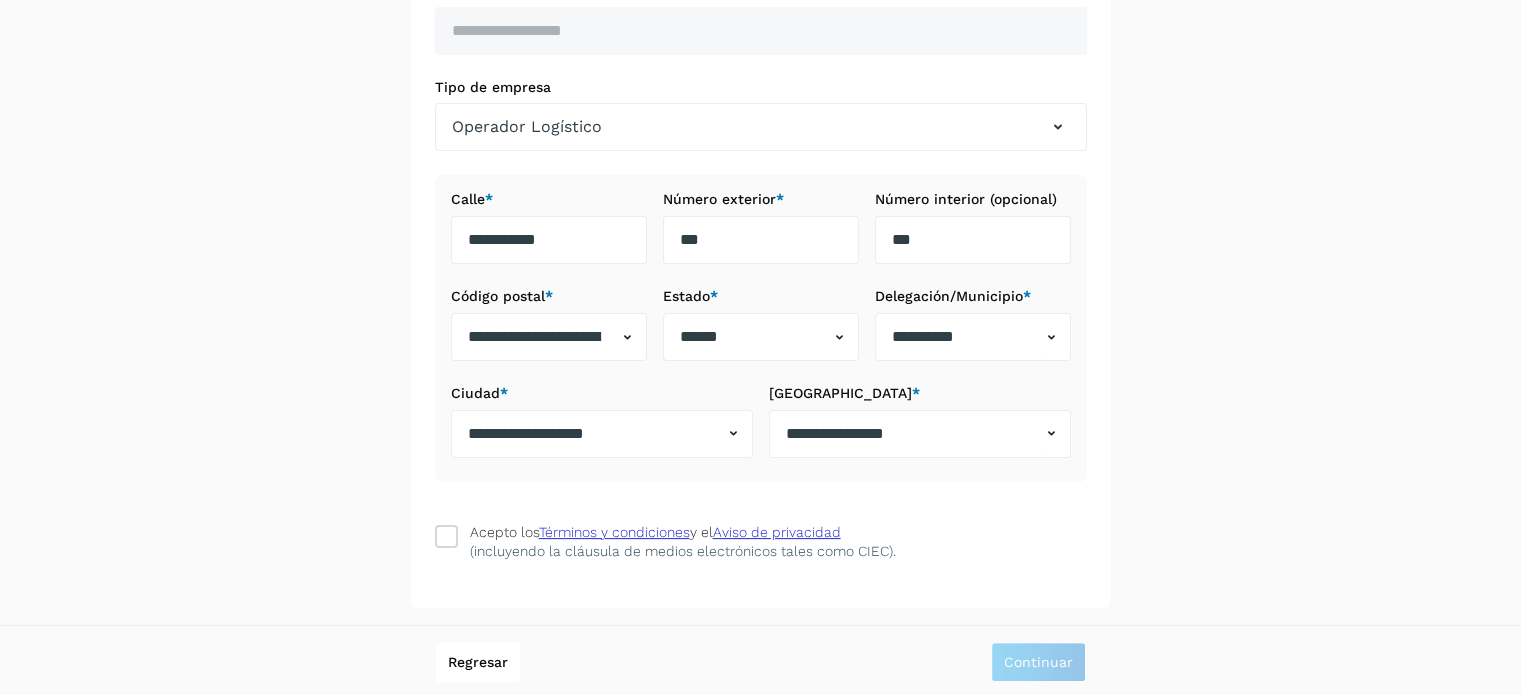 click 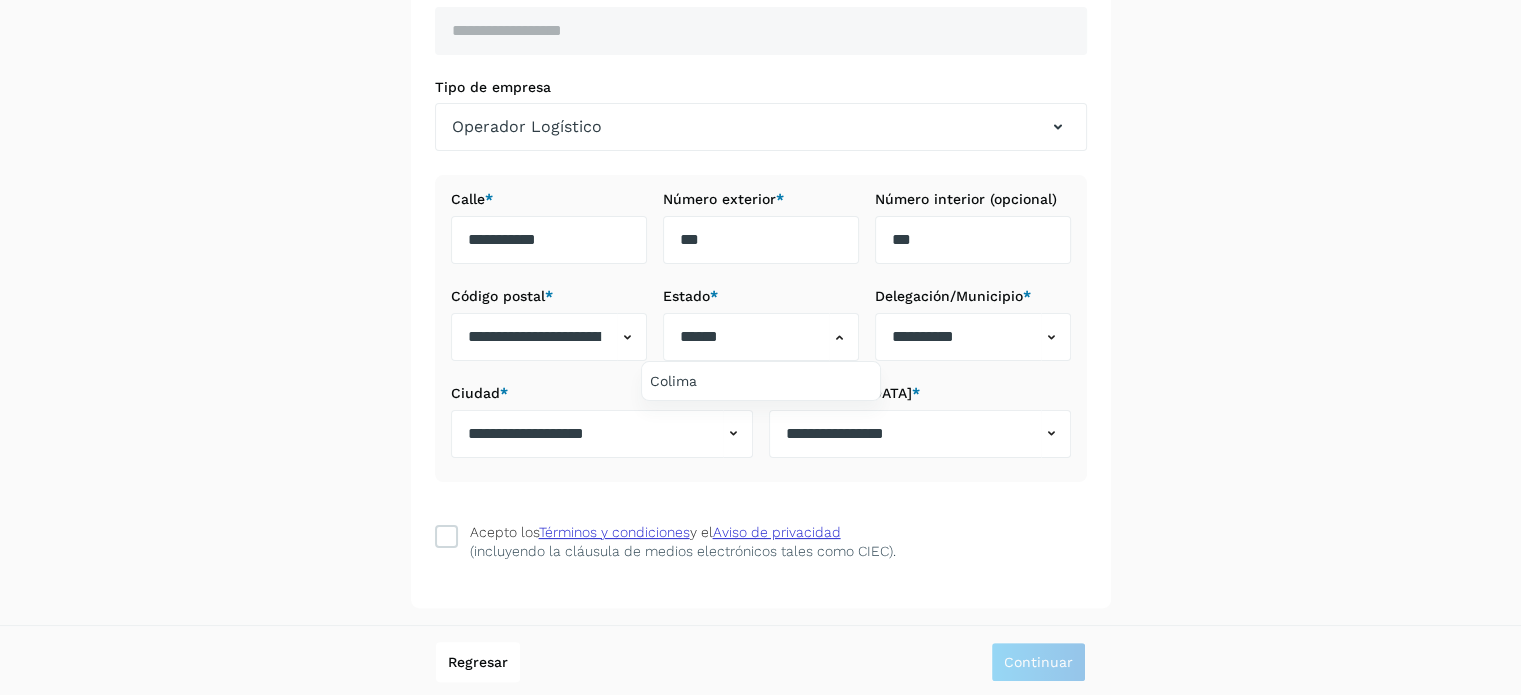 click at bounding box center (760, 347) 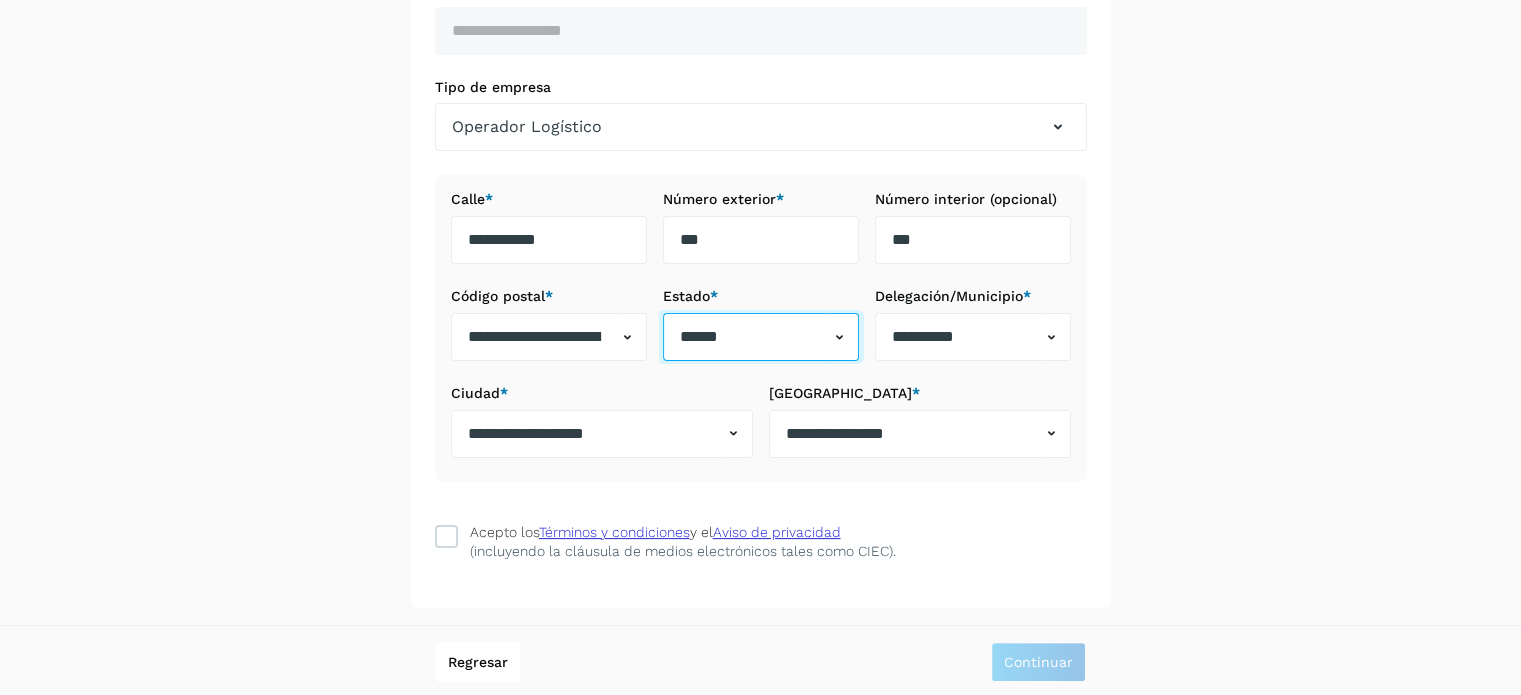 click on "******" at bounding box center [746, 337] 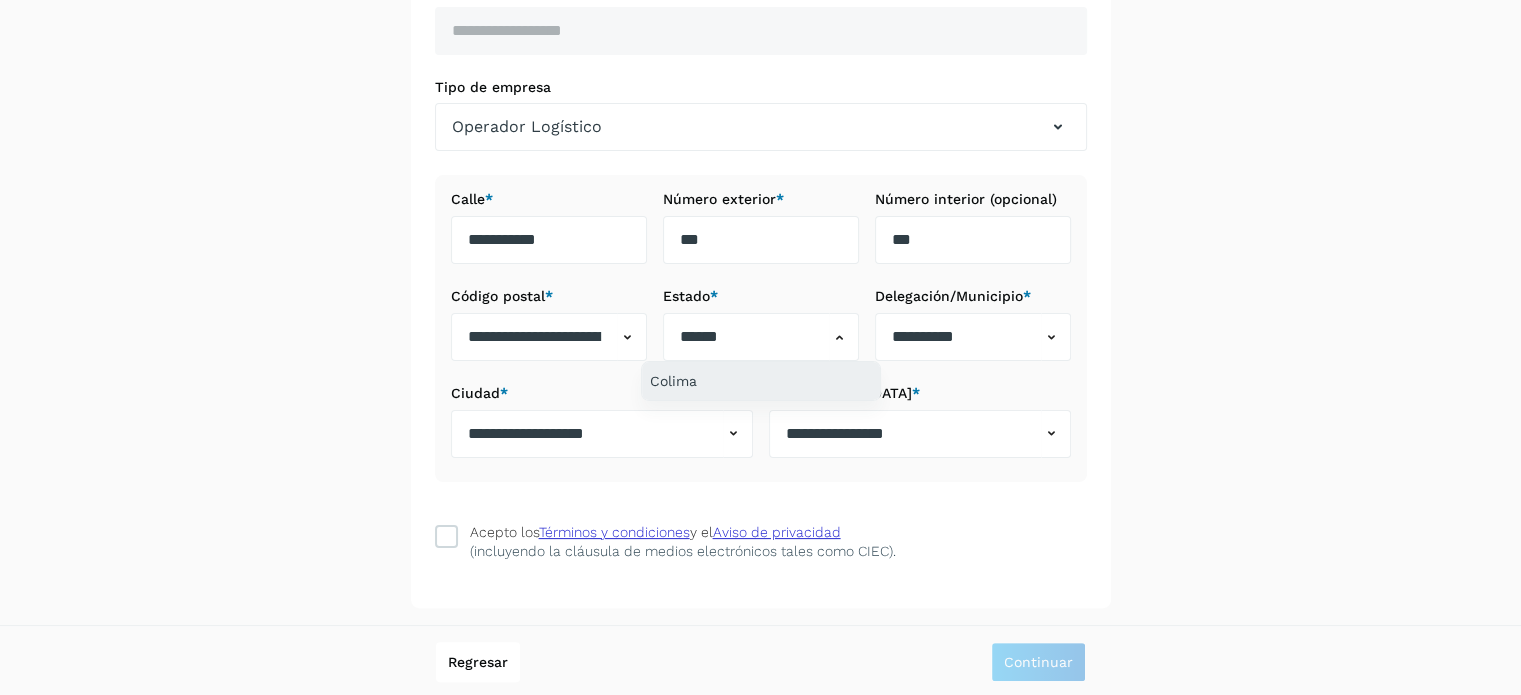 click on "Colima" at bounding box center [761, 381] 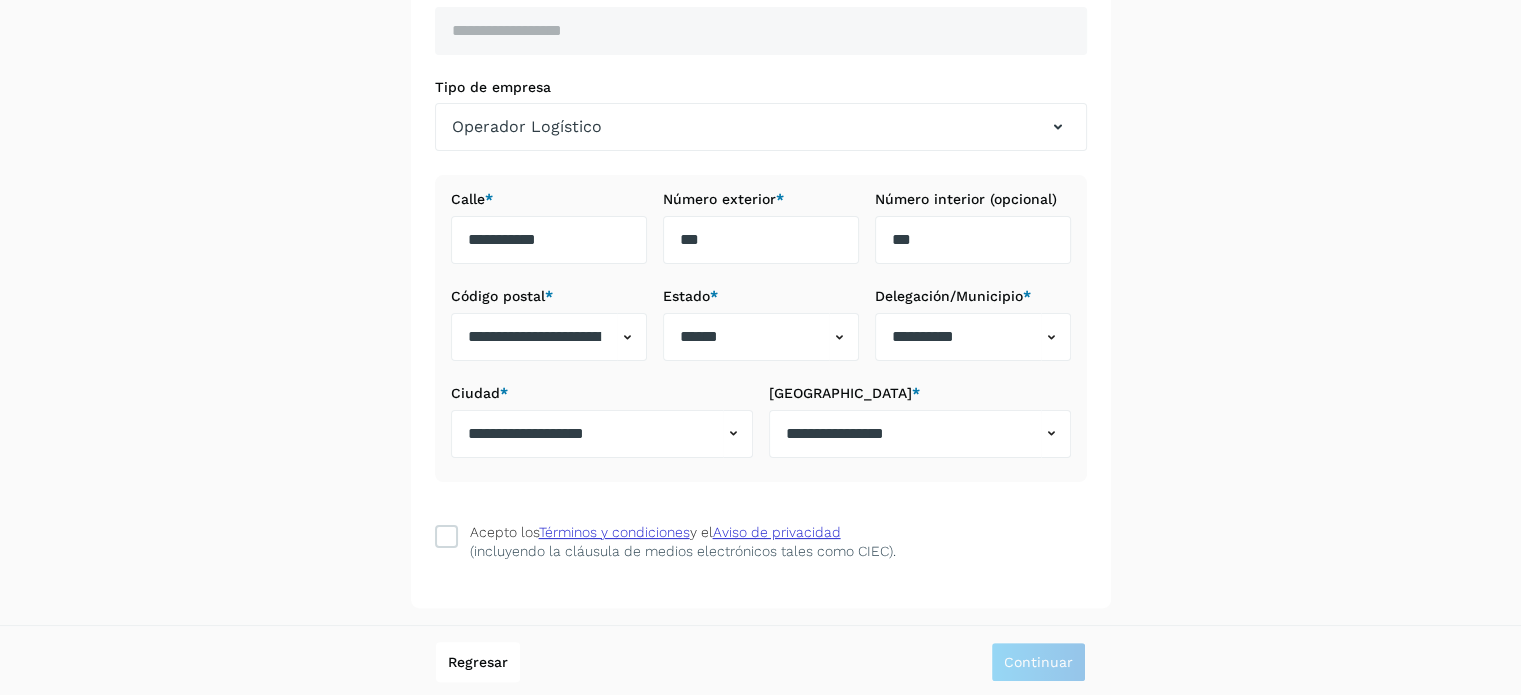 type on "*******" 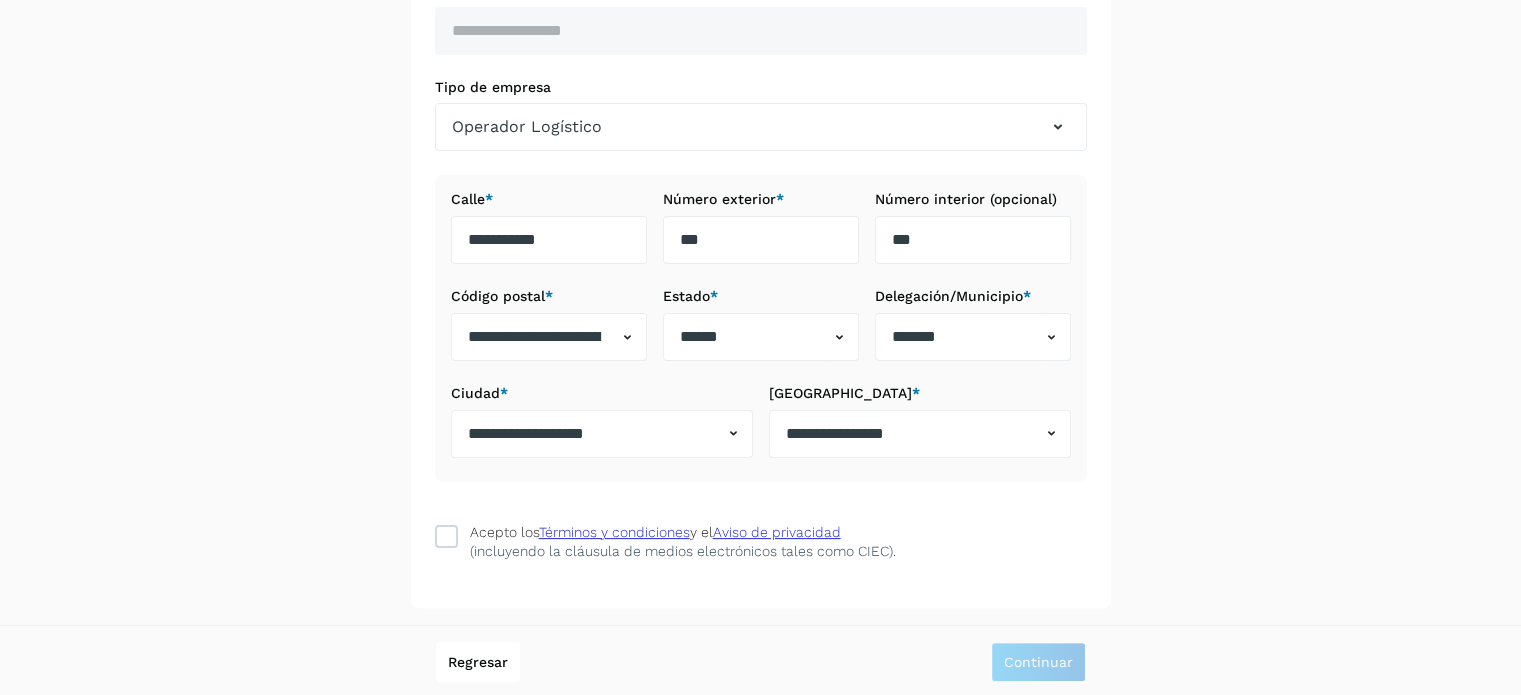 click on "**********" at bounding box center [761, 336] 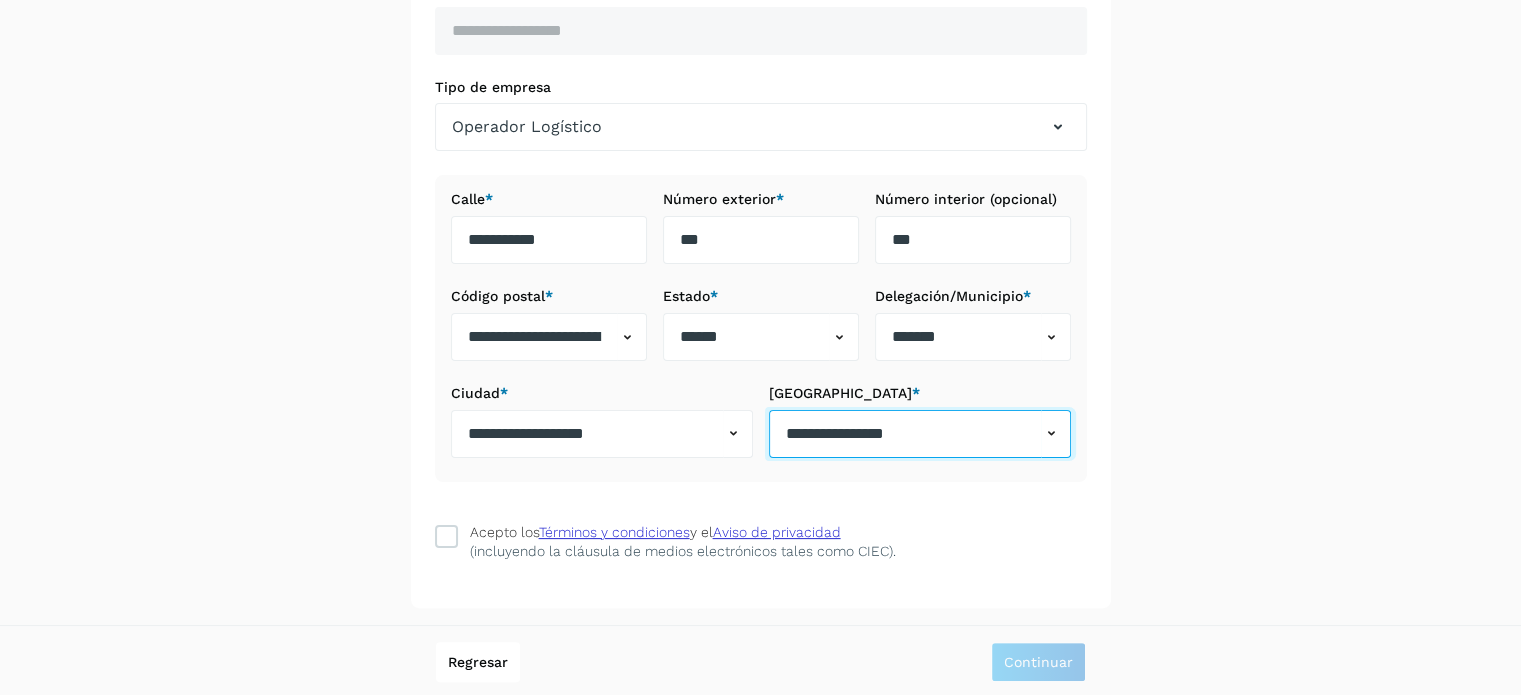click on "**********" at bounding box center (905, 434) 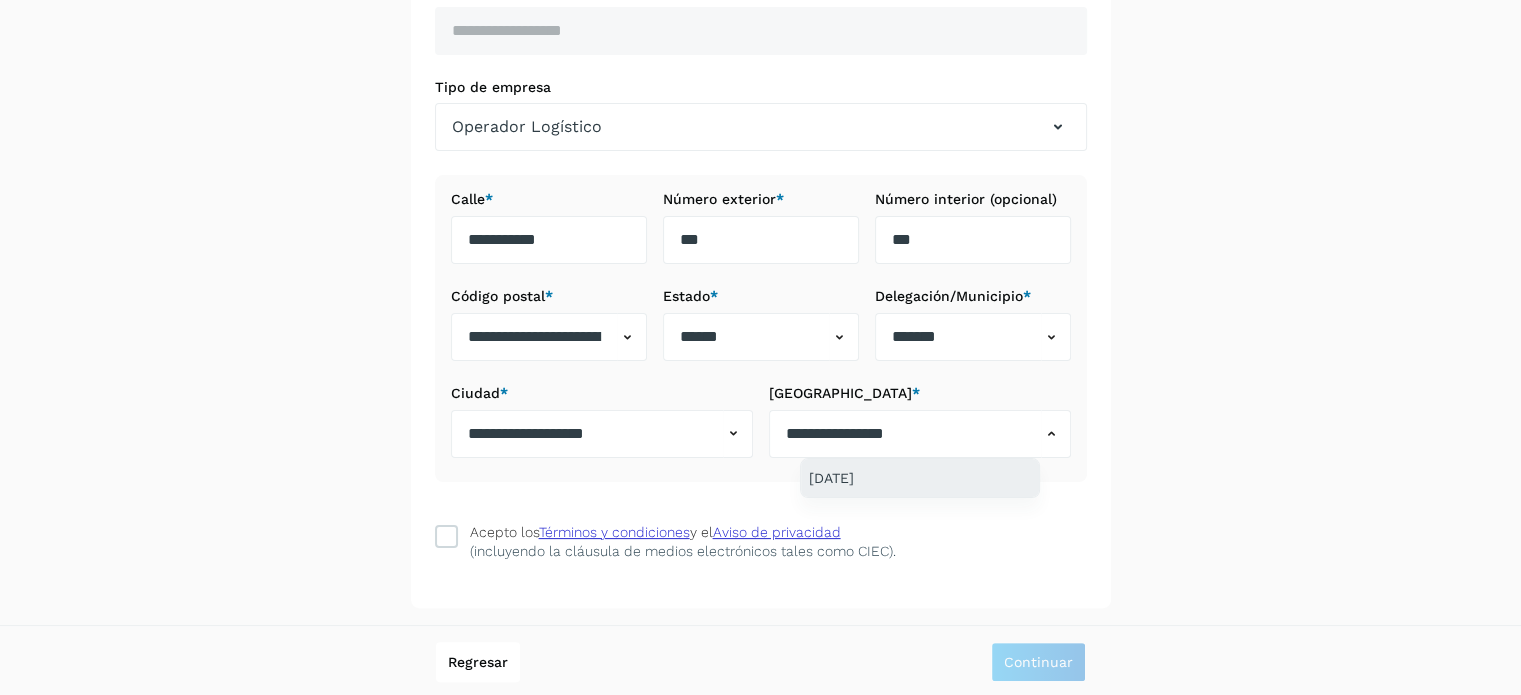 click on "[DATE]" at bounding box center [920, 478] 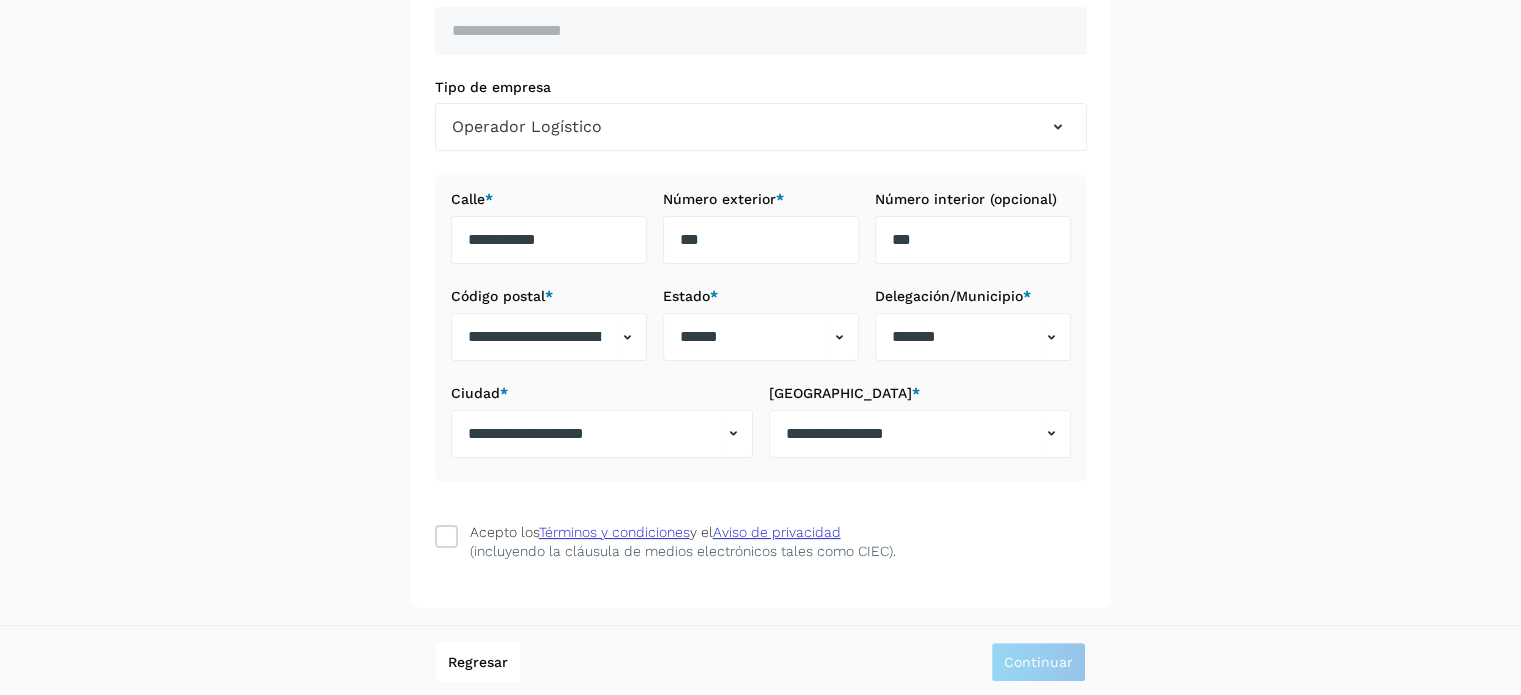 click on "**********" at bounding box center (761, 336) 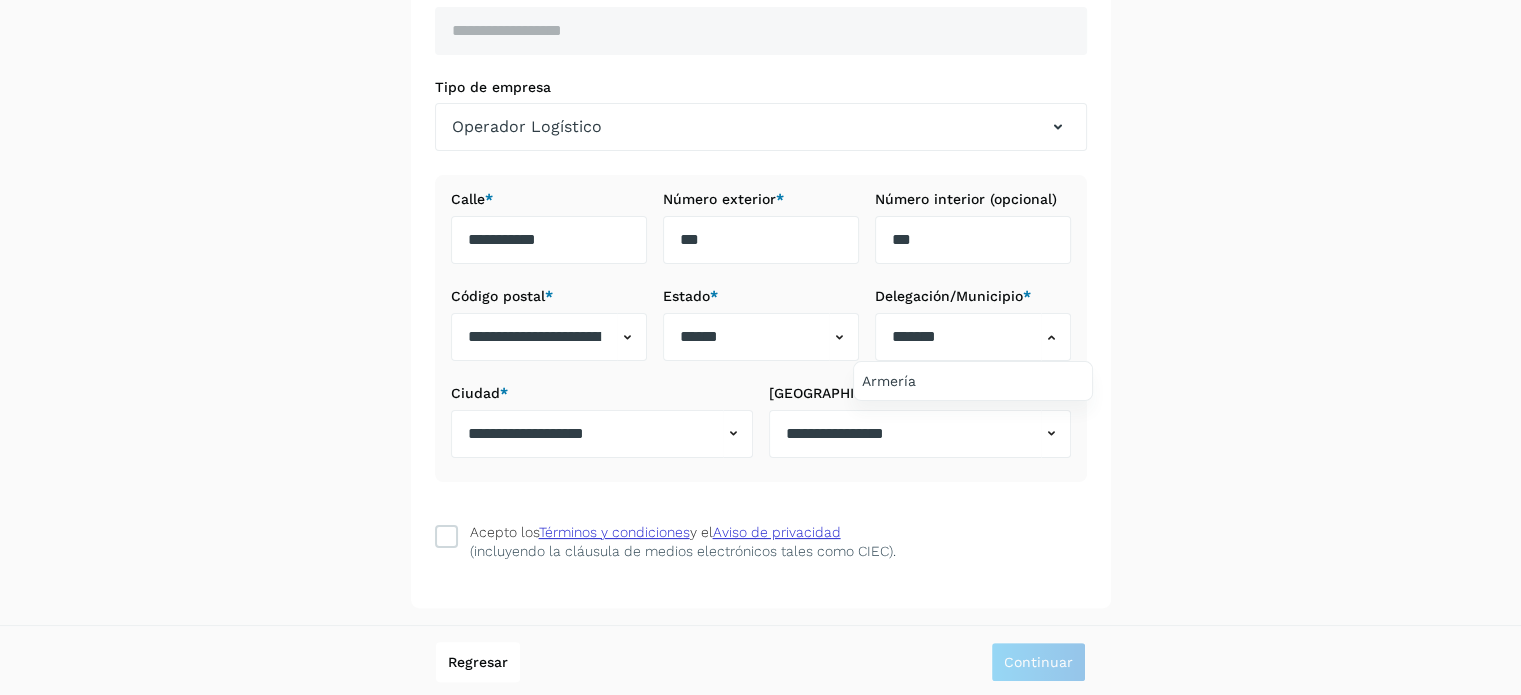 click at bounding box center (760, 347) 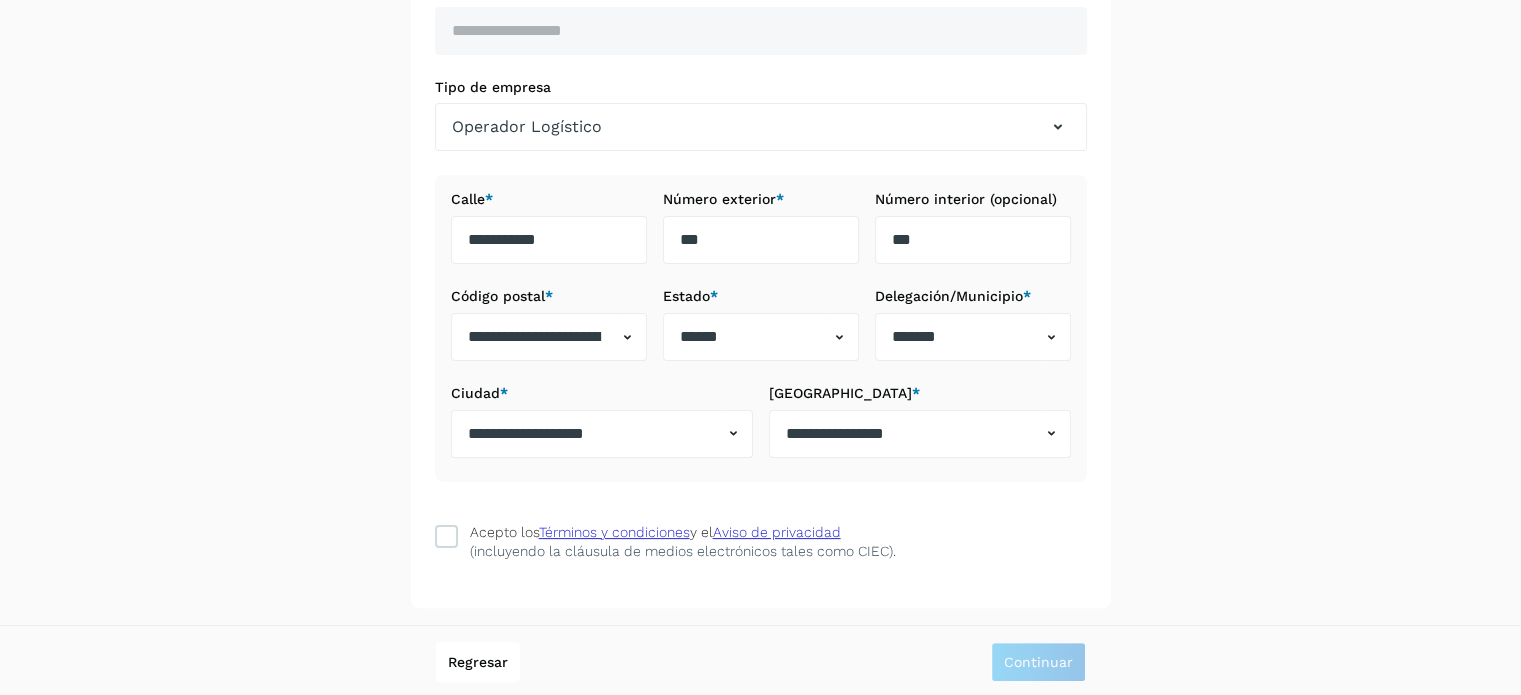 drag, startPoint x: 937, startPoint y: 371, endPoint x: 859, endPoint y: 406, distance: 85.49269 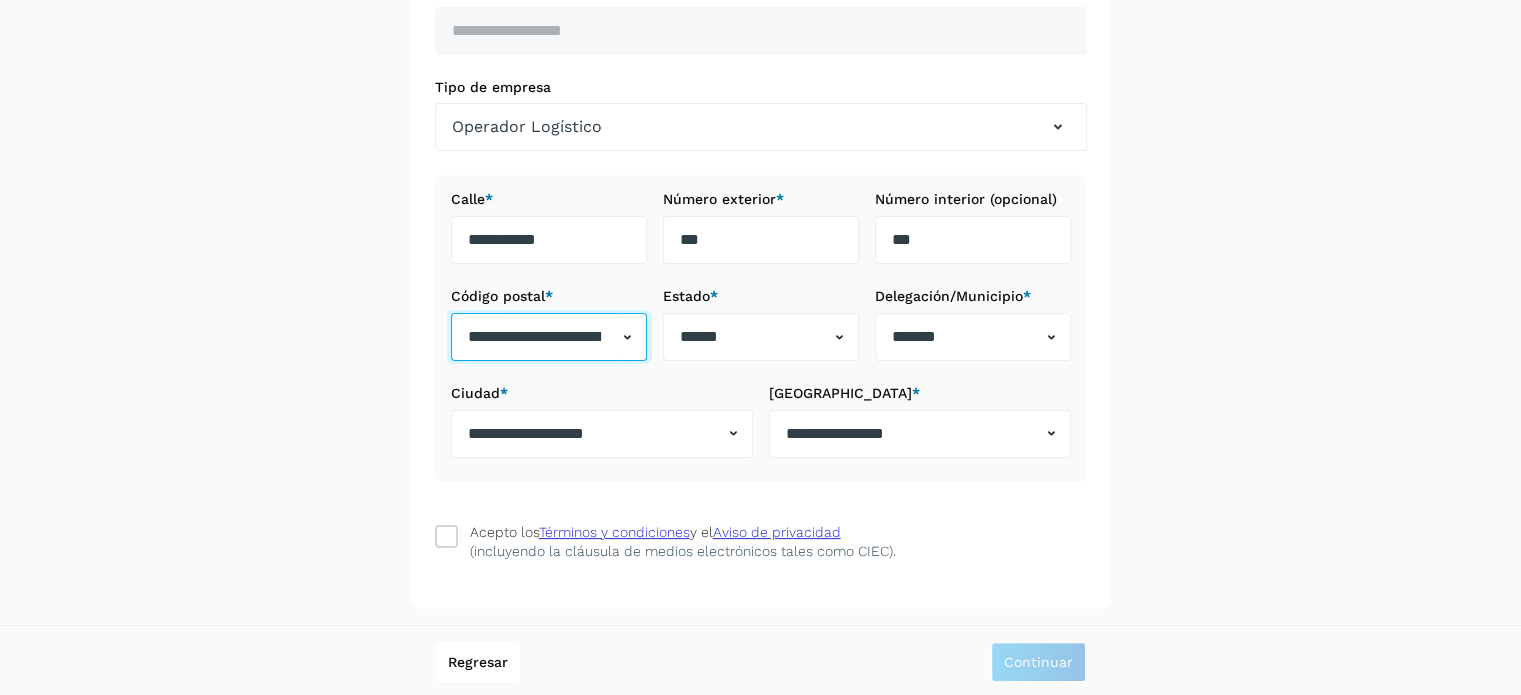 click on "**********" at bounding box center [534, 337] 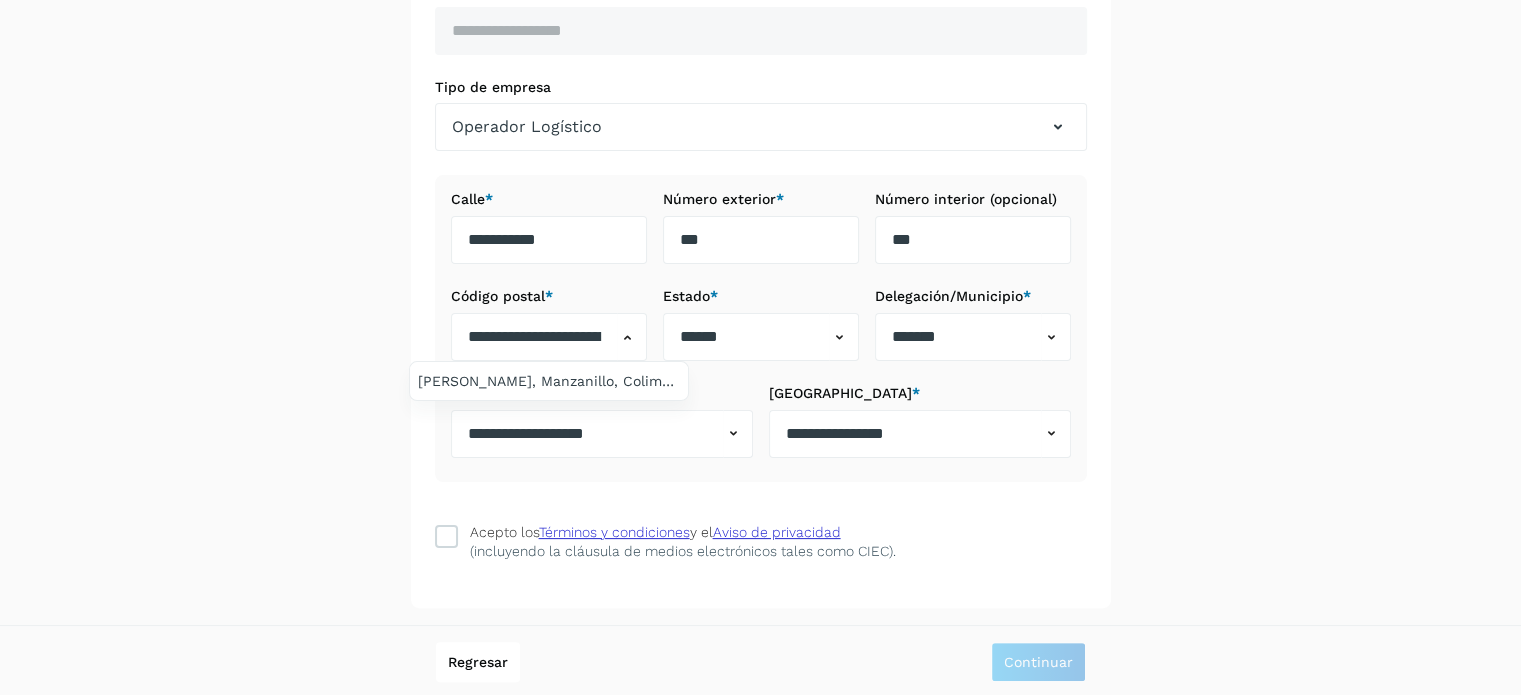click at bounding box center (760, 347) 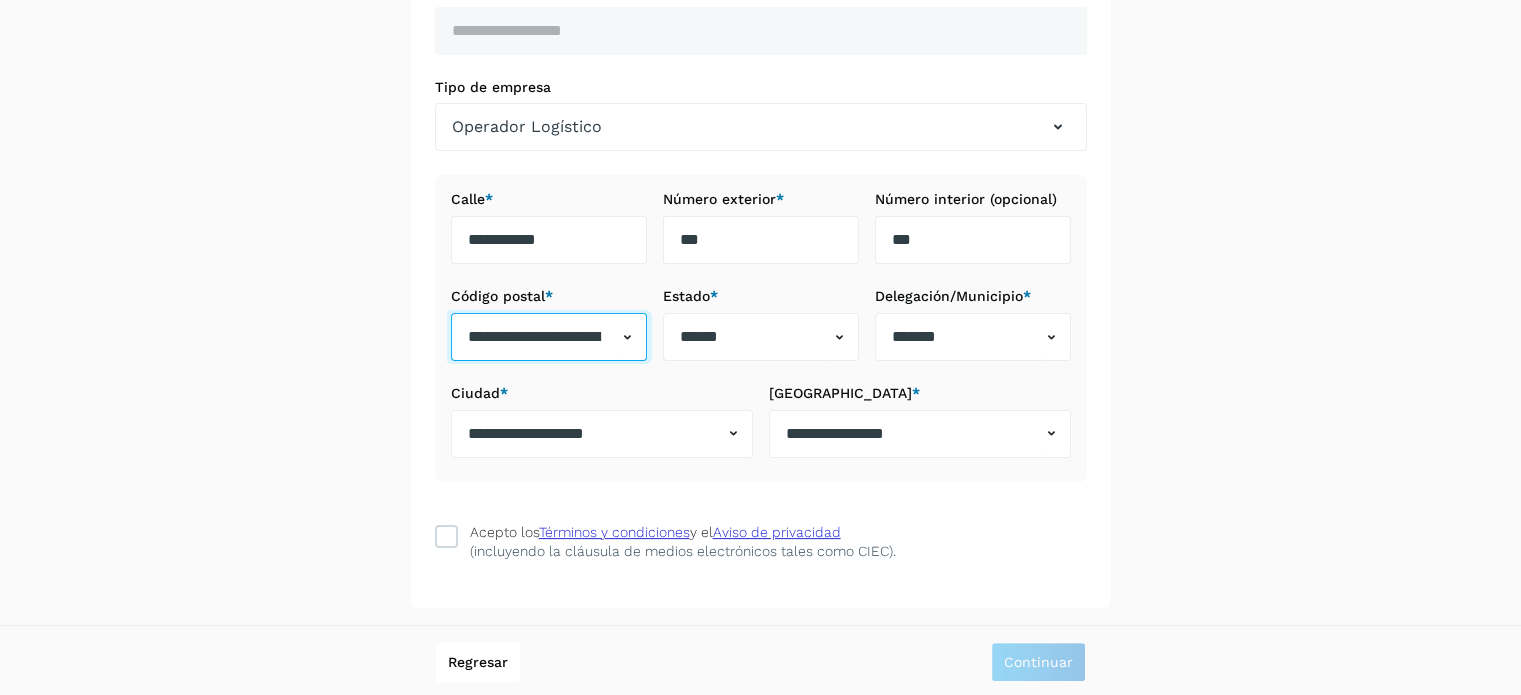 click on "**********" at bounding box center [534, 337] 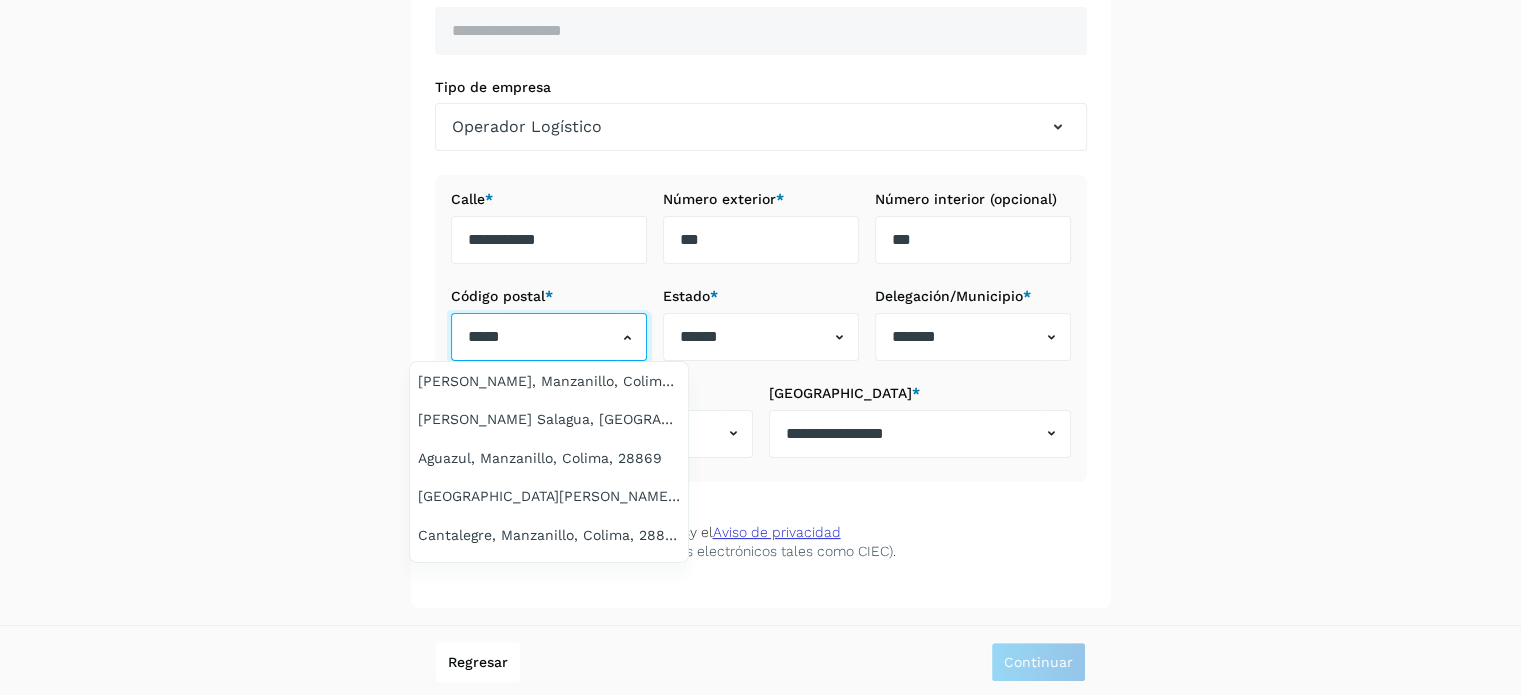 type on "*****" 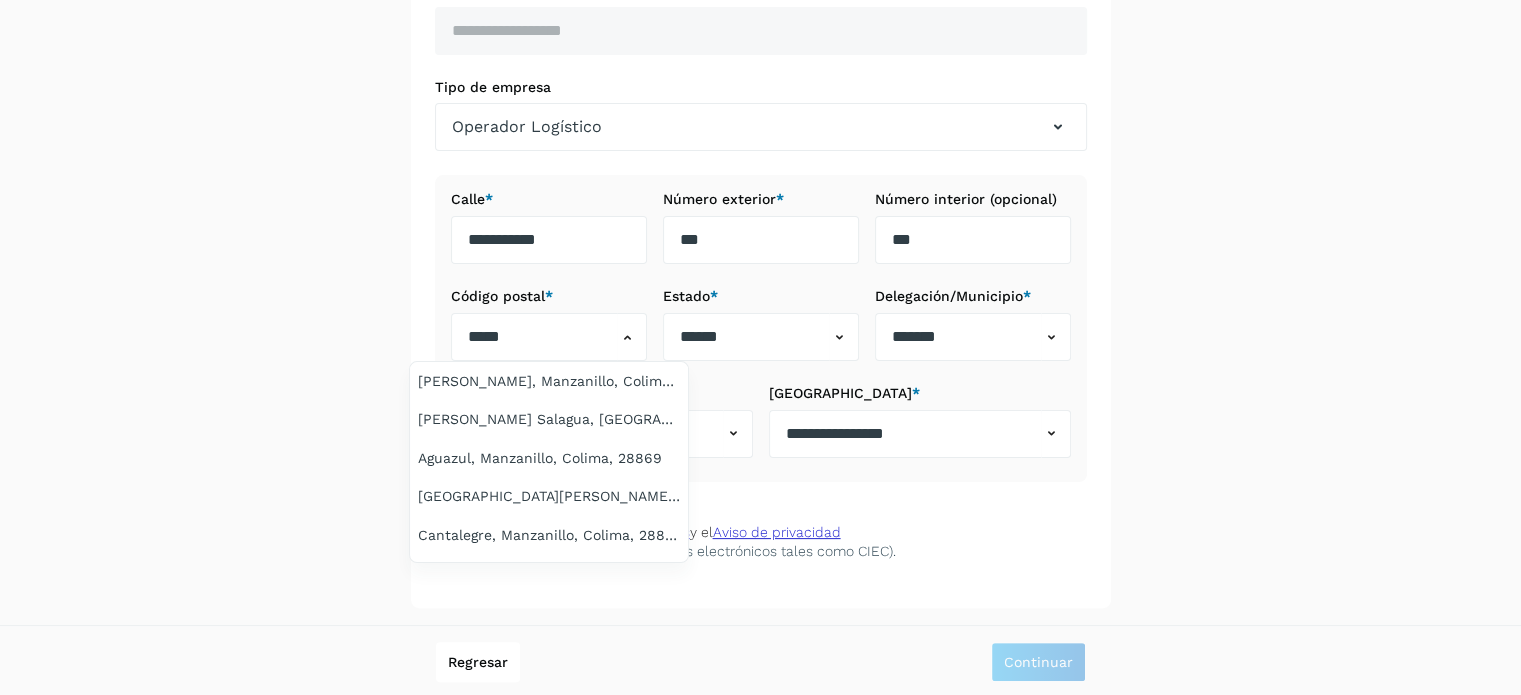 click at bounding box center (760, 347) 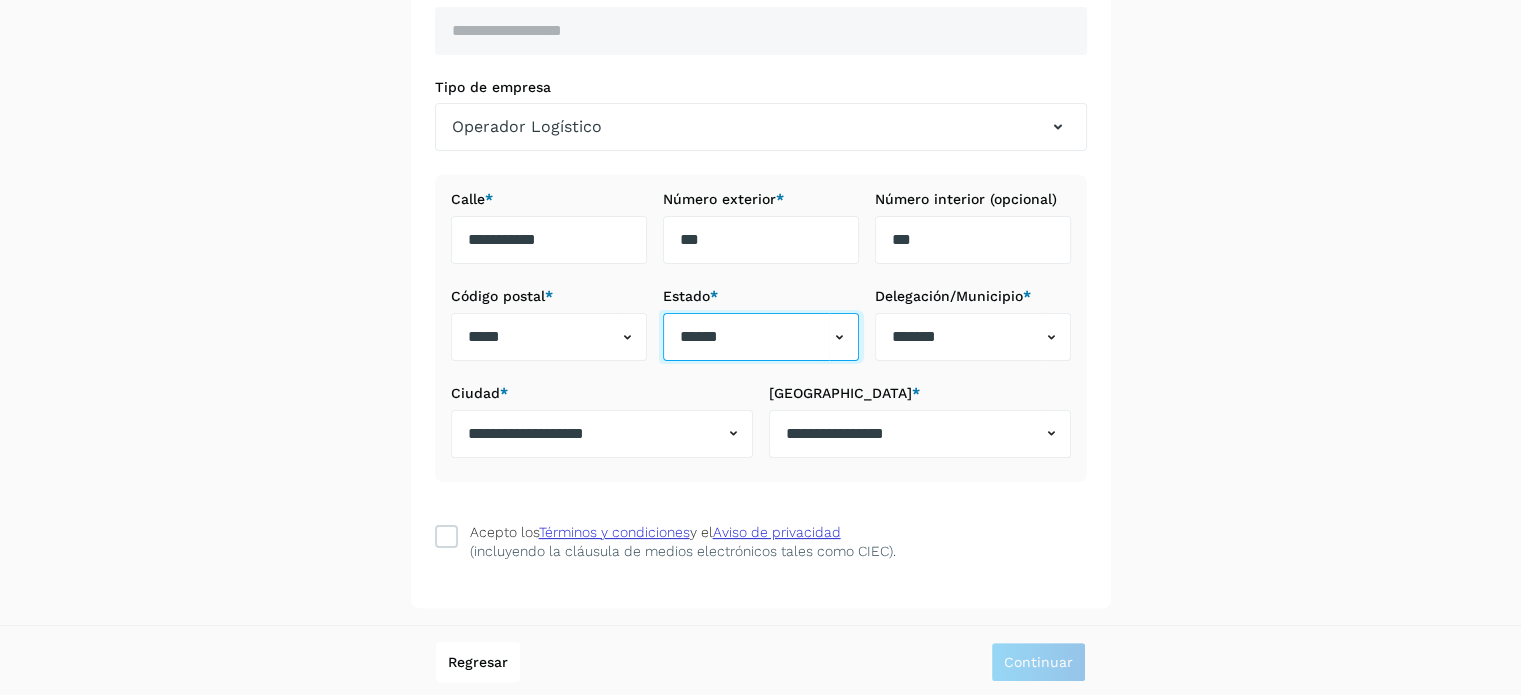 click on "******" at bounding box center [746, 337] 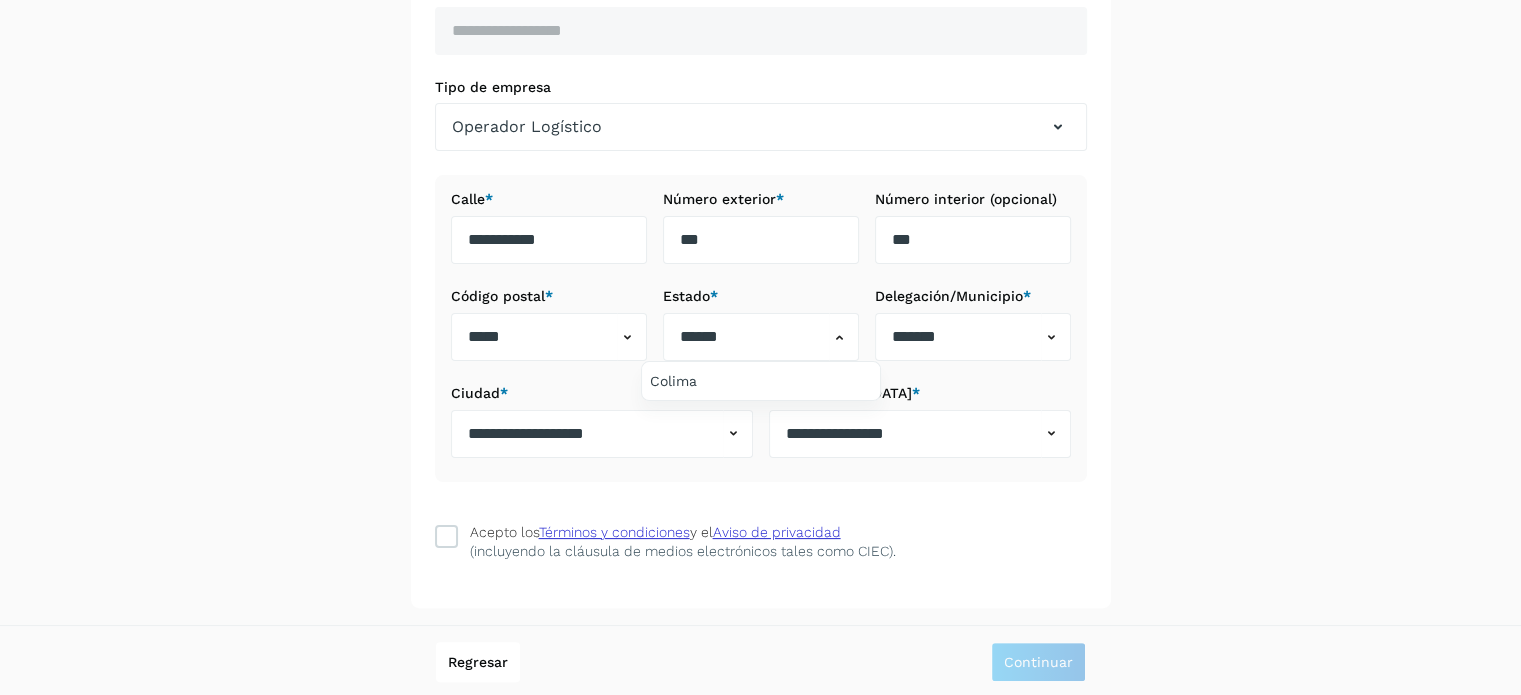 click at bounding box center [760, 347] 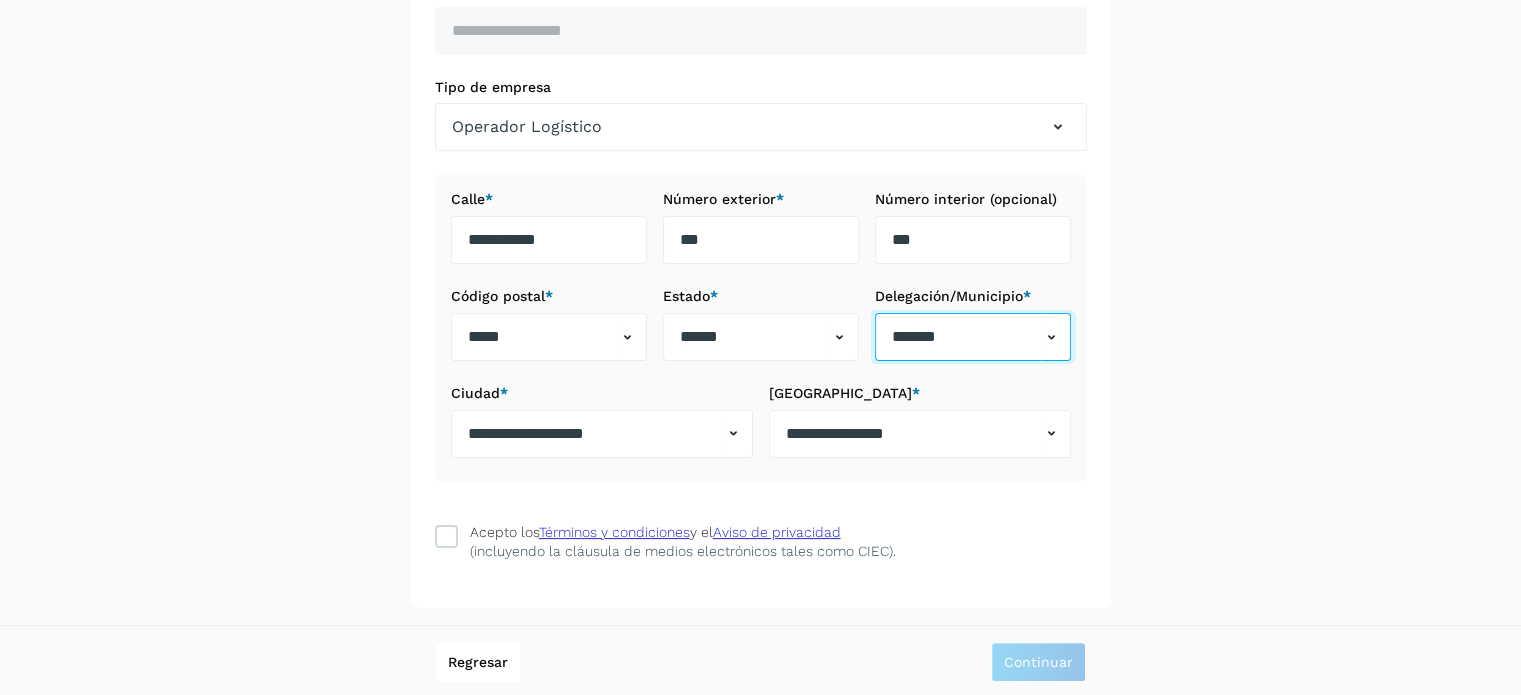 click on "*******" at bounding box center (958, 337) 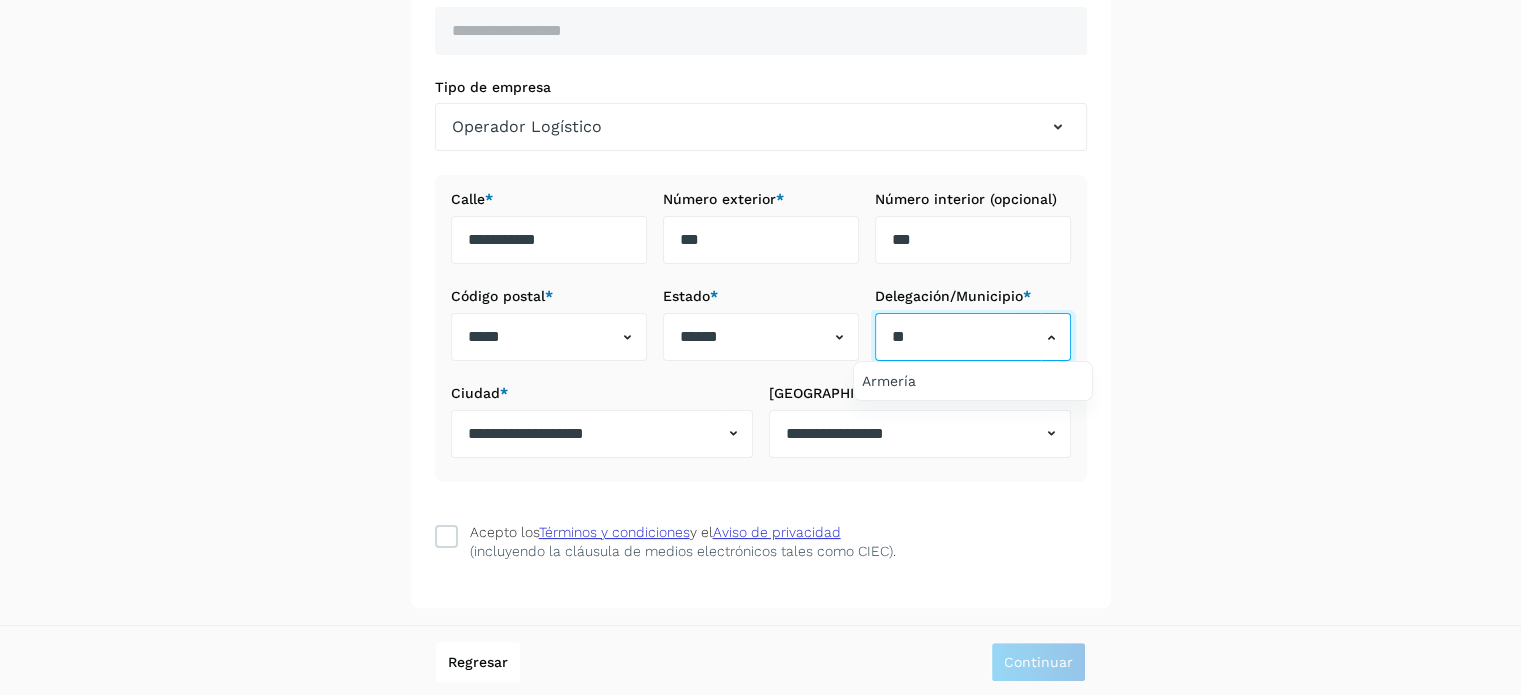 type on "*" 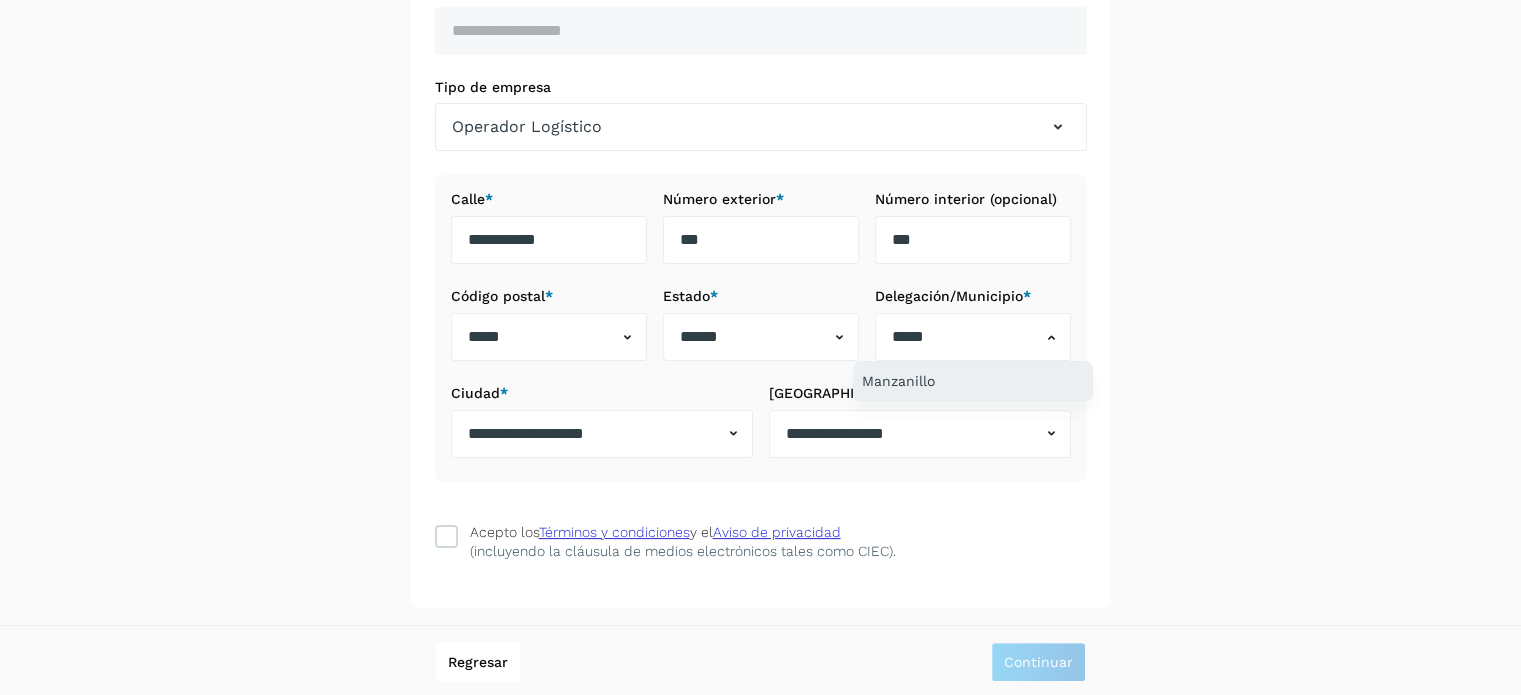 click on "Manzanillo" at bounding box center [973, 381] 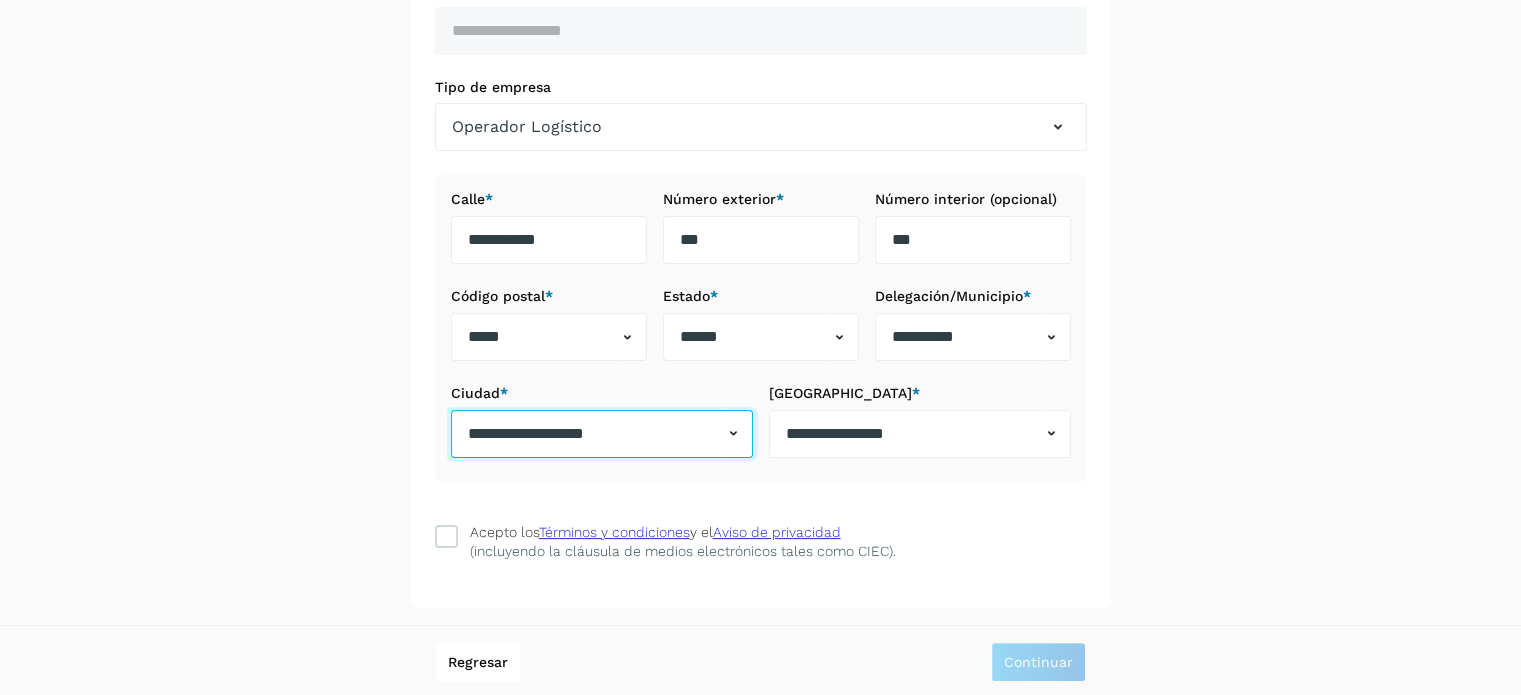 click on "**********" at bounding box center [587, 434] 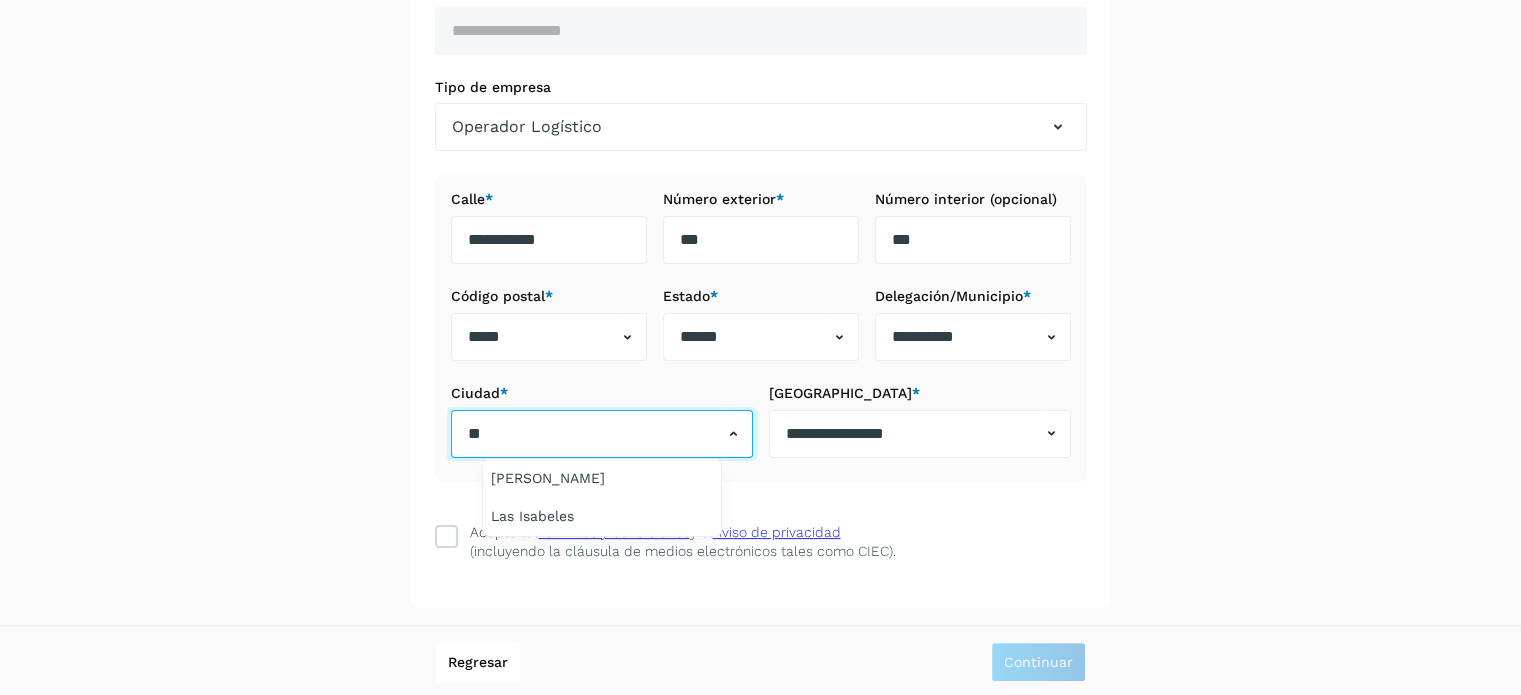 type on "*" 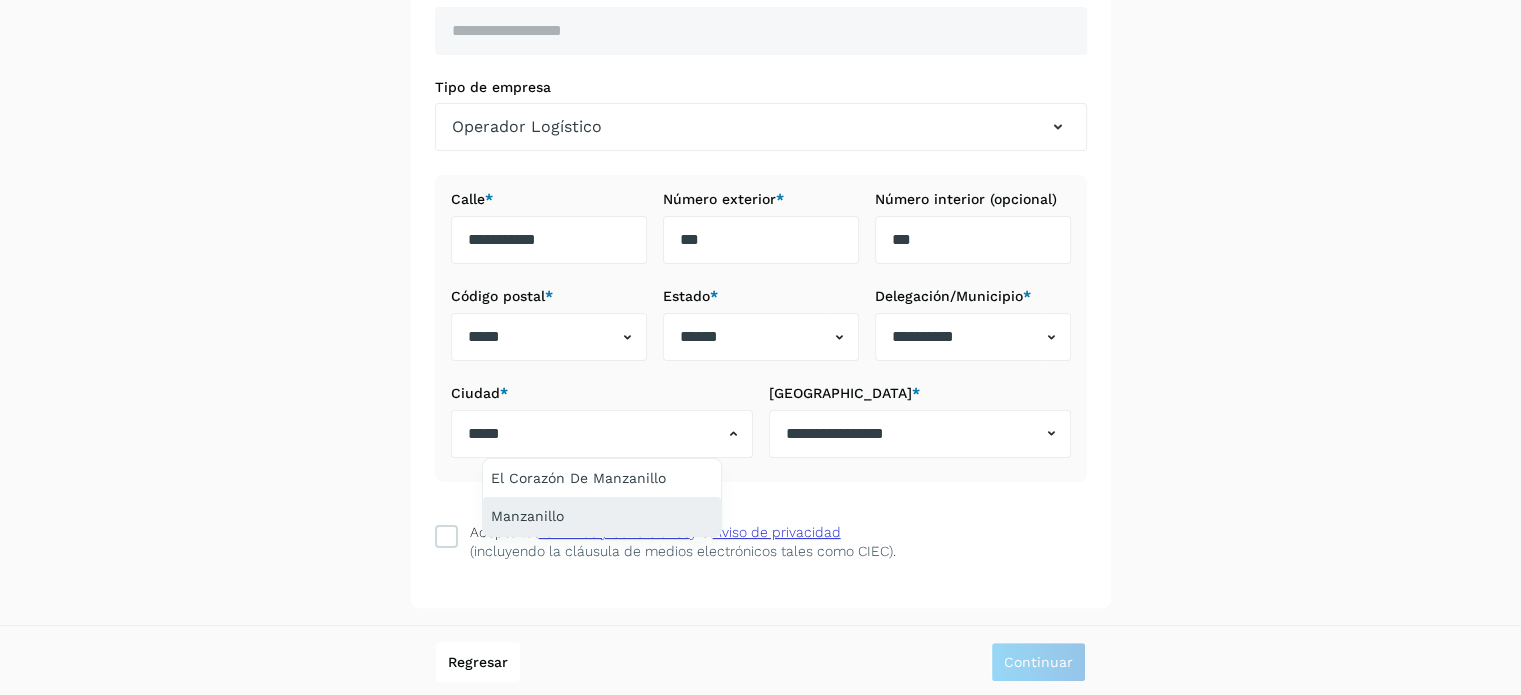 click on "Manzanillo" at bounding box center (602, 516) 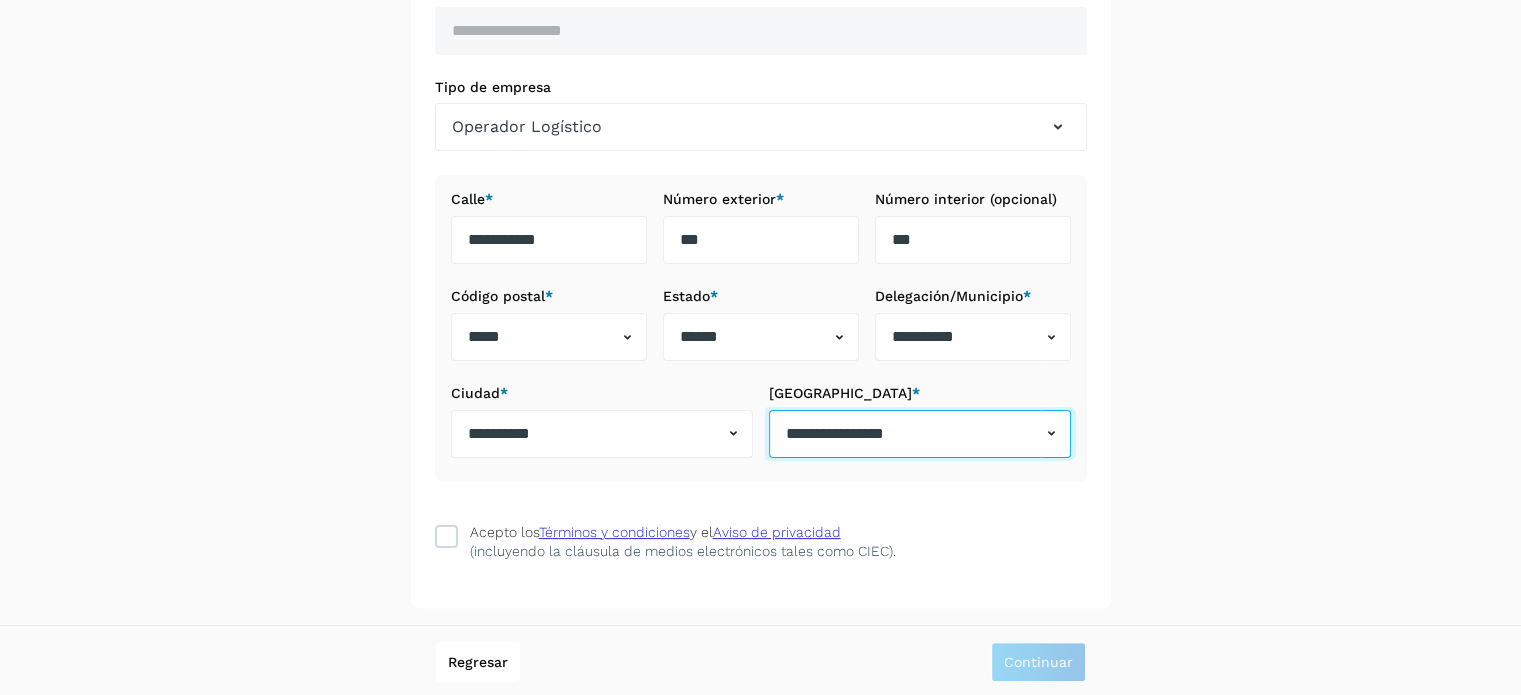 click on "**********" at bounding box center [905, 434] 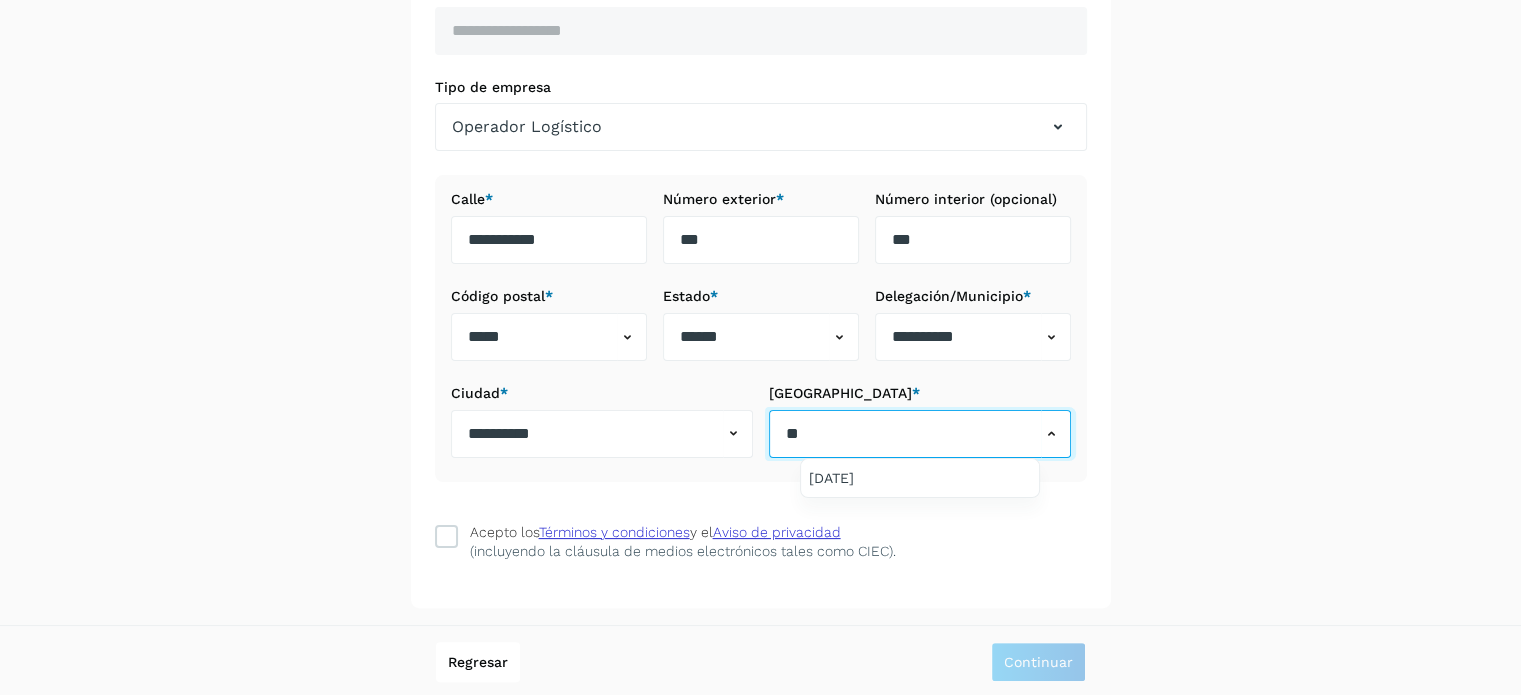 type on "*" 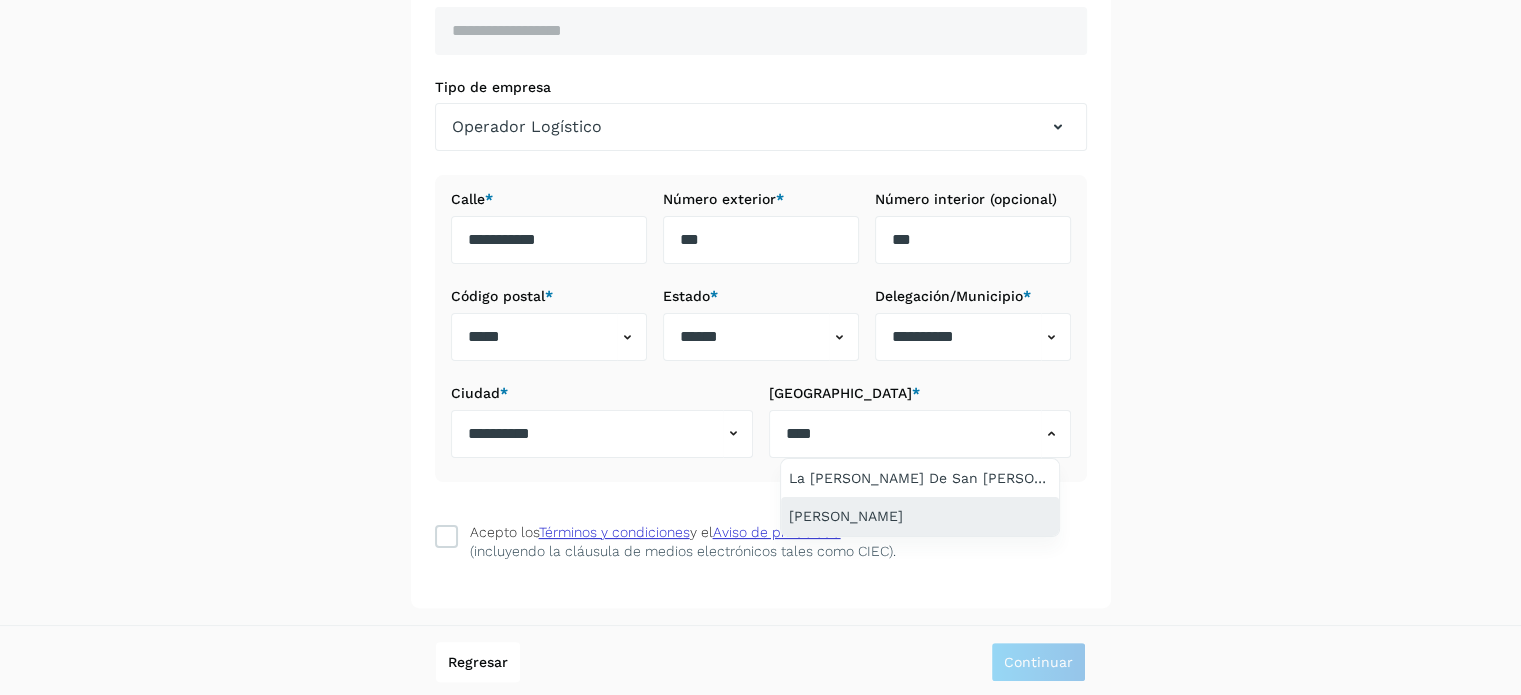 click on "[PERSON_NAME]" at bounding box center (920, 516) 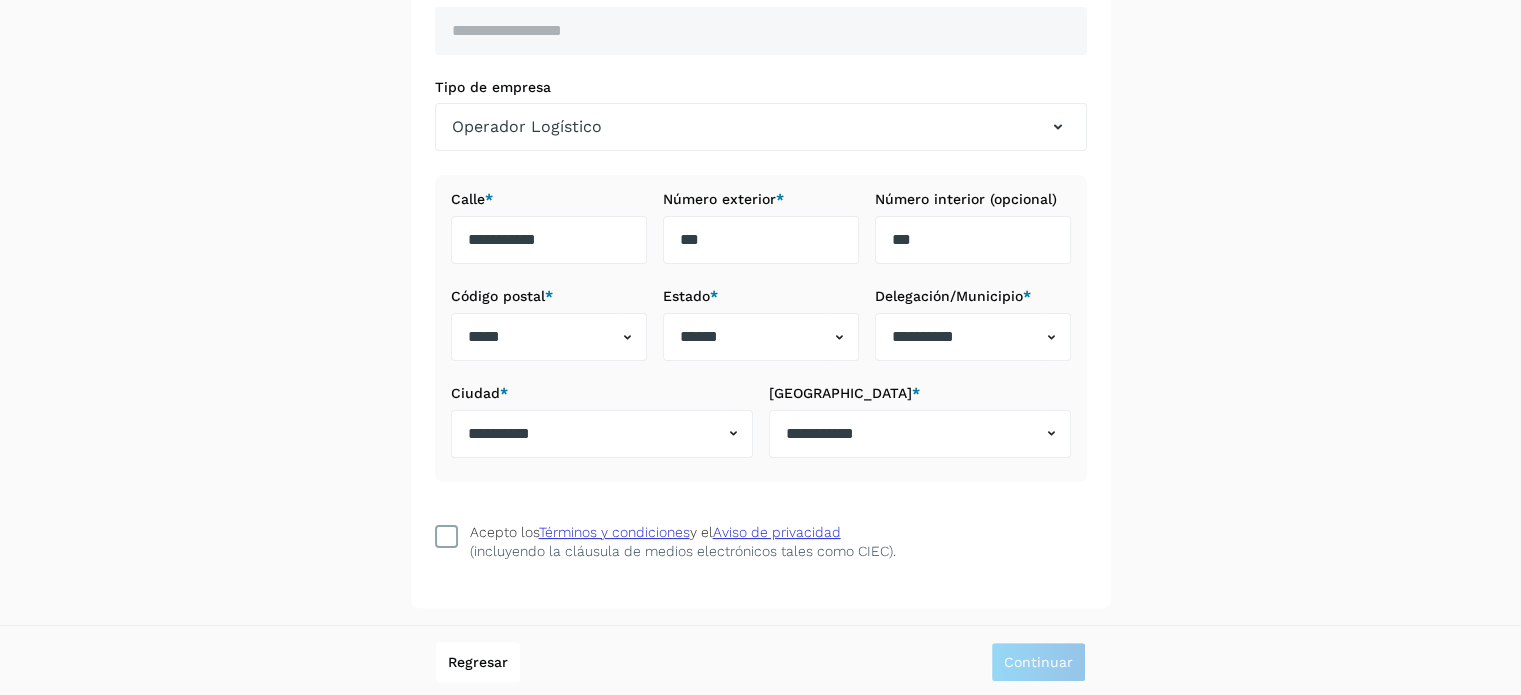 click at bounding box center [446, 536] 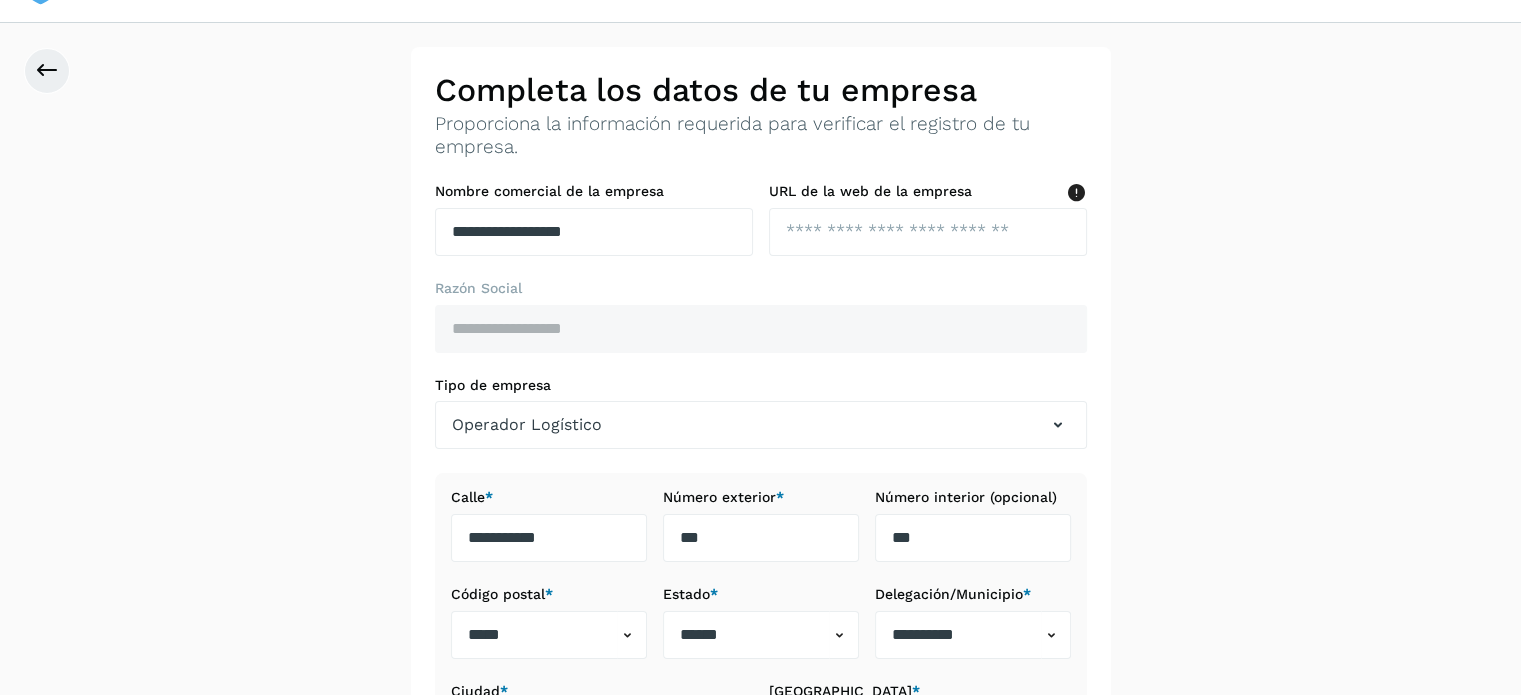 scroll, scrollTop: 44, scrollLeft: 0, axis: vertical 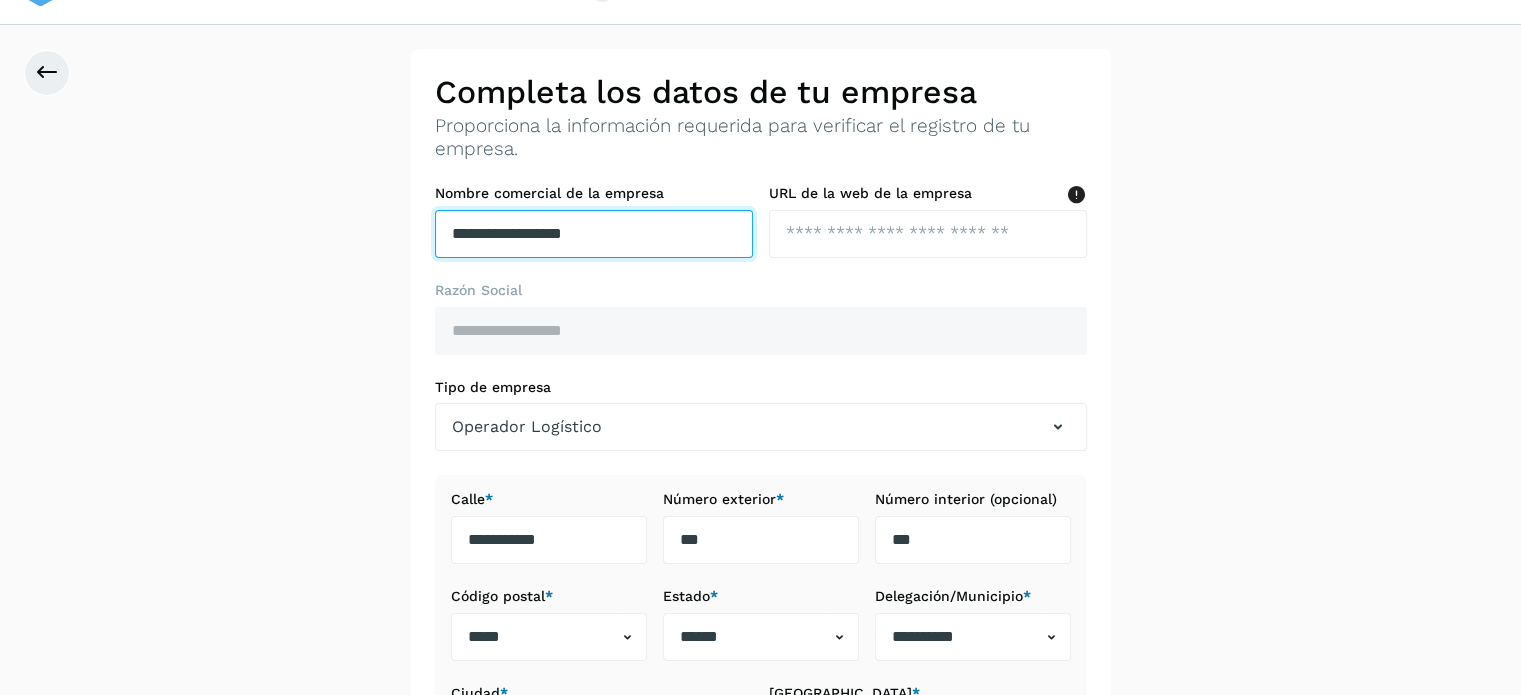 click on "**********" at bounding box center [594, 234] 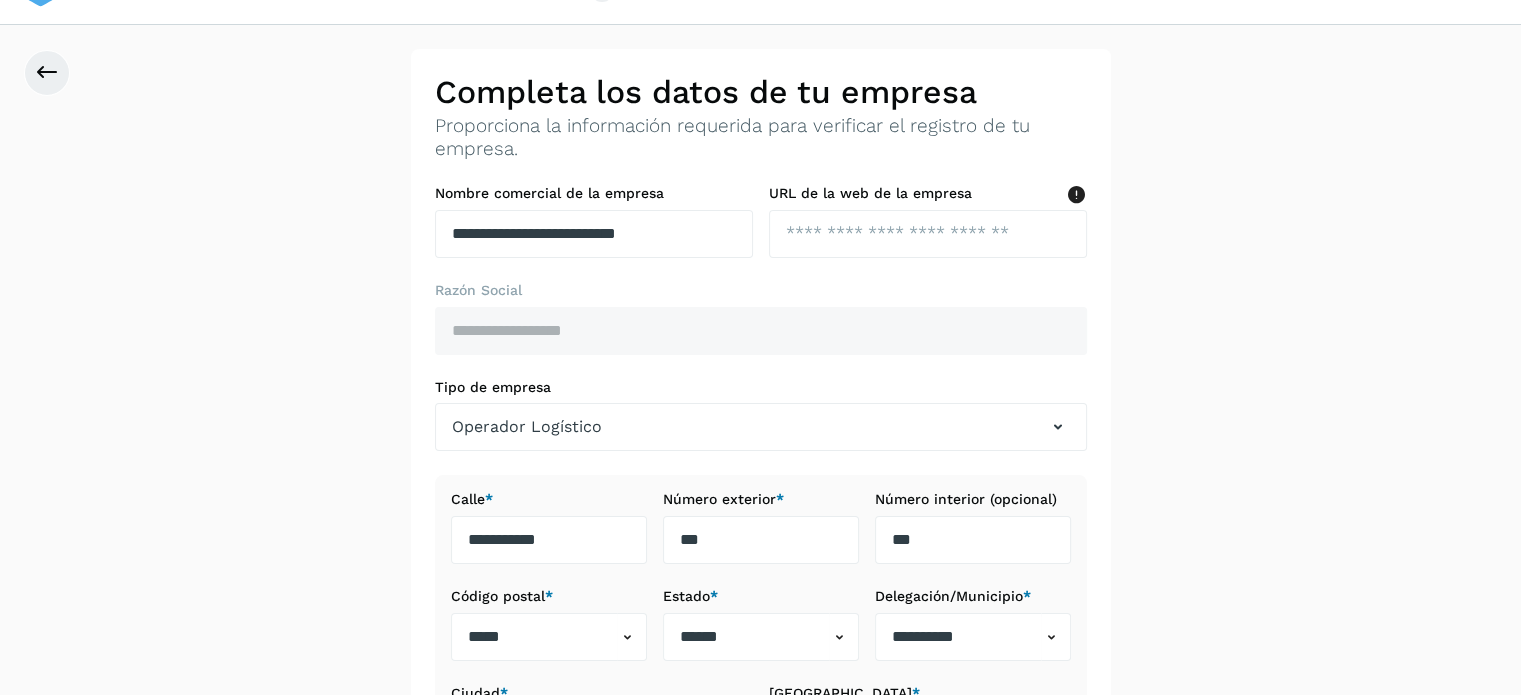click on "**********" at bounding box center [761, 491] 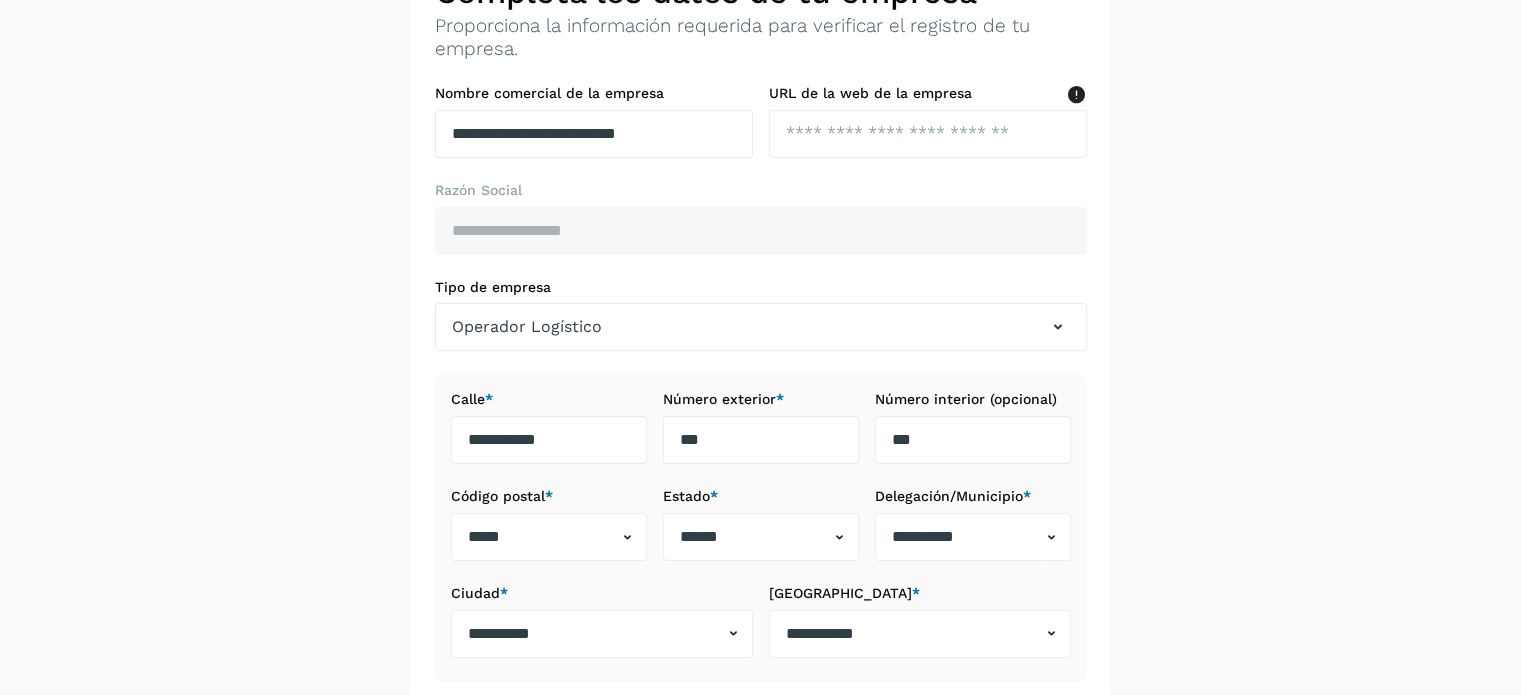 click on "**********" at bounding box center [760, 378] 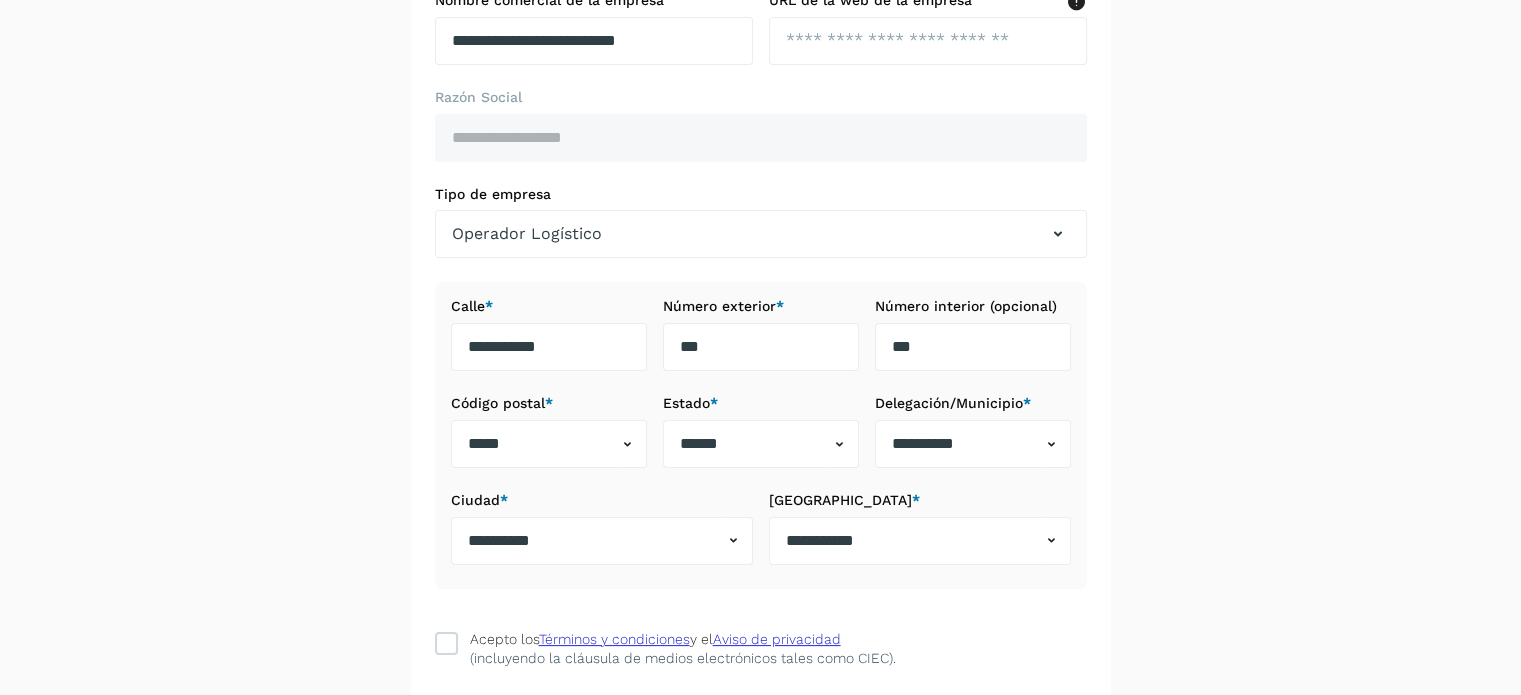 scroll, scrollTop: 344, scrollLeft: 0, axis: vertical 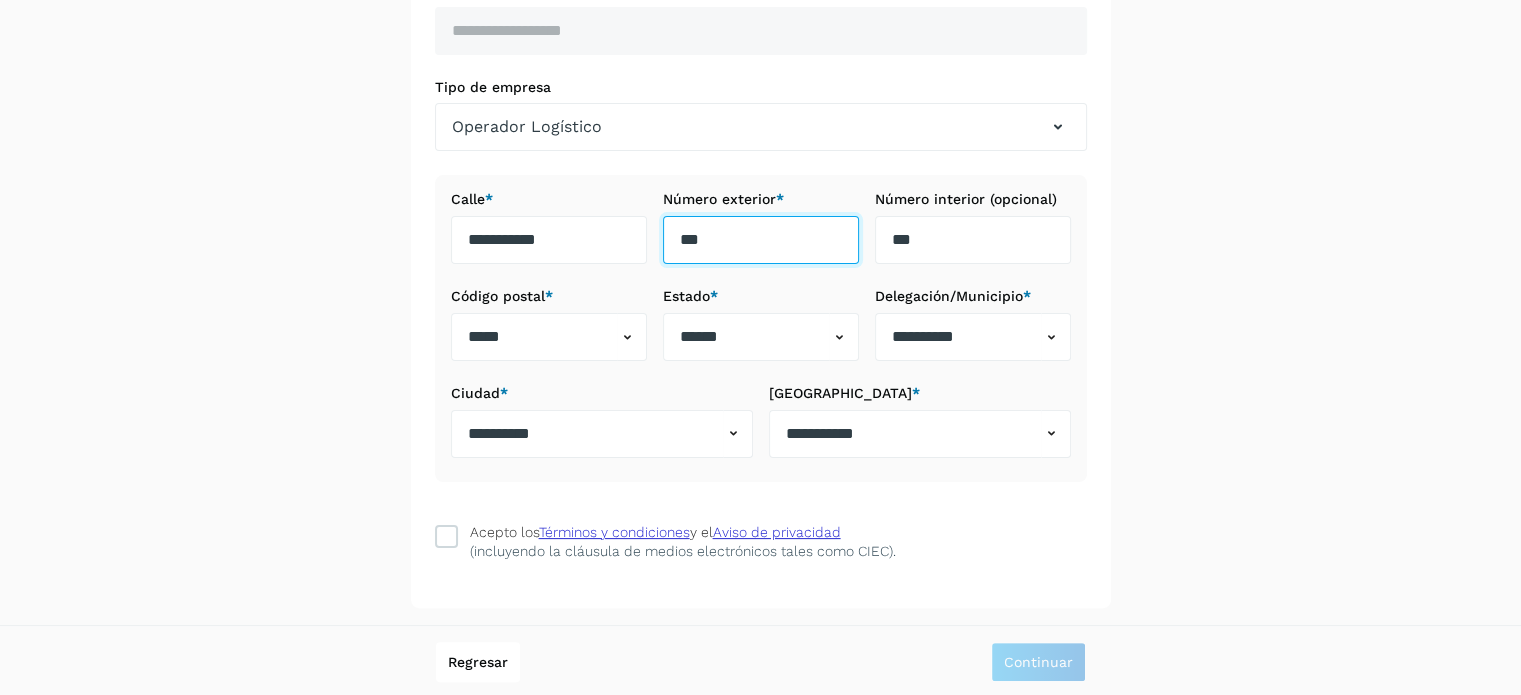 click on "***" at bounding box center [761, 240] 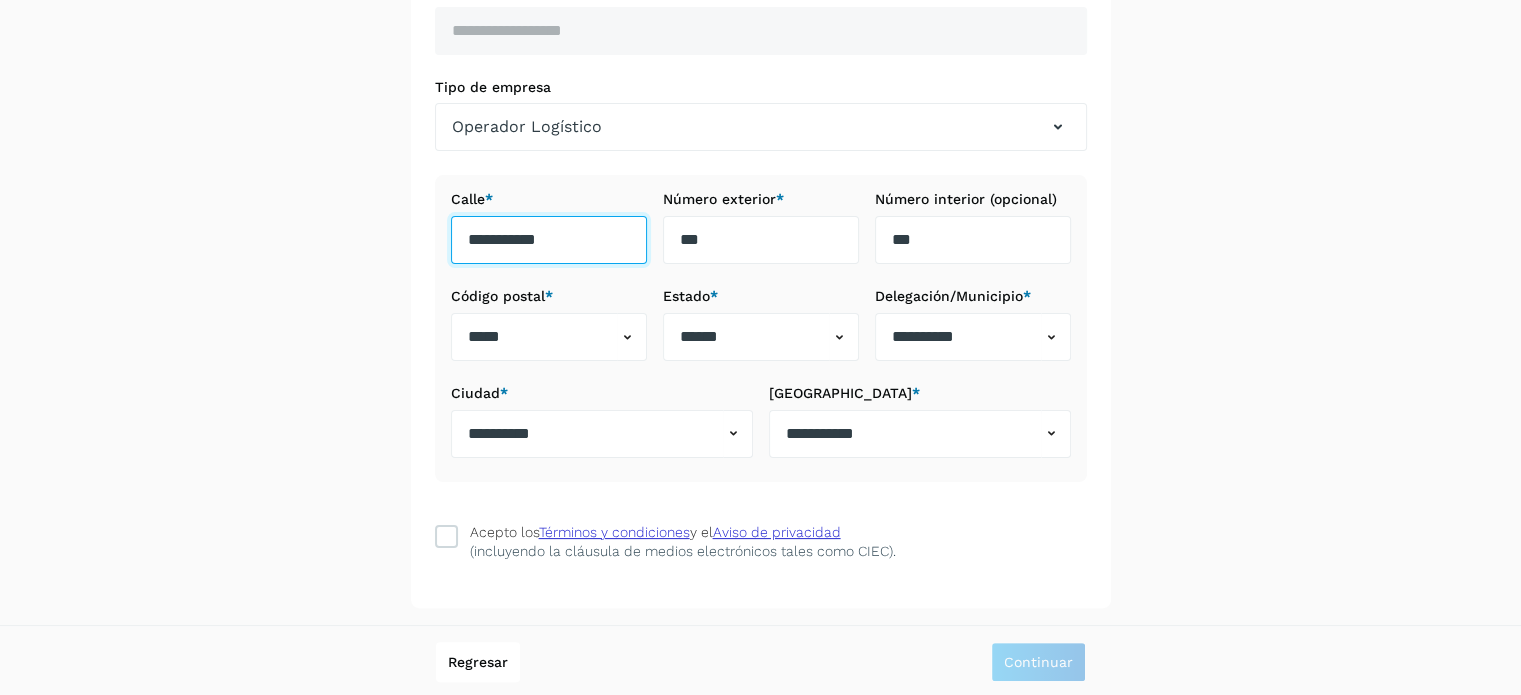 click on "**********" at bounding box center [549, 240] 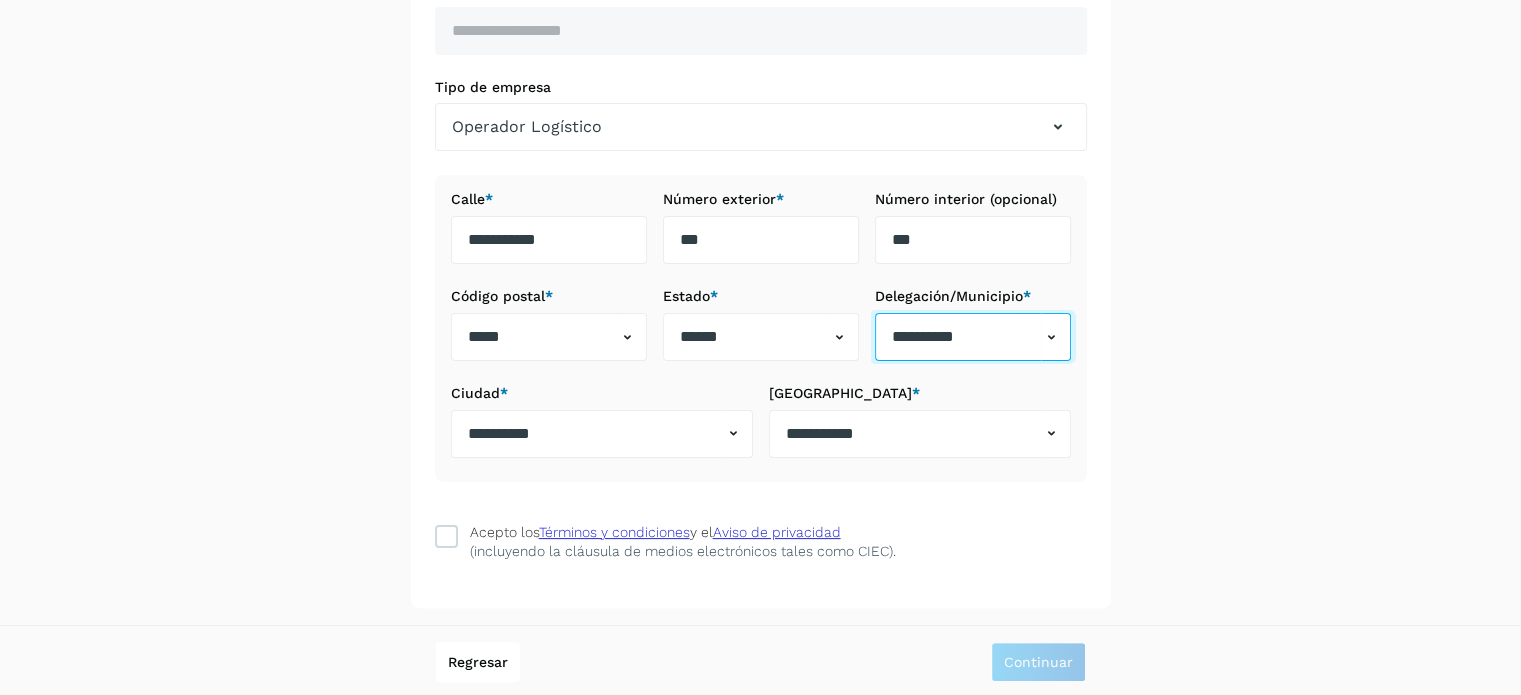 drag, startPoint x: 976, startPoint y: 335, endPoint x: 820, endPoint y: 318, distance: 156.92355 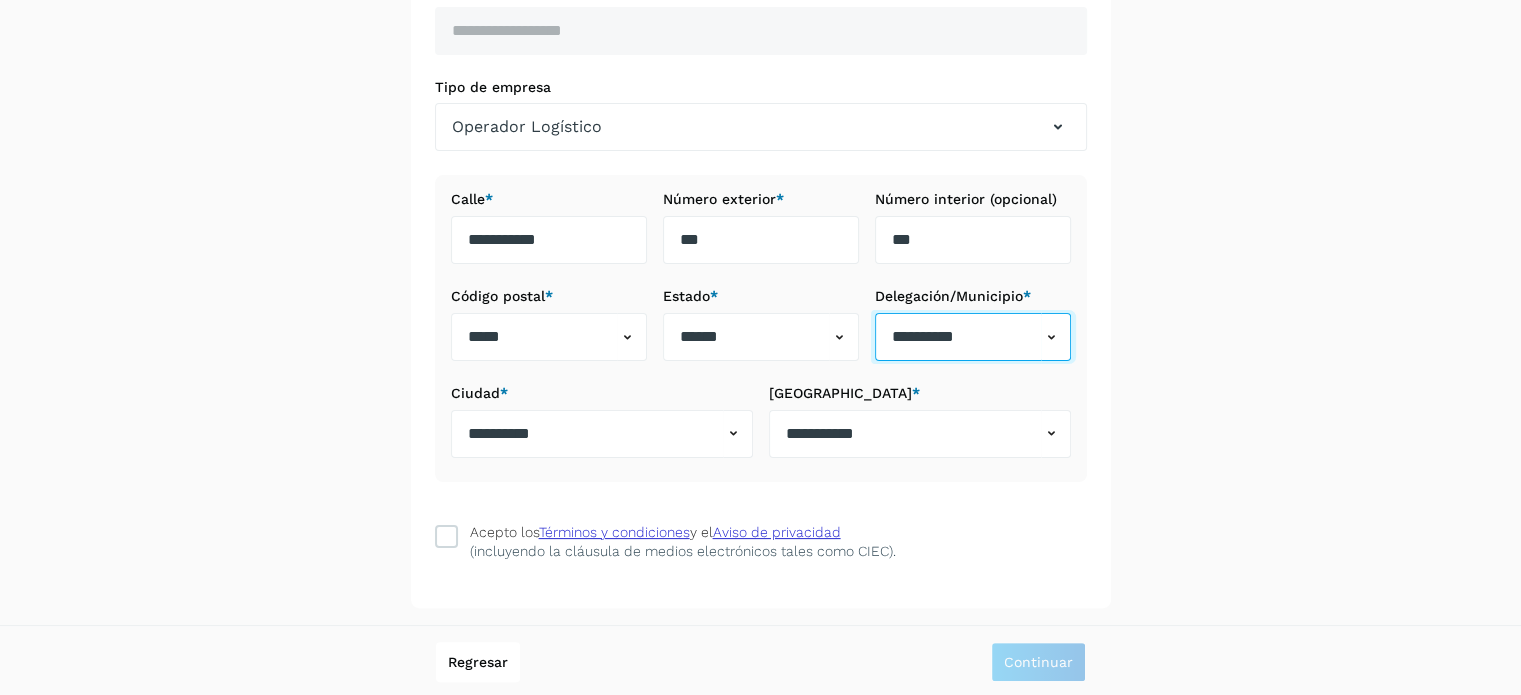 click on "**********" at bounding box center [761, 336] 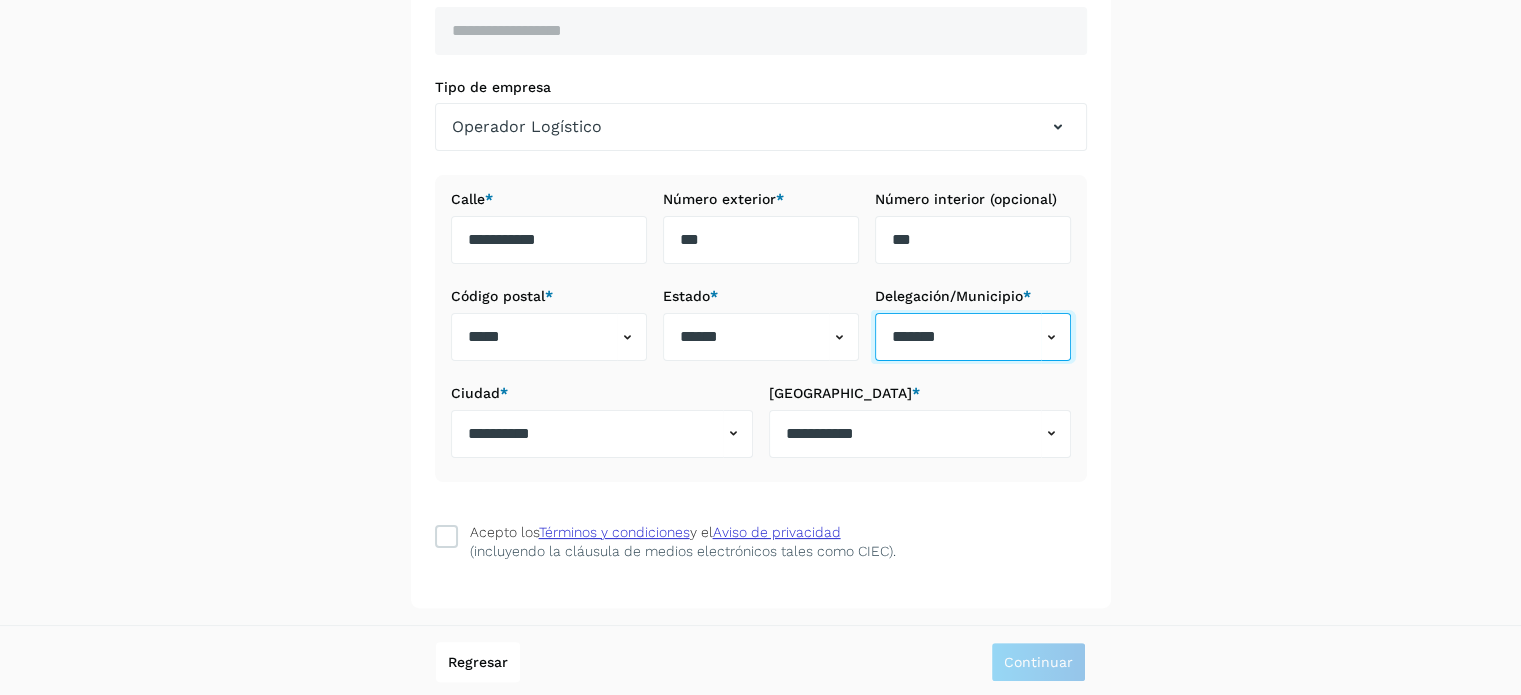 type on "*******" 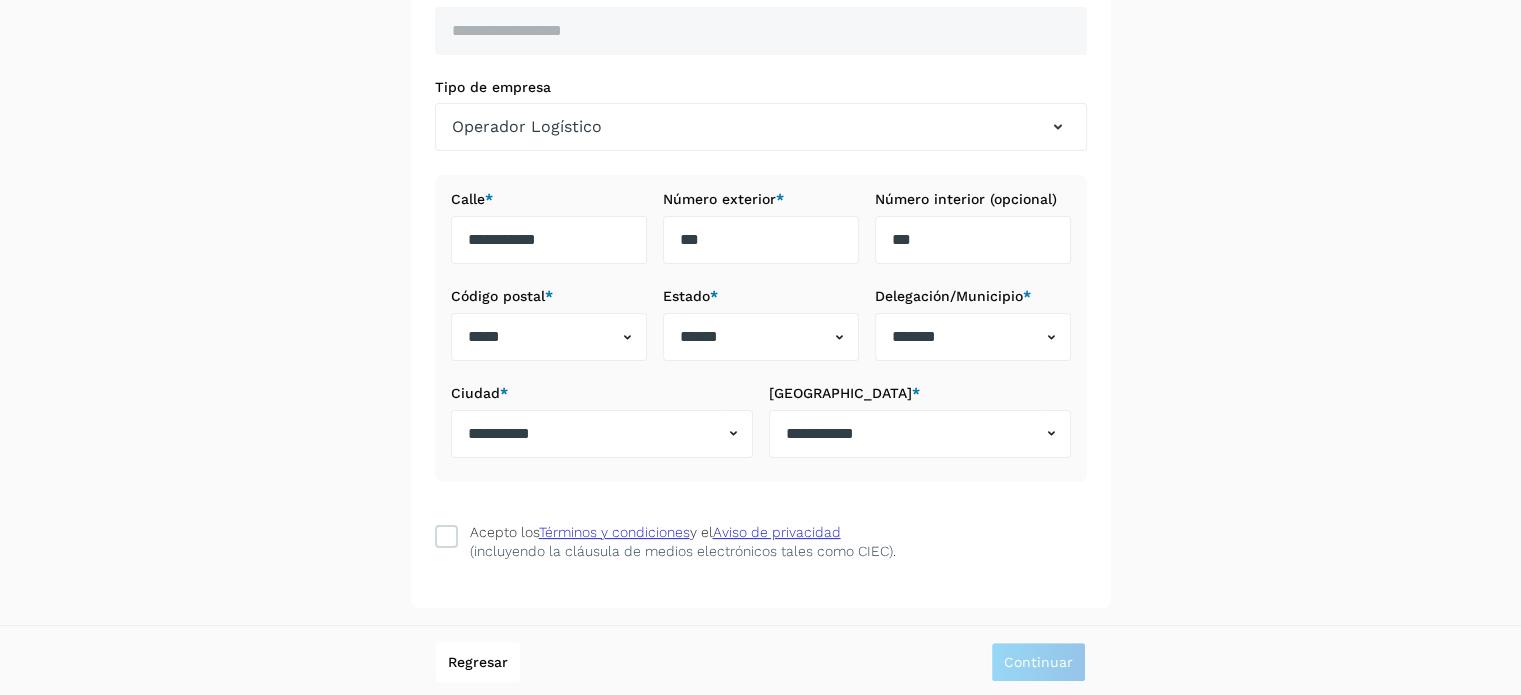 click on "**********" at bounding box center (760, 178) 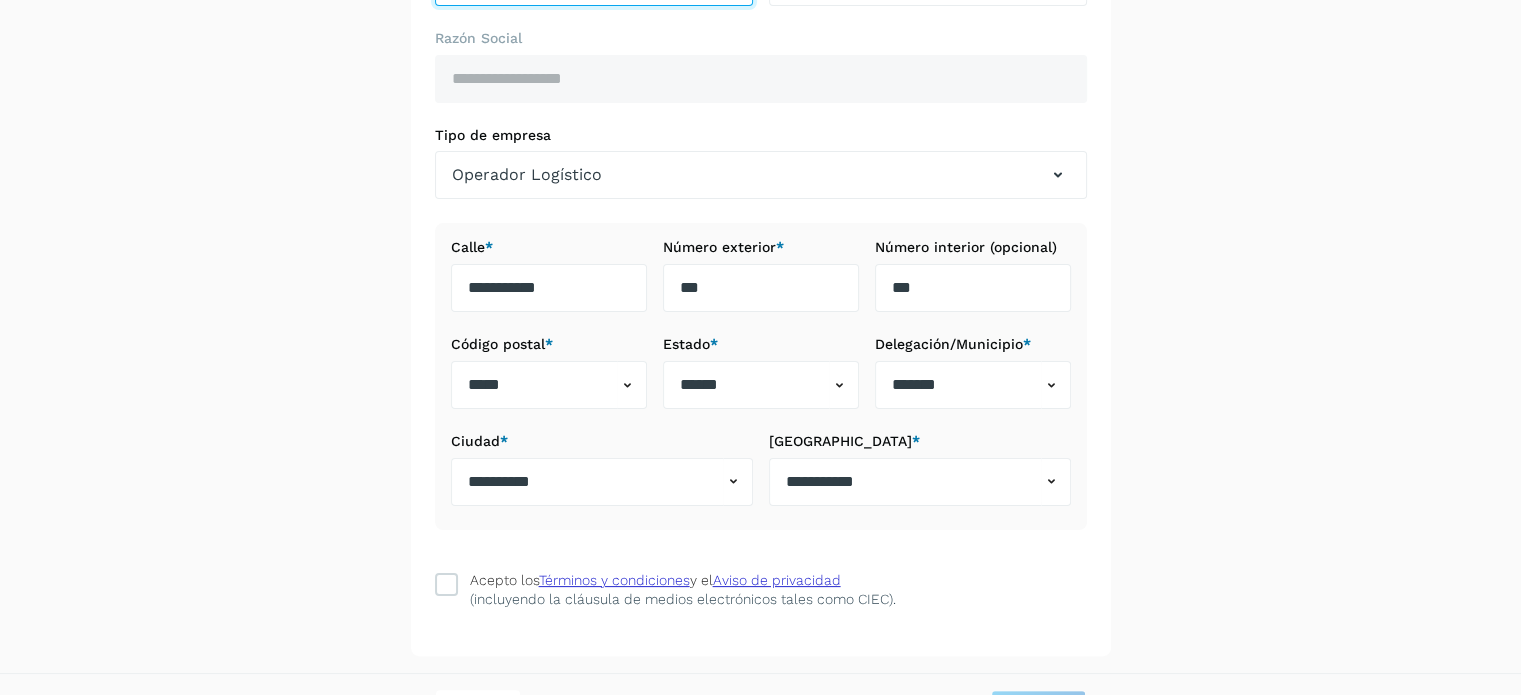 scroll, scrollTop: 344, scrollLeft: 0, axis: vertical 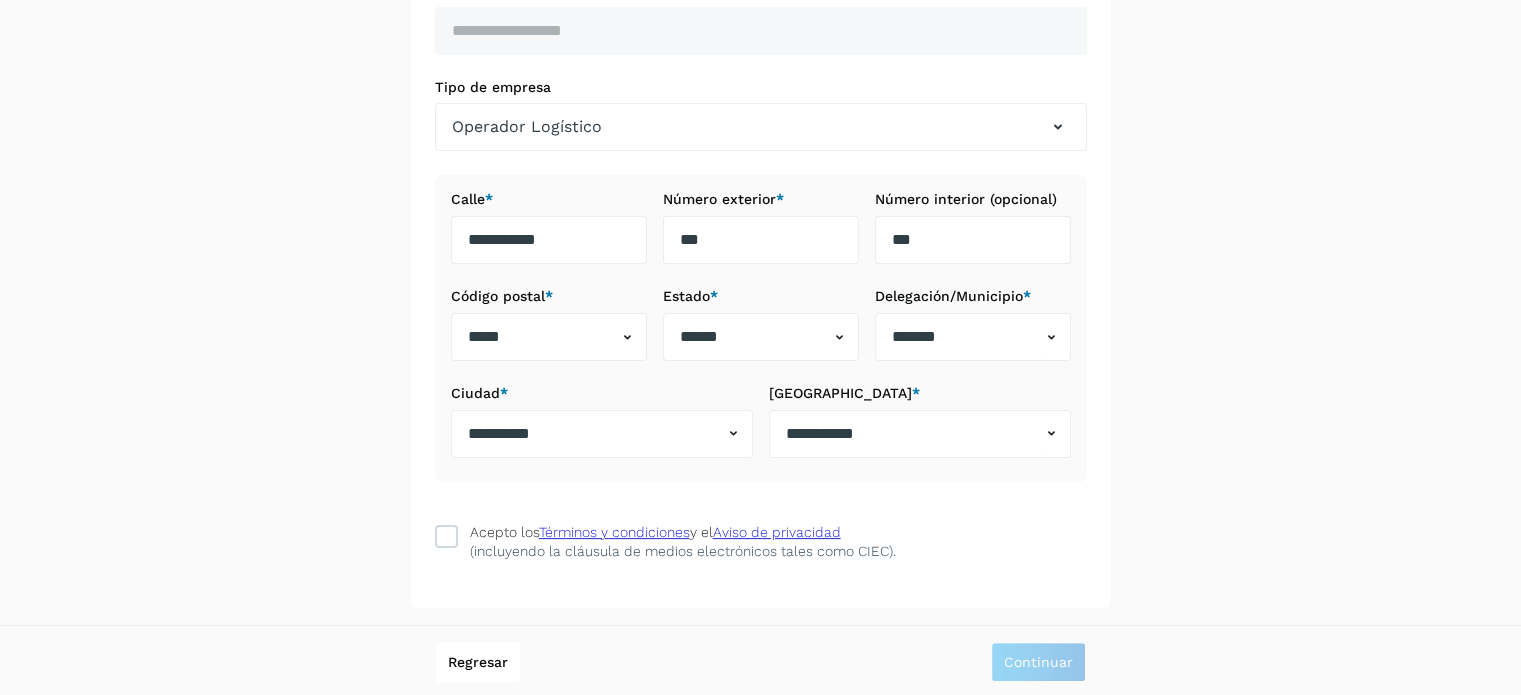 click on "**********" at bounding box center (760, 178) 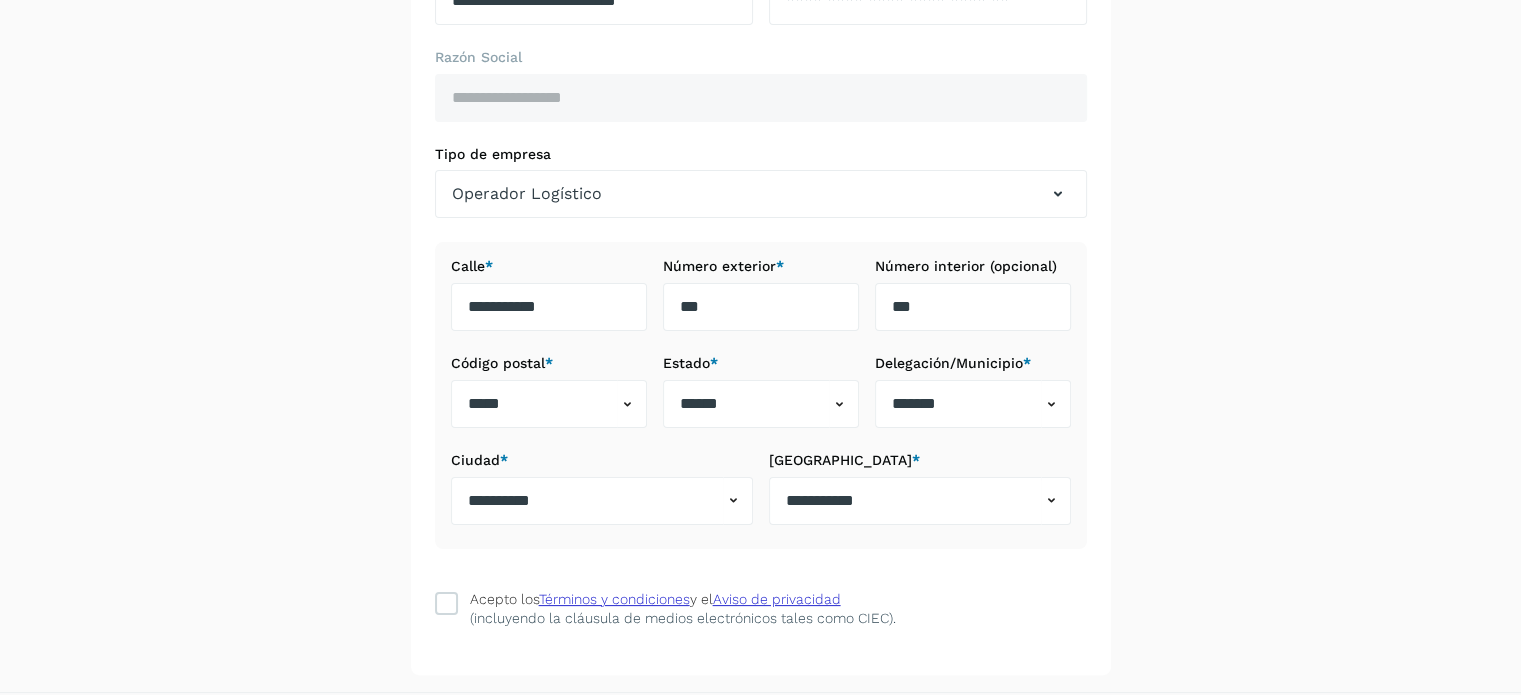 scroll, scrollTop: 244, scrollLeft: 0, axis: vertical 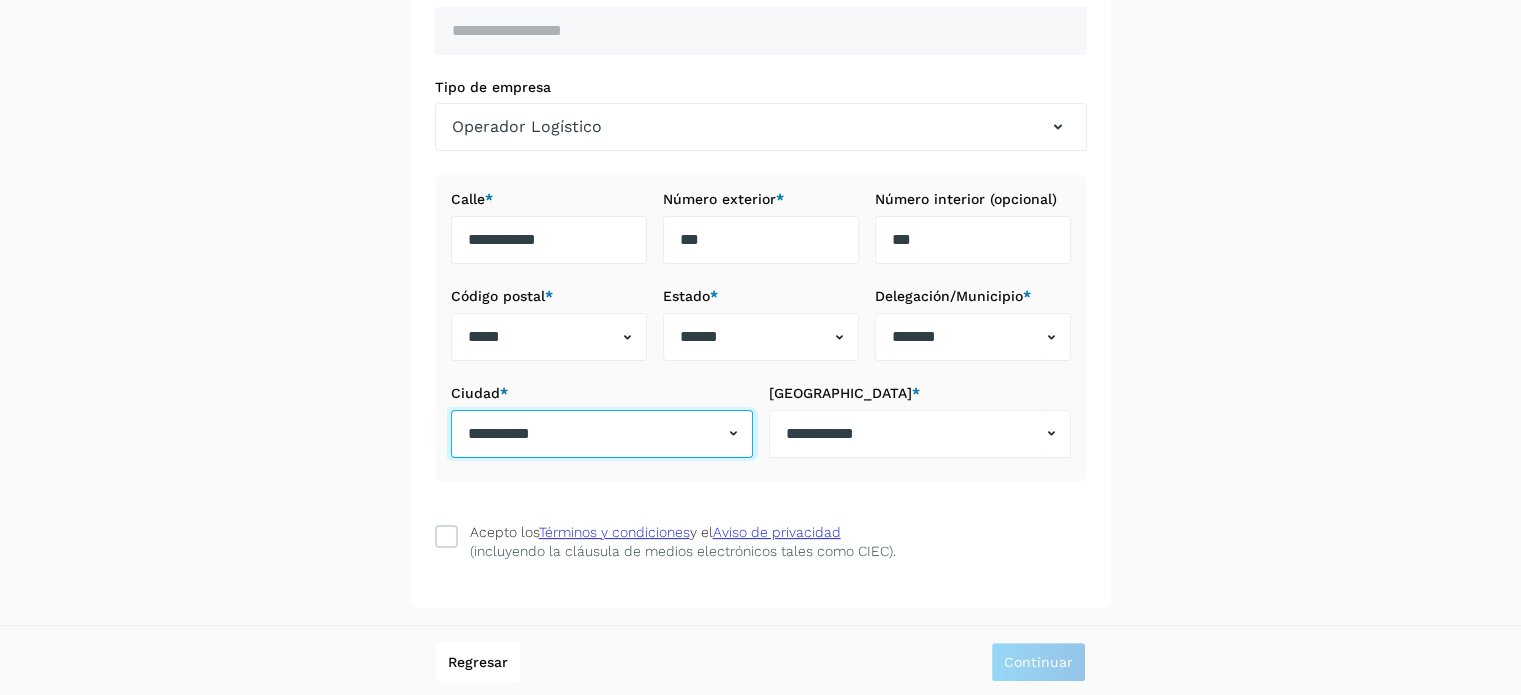 click on "**********" at bounding box center [587, 434] 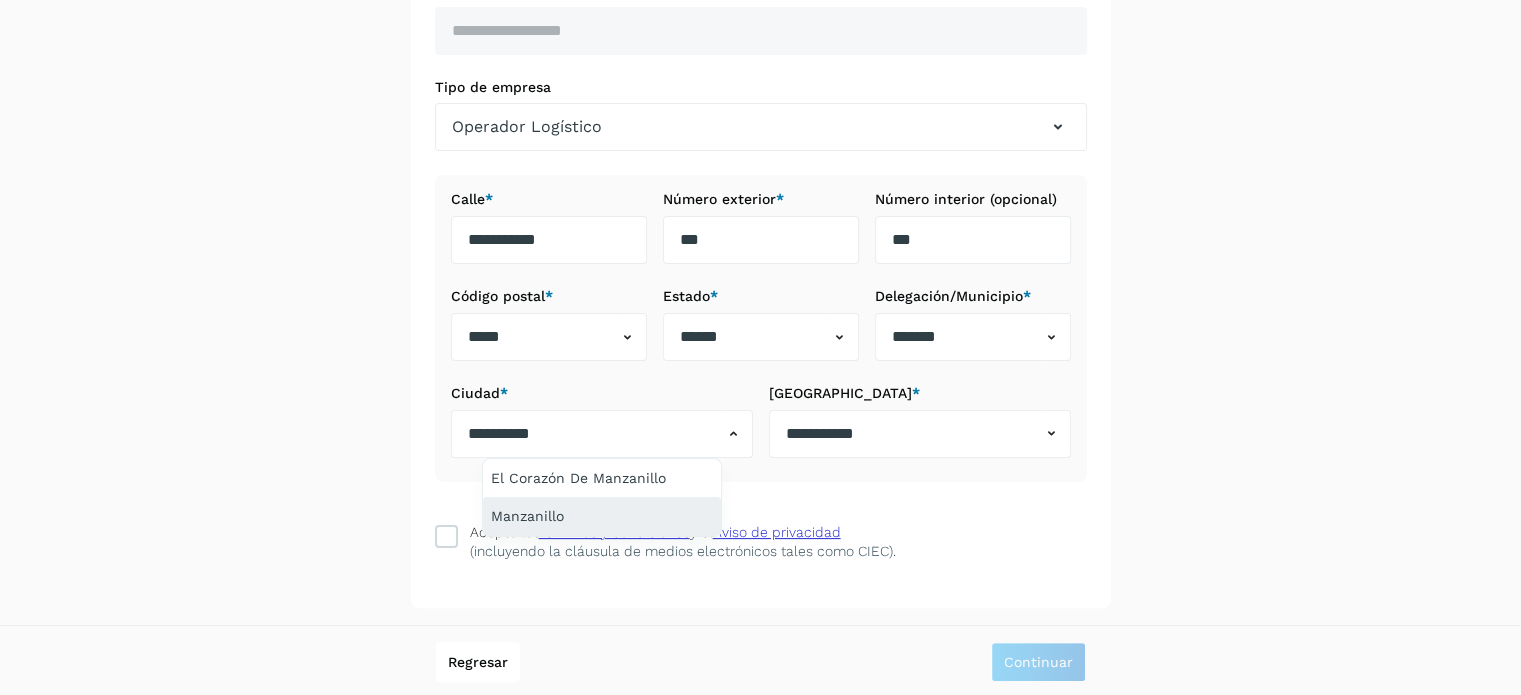 click on "Manzanillo" at bounding box center (602, 516) 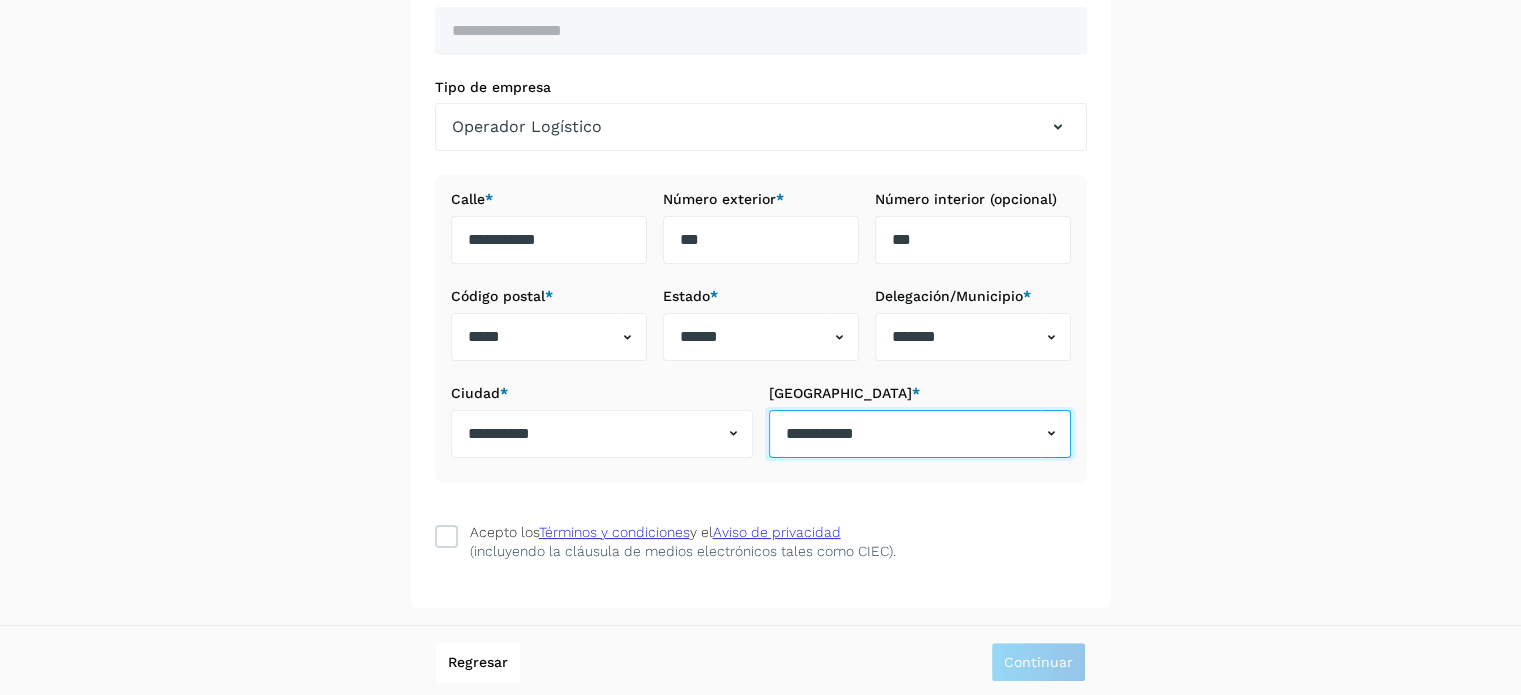click on "**********" at bounding box center [905, 434] 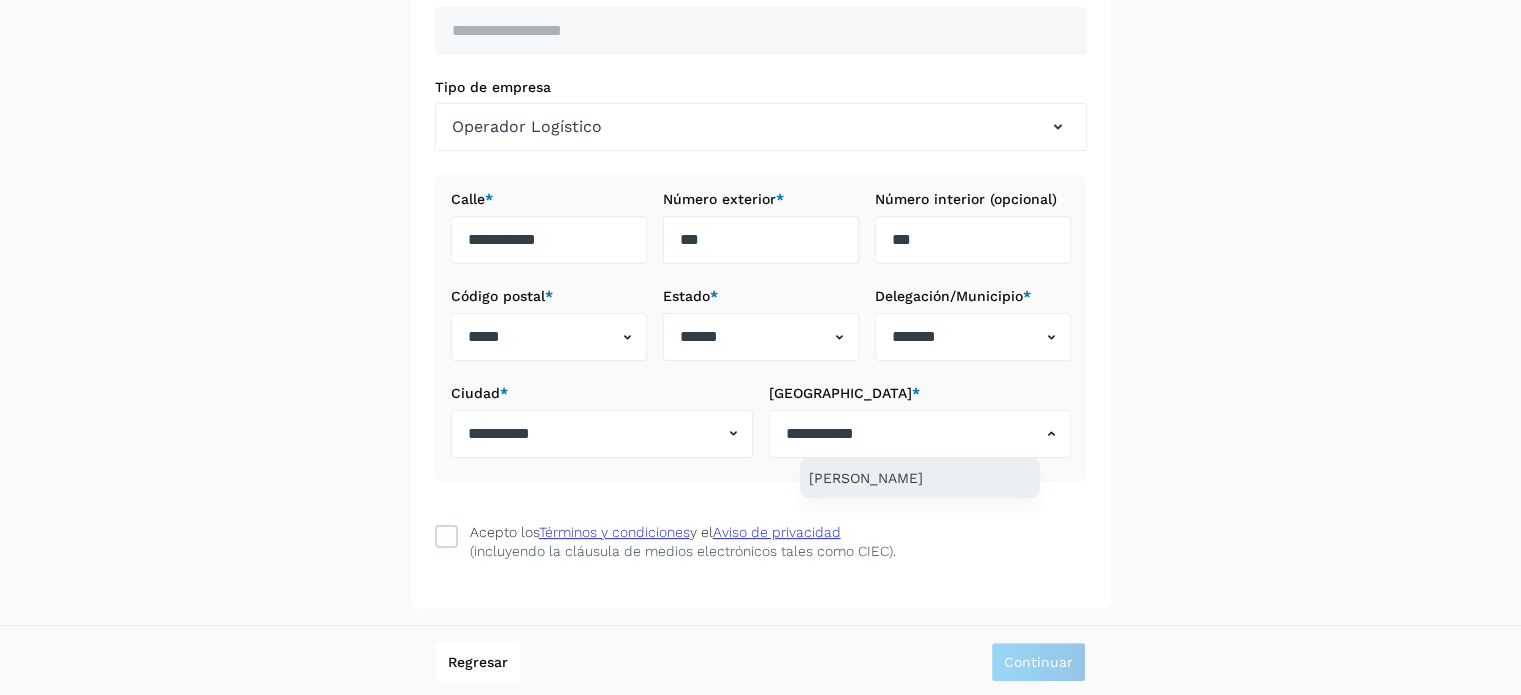 click on "[PERSON_NAME]" at bounding box center (920, 478) 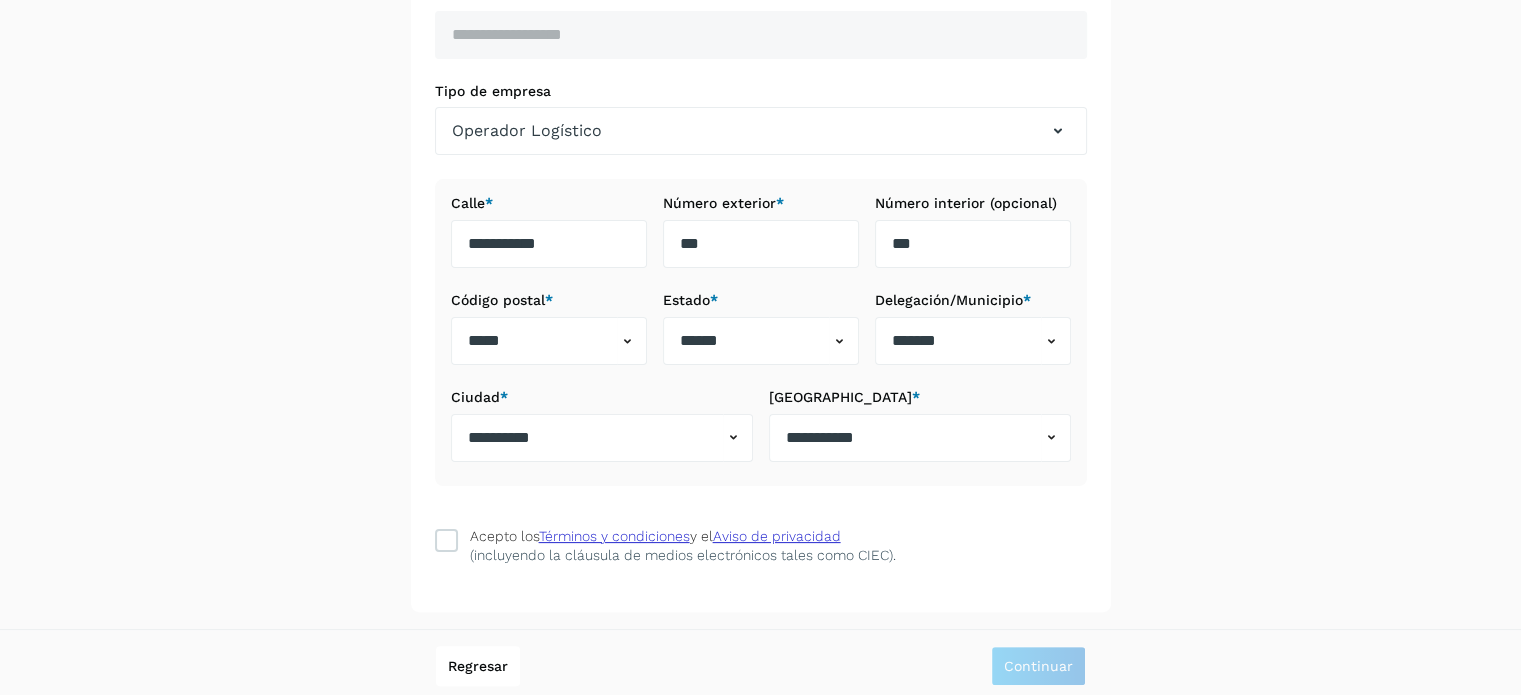 scroll, scrollTop: 344, scrollLeft: 0, axis: vertical 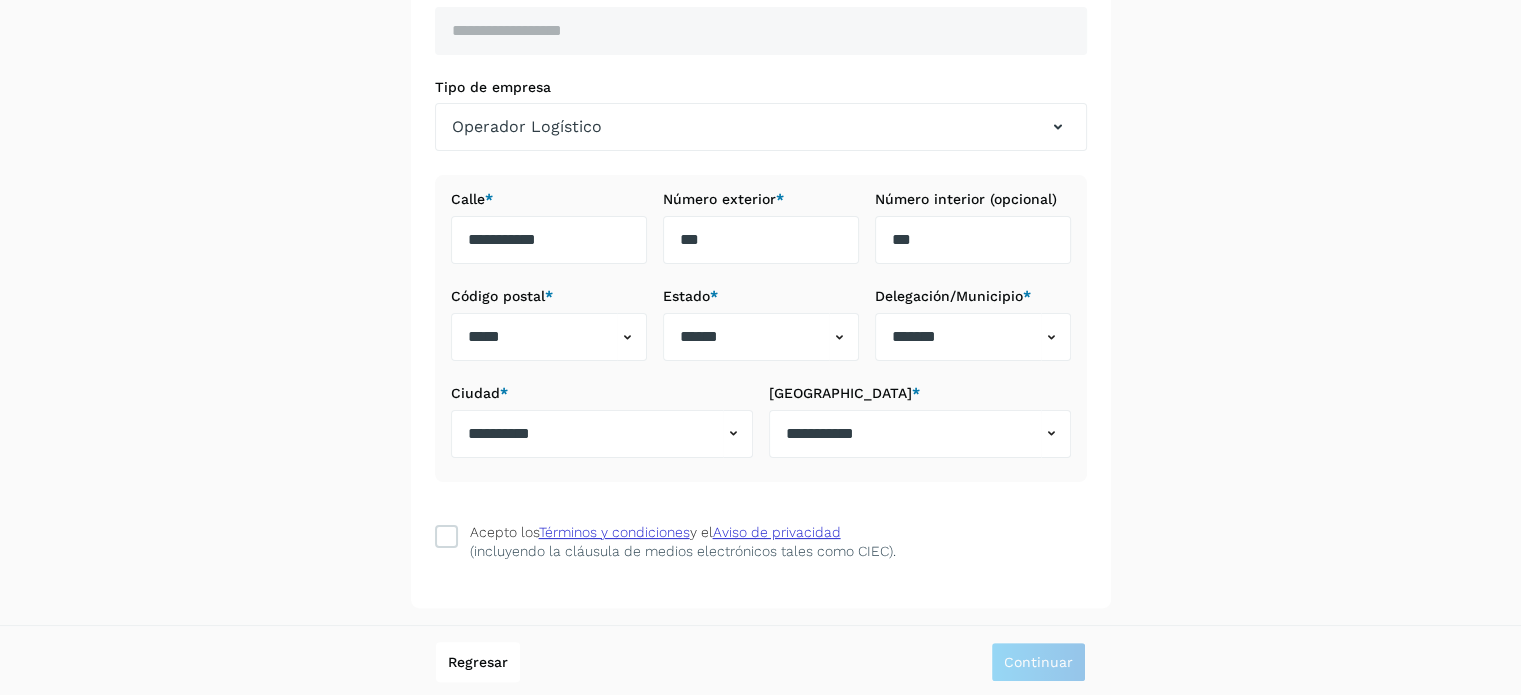 click on "**********" at bounding box center (760, 178) 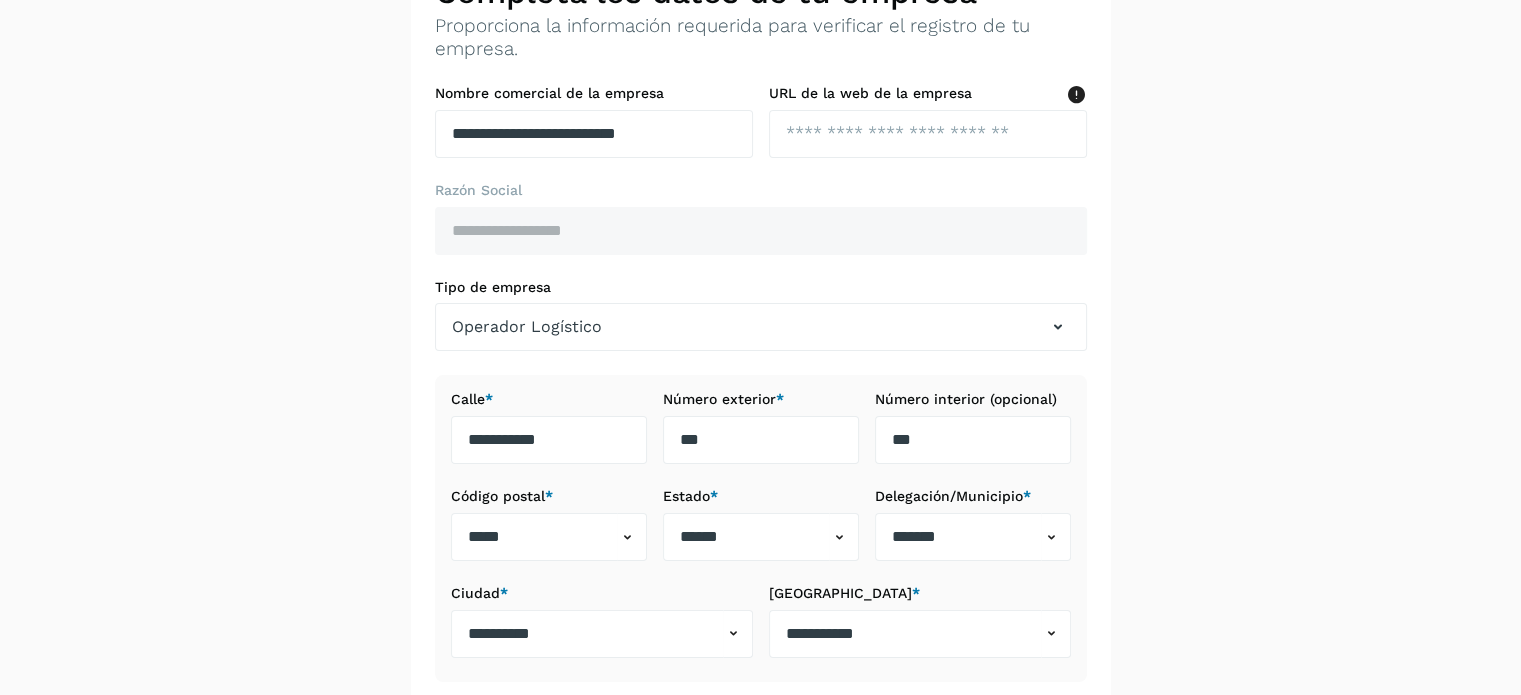 scroll, scrollTop: 0, scrollLeft: 0, axis: both 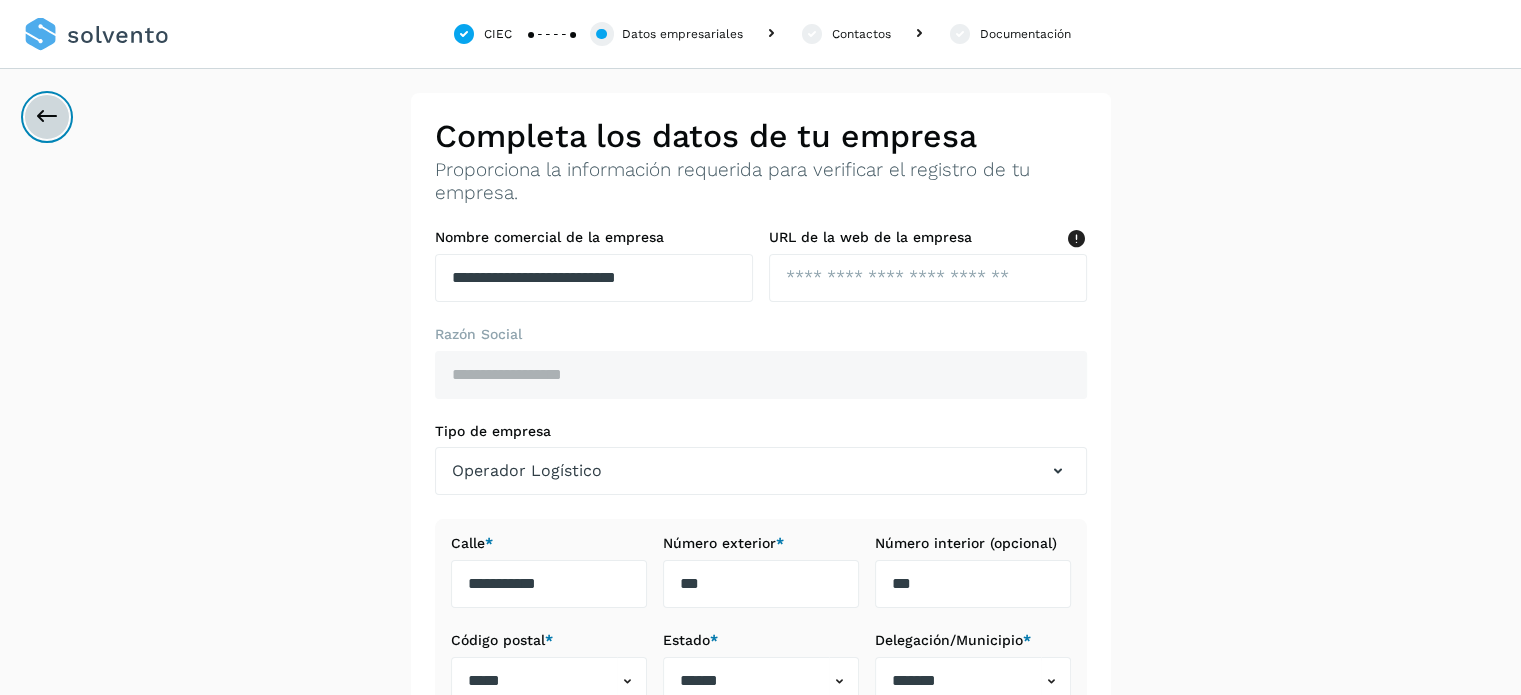 click at bounding box center (47, 117) 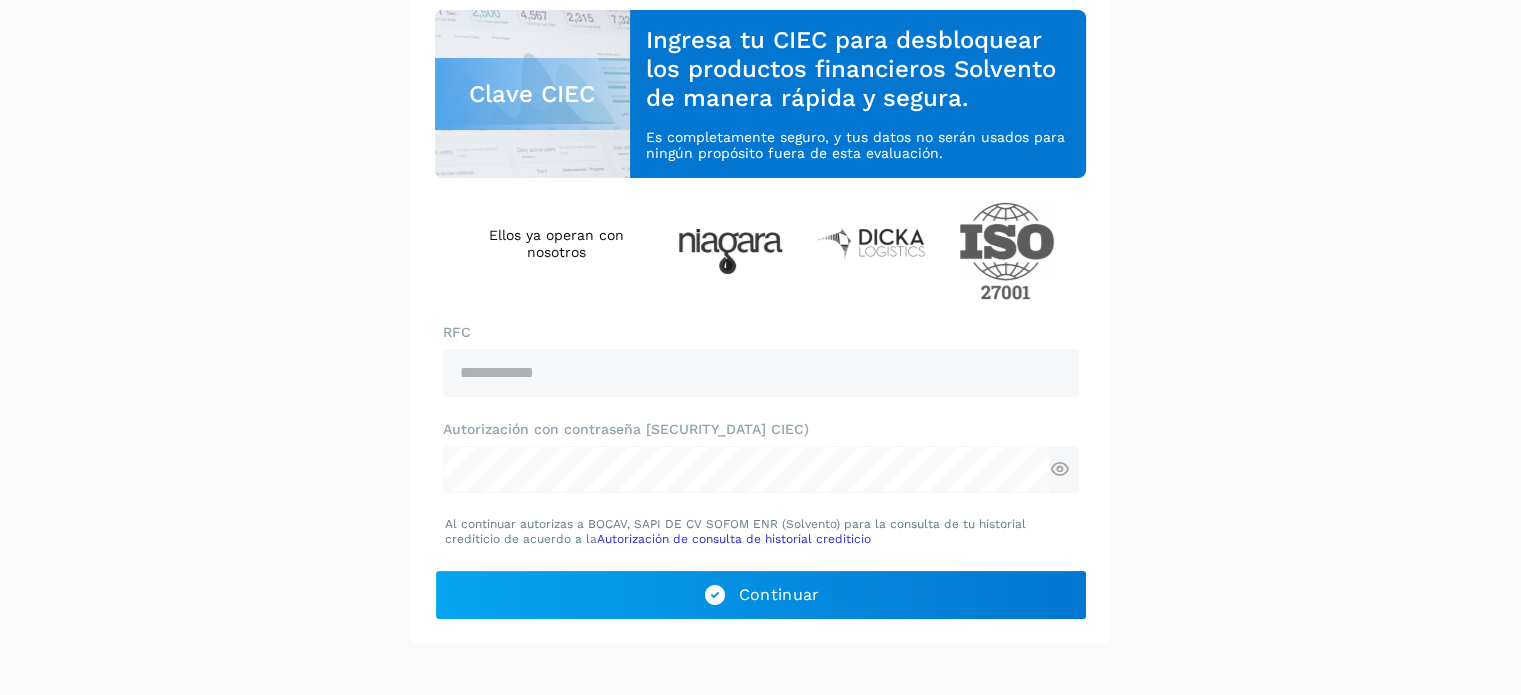 scroll, scrollTop: 200, scrollLeft: 0, axis: vertical 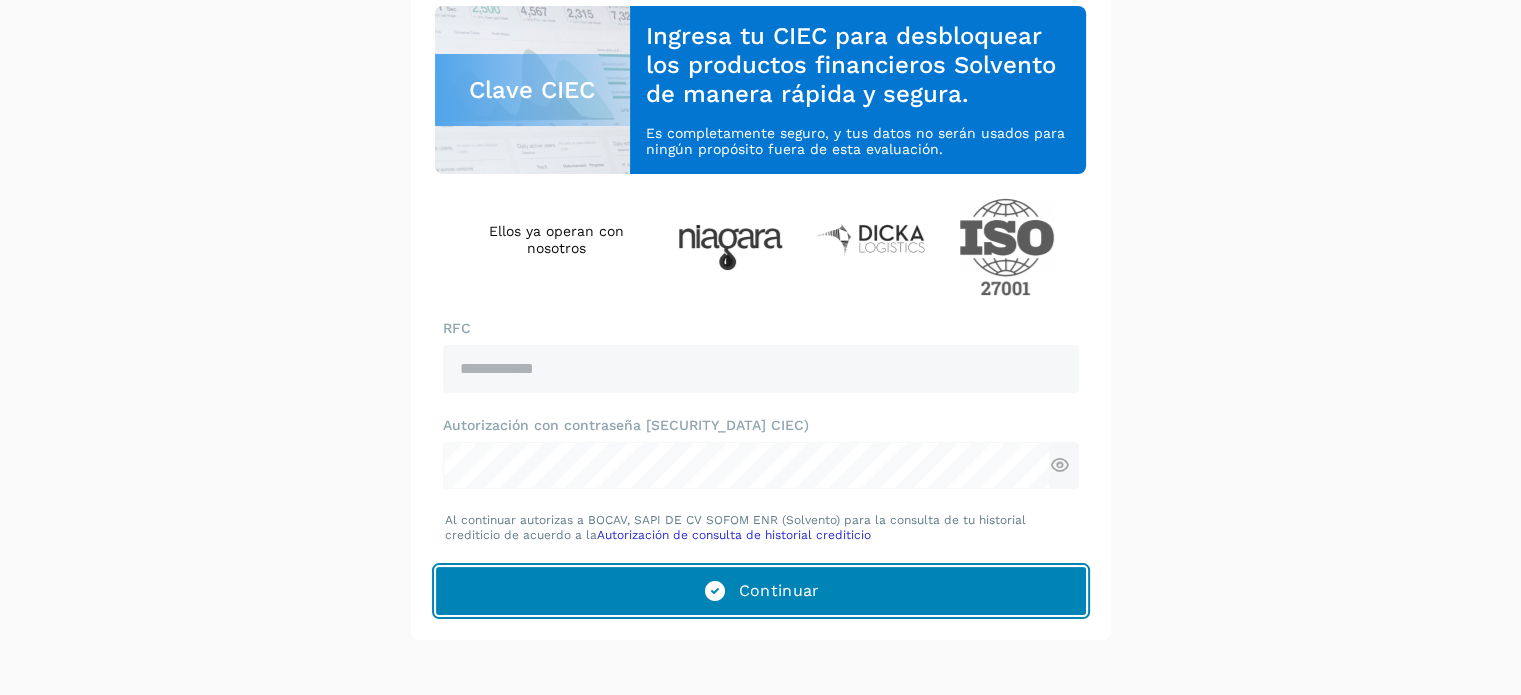click on "Continuar" at bounding box center (761, 591) 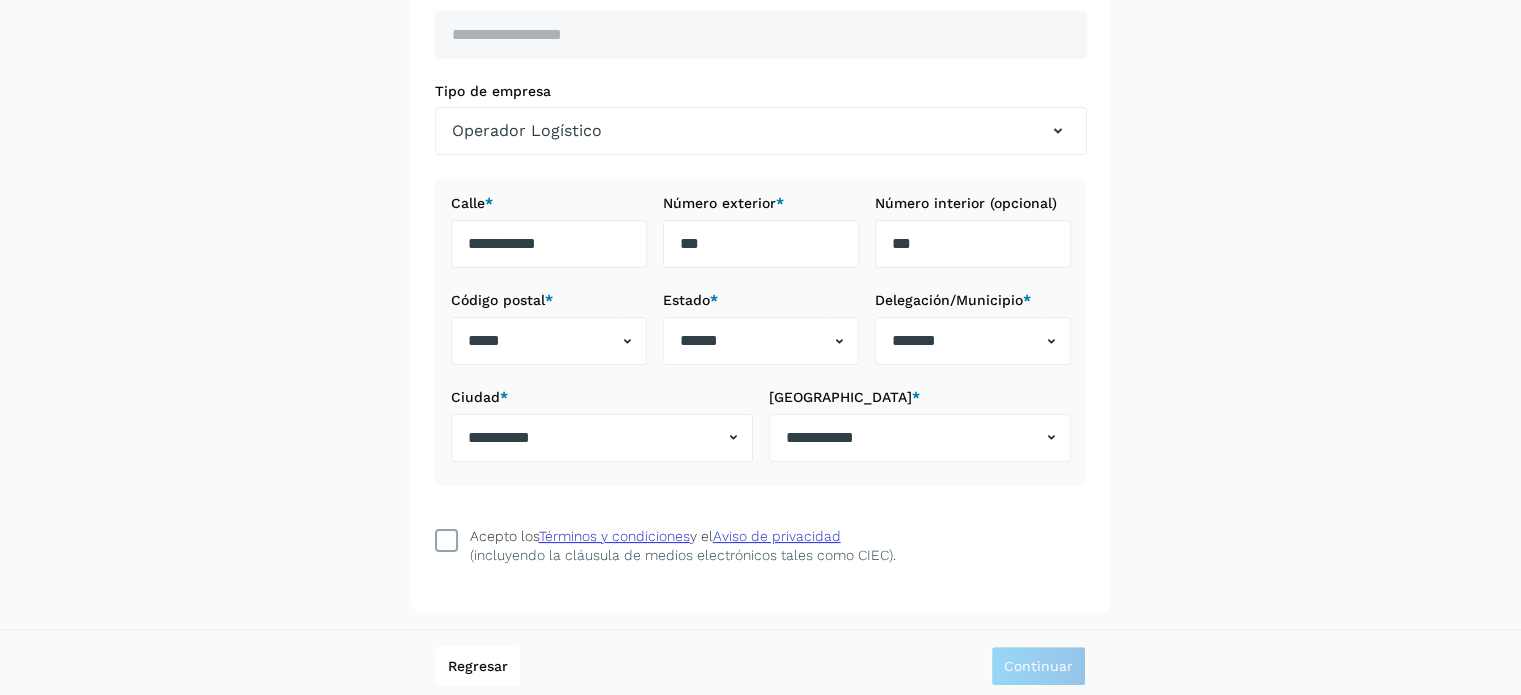 scroll, scrollTop: 344, scrollLeft: 0, axis: vertical 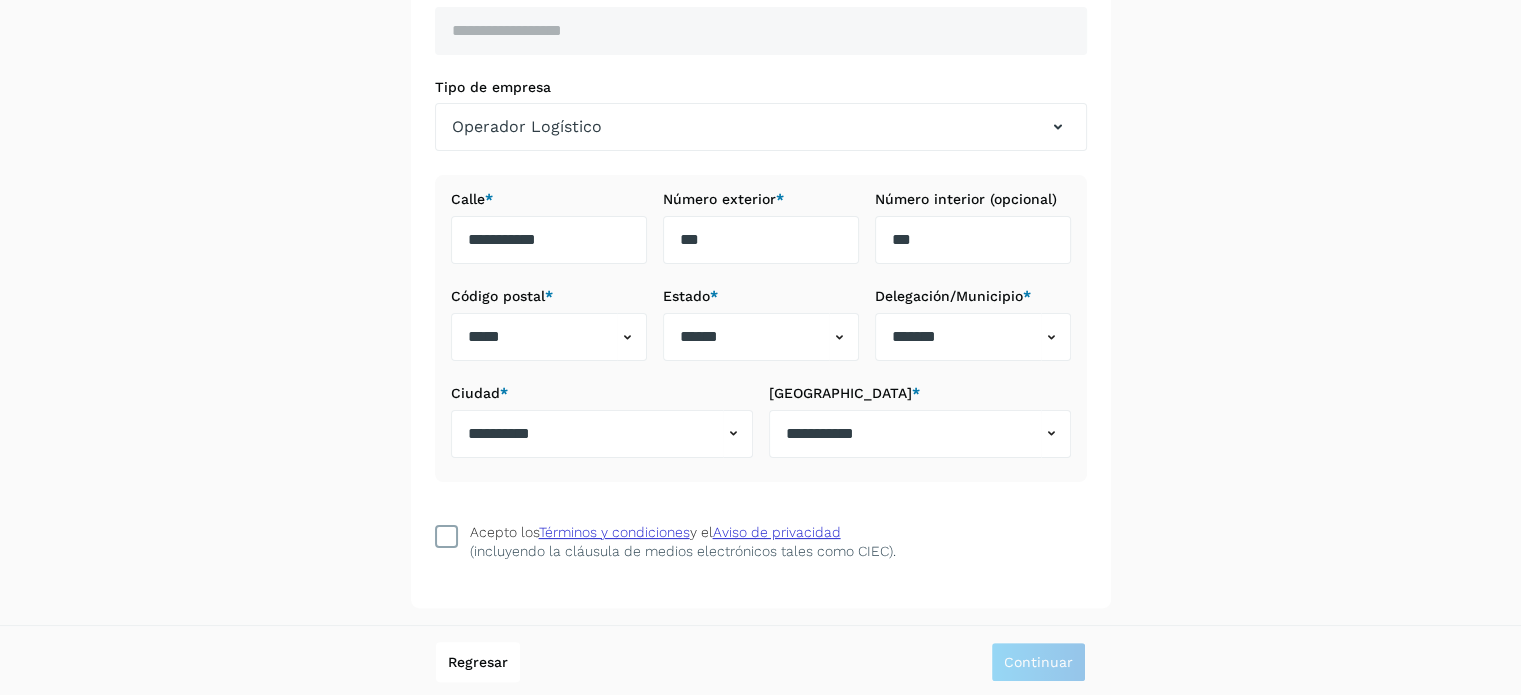 click at bounding box center (446, 536) 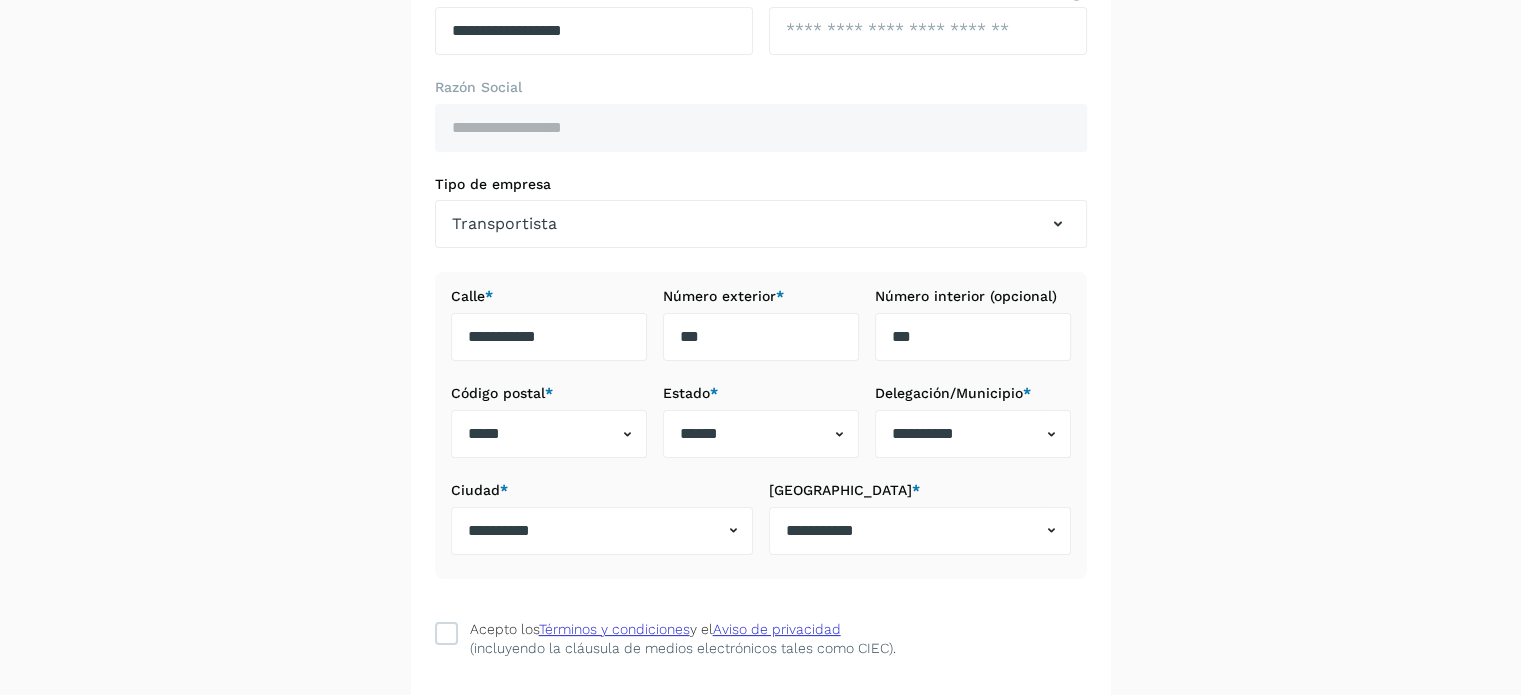 scroll, scrollTop: 344, scrollLeft: 0, axis: vertical 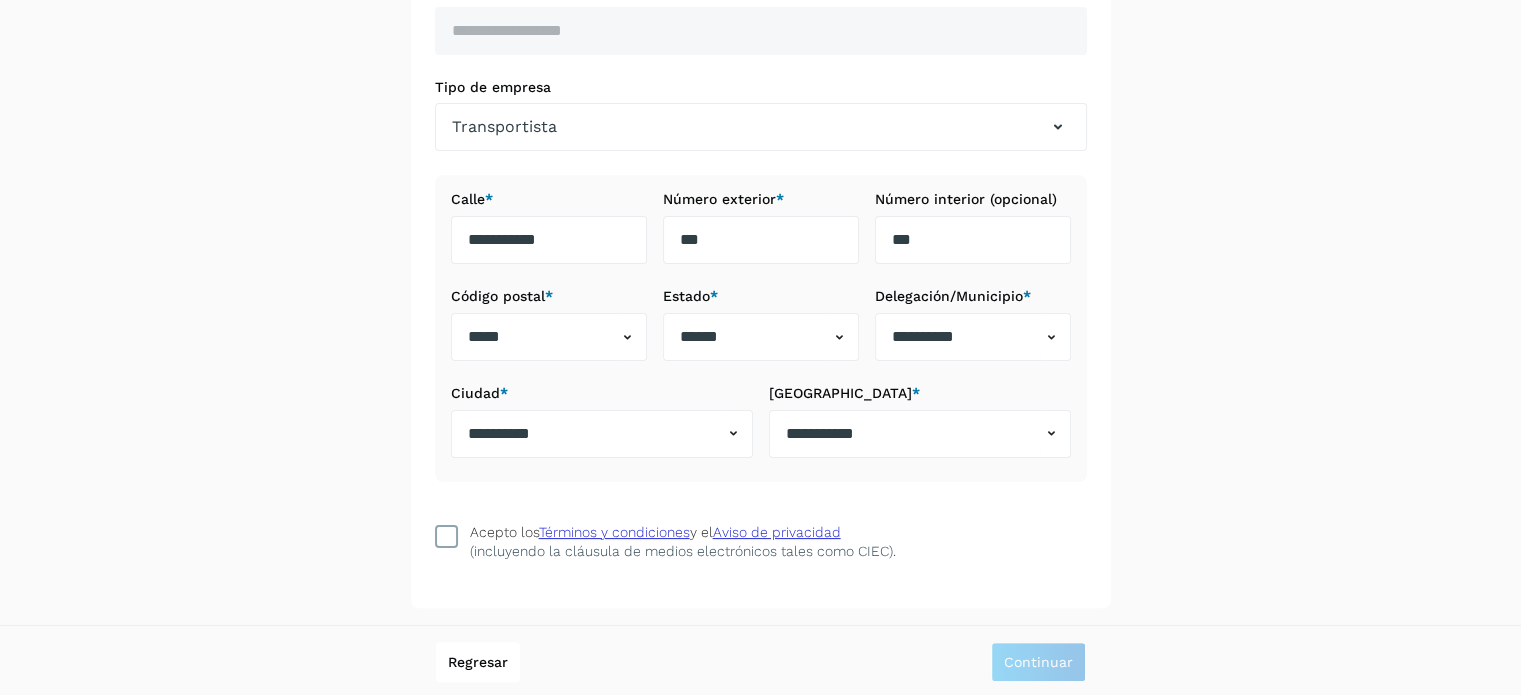click at bounding box center [446, 536] 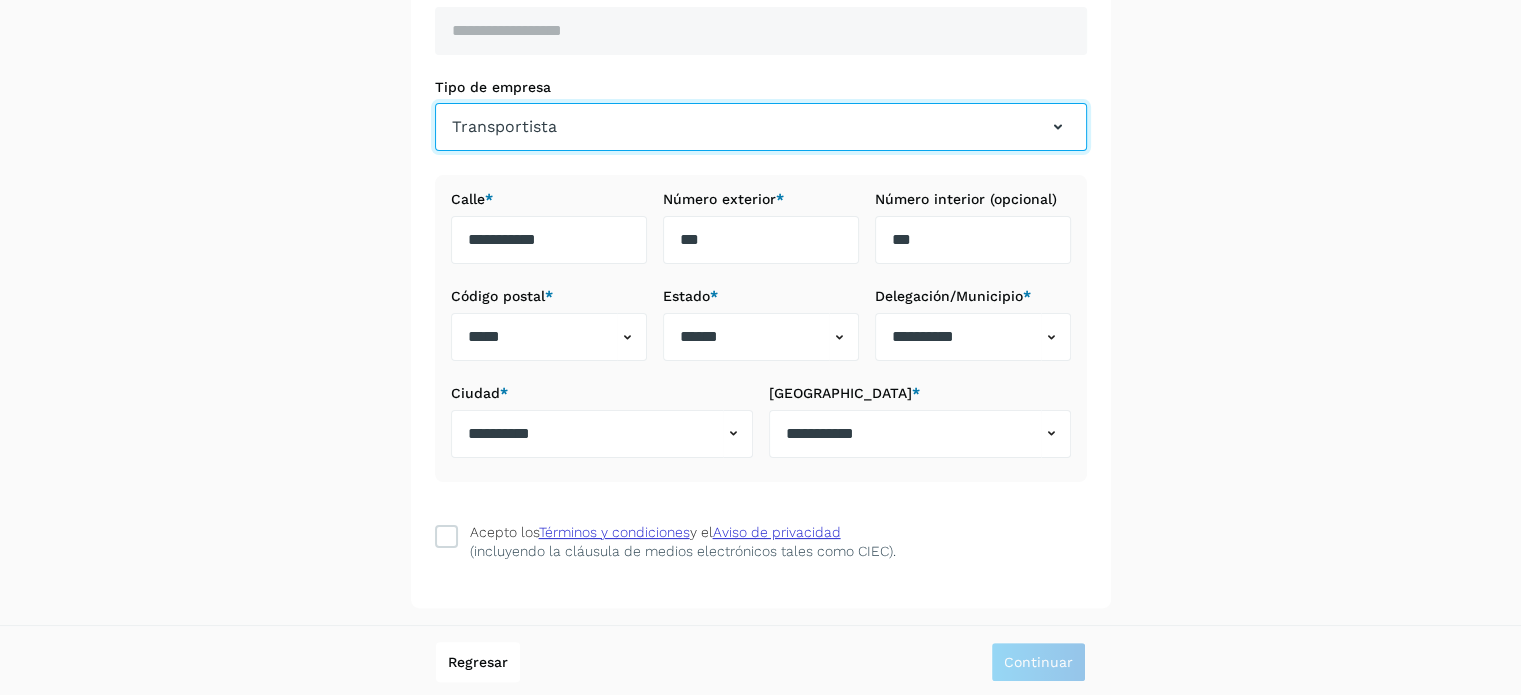 click on "Transportista" at bounding box center (761, 127) 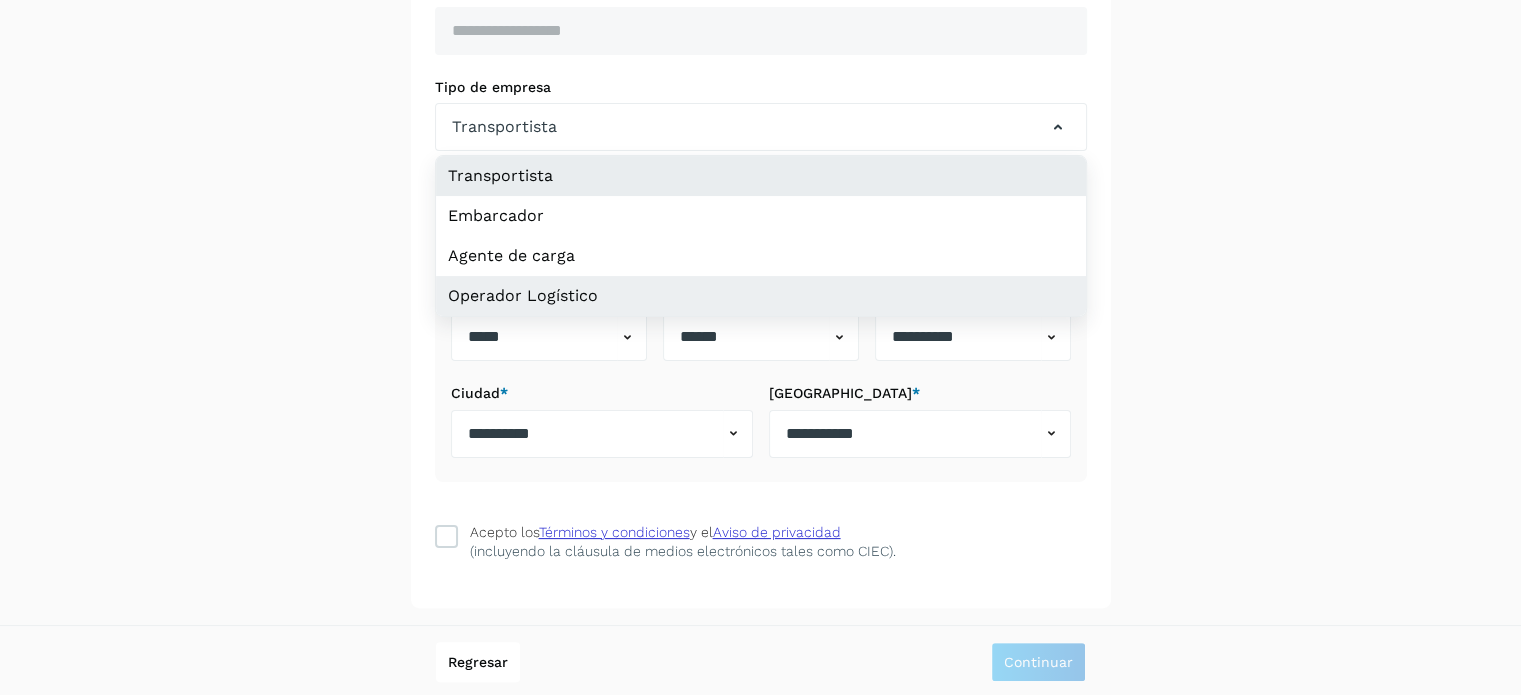 click on "Operador Logístico" 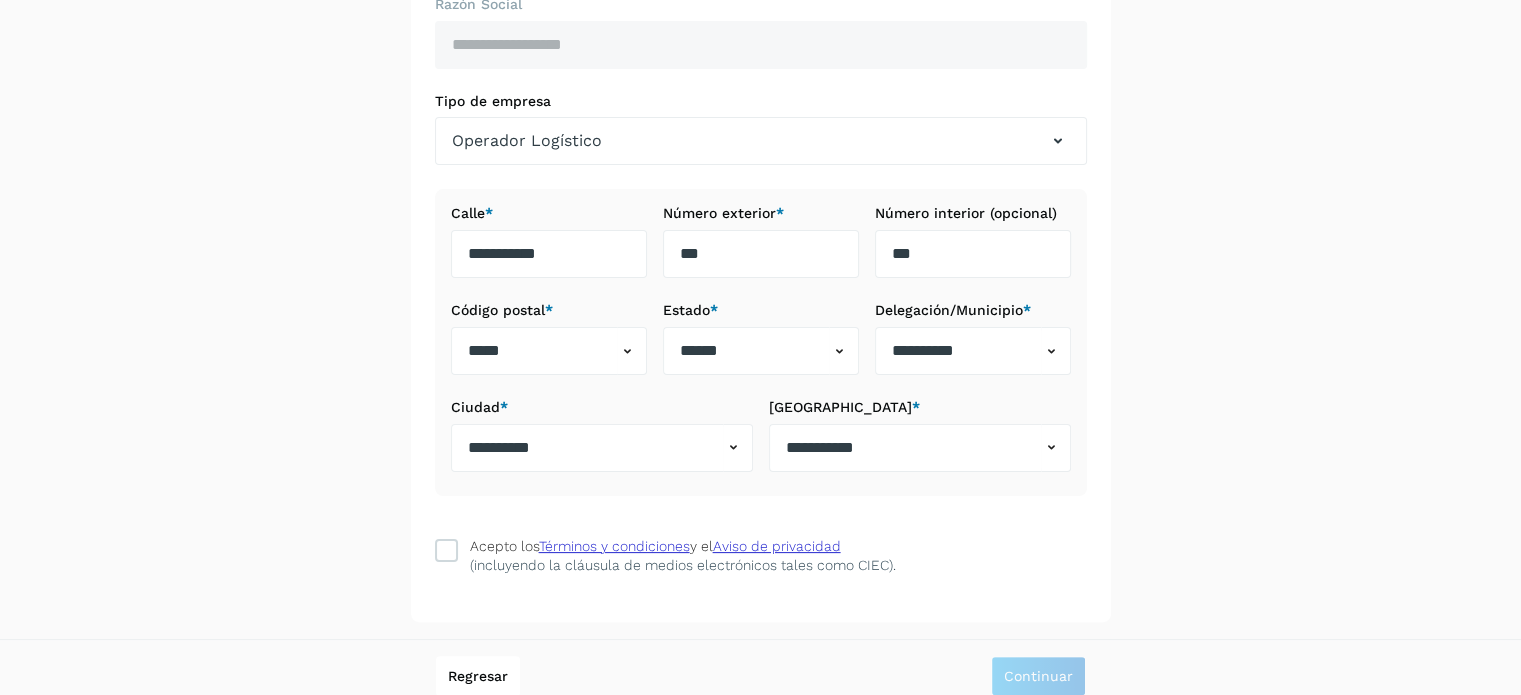 scroll, scrollTop: 344, scrollLeft: 0, axis: vertical 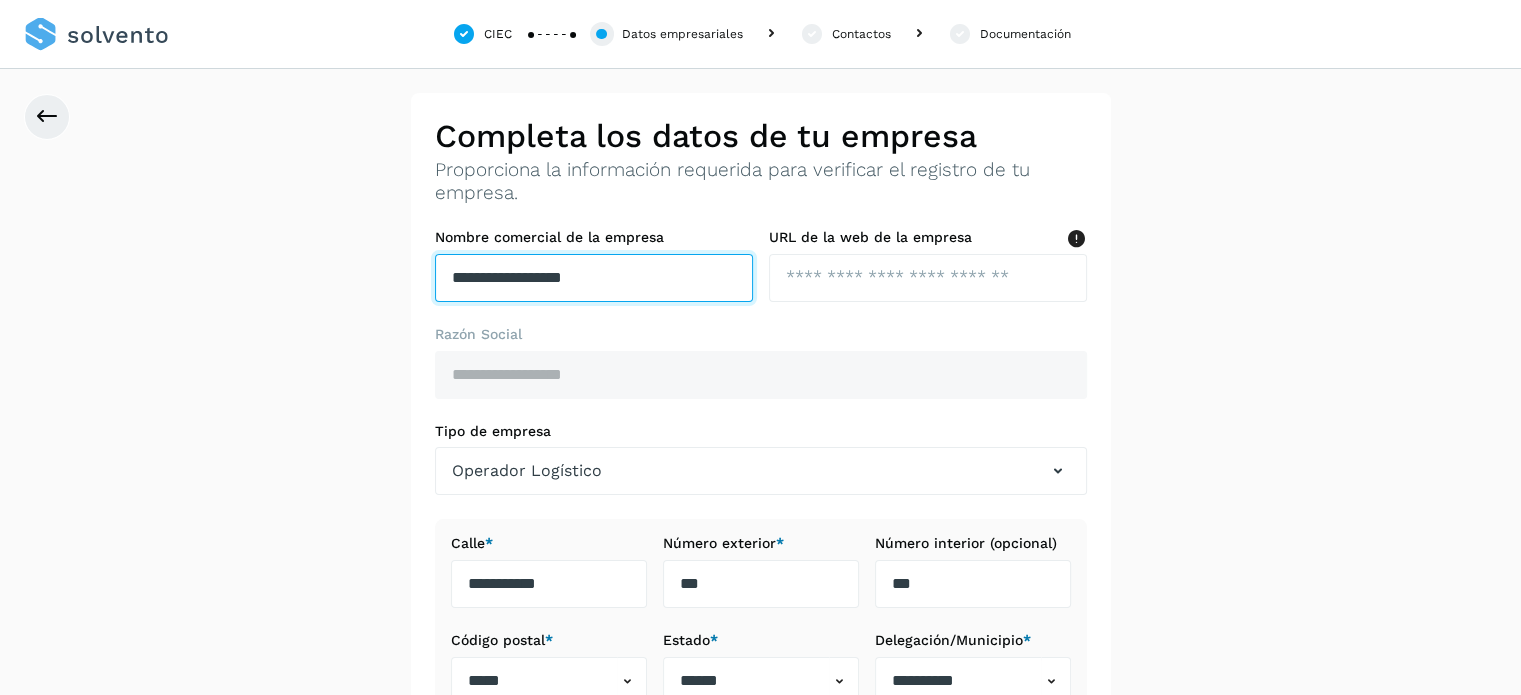 click on "**********" at bounding box center (594, 278) 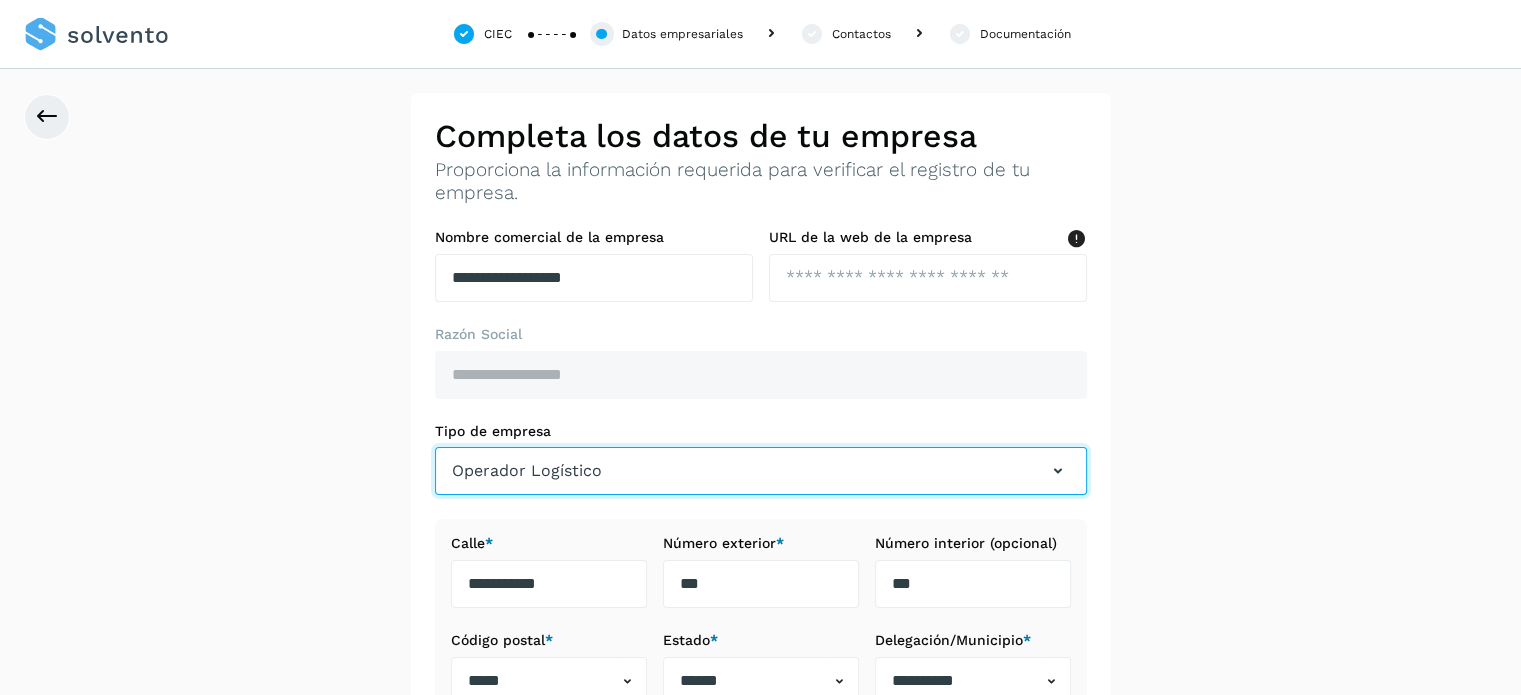 click on "Operador Logístico" at bounding box center [761, 471] 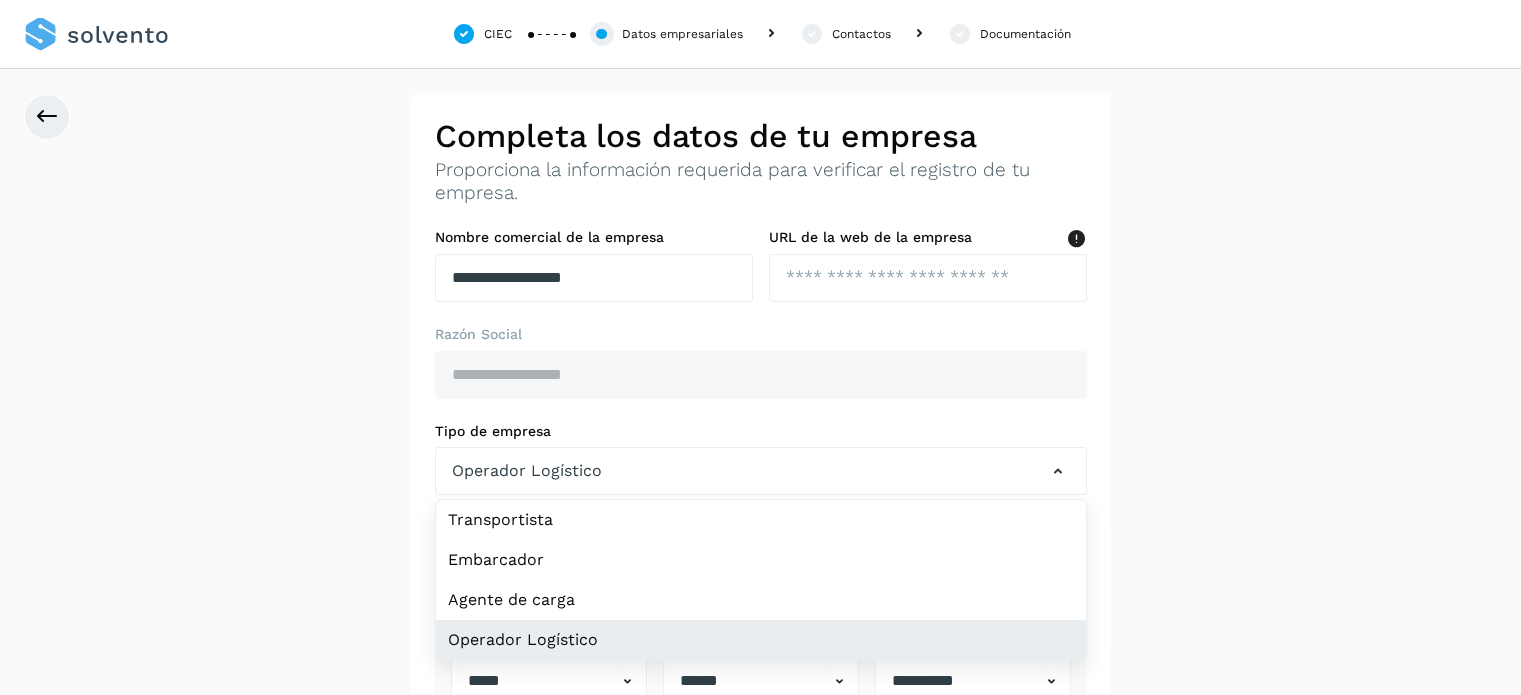click on "Operador Logístico" 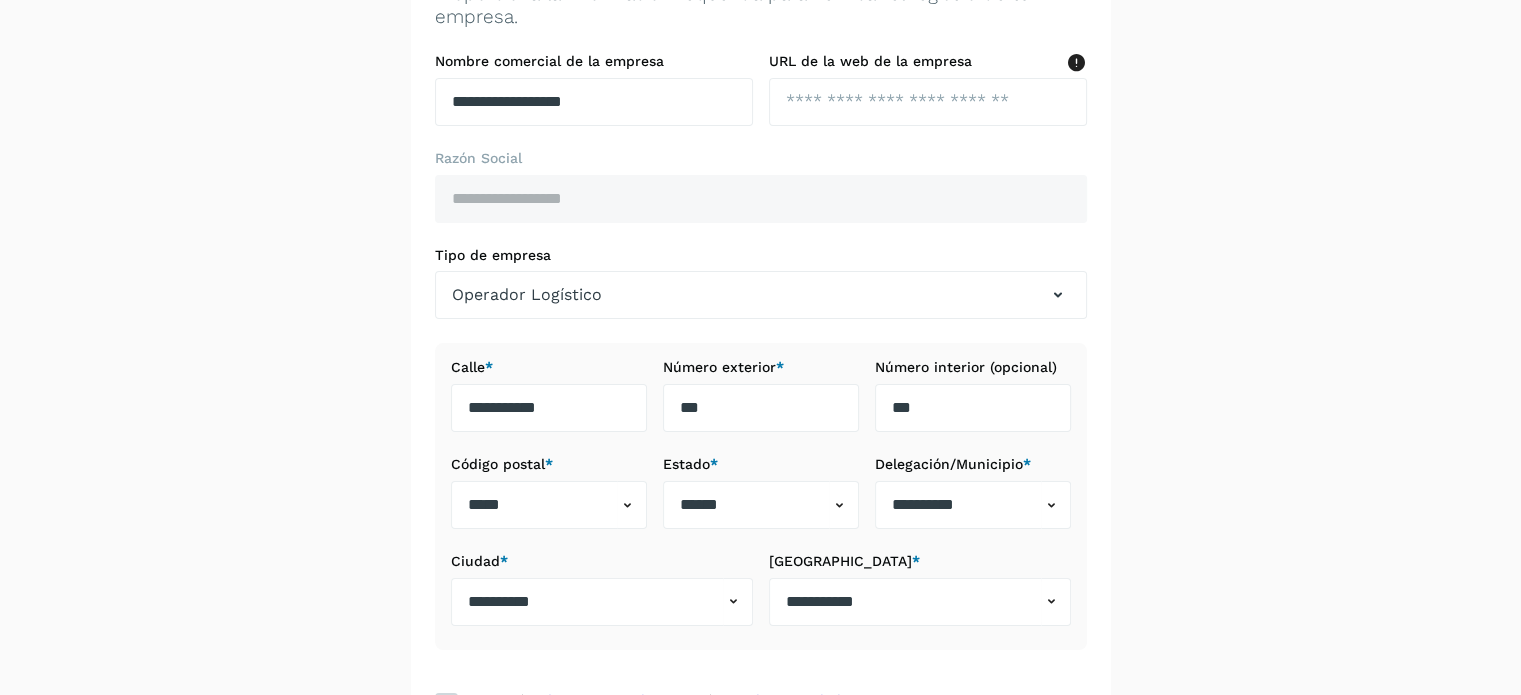 scroll, scrollTop: 300, scrollLeft: 0, axis: vertical 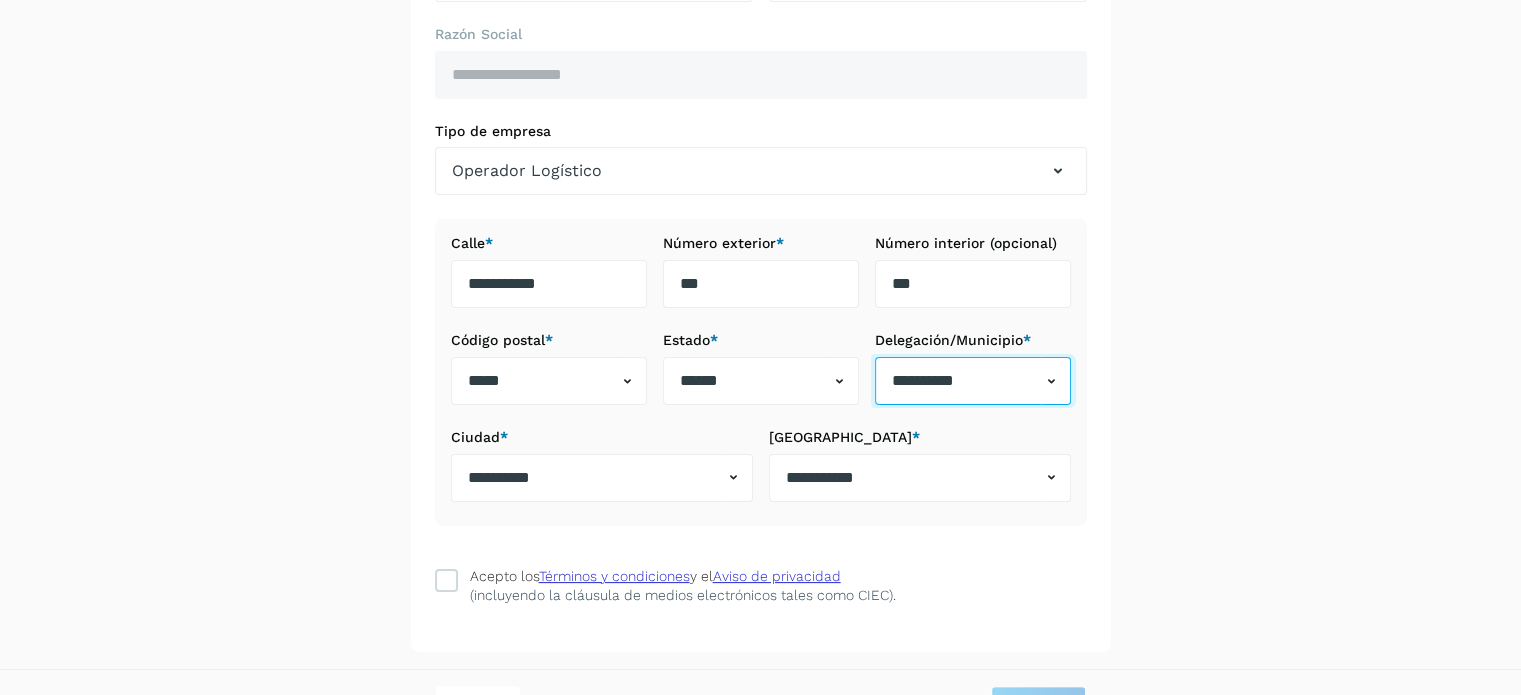 click on "**********" at bounding box center [958, 381] 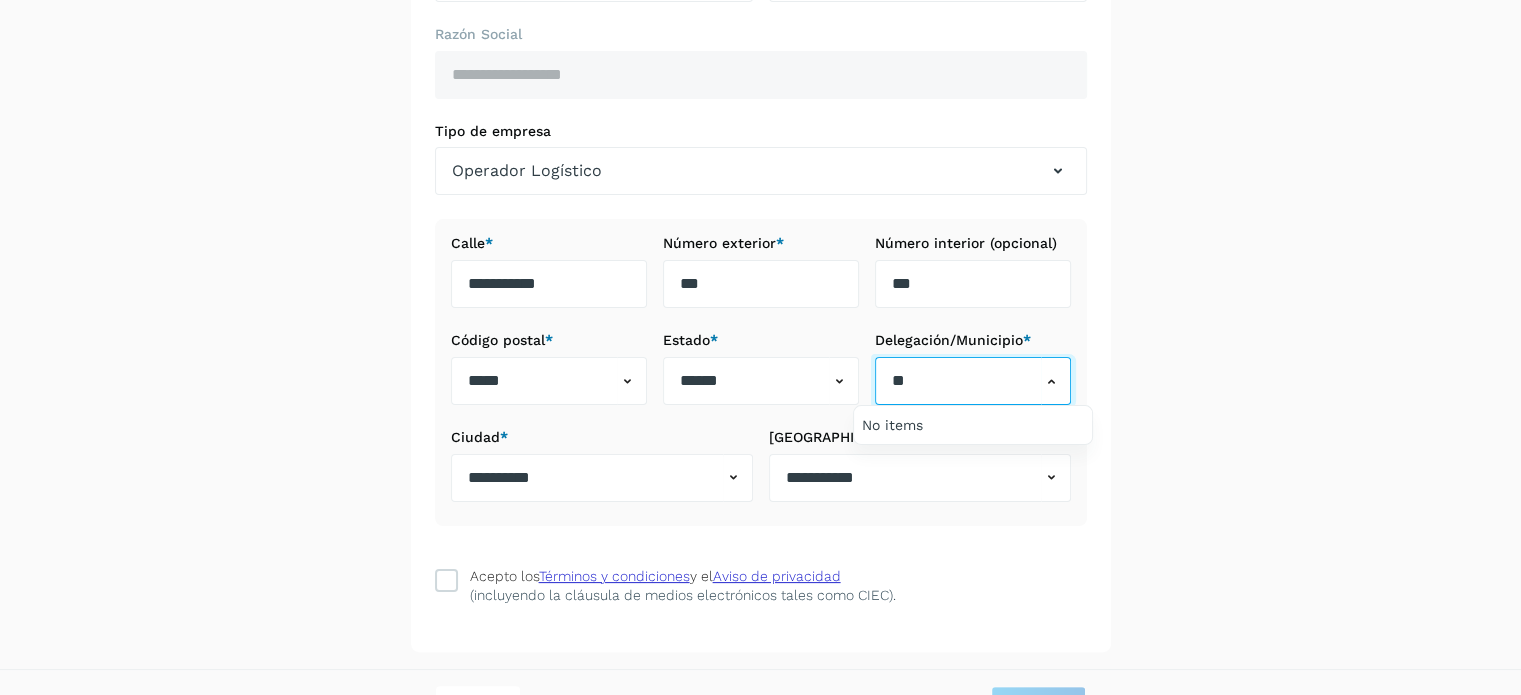 type on "*" 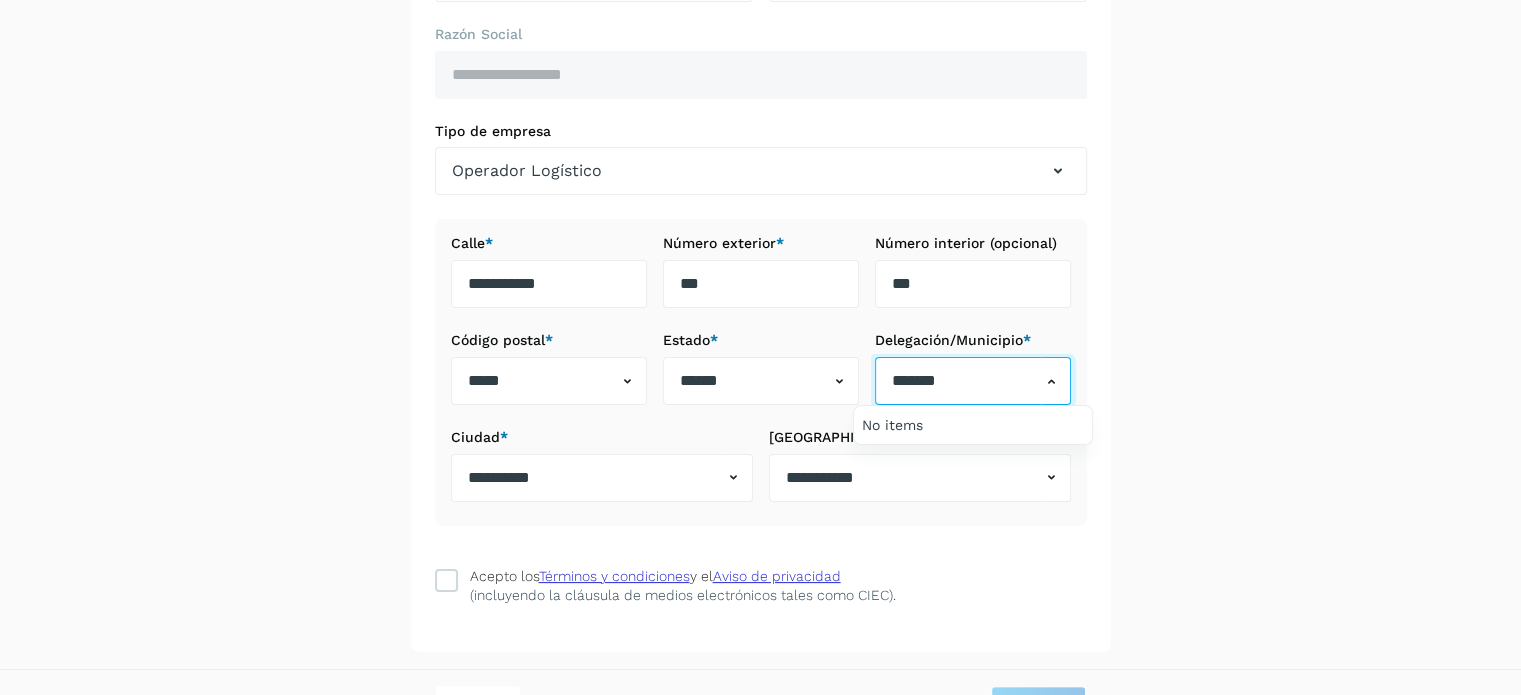 type on "*******" 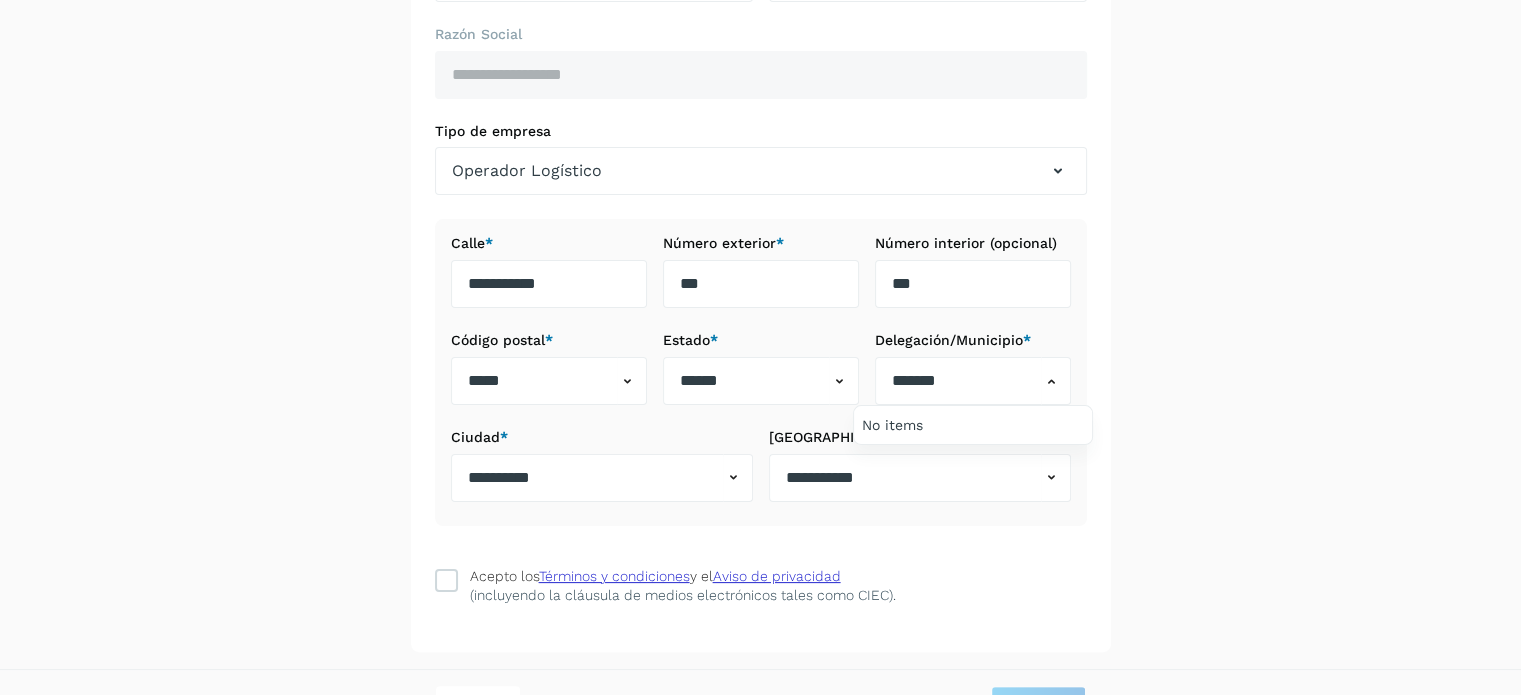 click at bounding box center [760, 347] 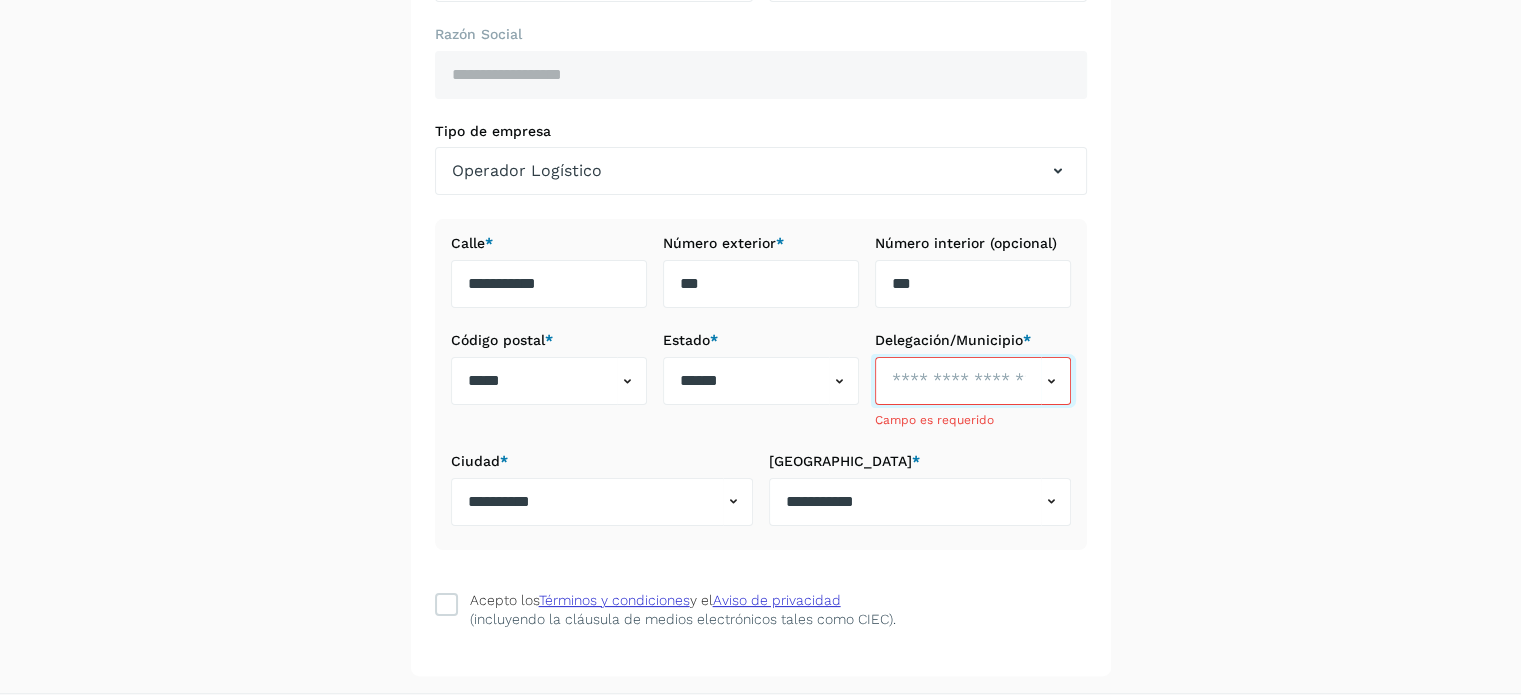 click at bounding box center (958, 381) 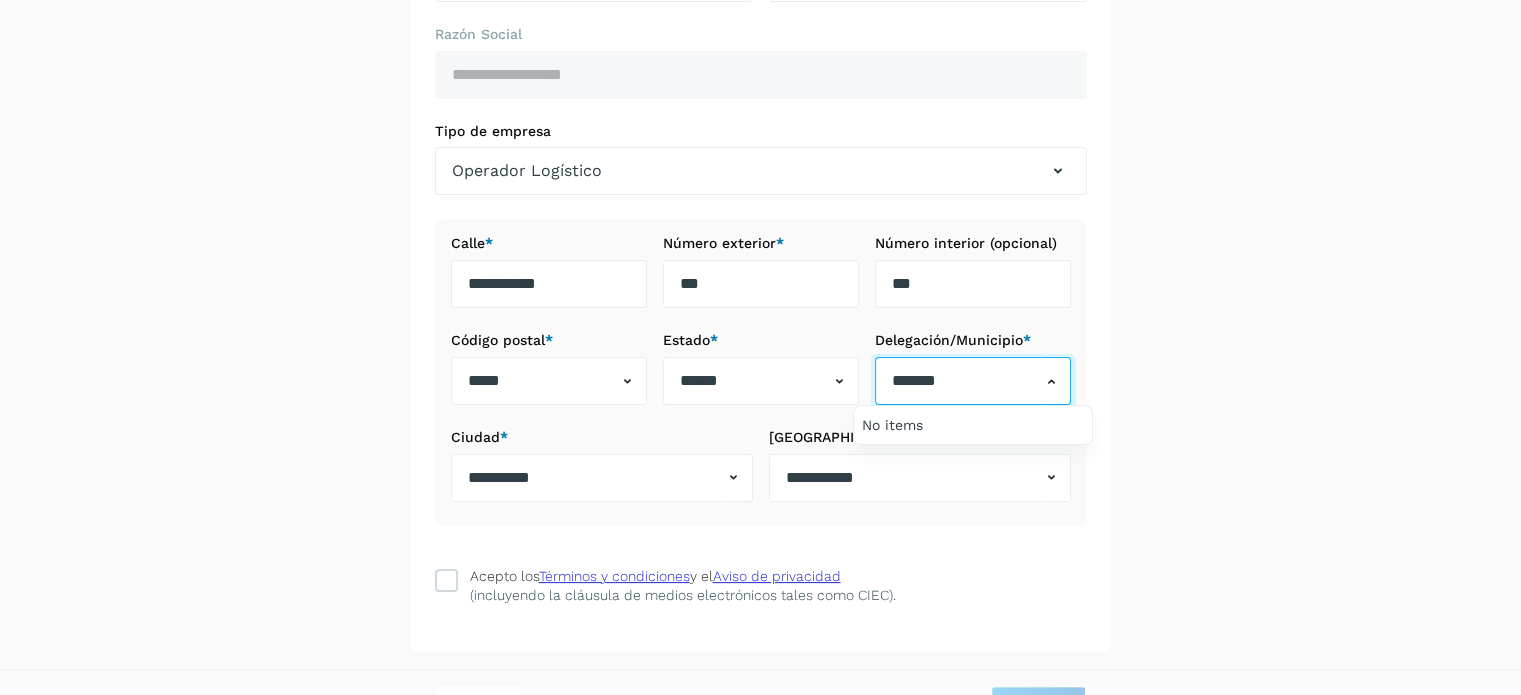 type on "*******" 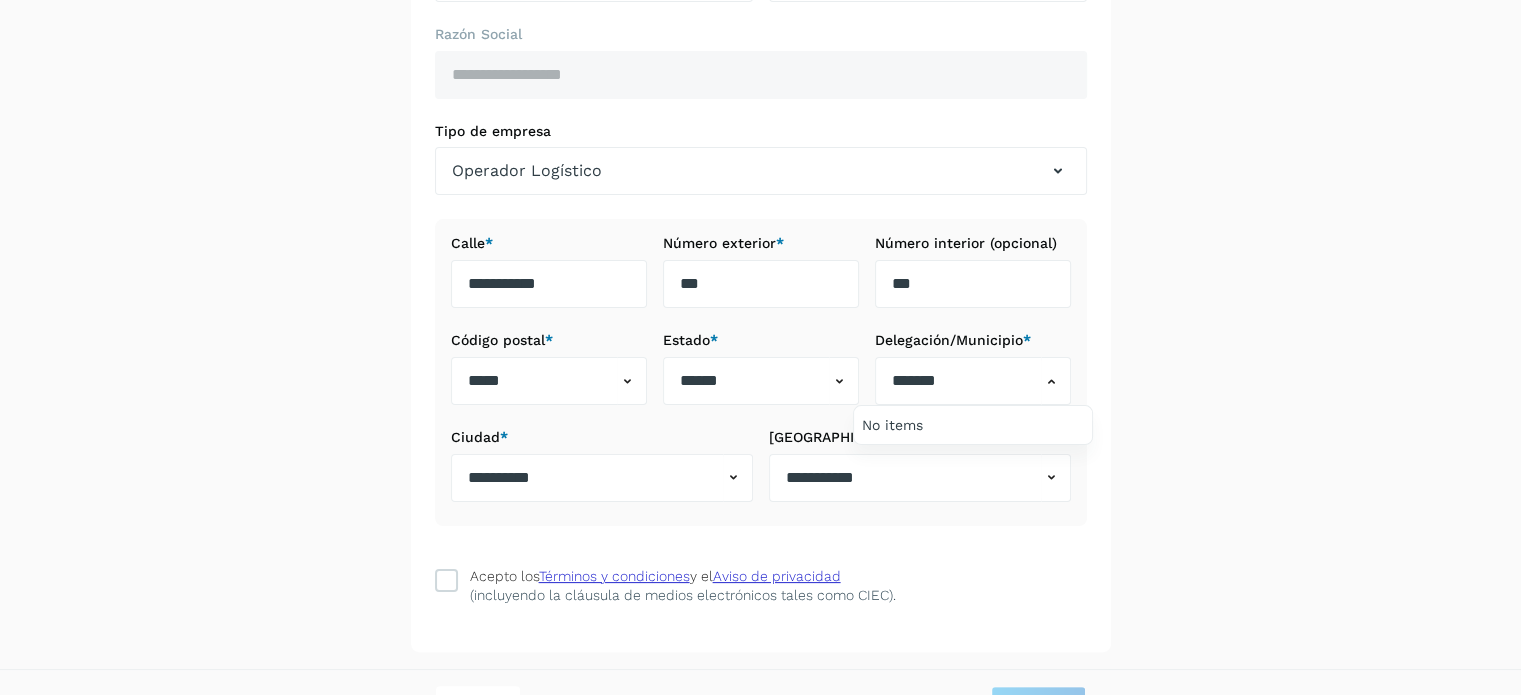 click at bounding box center (760, 347) 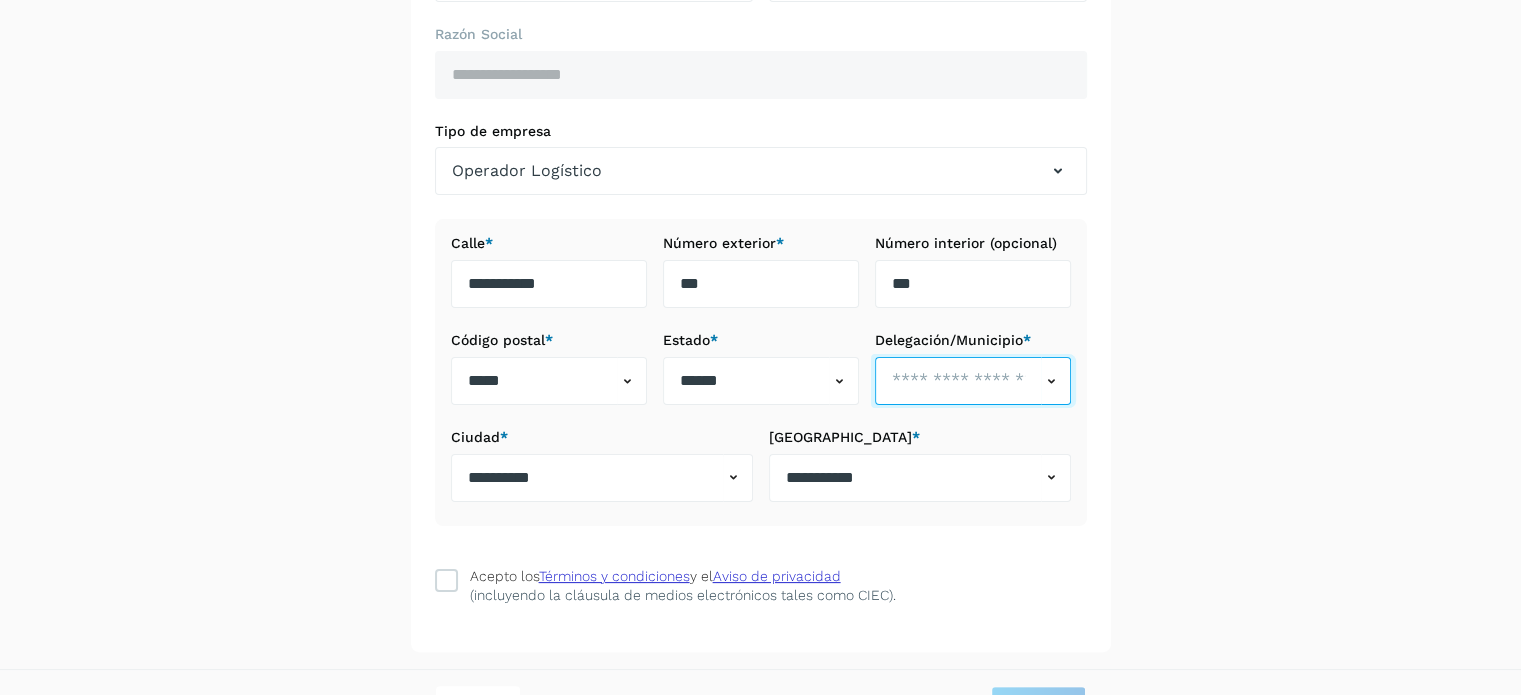 click at bounding box center [958, 381] 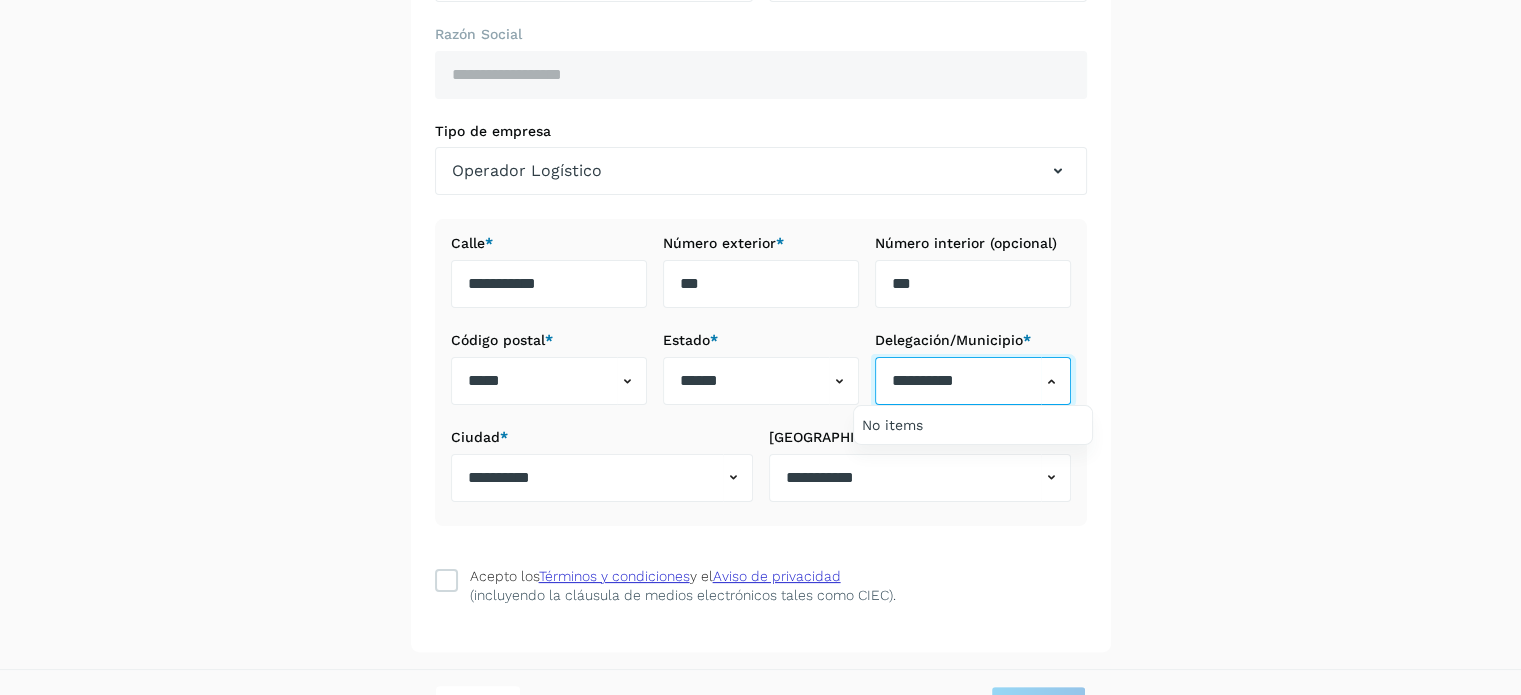 type on "**********" 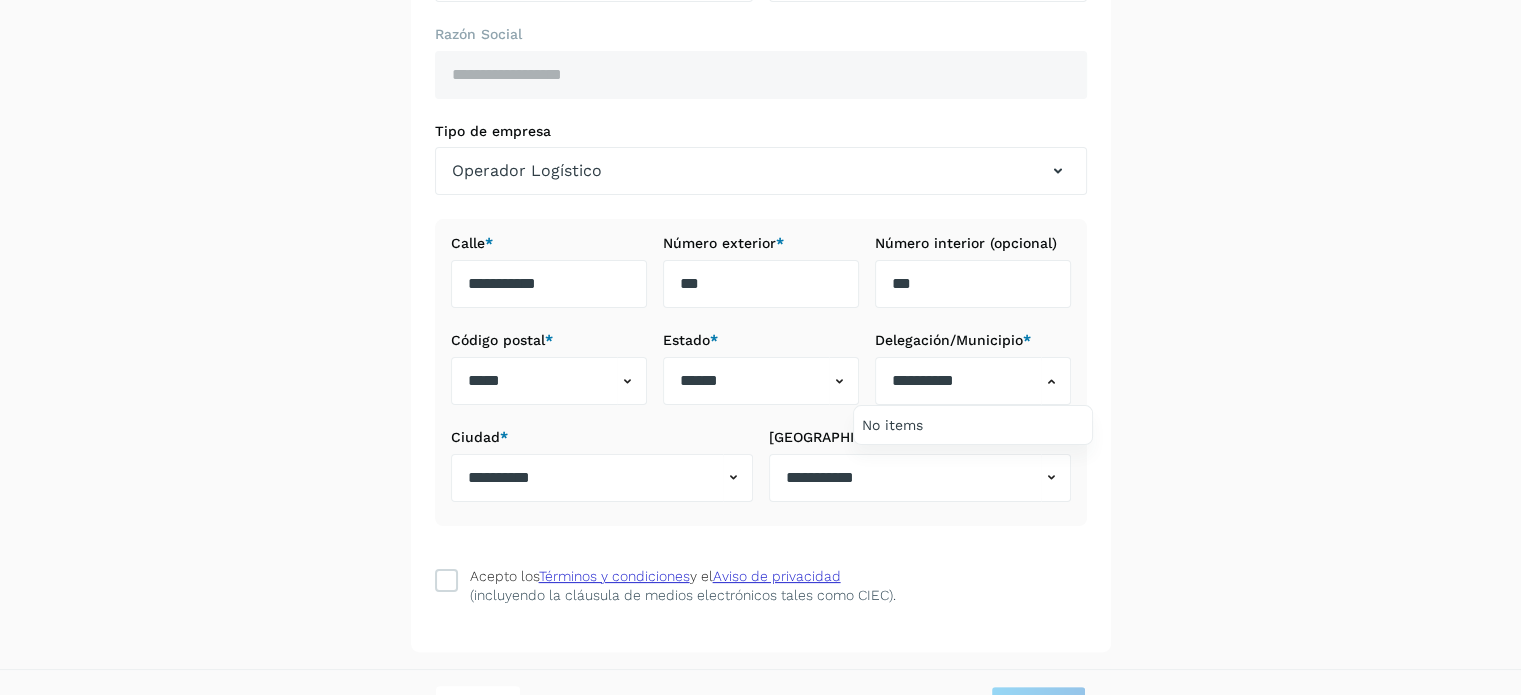 click at bounding box center [760, 347] 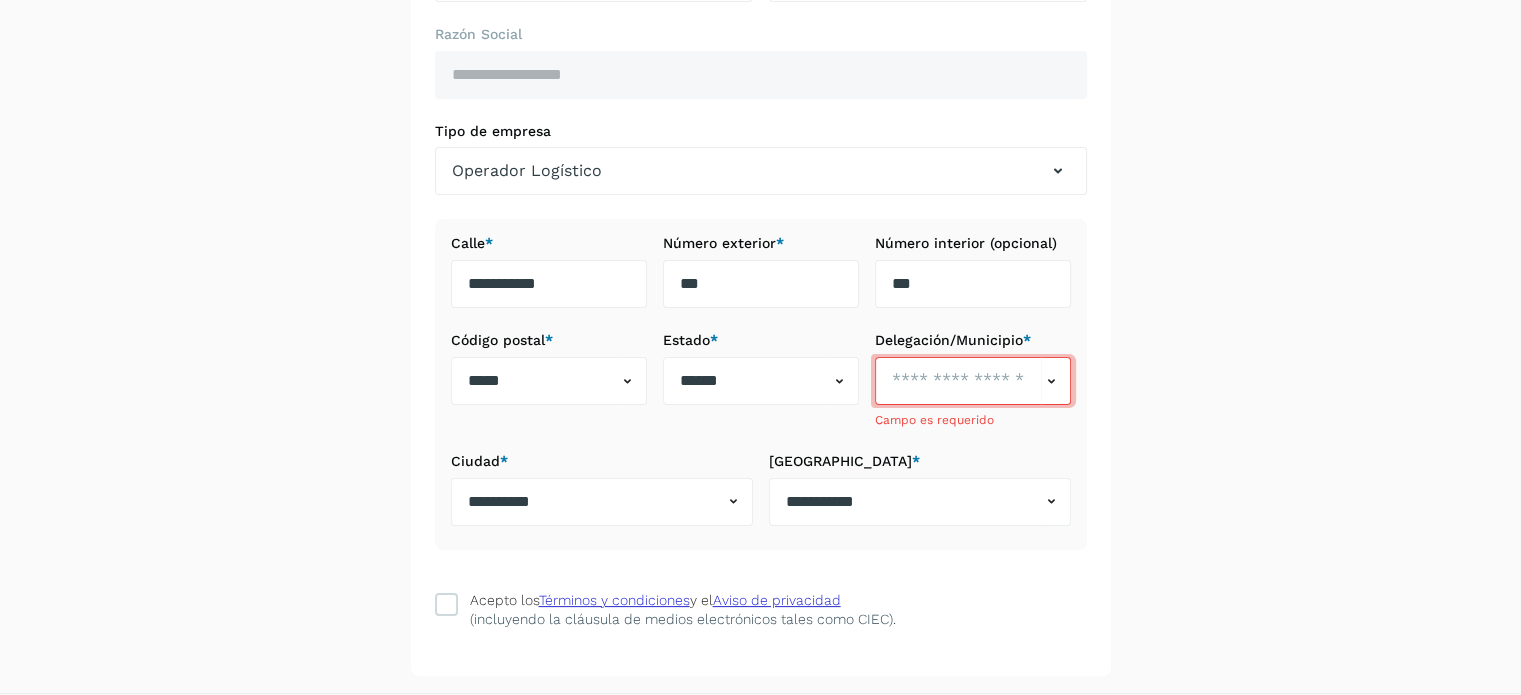 click 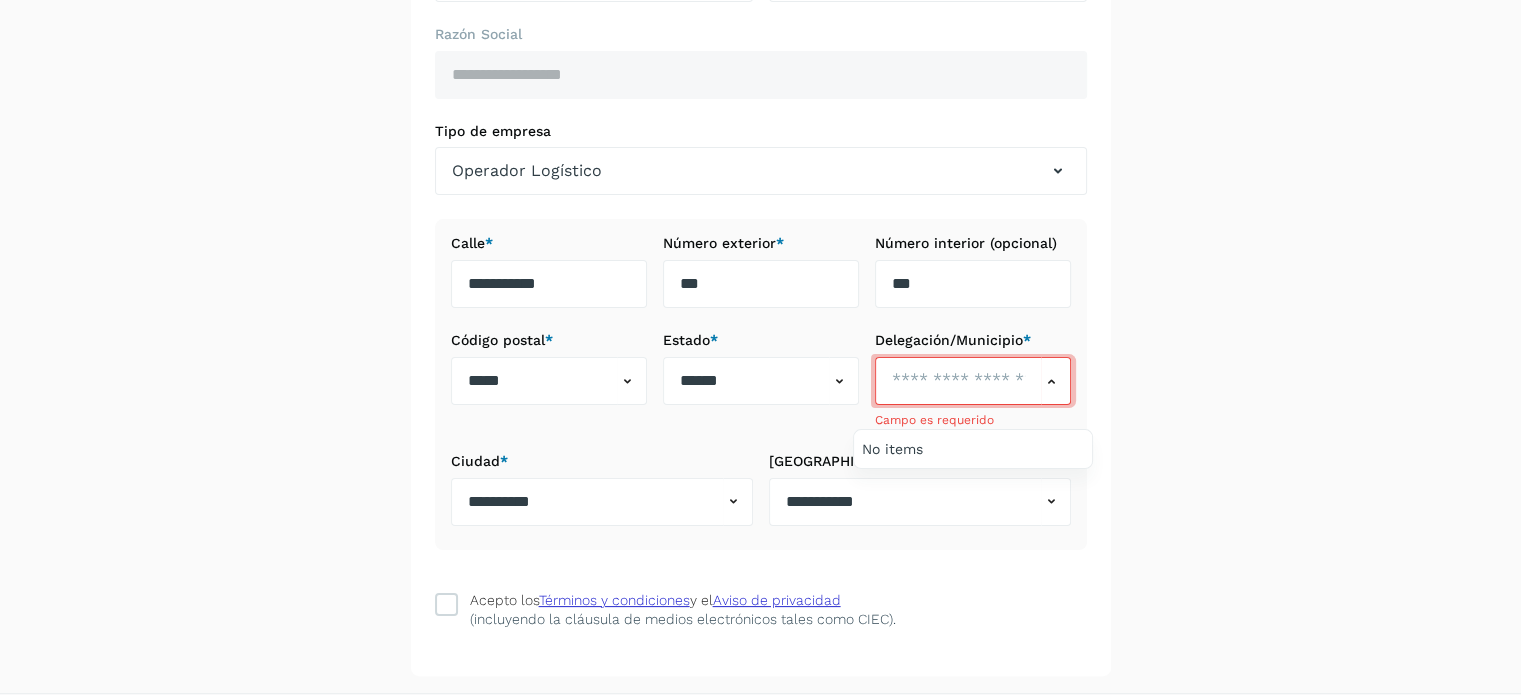 click at bounding box center (760, 347) 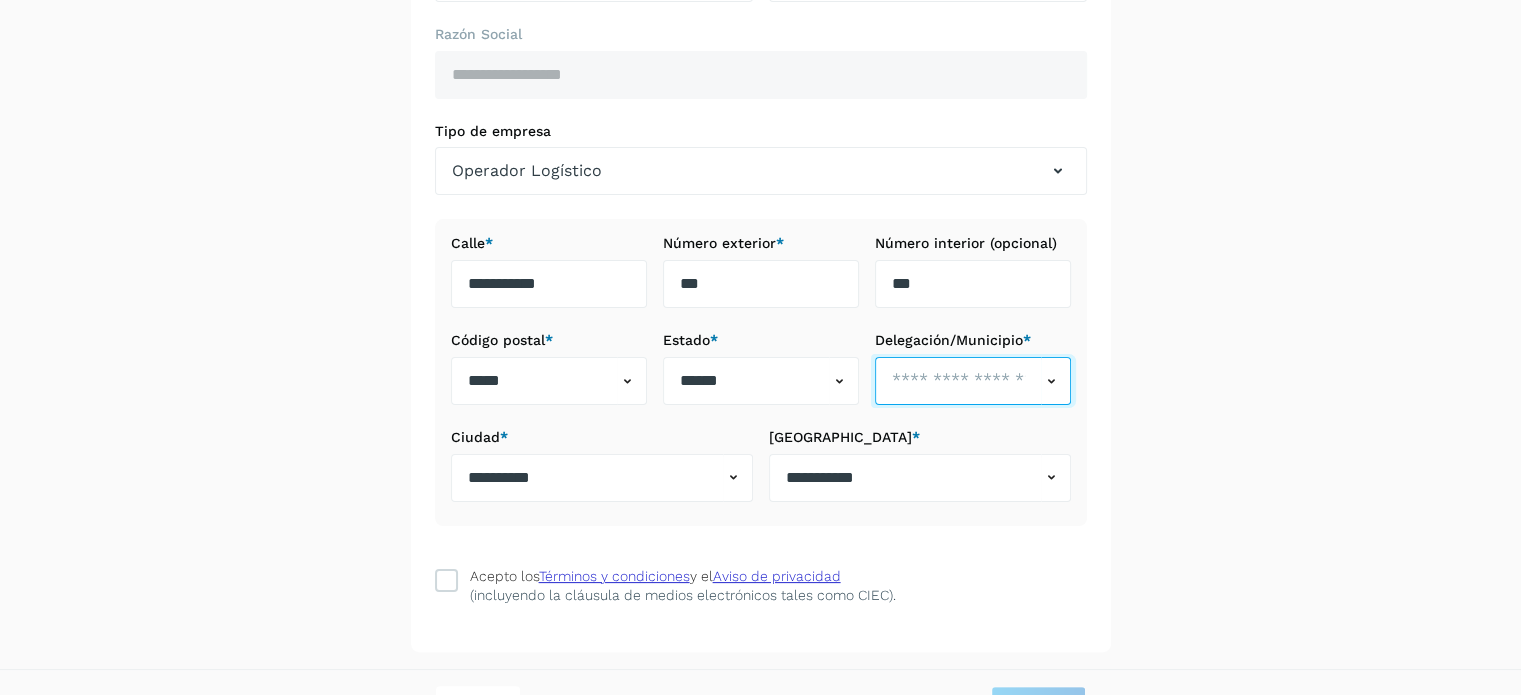 click at bounding box center (958, 381) 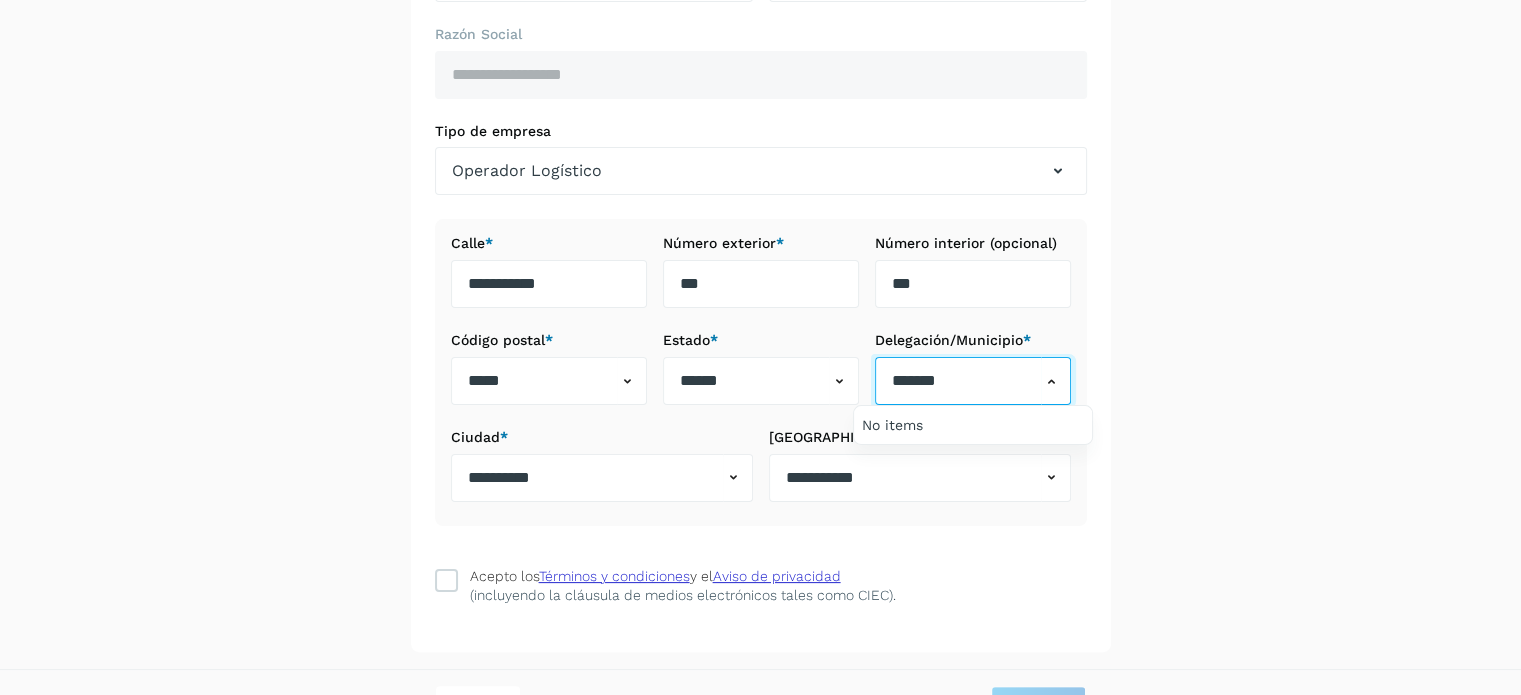 type on "*******" 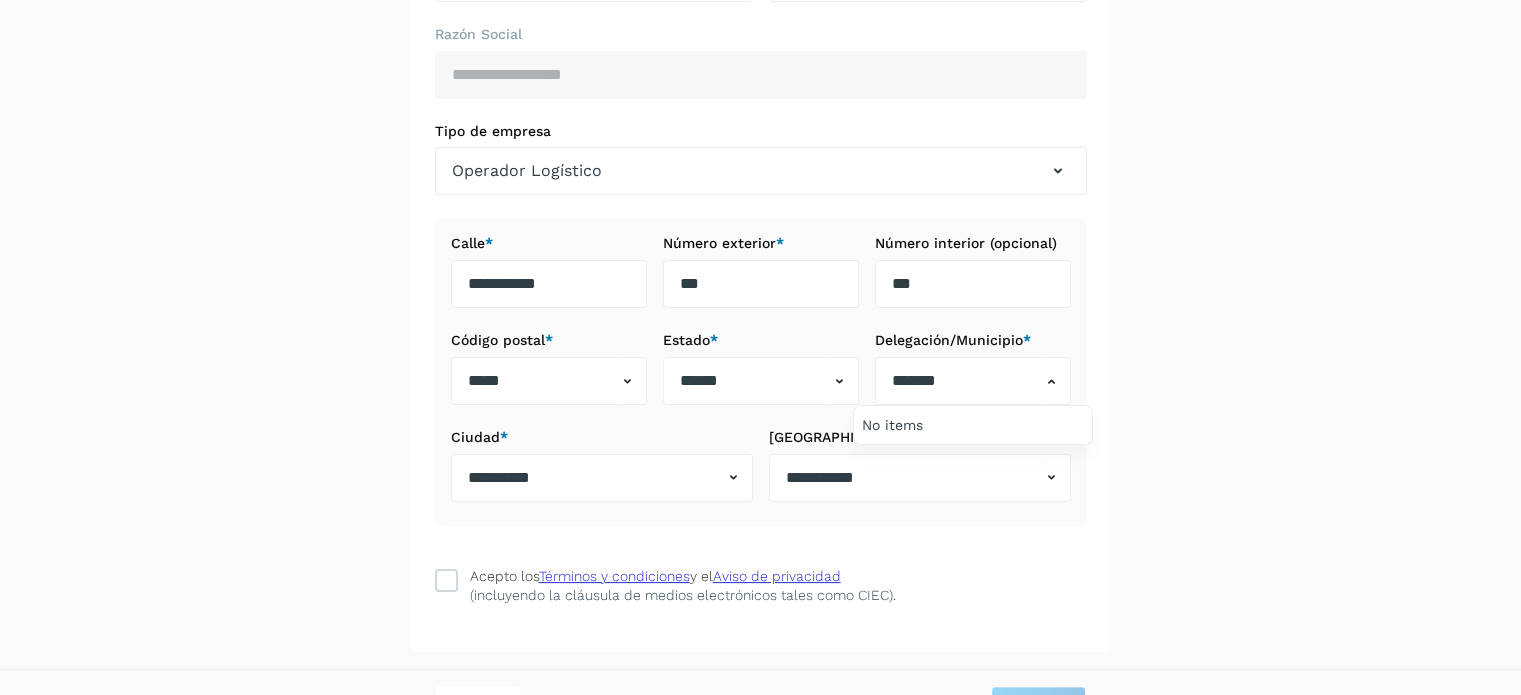 click at bounding box center [760, 347] 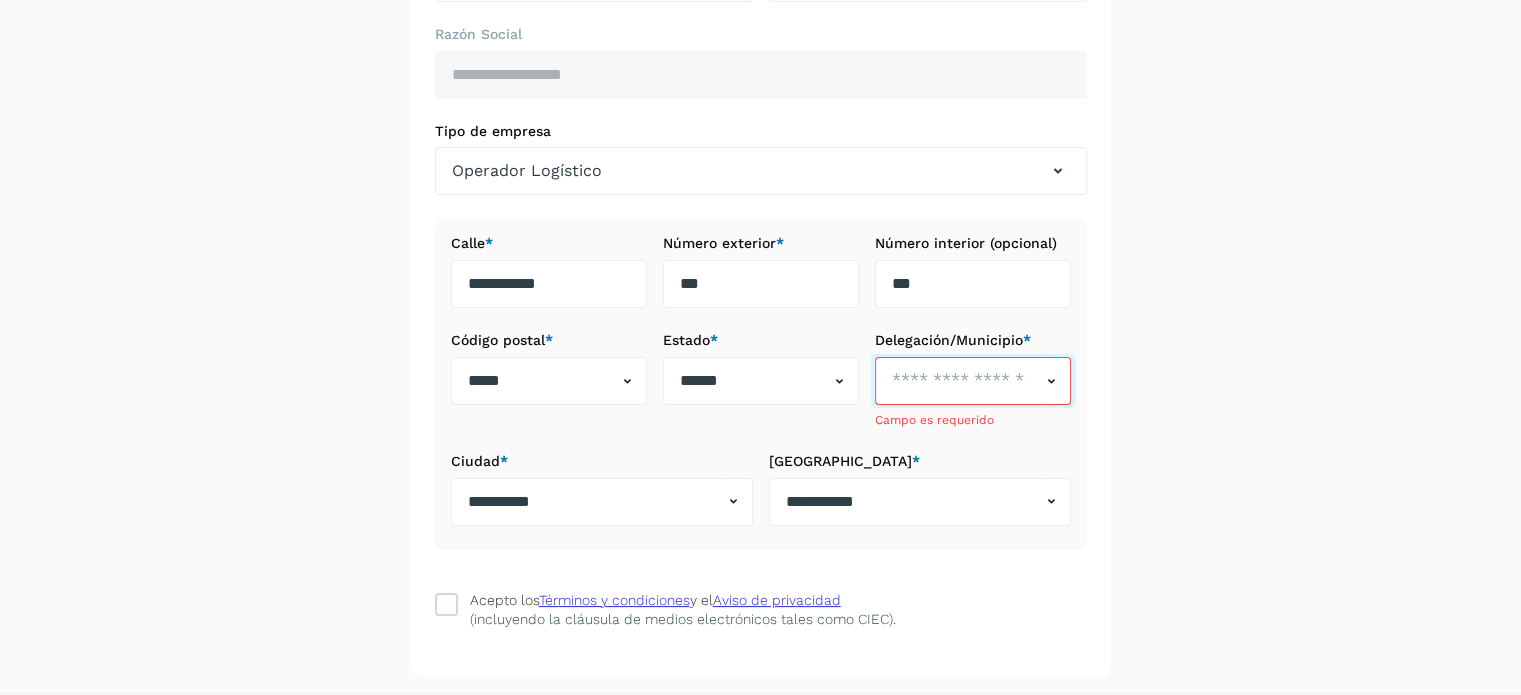 click at bounding box center (958, 381) 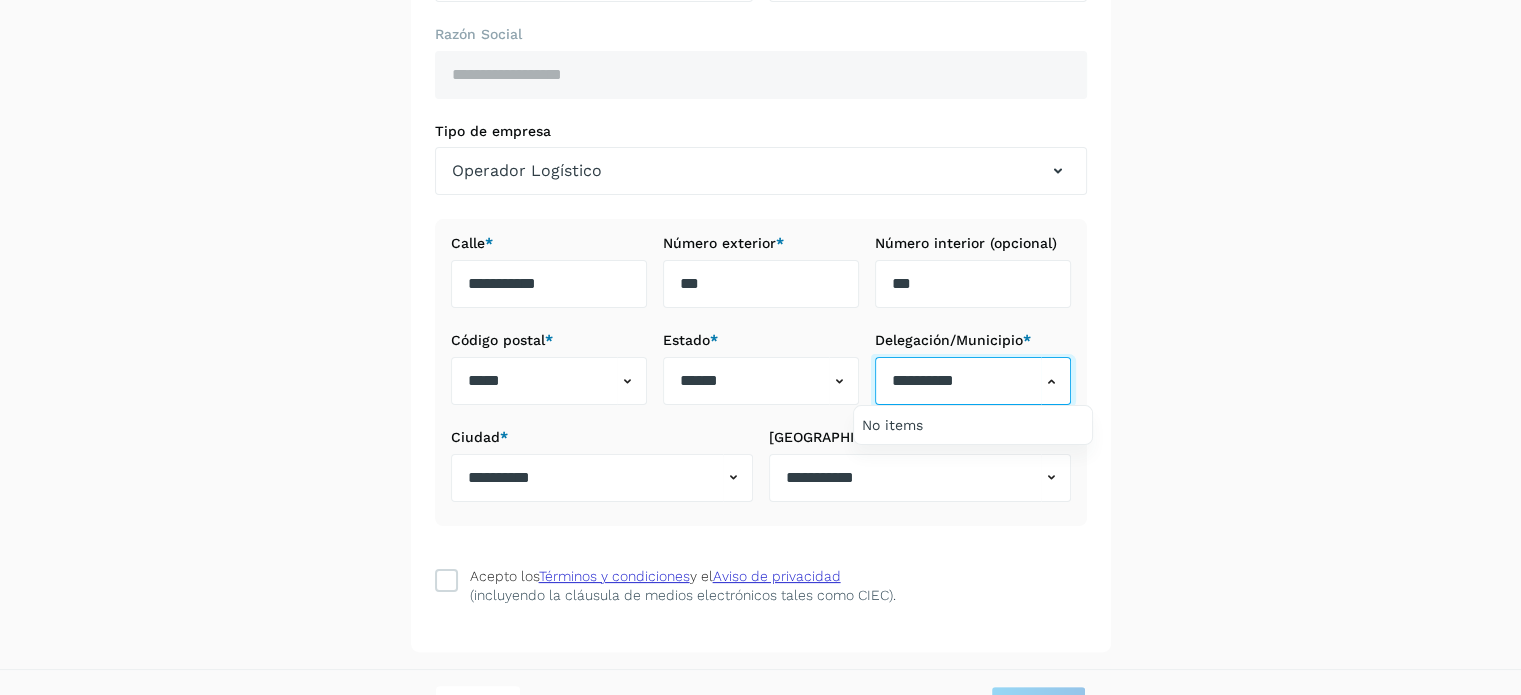 type on "**********" 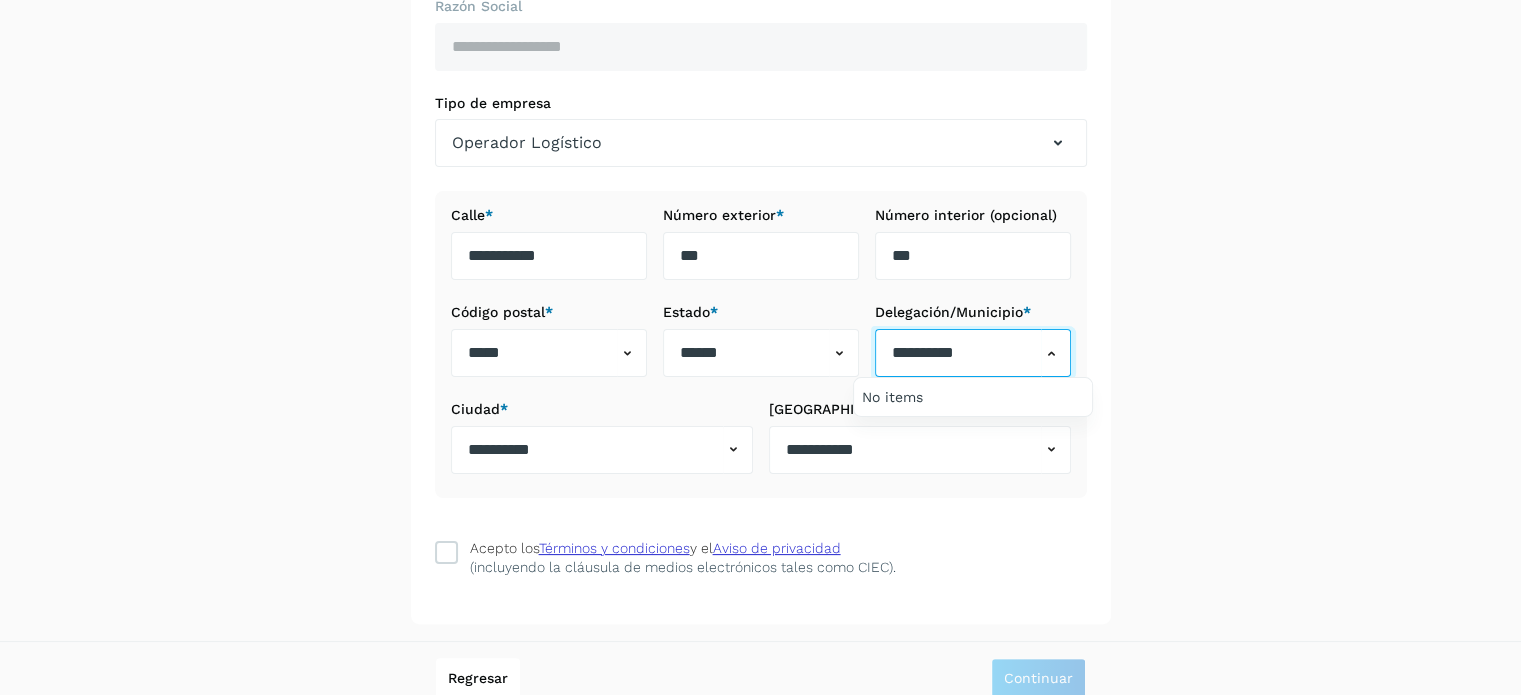 scroll, scrollTop: 344, scrollLeft: 0, axis: vertical 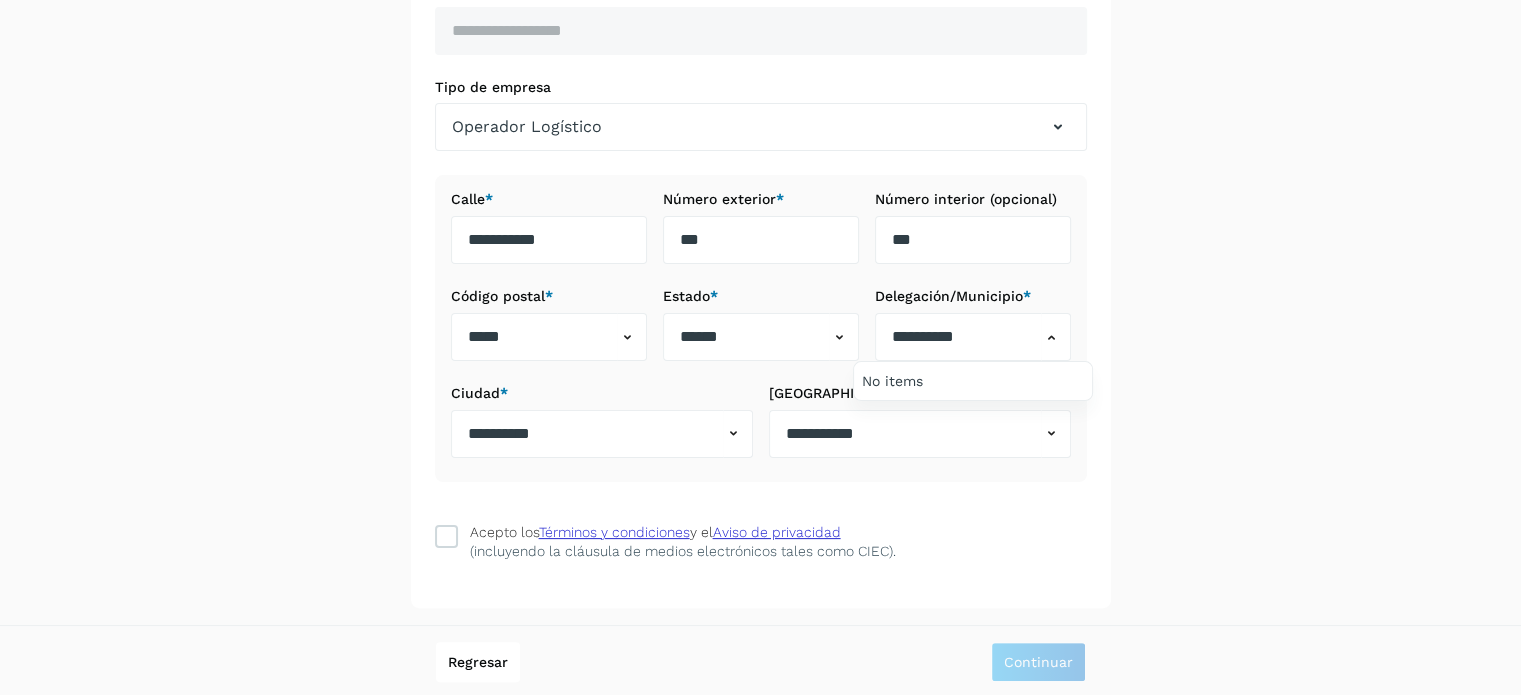 click at bounding box center (760, 347) 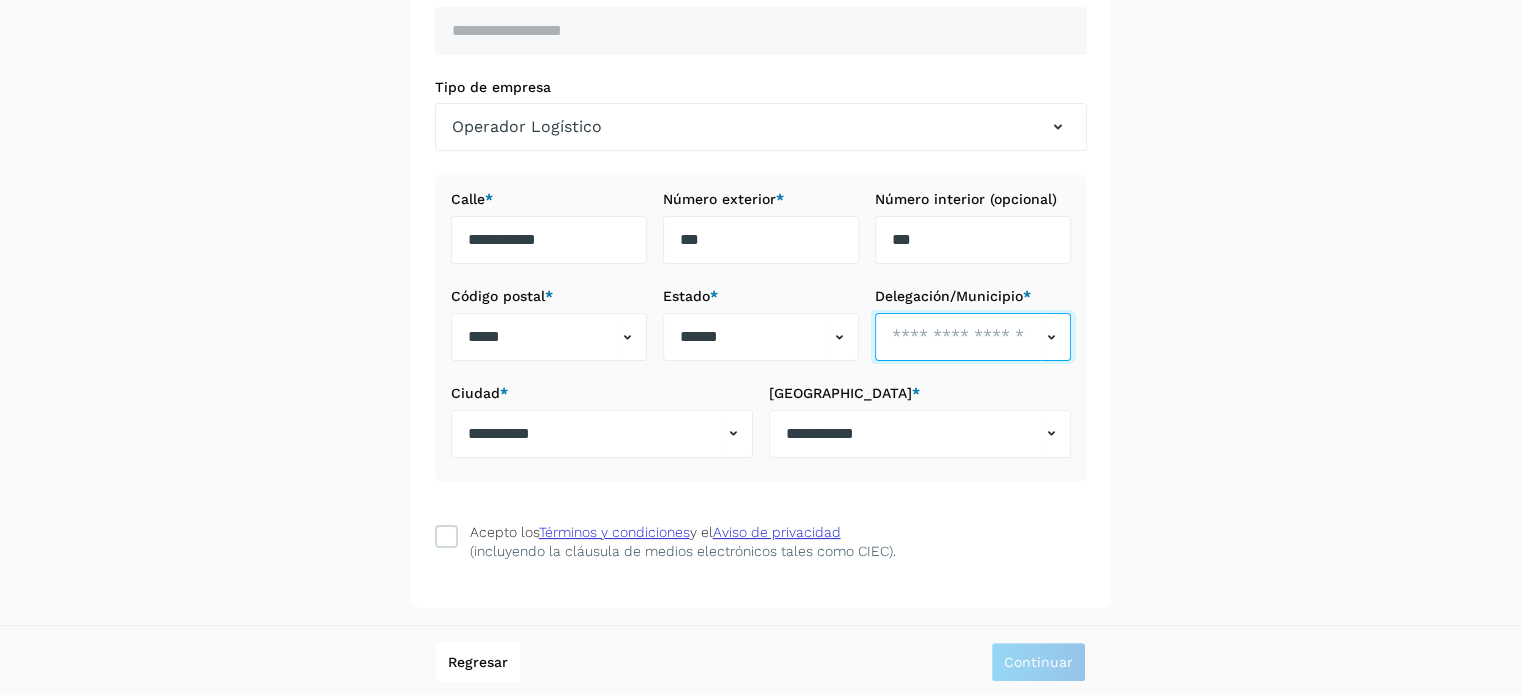 click at bounding box center (958, 337) 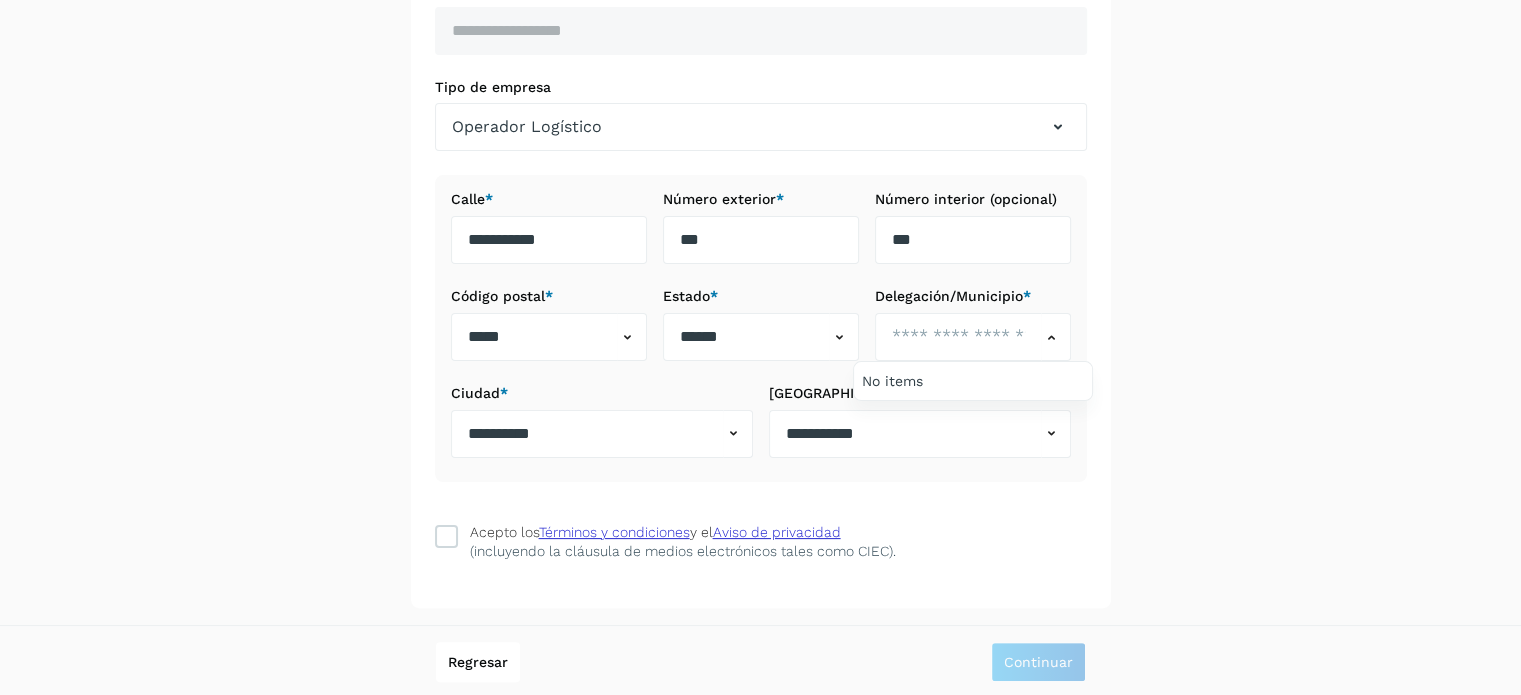 click on "Delegación/Municipio  * No items" at bounding box center (973, 324) 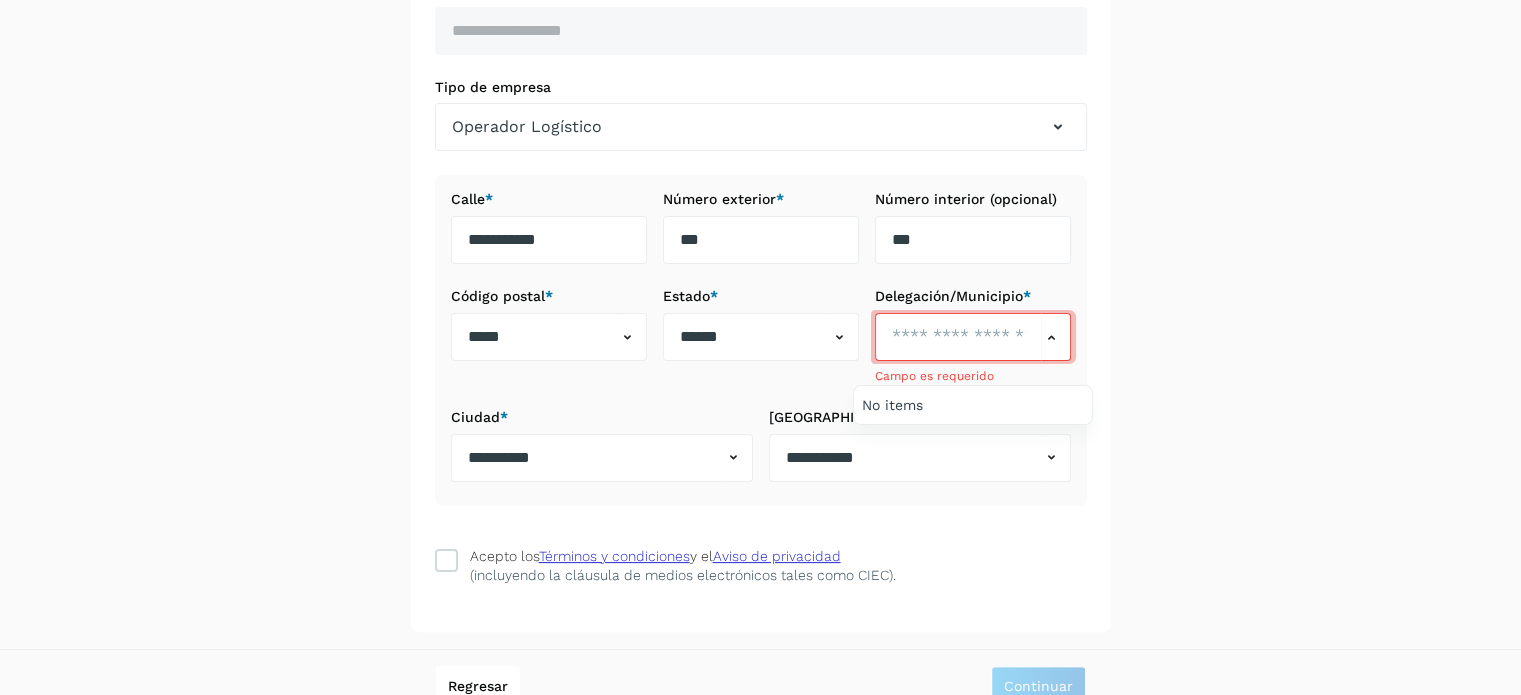 click at bounding box center (760, 347) 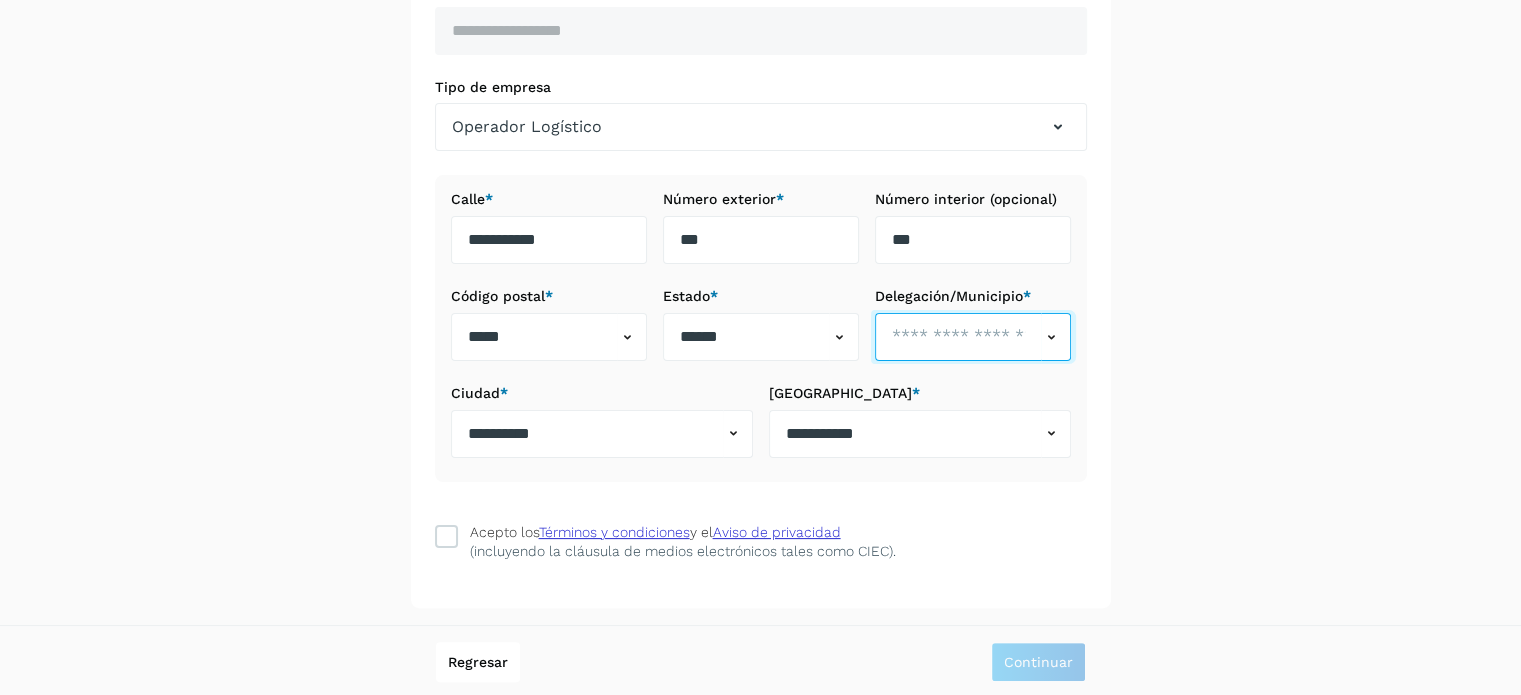 click at bounding box center (958, 337) 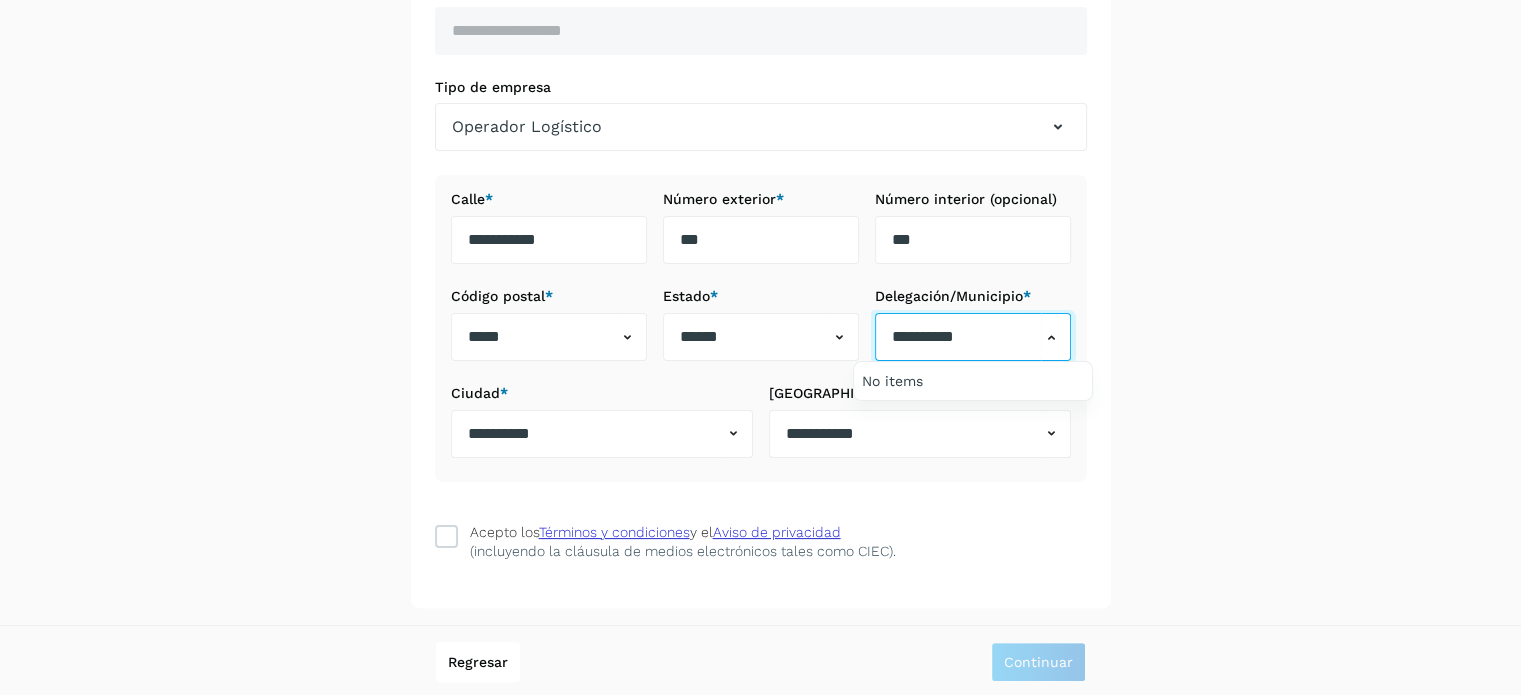type on "**********" 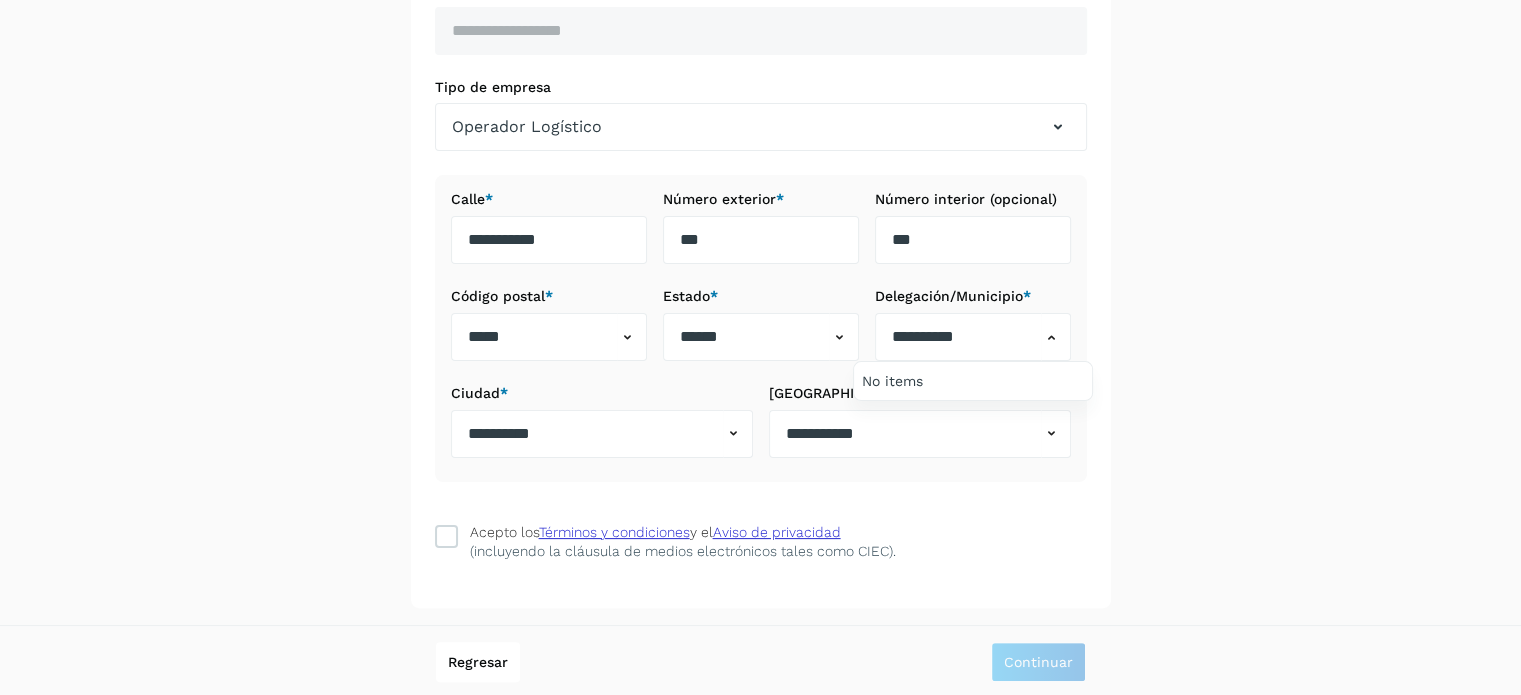 click at bounding box center [760, 347] 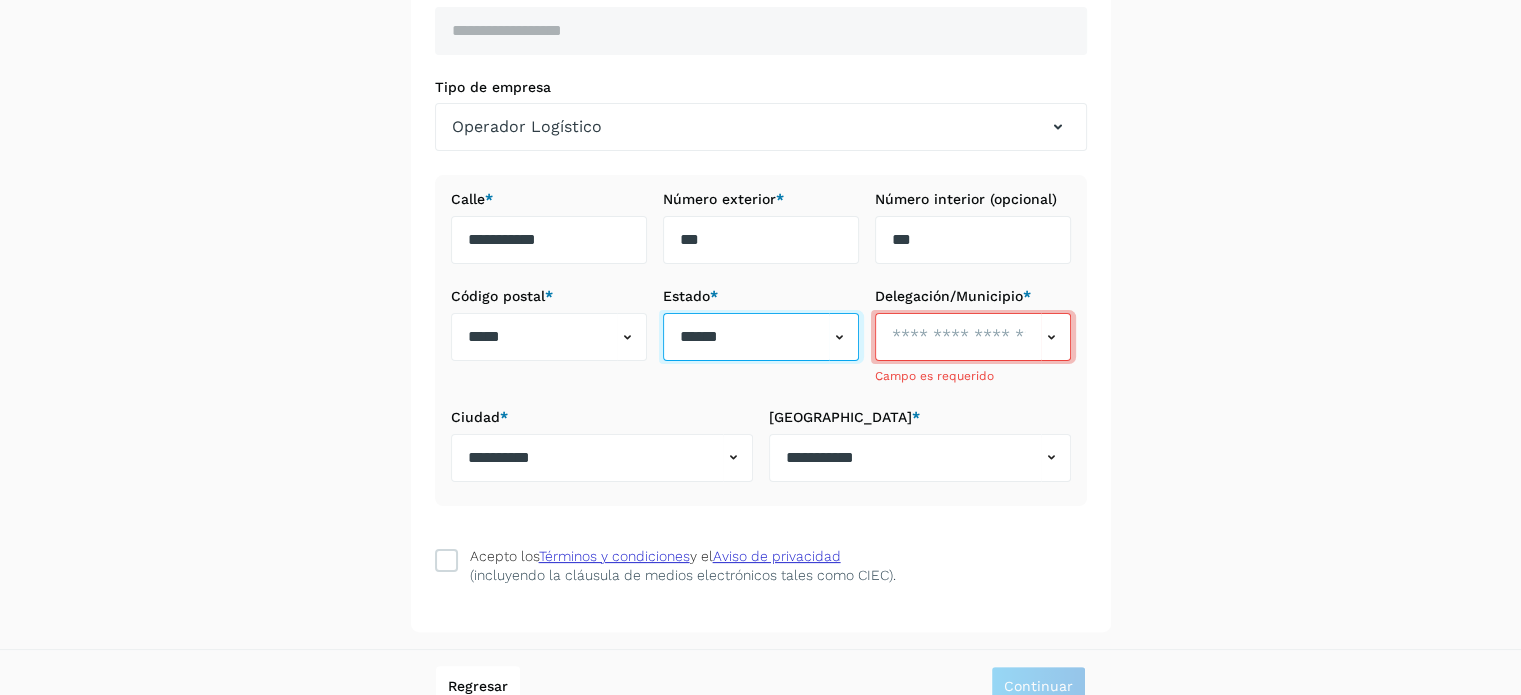 click on "******" at bounding box center [746, 337] 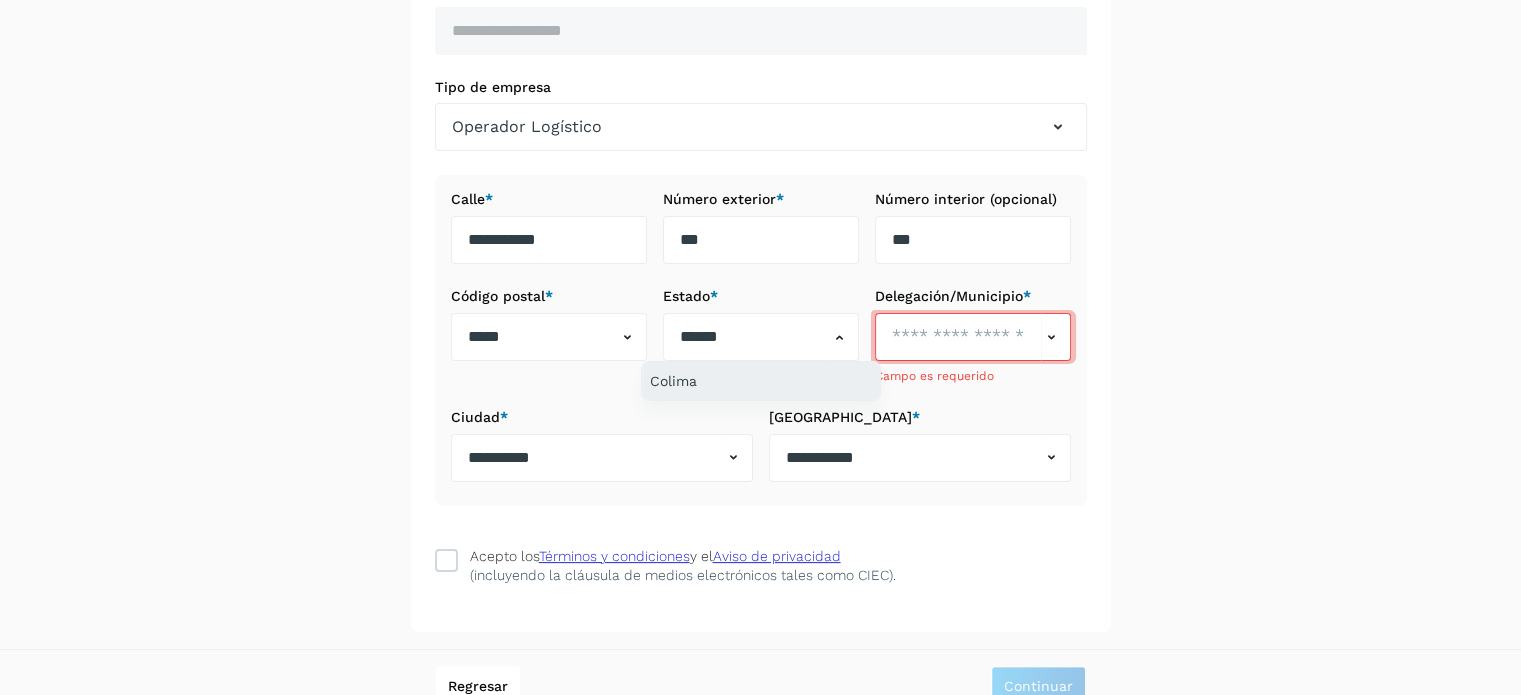 click on "Colima" at bounding box center (761, 381) 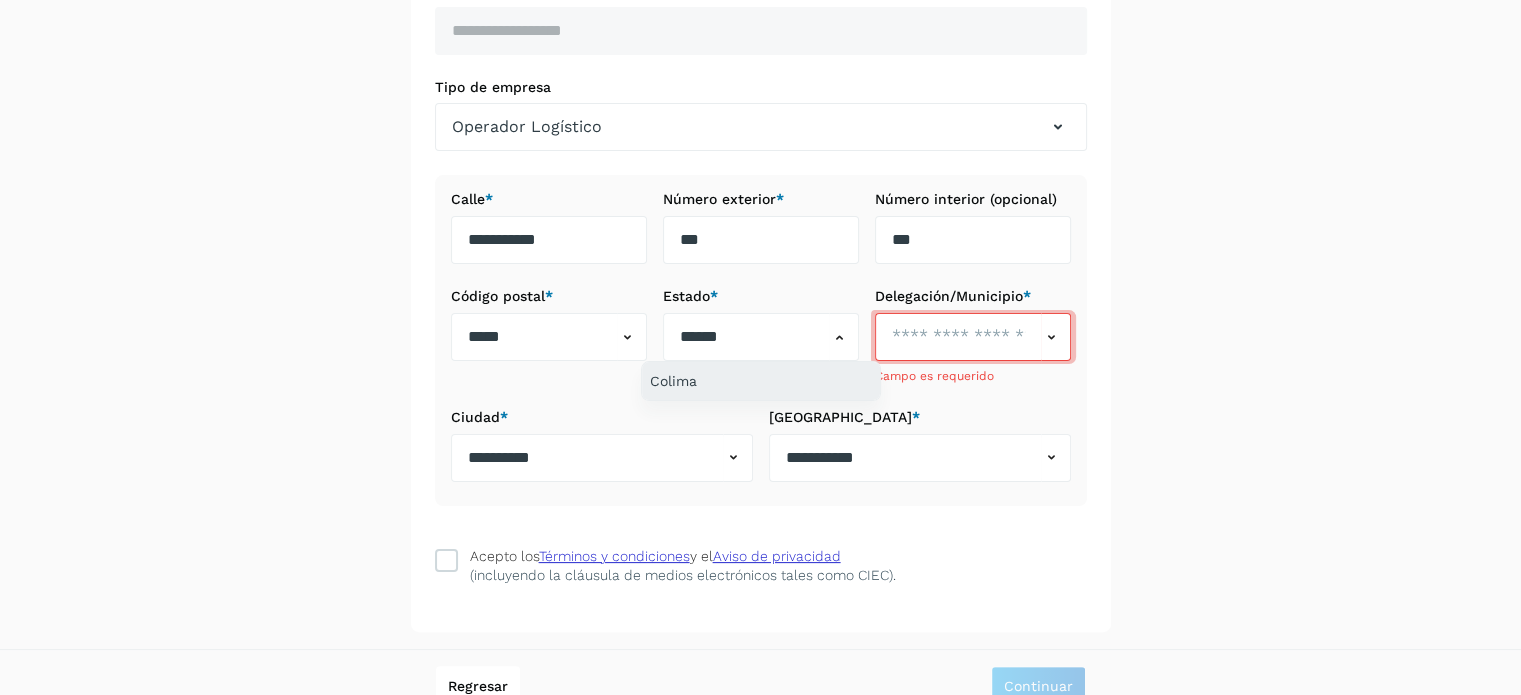 type on "******" 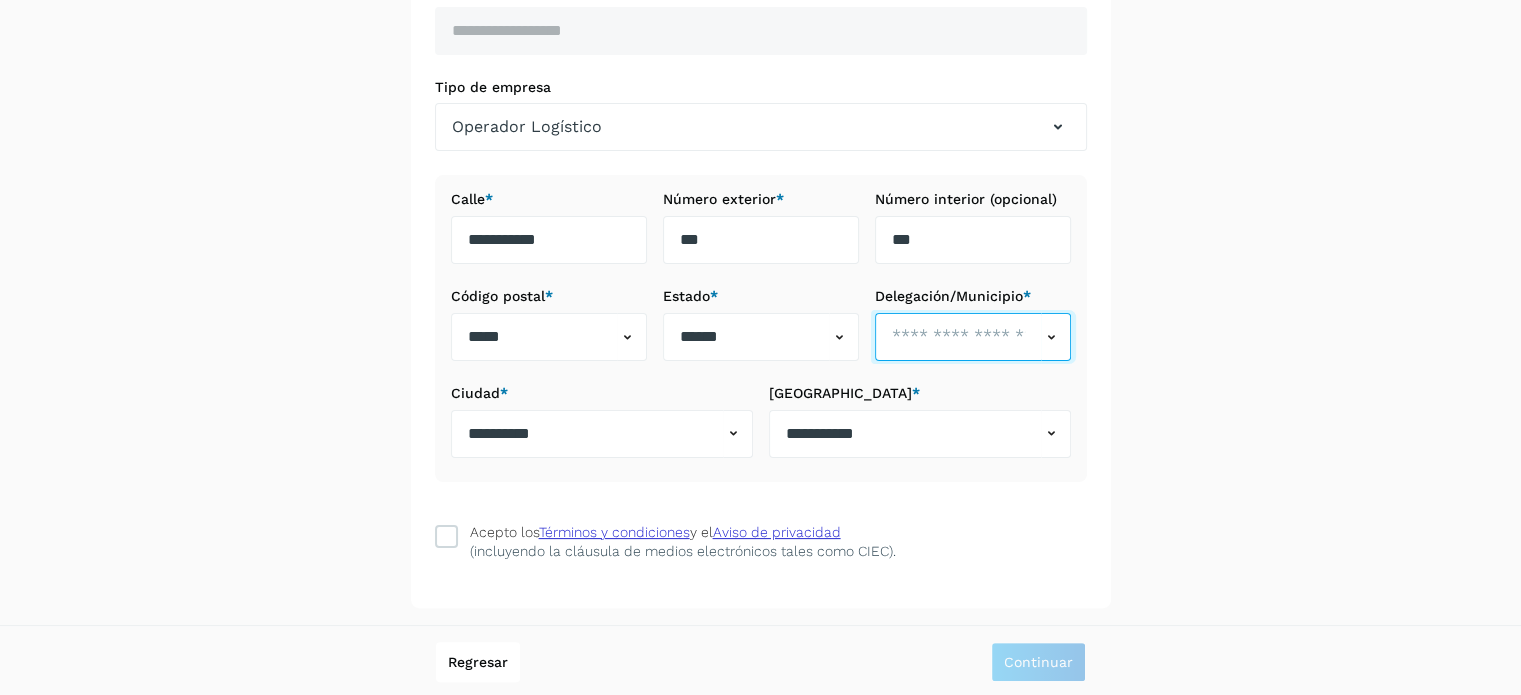 click at bounding box center (958, 337) 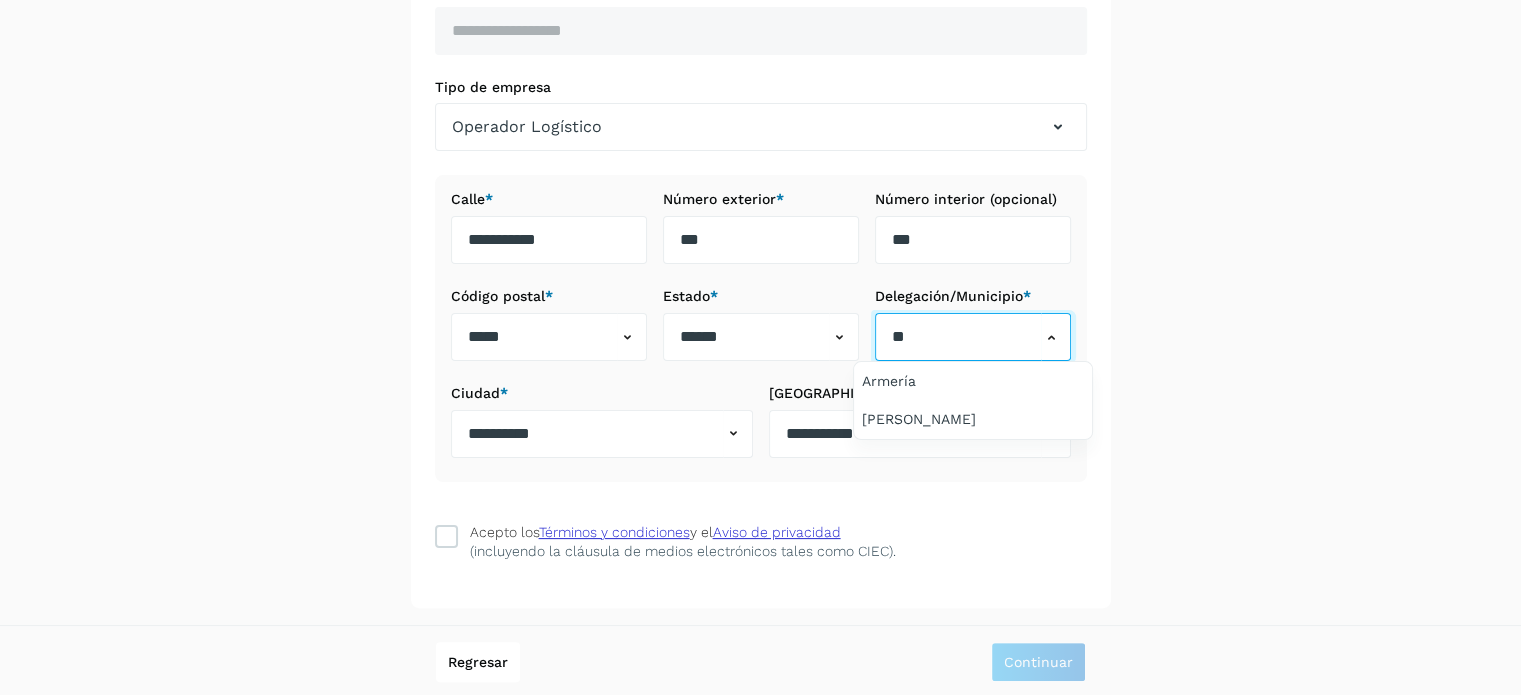 type on "*" 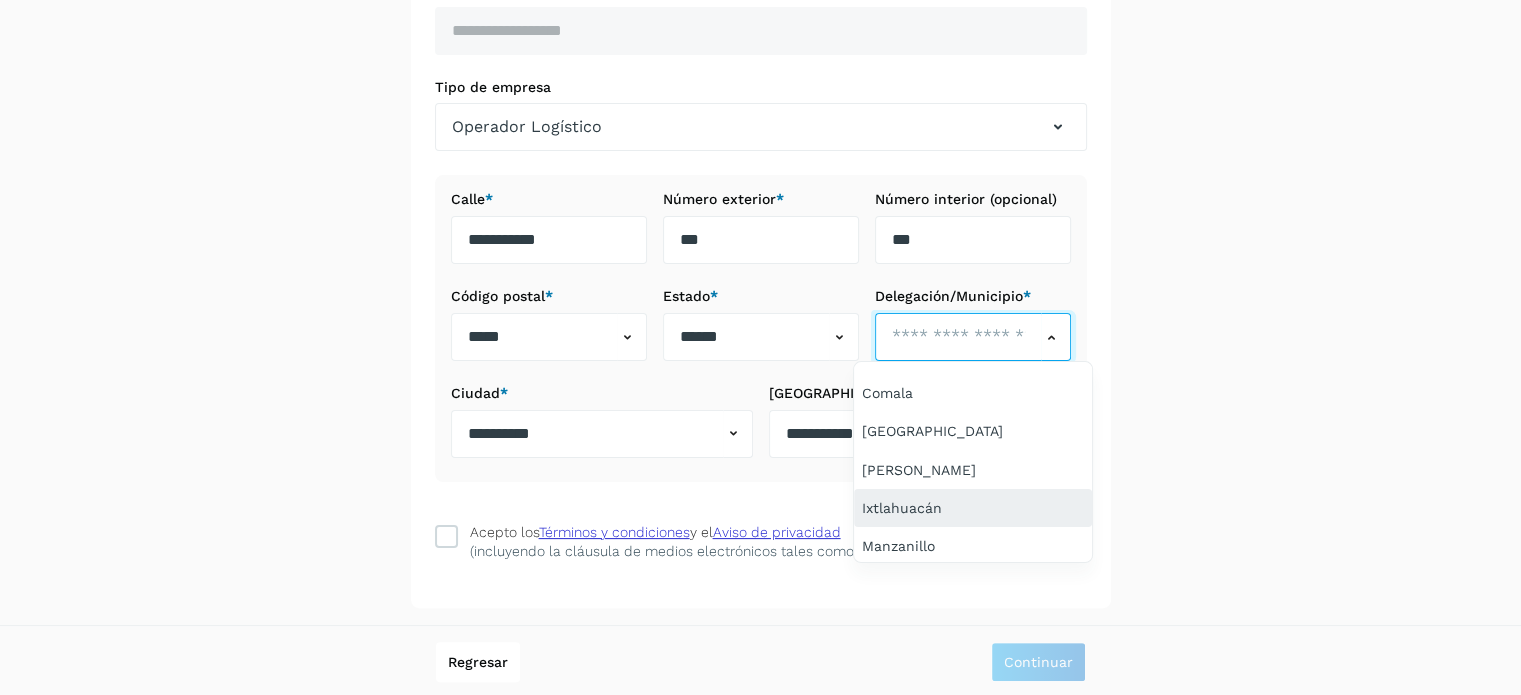 scroll, scrollTop: 100, scrollLeft: 0, axis: vertical 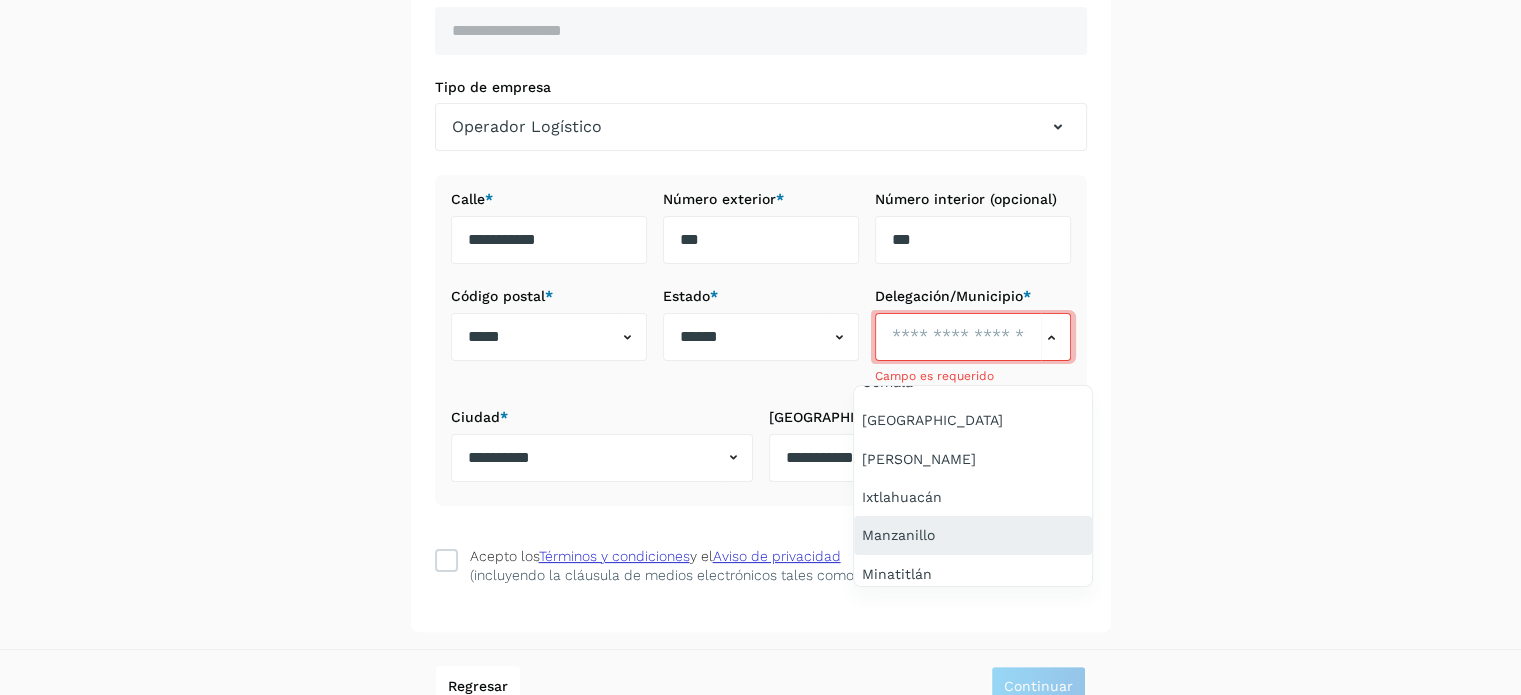 click on "Manzanillo" 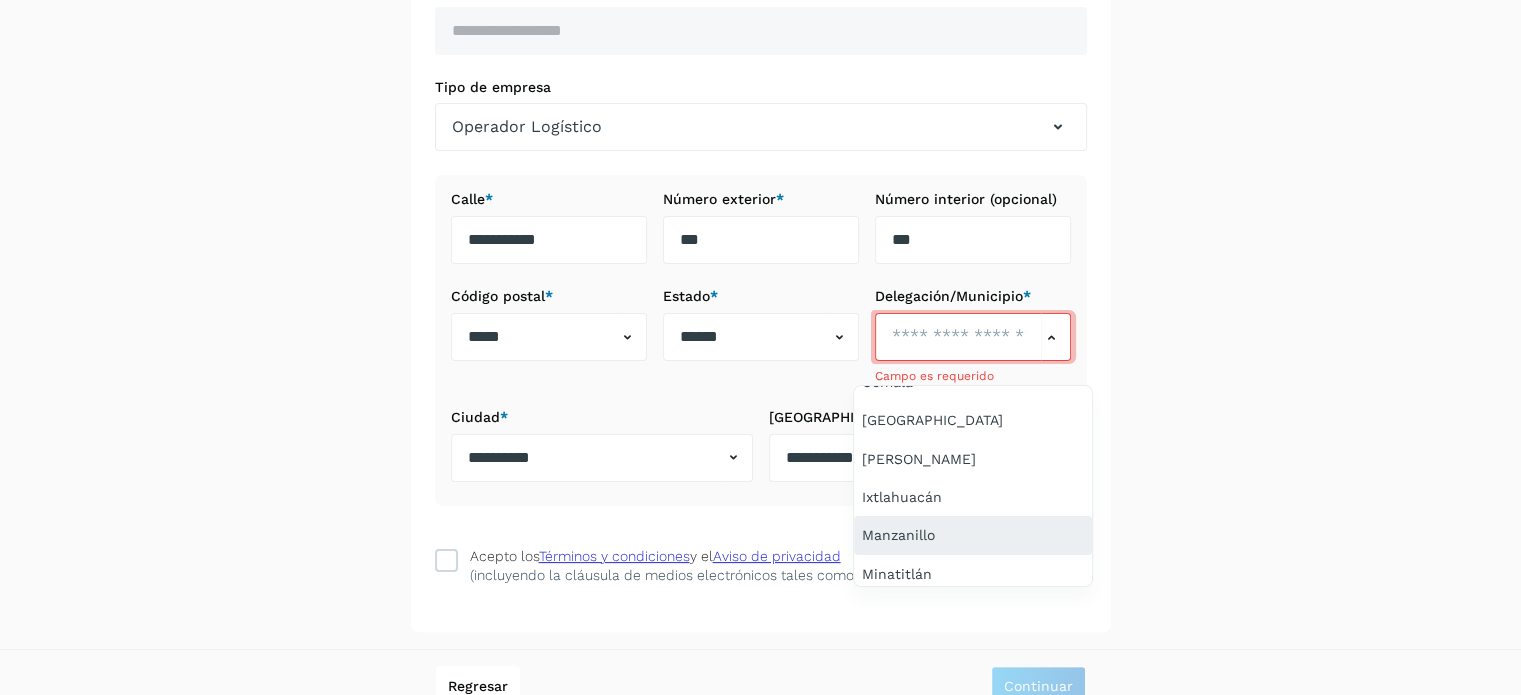 type on "**********" 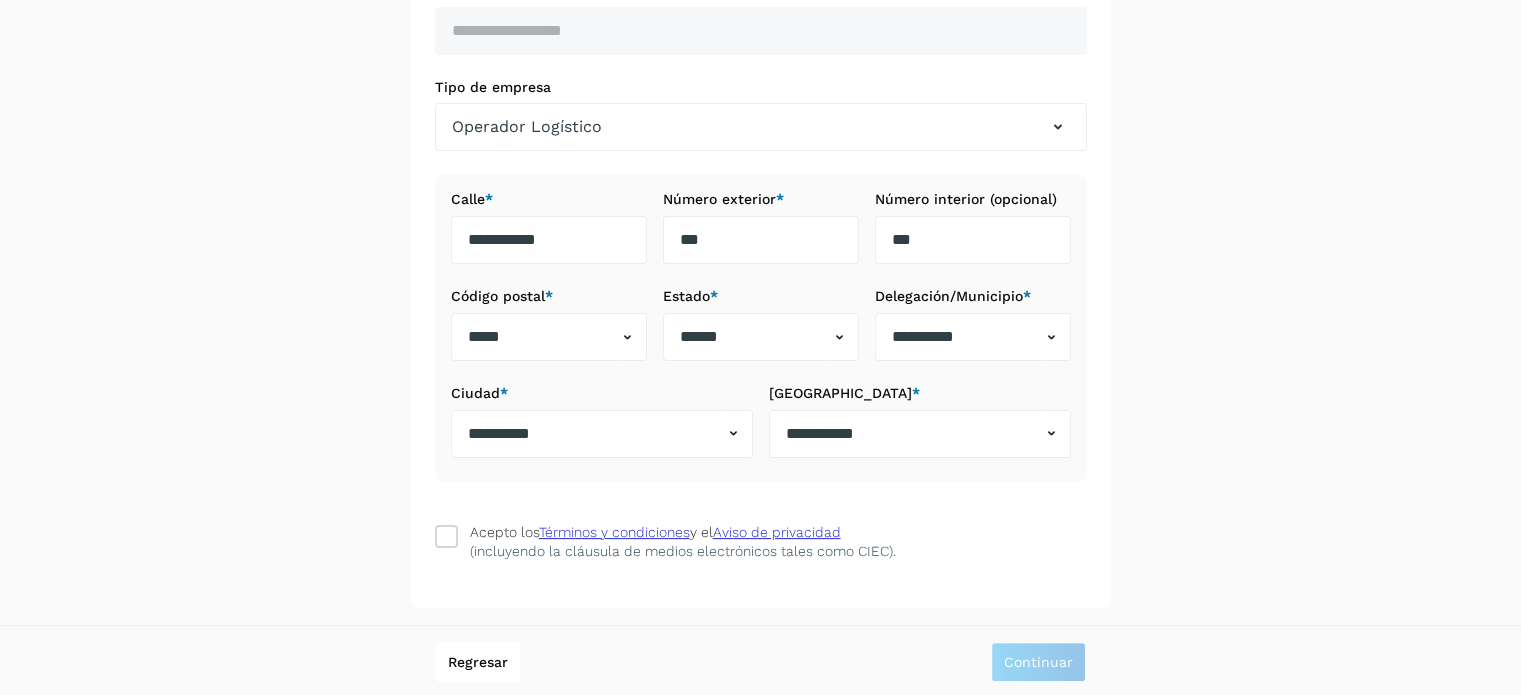 scroll, scrollTop: 0, scrollLeft: 0, axis: both 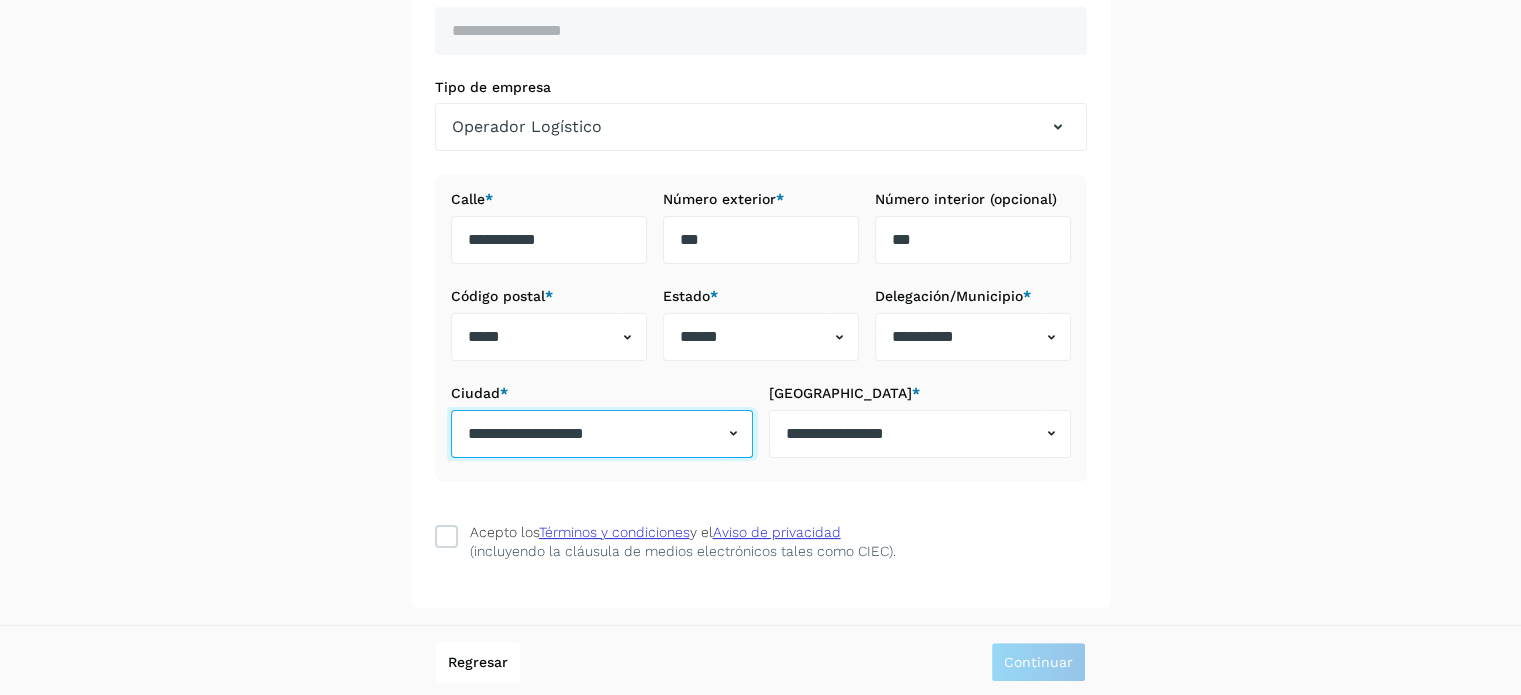 click on "**********" at bounding box center [587, 434] 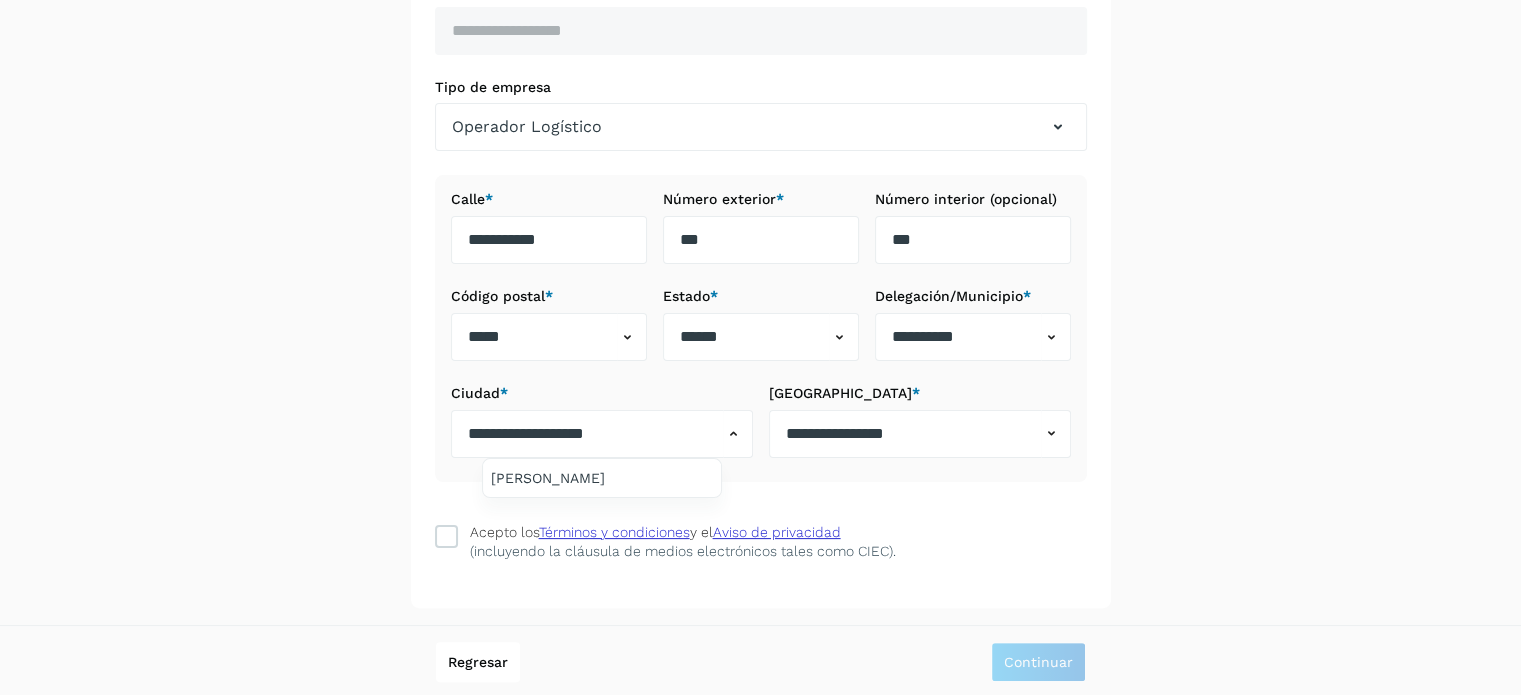 drag, startPoint x: 656, startPoint y: 429, endPoint x: 500, endPoint y: 427, distance: 156.01282 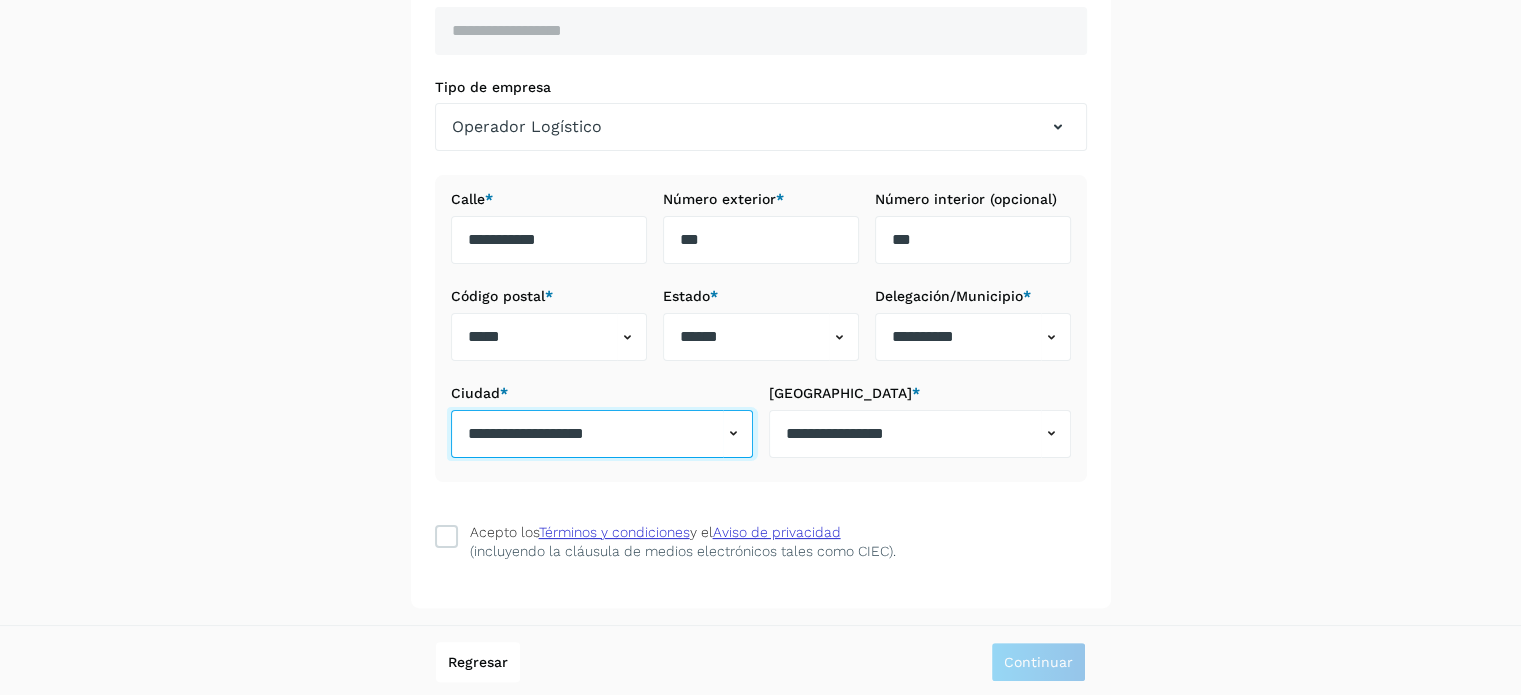drag, startPoint x: 620, startPoint y: 431, endPoint x: 458, endPoint y: 452, distance: 163.35544 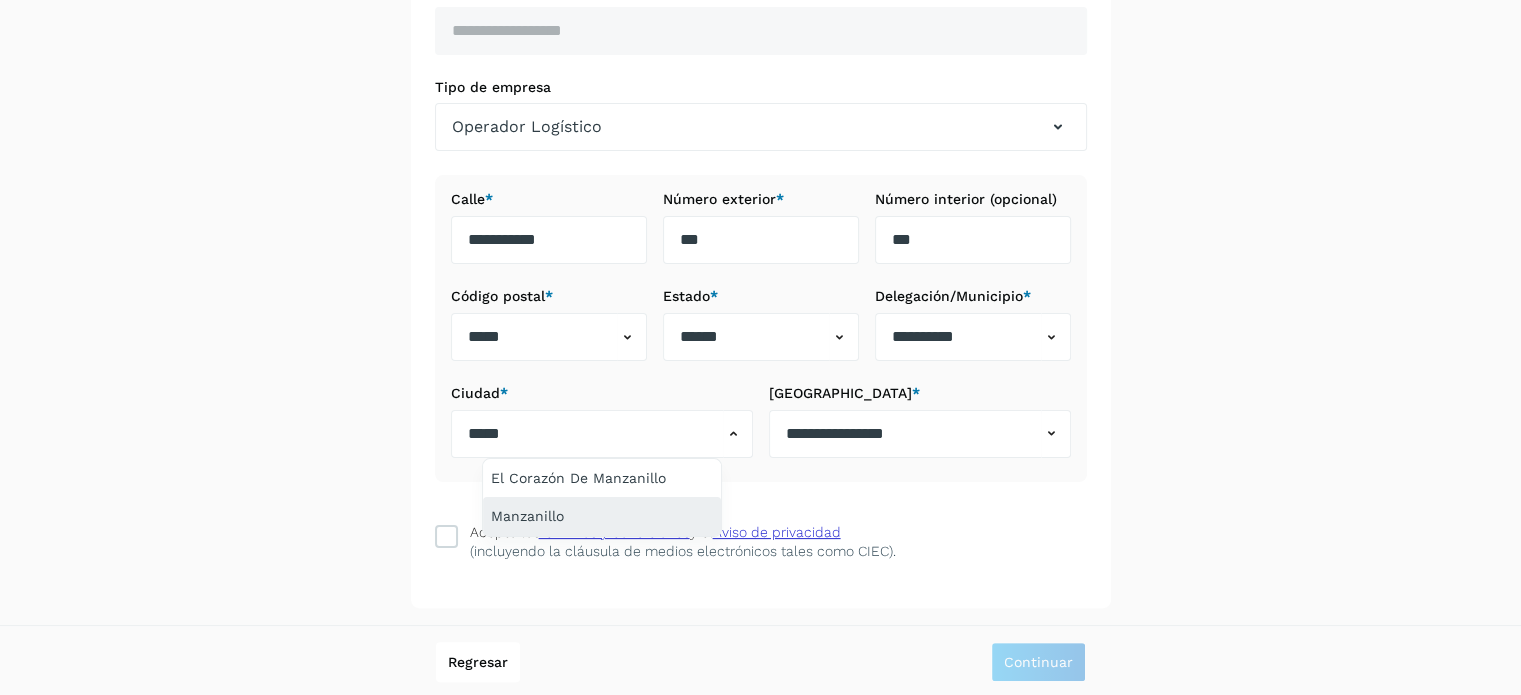 click on "Manzanillo" at bounding box center (602, 516) 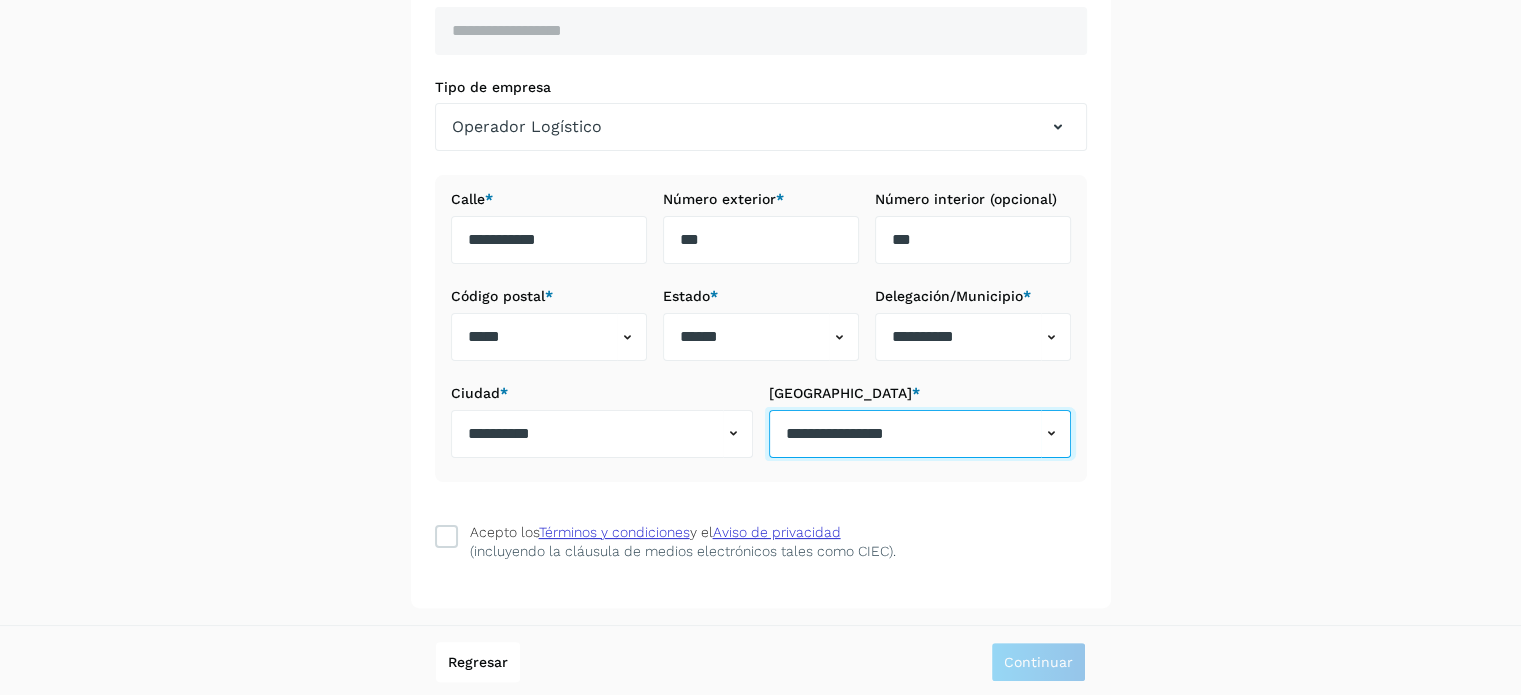 click on "**********" at bounding box center (905, 434) 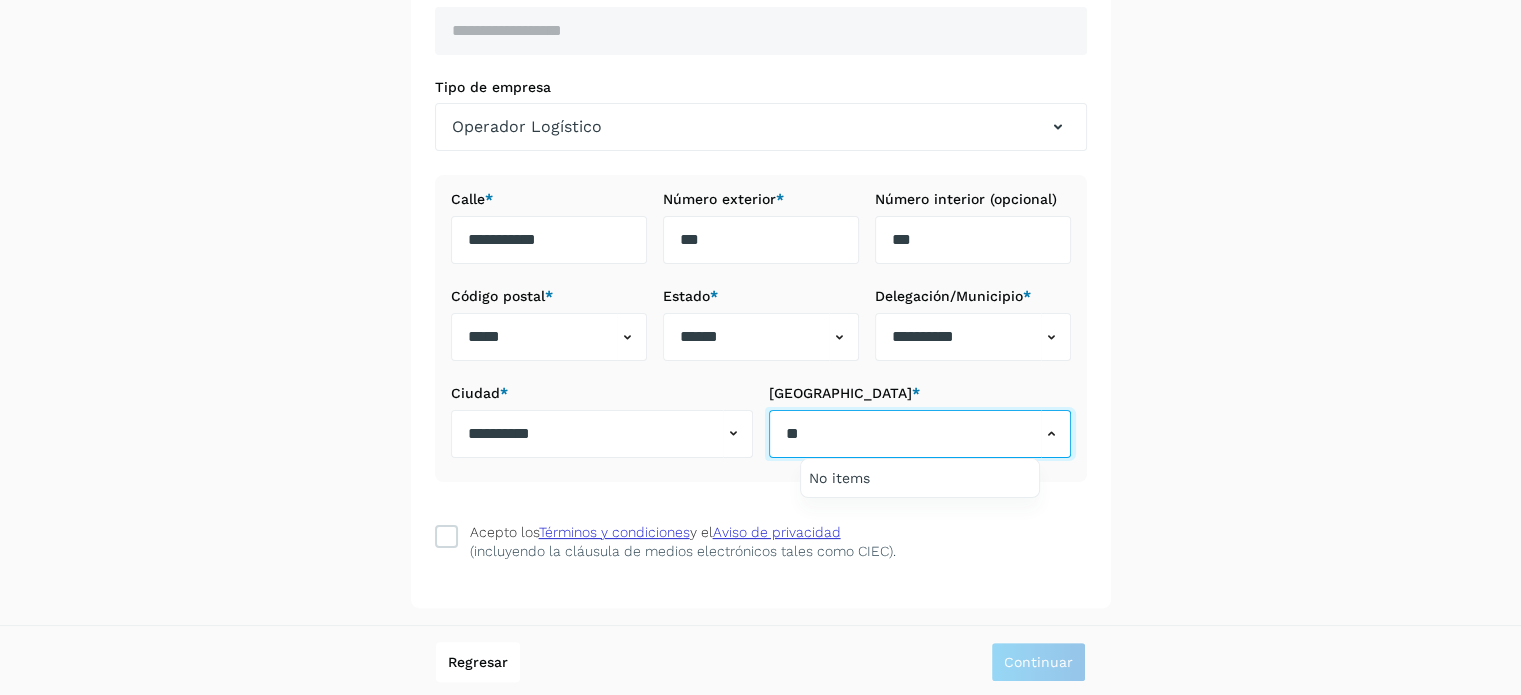 type on "*" 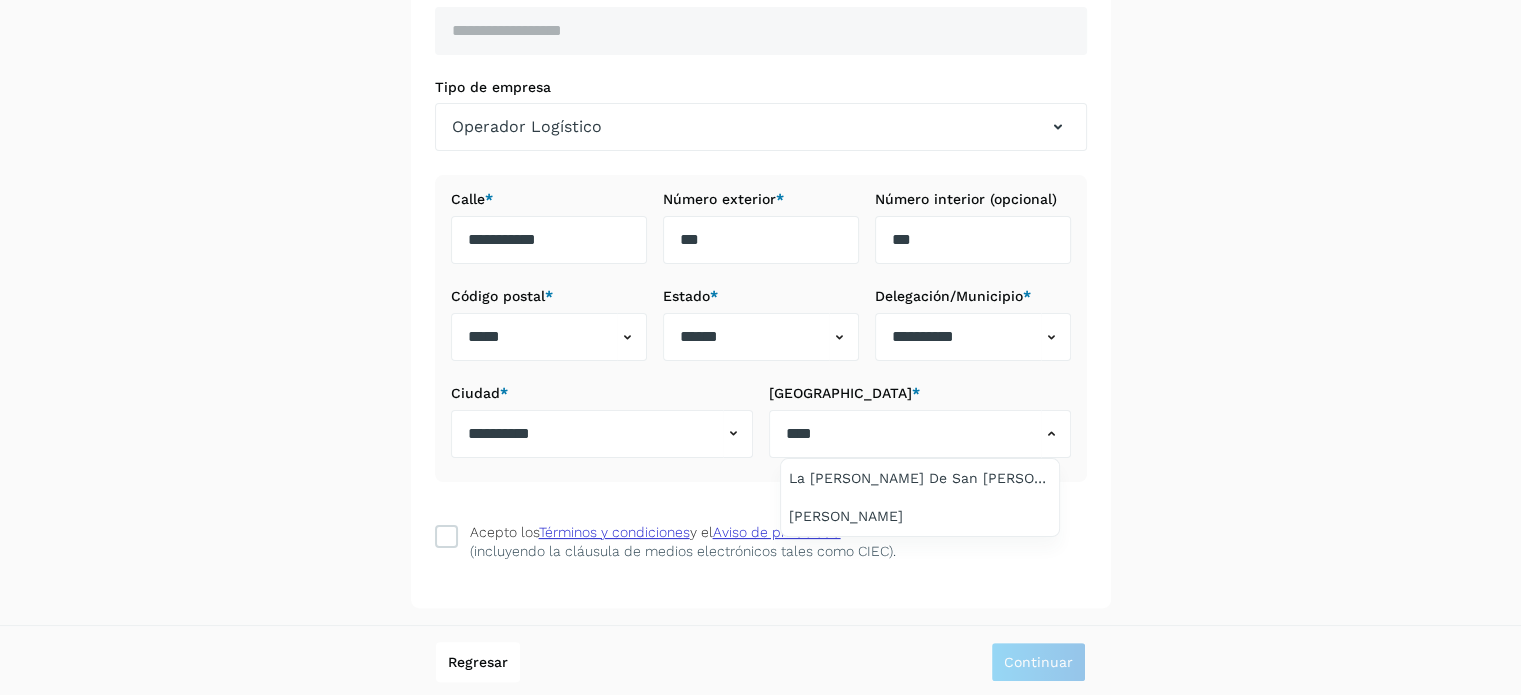 click on "Rosa Morada" at bounding box center [920, 516] 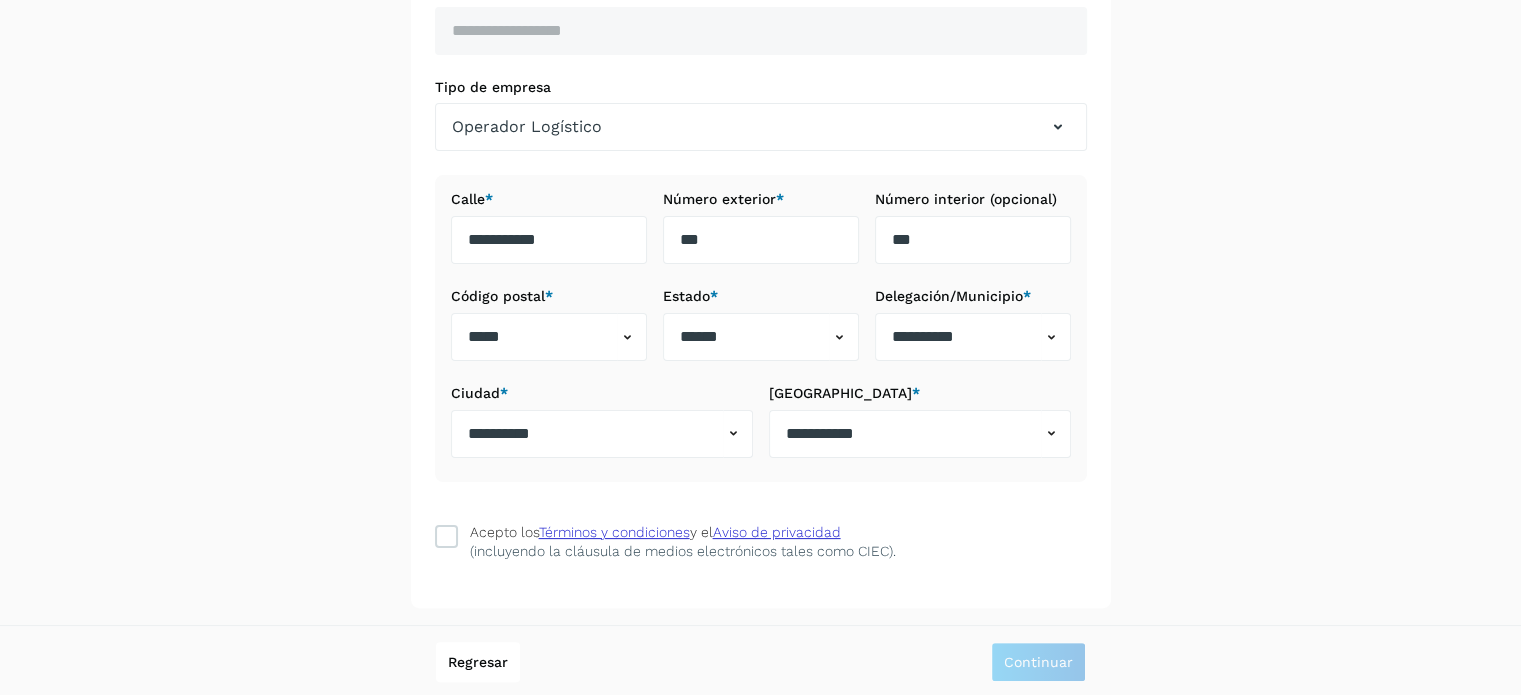 click on "**********" at bounding box center [761, 234] 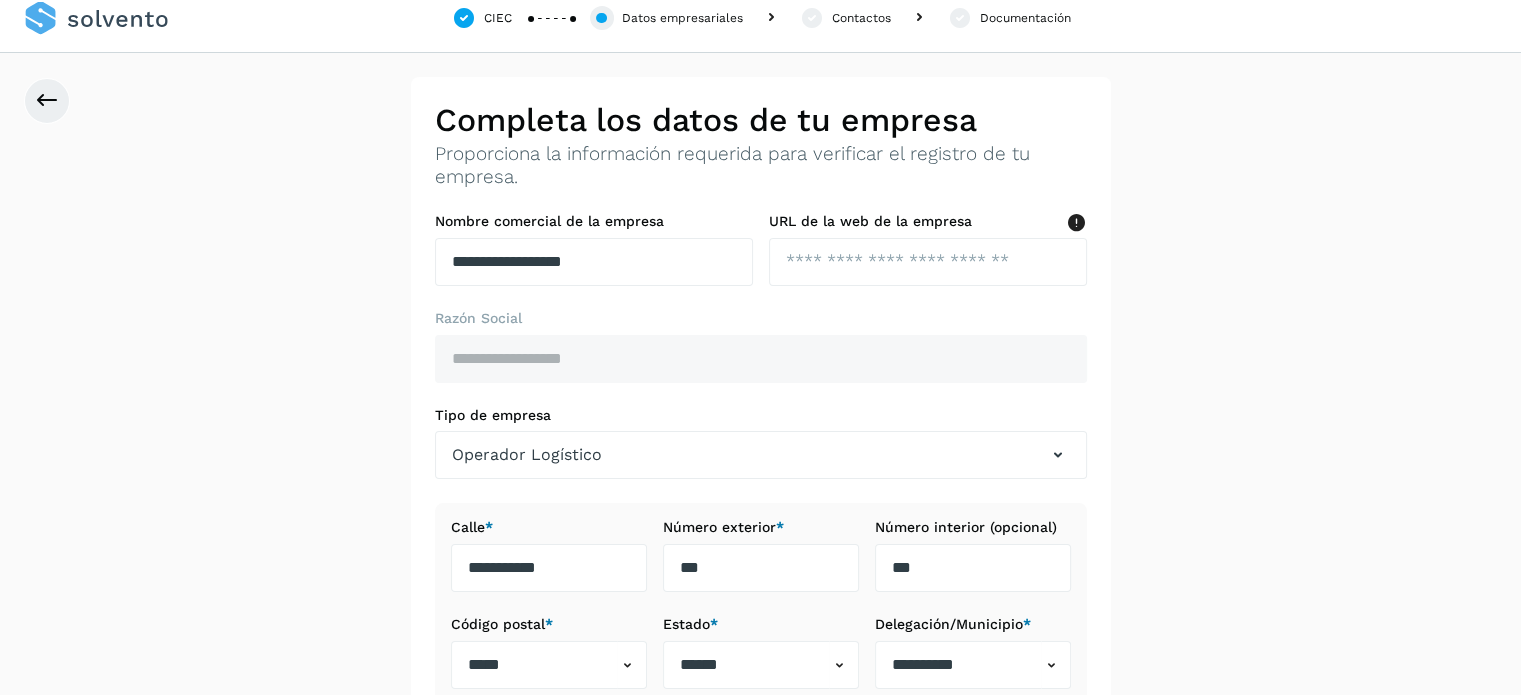 scroll, scrollTop: 0, scrollLeft: 0, axis: both 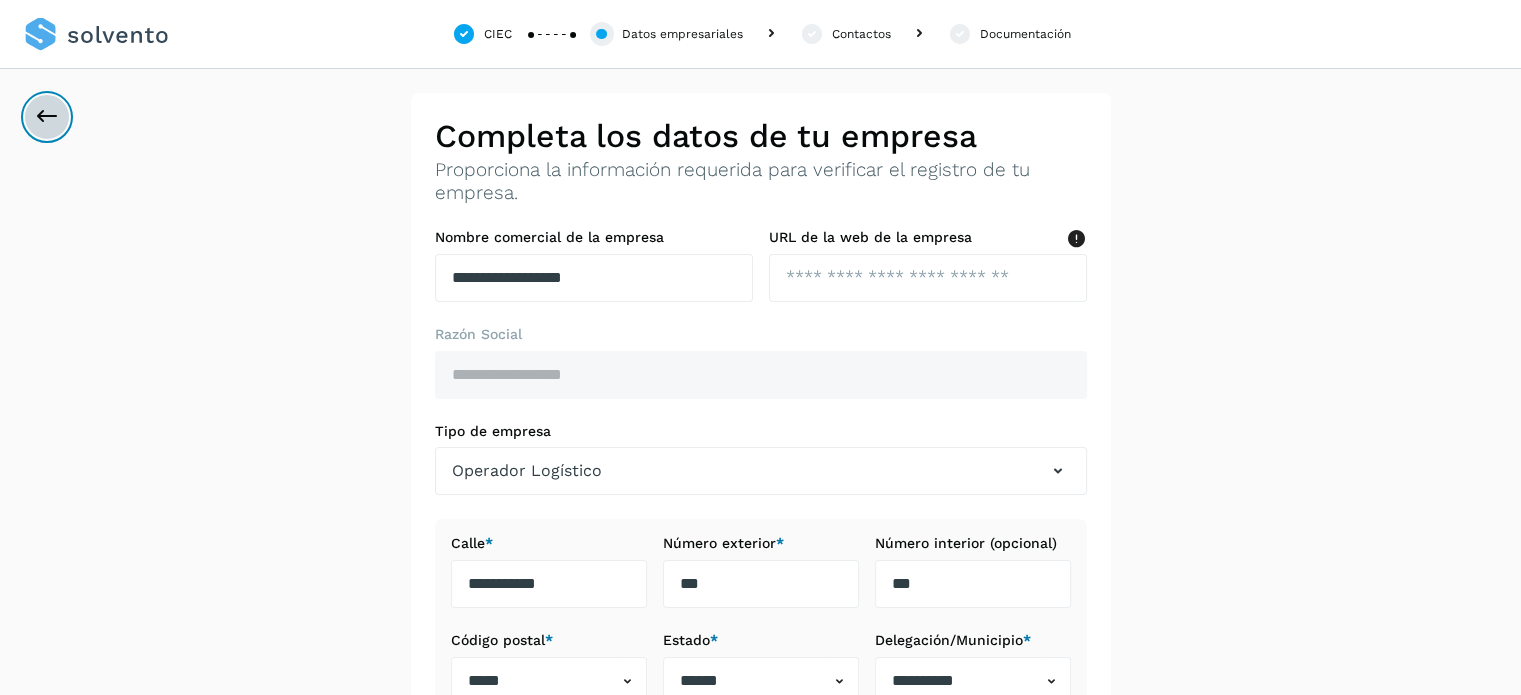 click at bounding box center (47, 117) 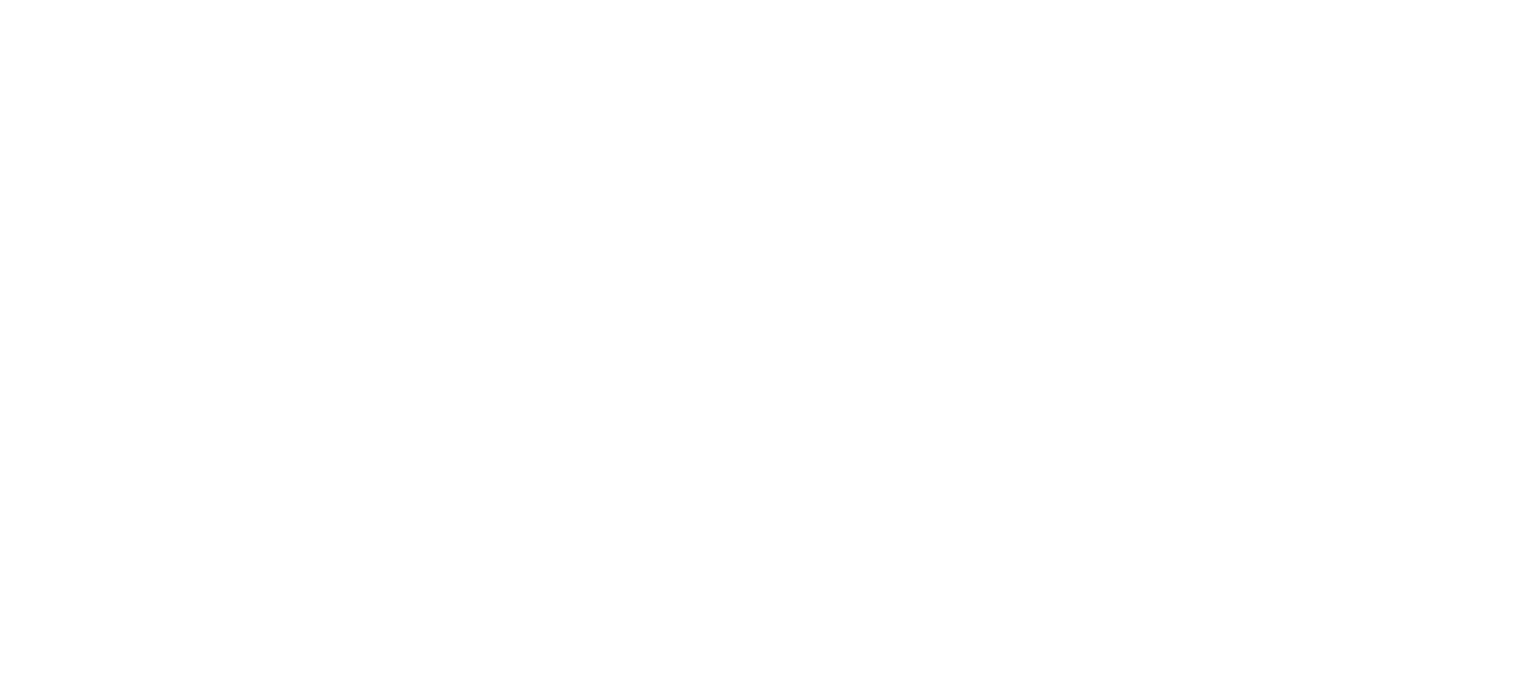 scroll, scrollTop: 0, scrollLeft: 0, axis: both 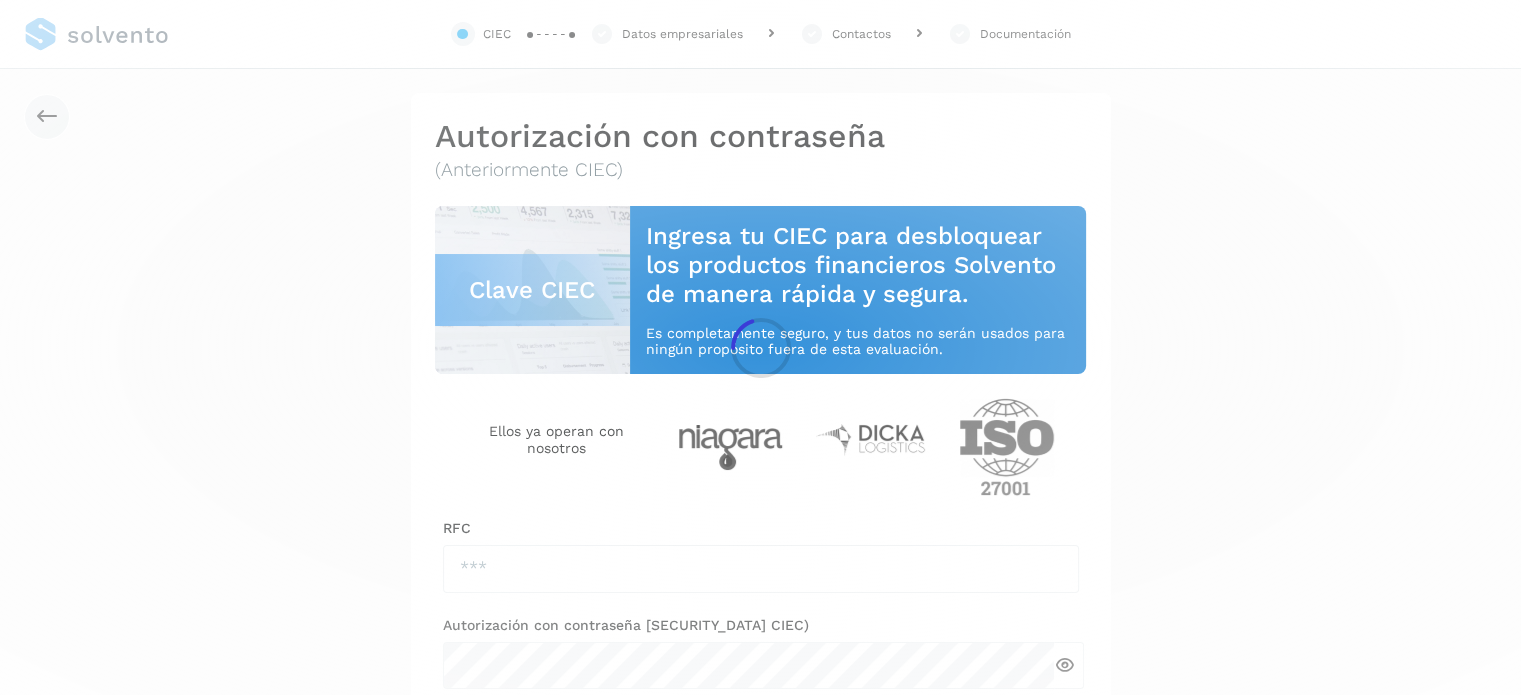 type on "**********" 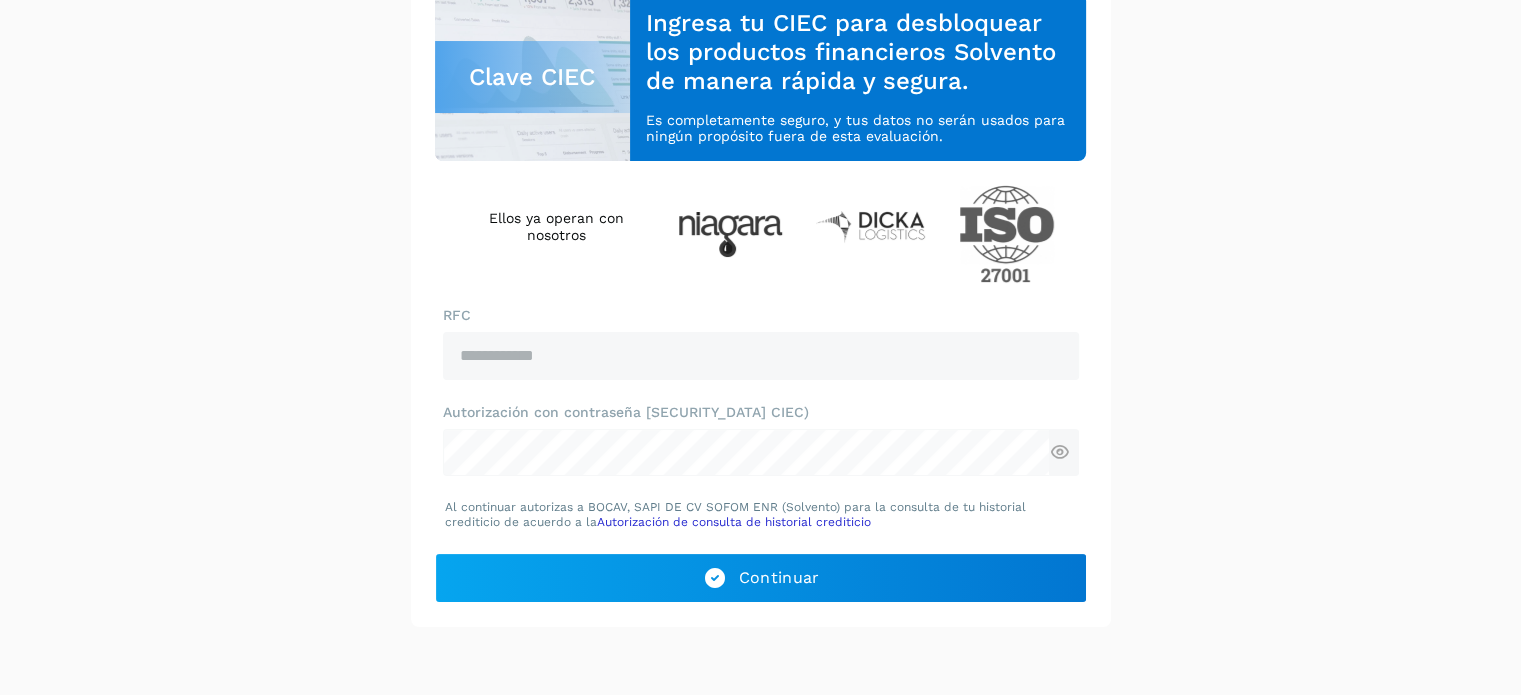 scroll, scrollTop: 234, scrollLeft: 0, axis: vertical 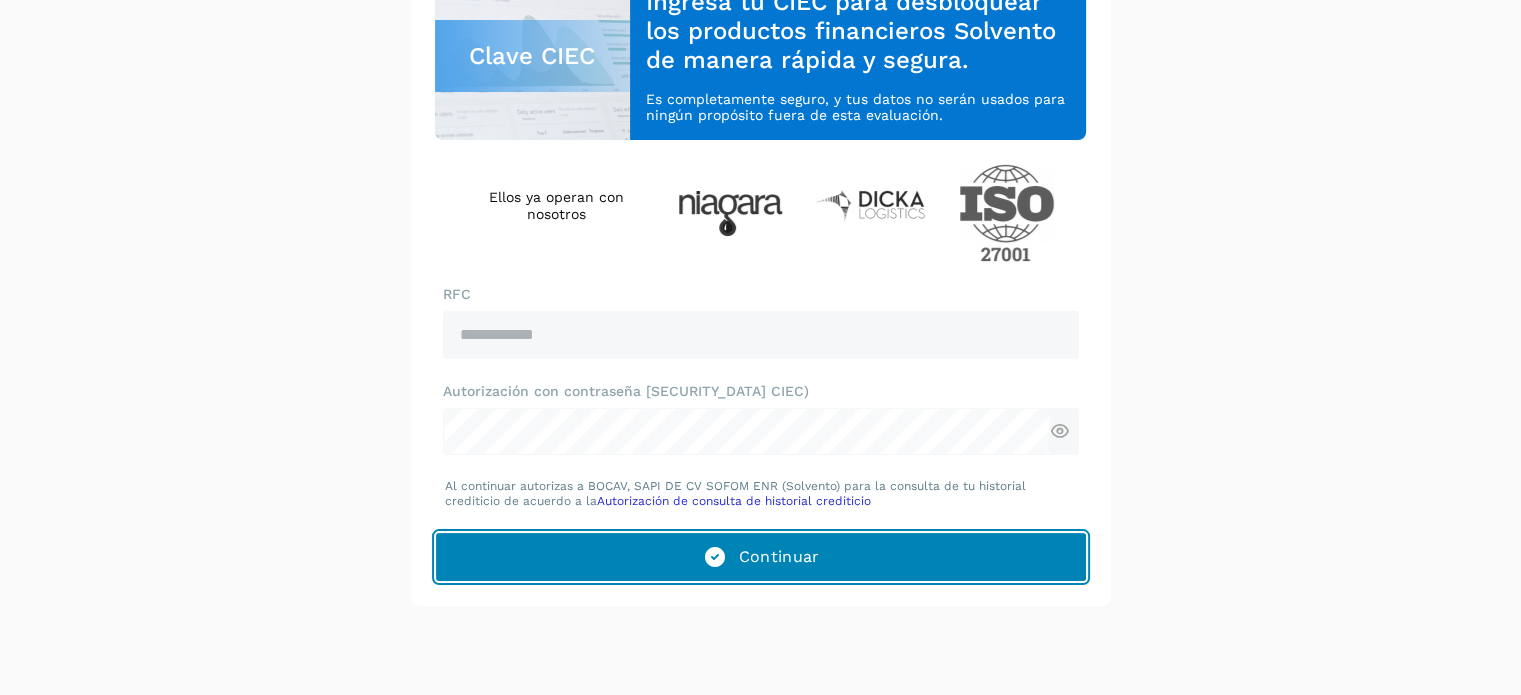 click on "Continuar" 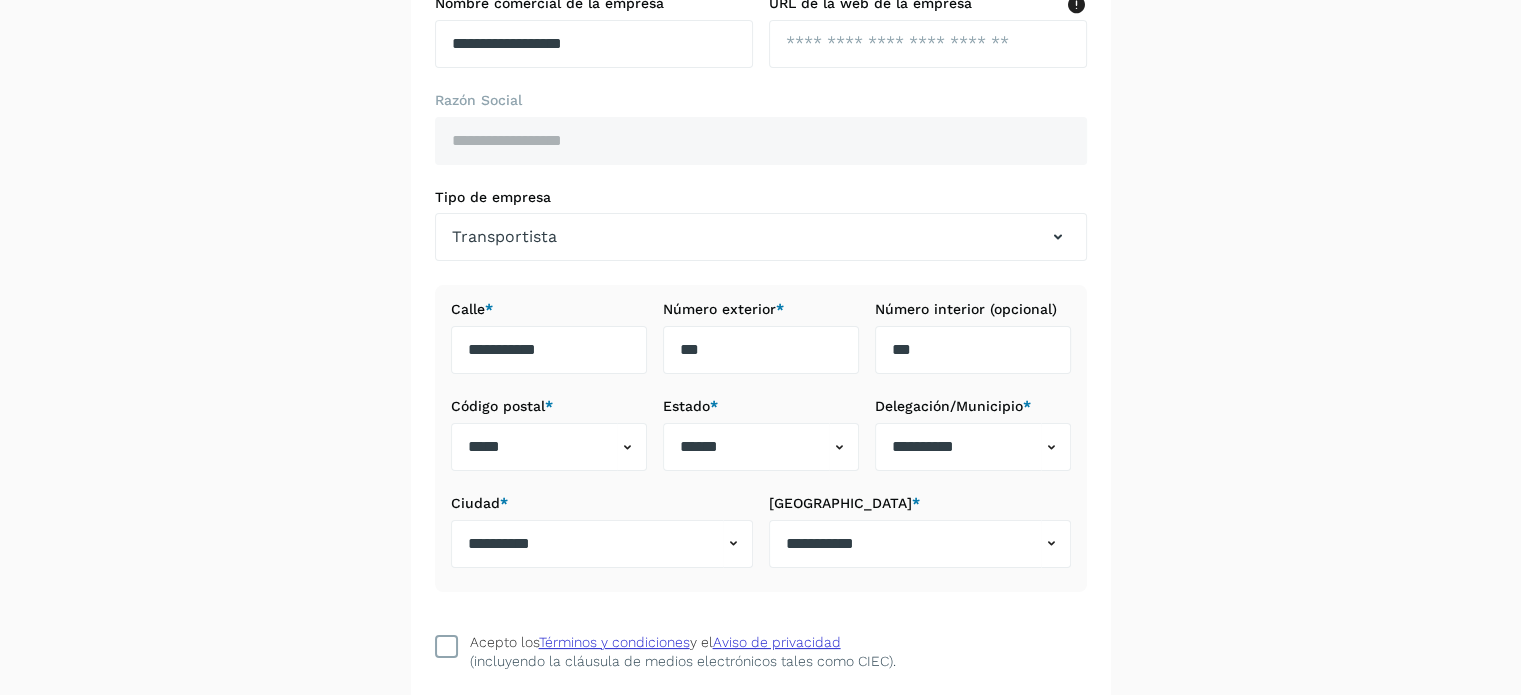 click at bounding box center [446, 646] 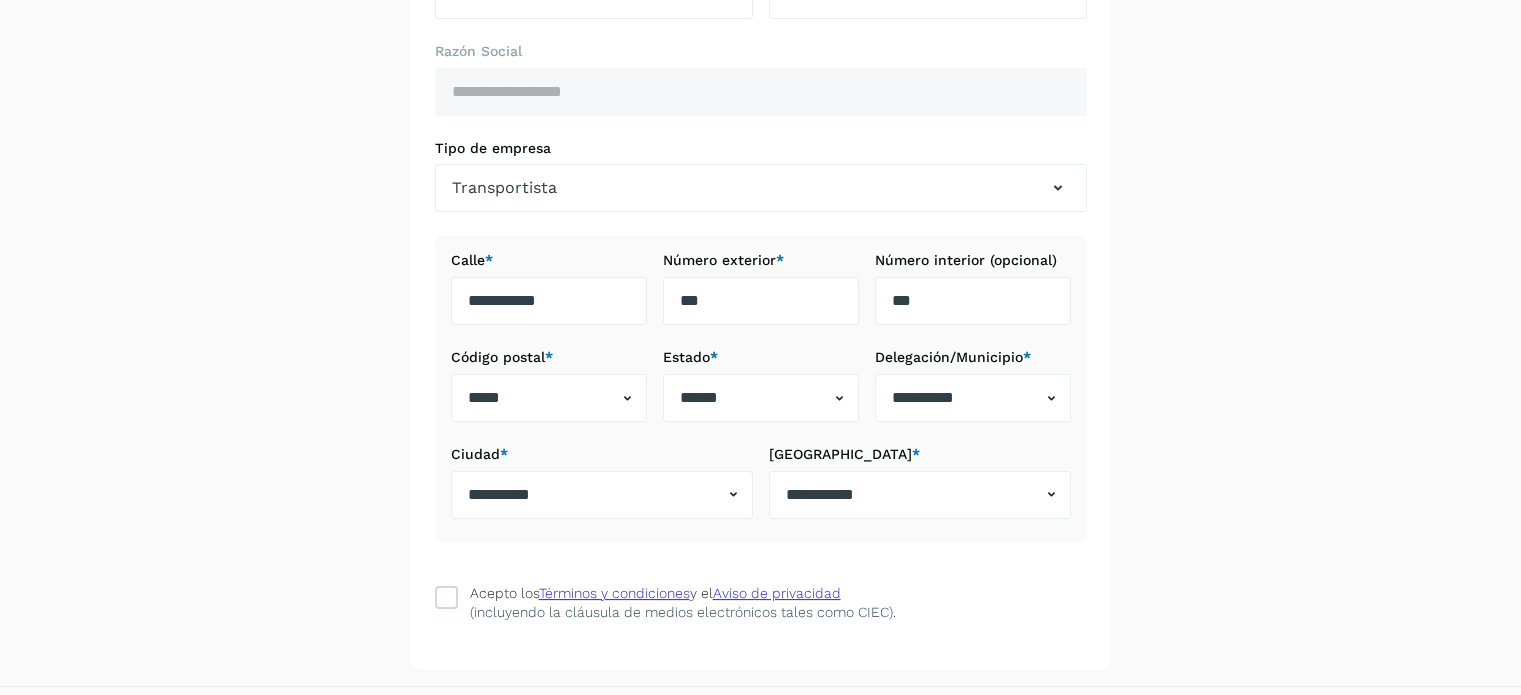 scroll, scrollTop: 244, scrollLeft: 0, axis: vertical 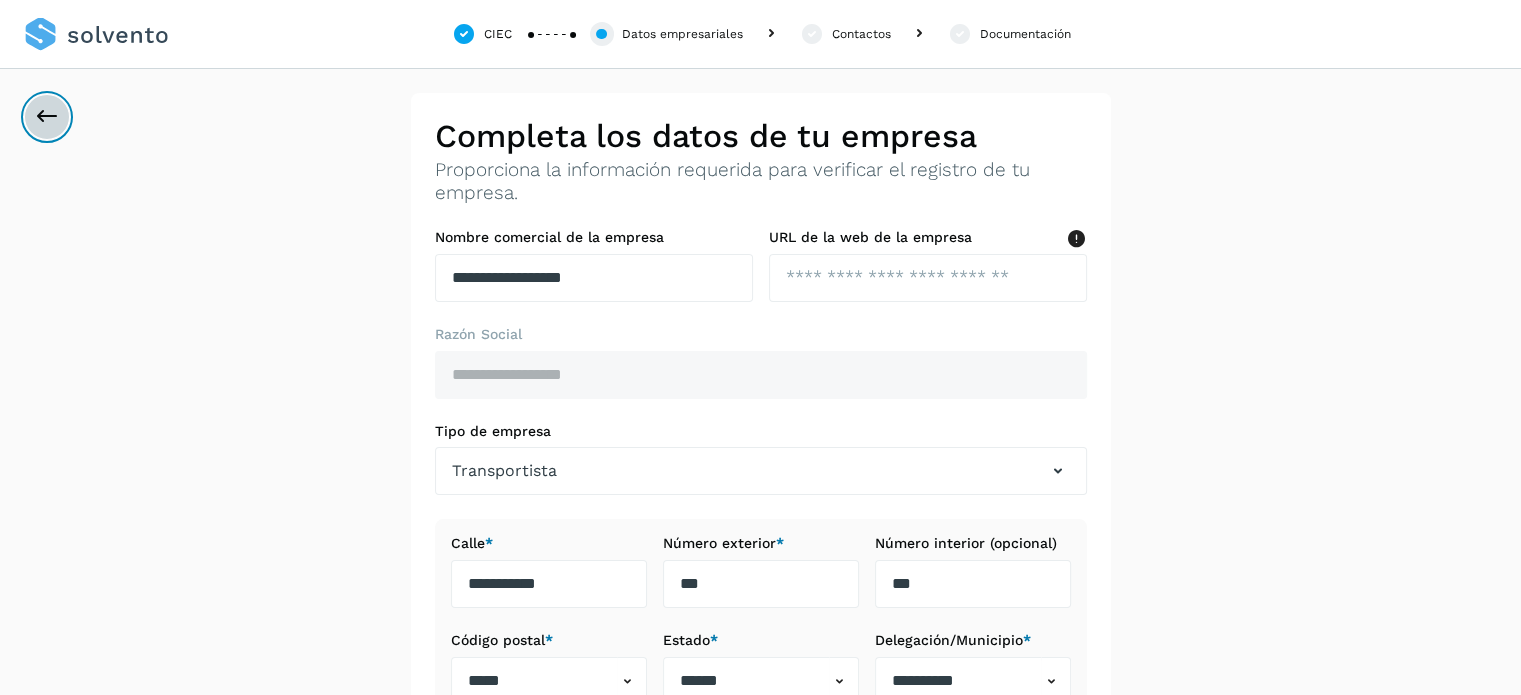 click at bounding box center [47, 117] 